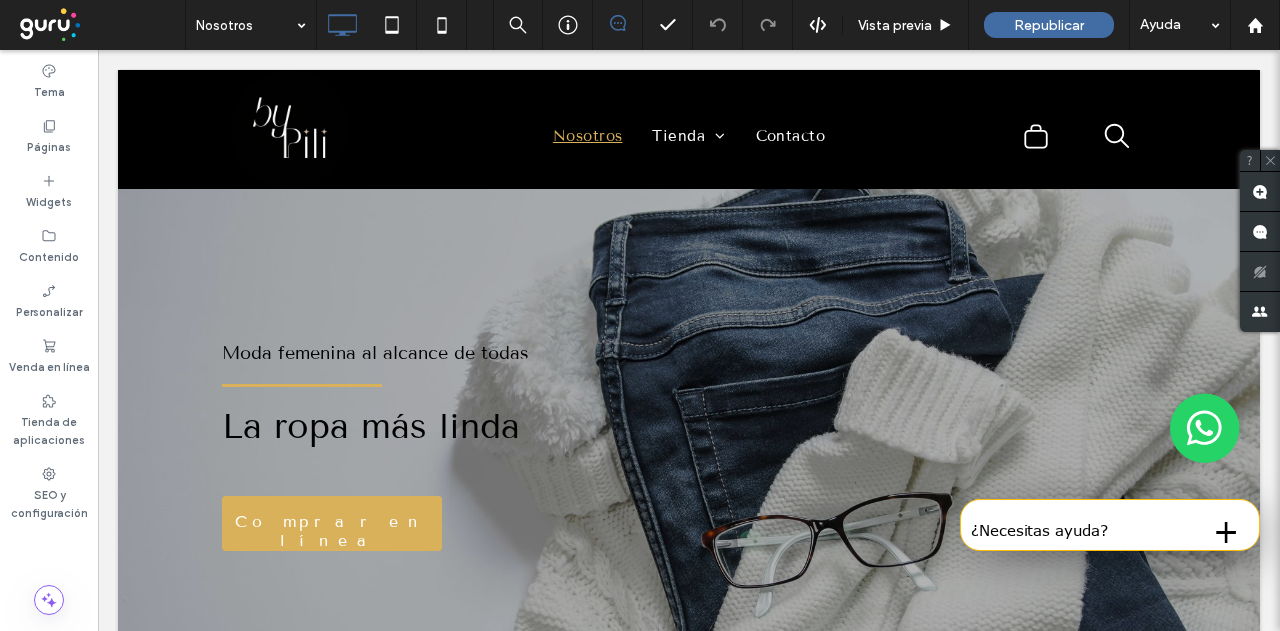 scroll, scrollTop: 0, scrollLeft: 0, axis: both 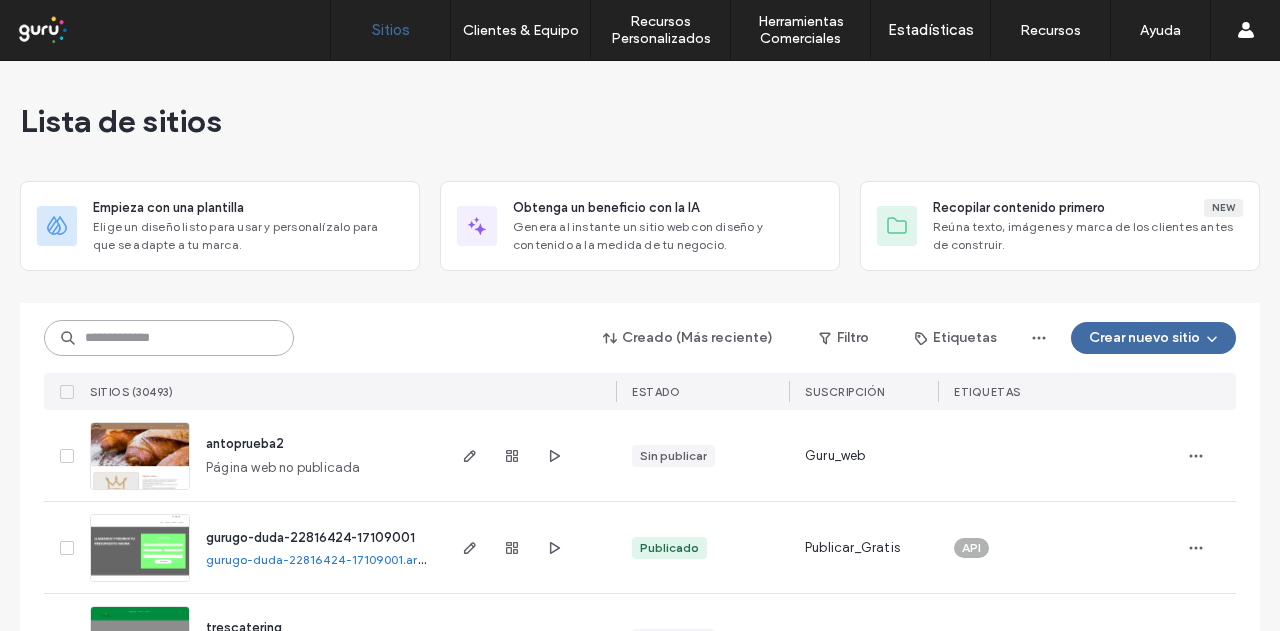 paste on "**********" 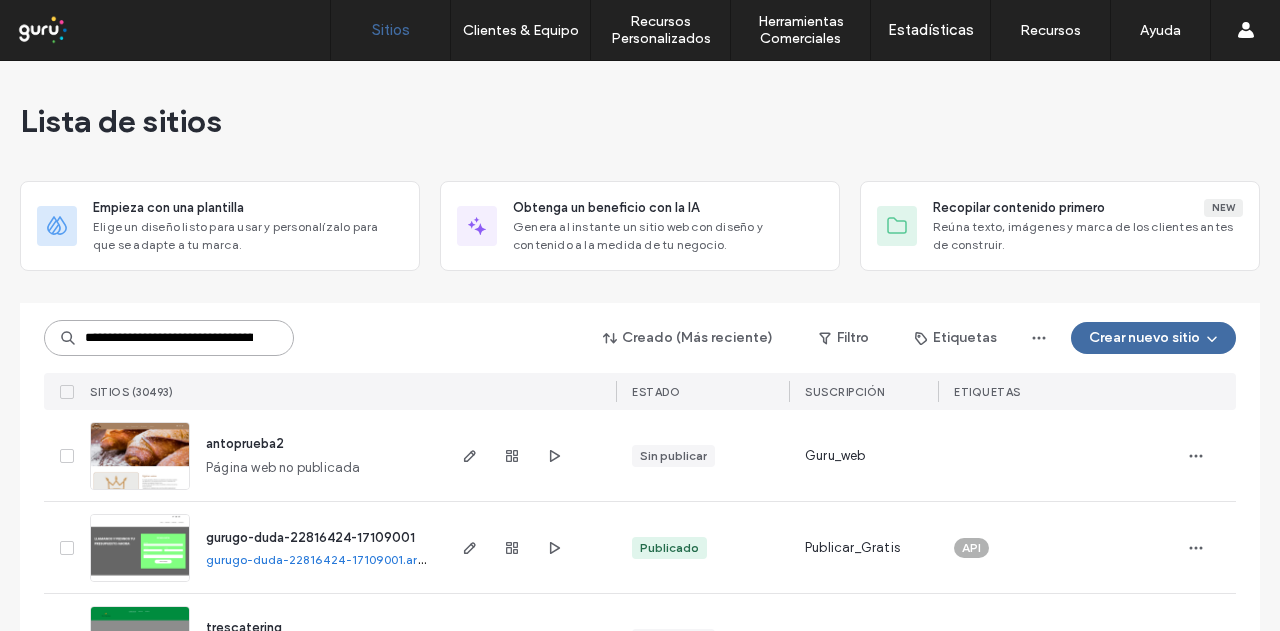 scroll, scrollTop: 0, scrollLeft: 217, axis: horizontal 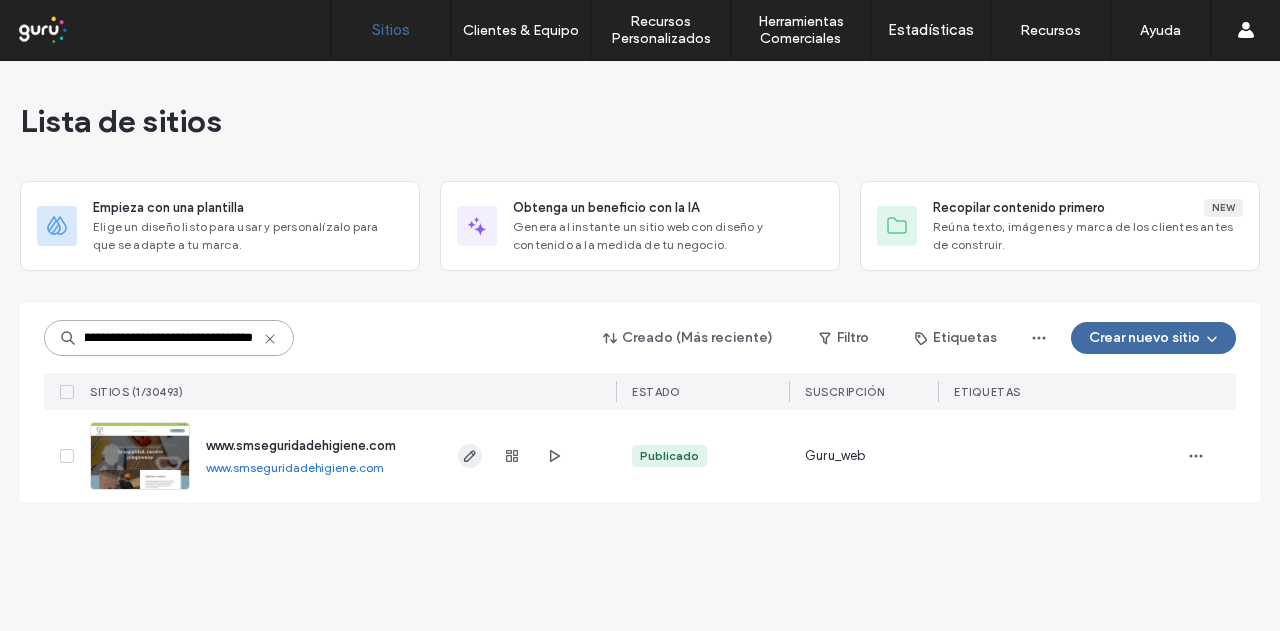 type on "**********" 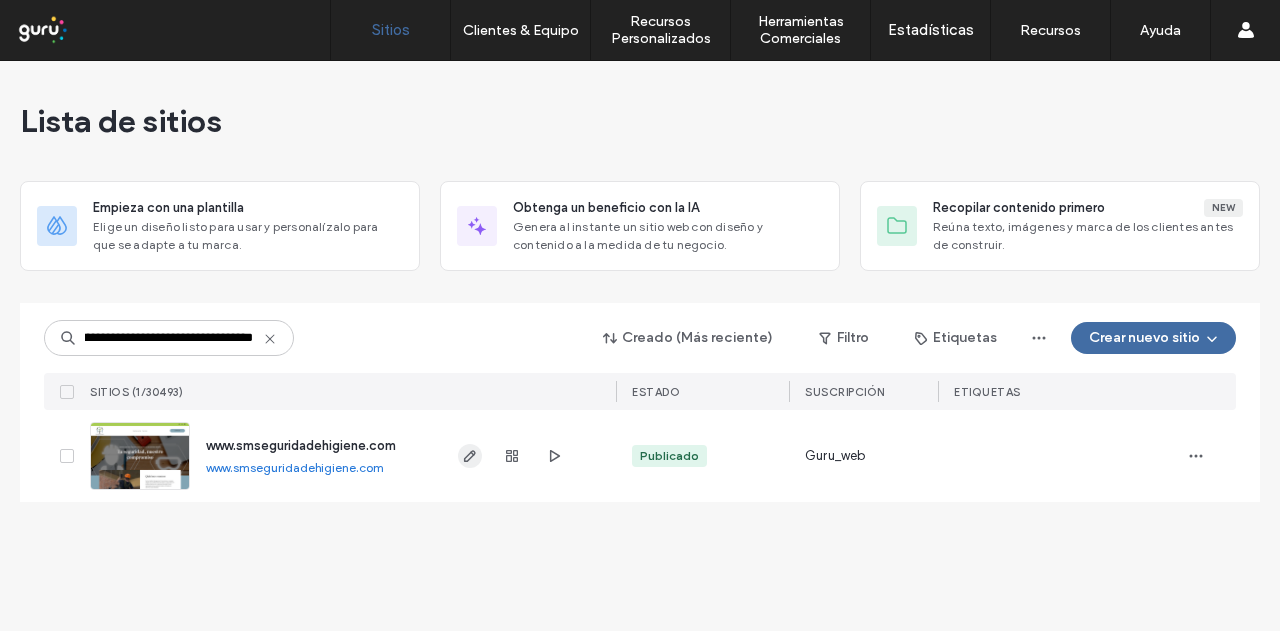click 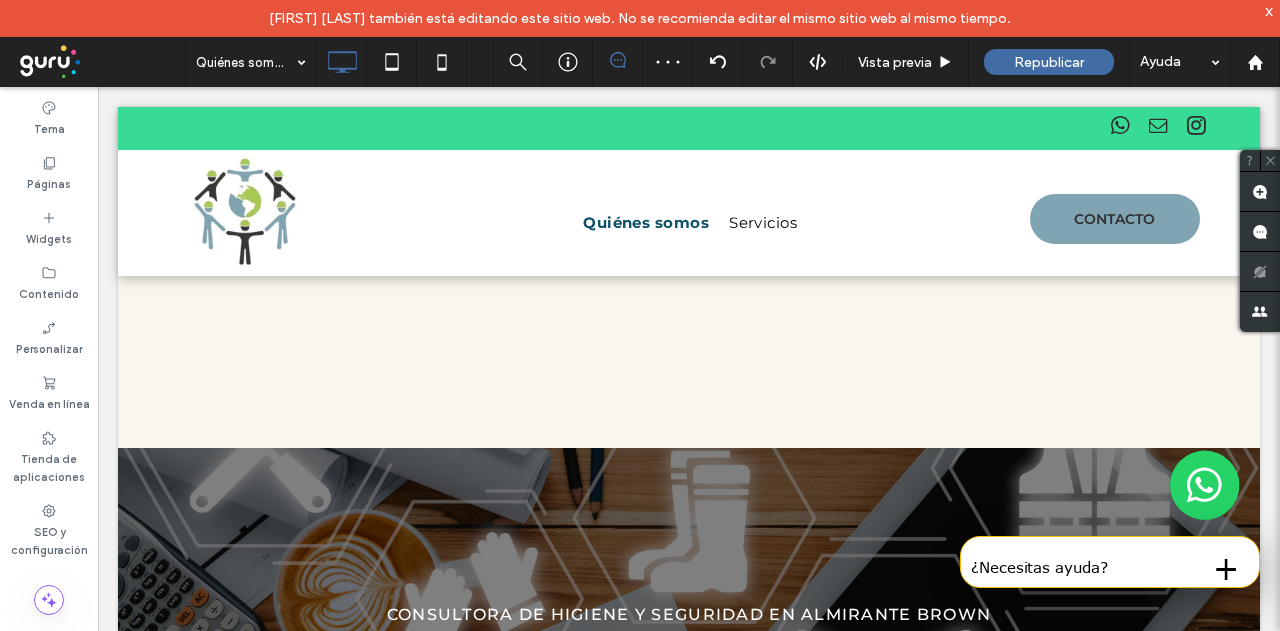 scroll, scrollTop: 0, scrollLeft: 0, axis: both 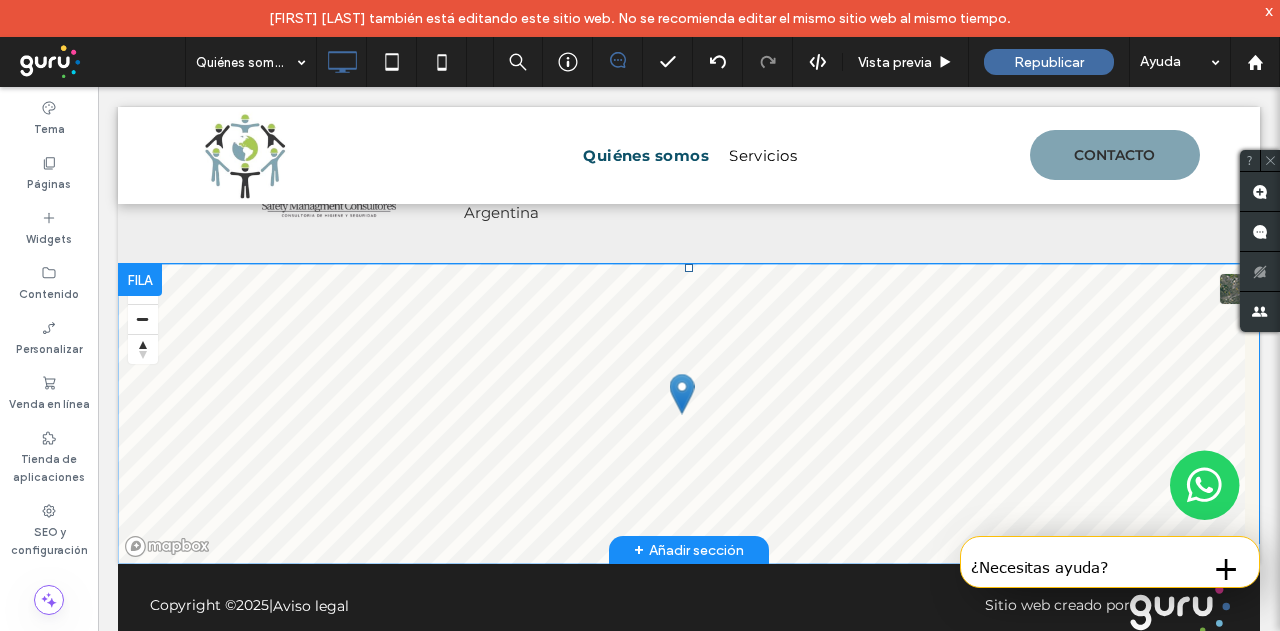 click at bounding box center (689, 414) 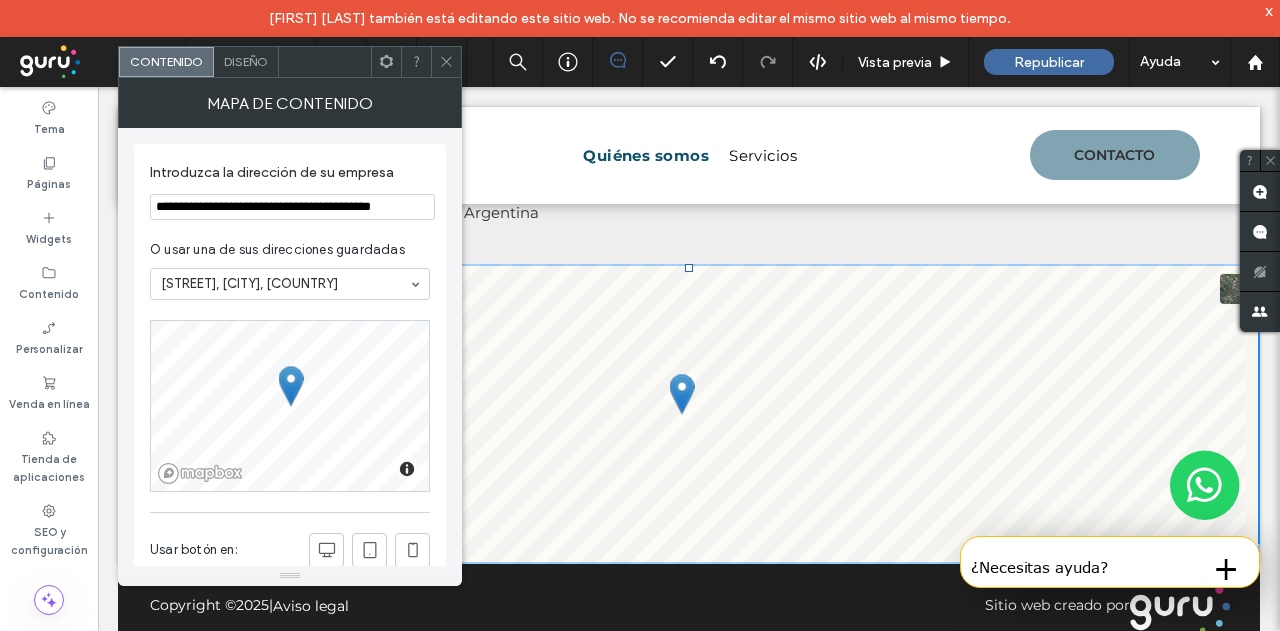 click 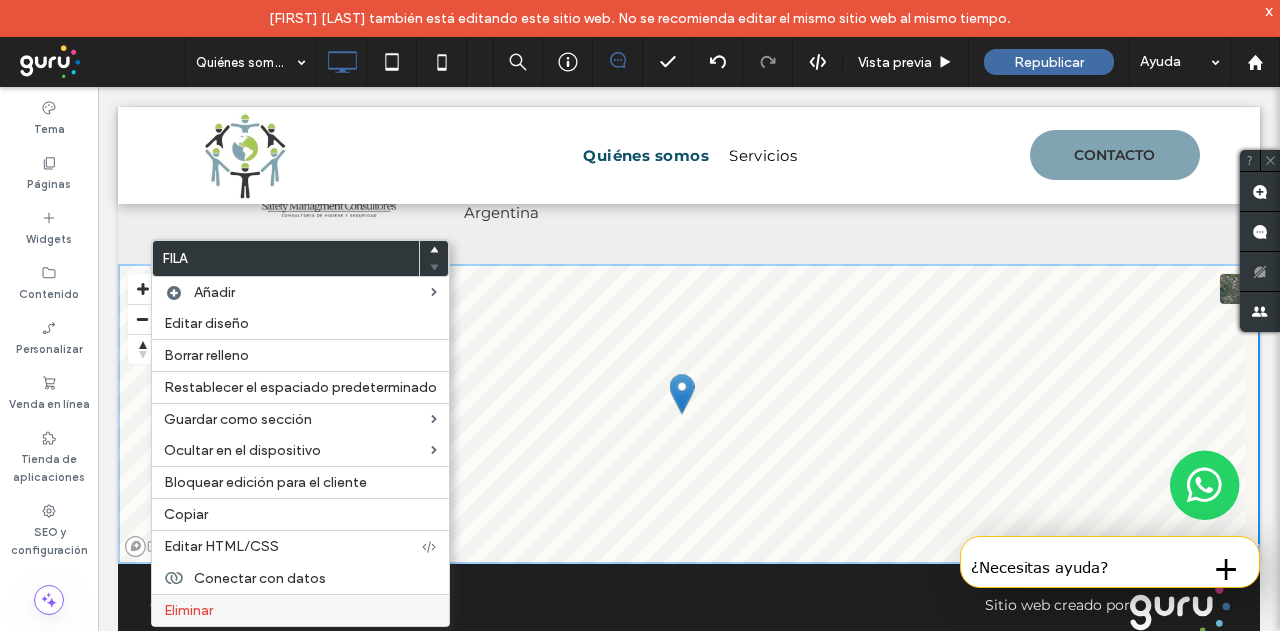 click on "Eliminar" at bounding box center (300, 610) 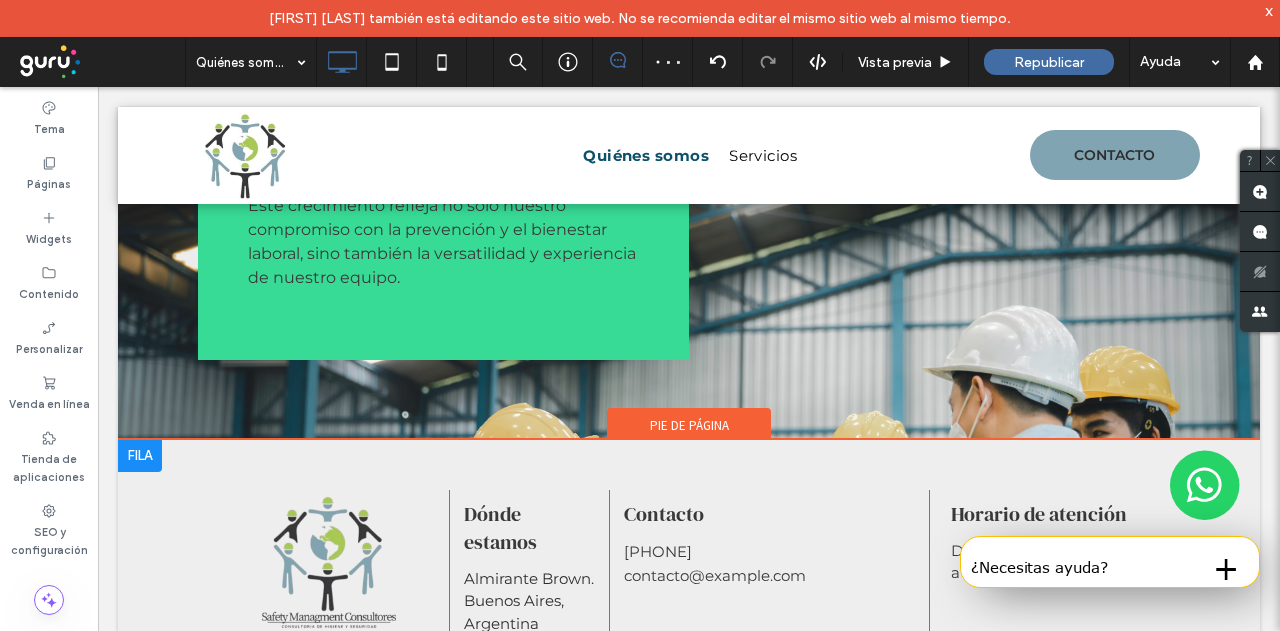 scroll, scrollTop: 3254, scrollLeft: 0, axis: vertical 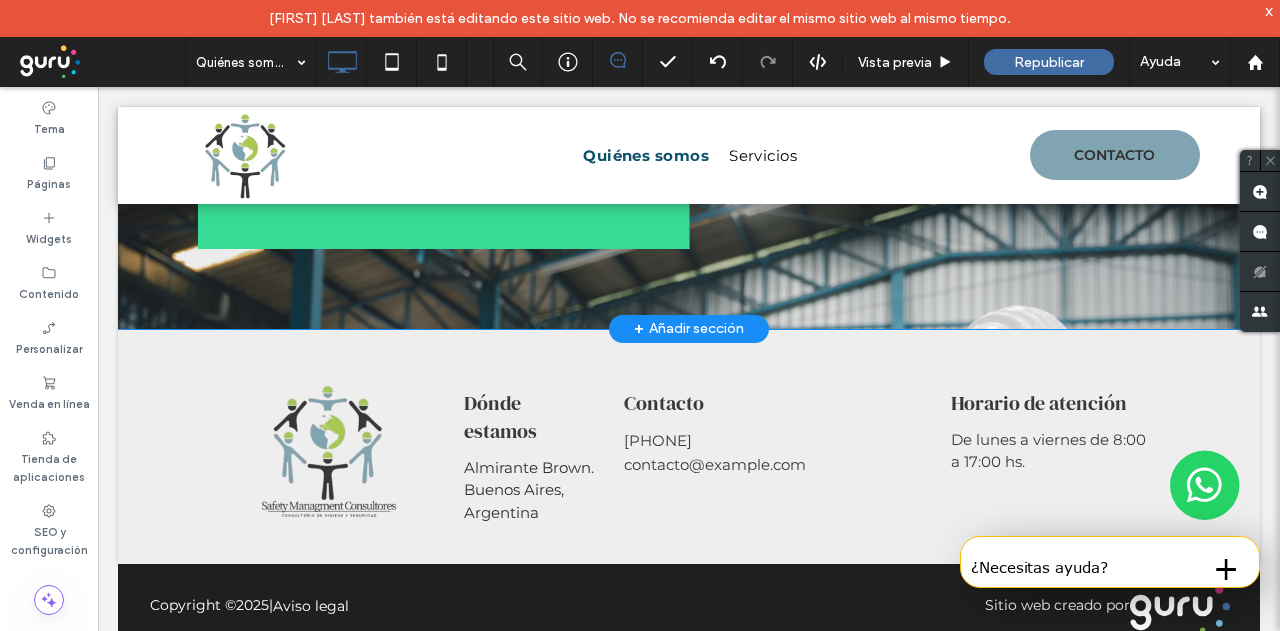 click on "+ Añadir sección" at bounding box center [689, 329] 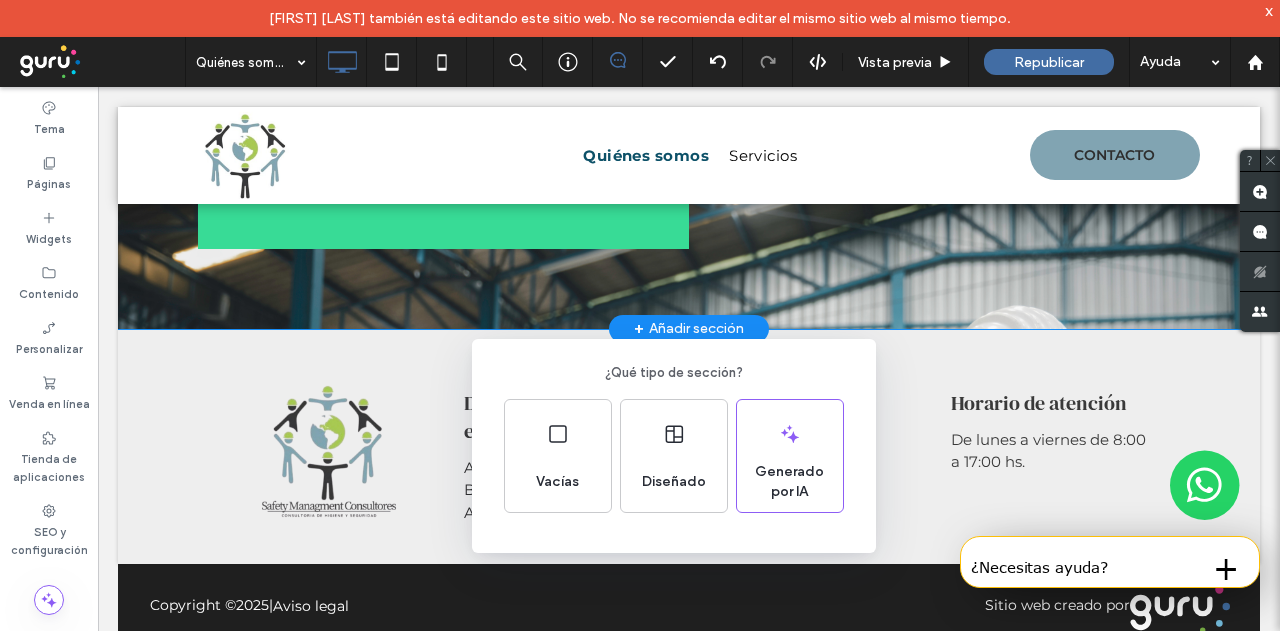 click on "¿Qué tipo de sección? Vacías Diseñado Generado por IA" at bounding box center (640, 364) 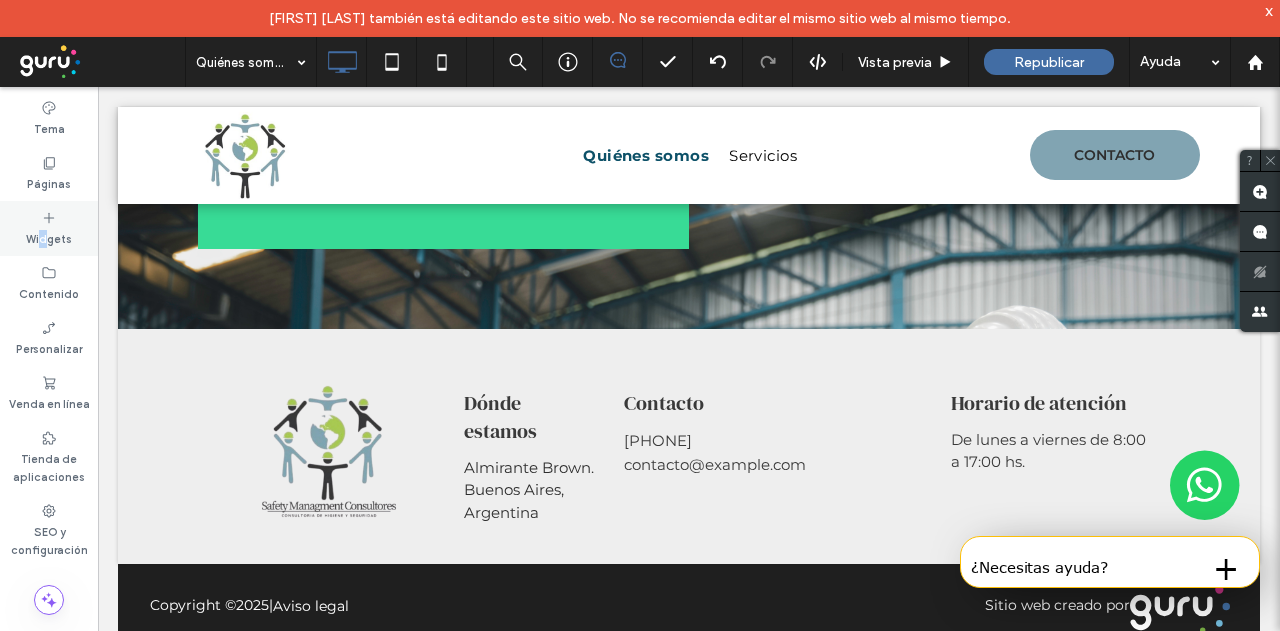 click on "Widgets" at bounding box center (49, 237) 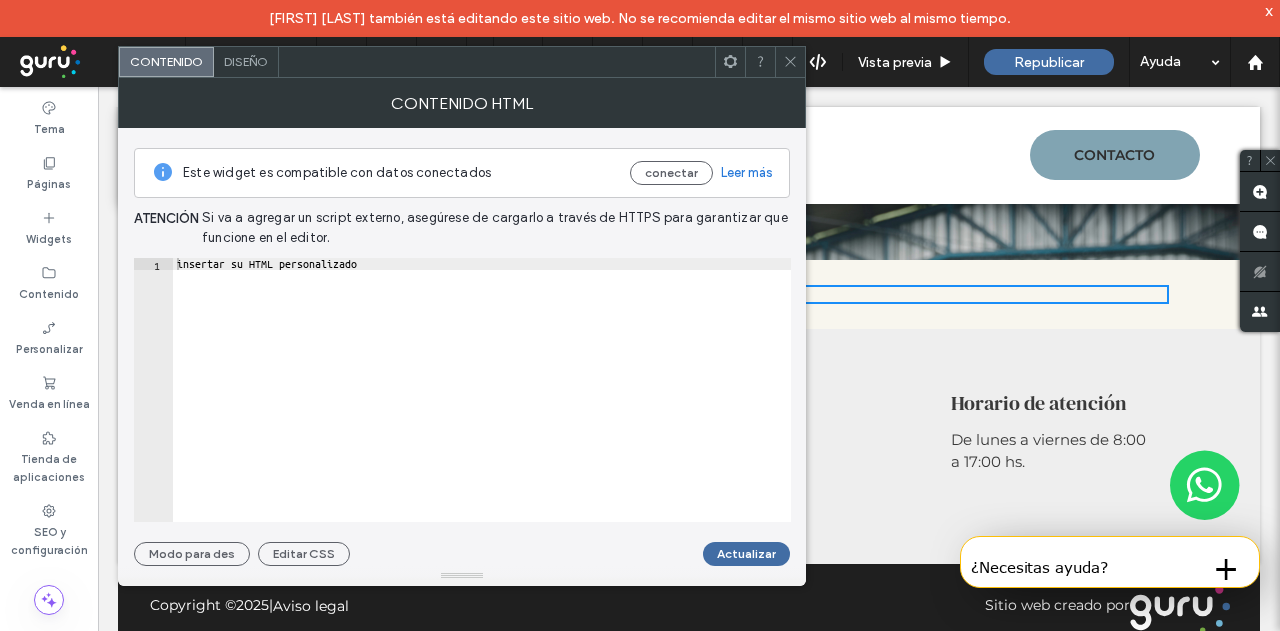 type on "**********" 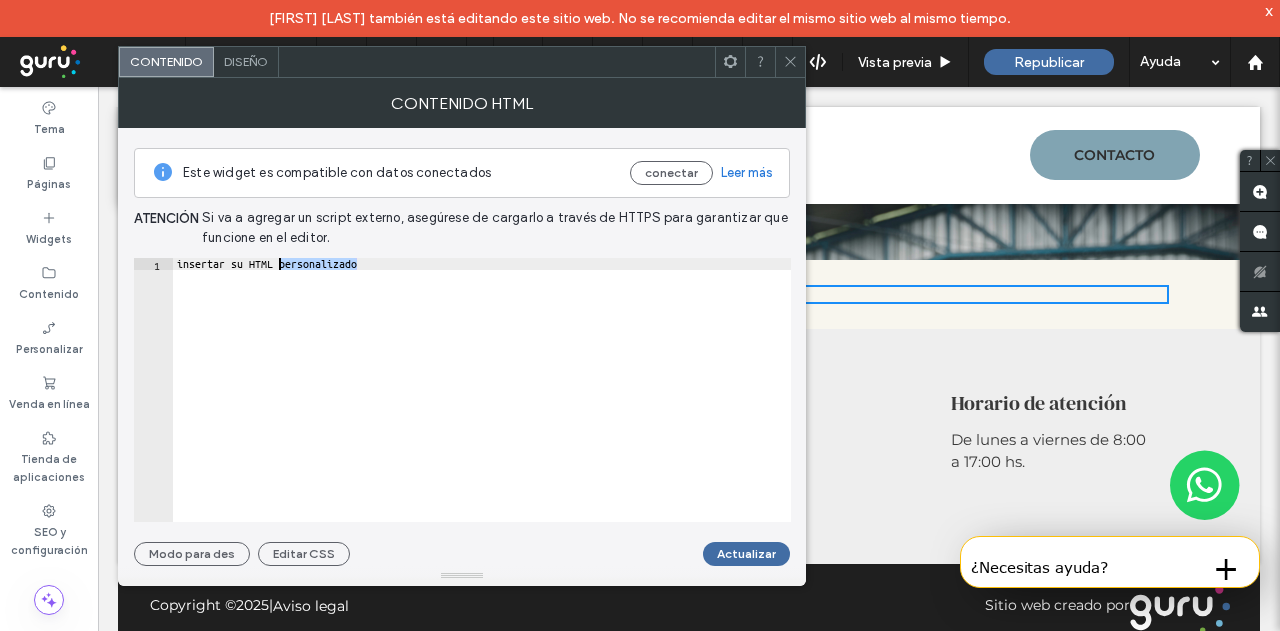 click on "insertar su HTML personalizado" at bounding box center (482, 402) 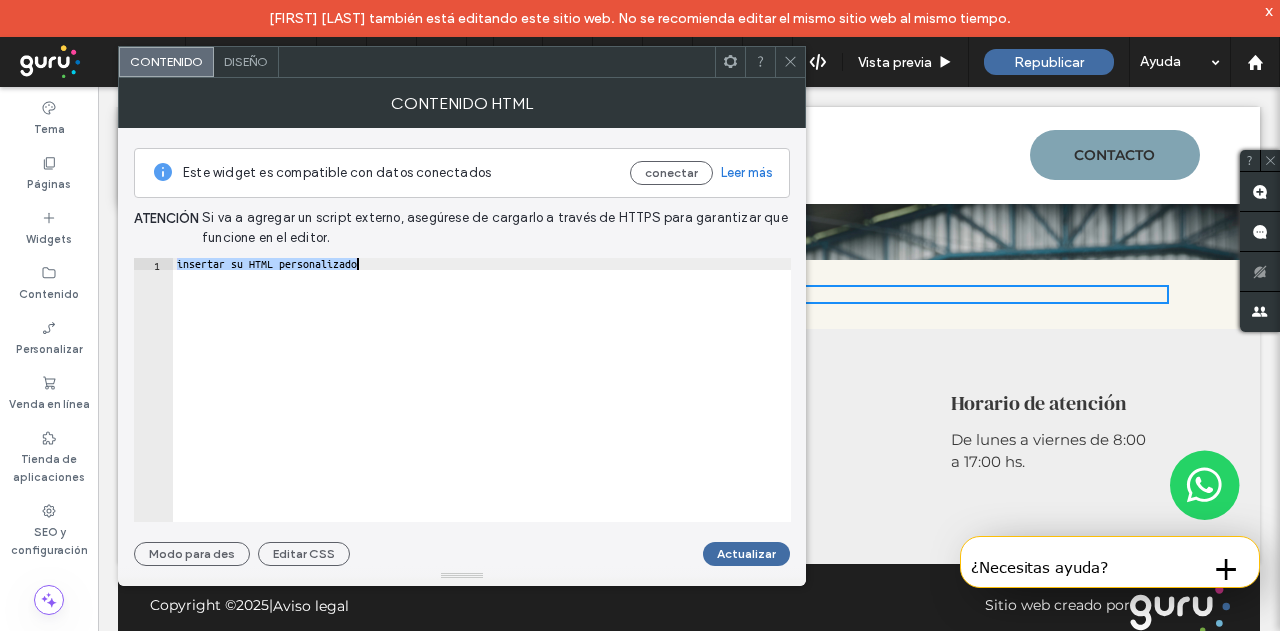 paste 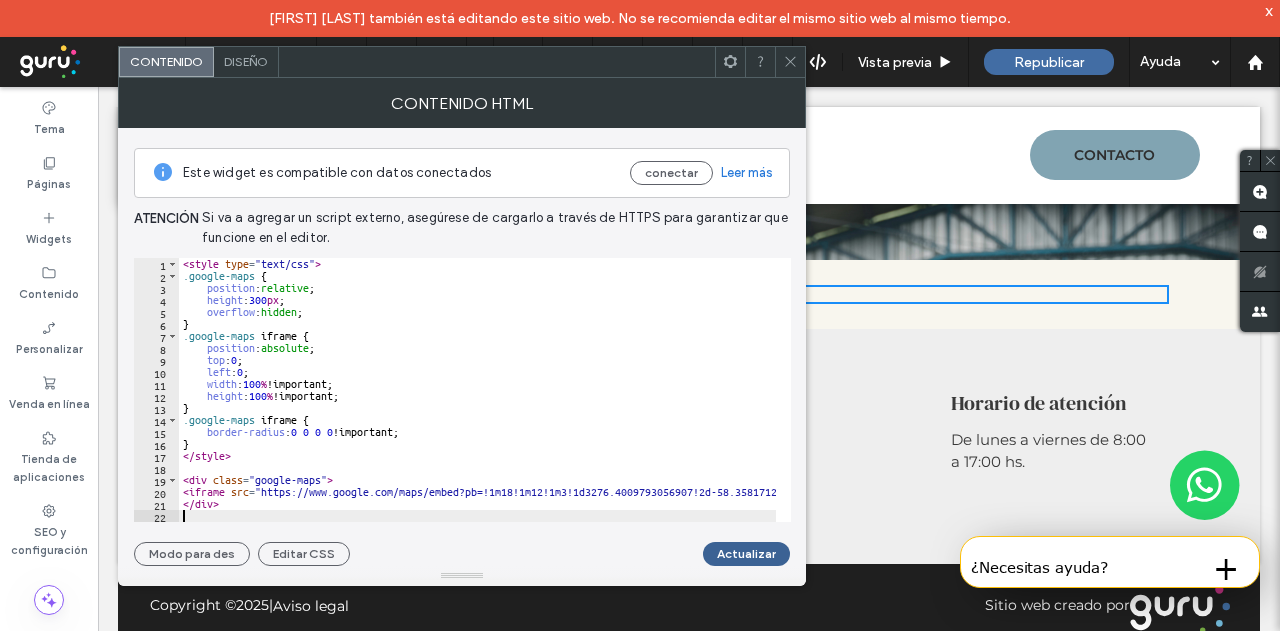 click on "Actualizar" at bounding box center (746, 554) 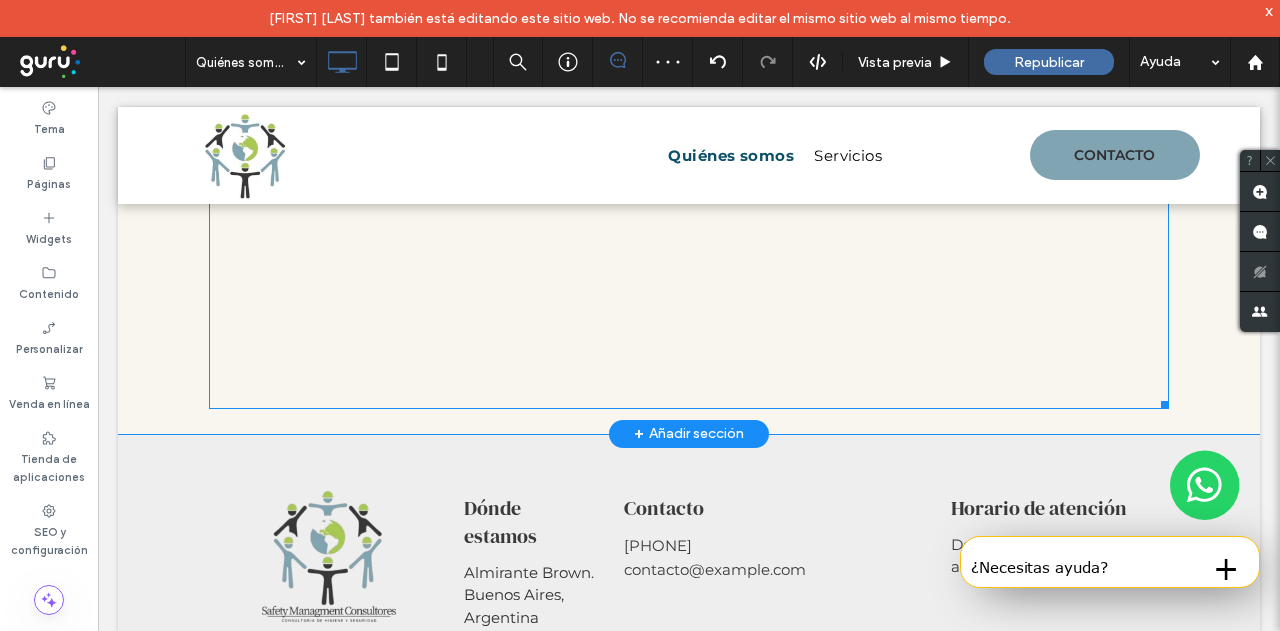 scroll, scrollTop: 3176, scrollLeft: 0, axis: vertical 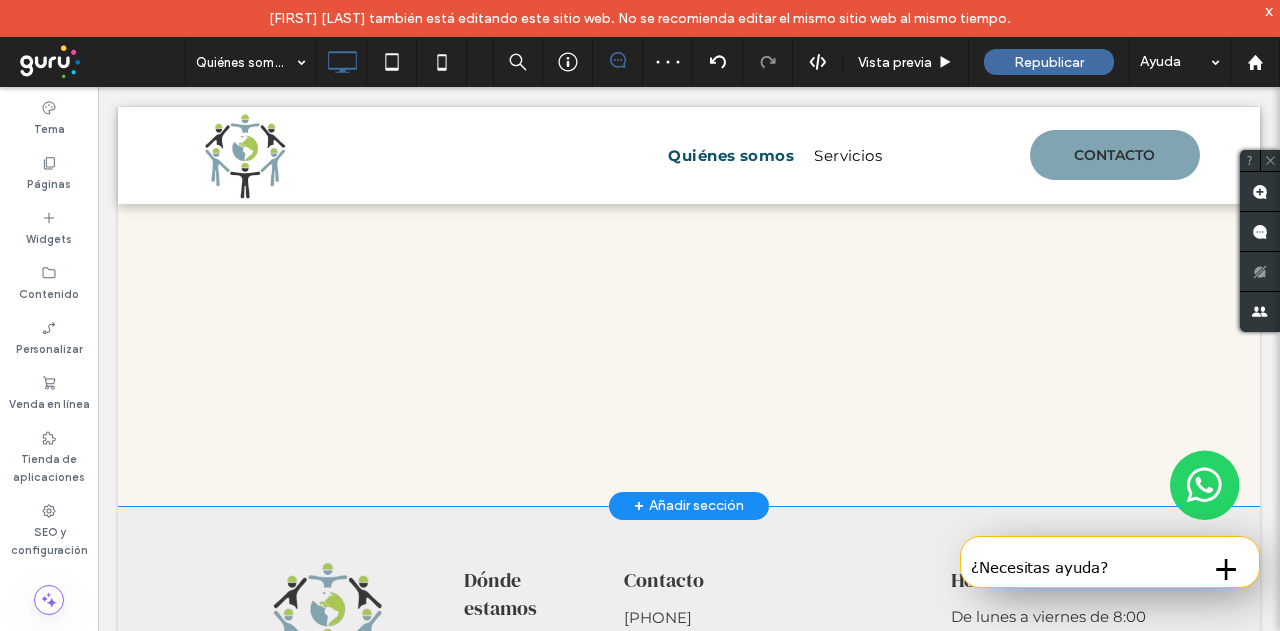 click on "Click To Paste
Fila + Añadir sección" at bounding box center (689, 331) 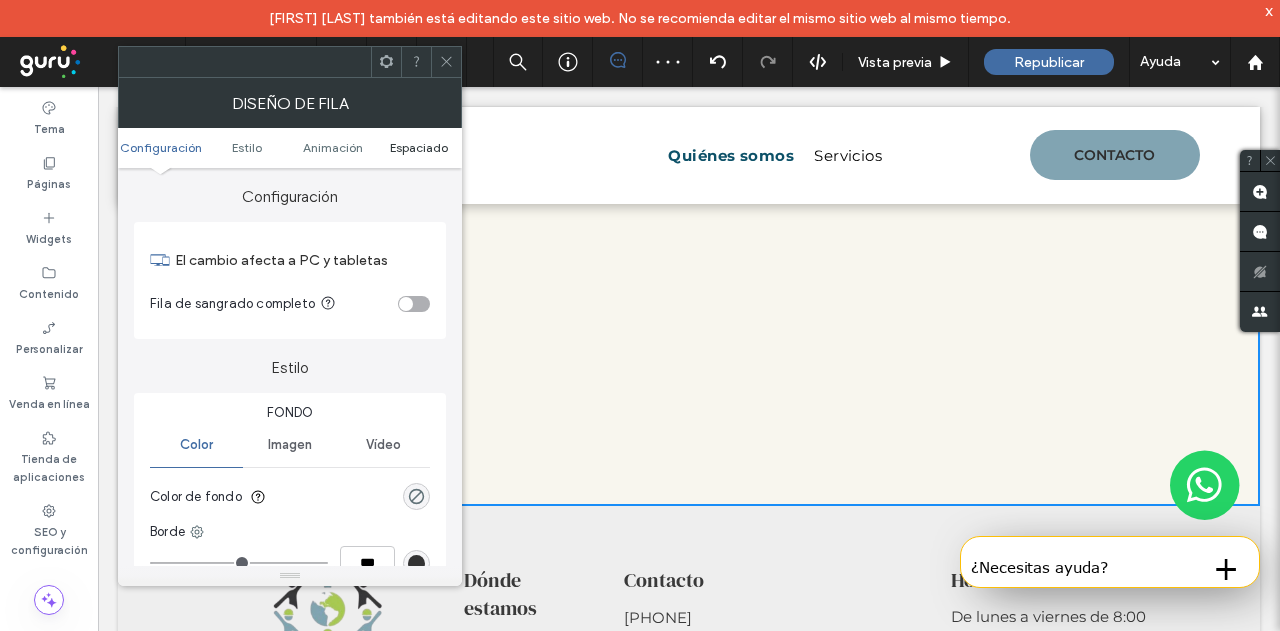 click on "Espaciado" at bounding box center [419, 147] 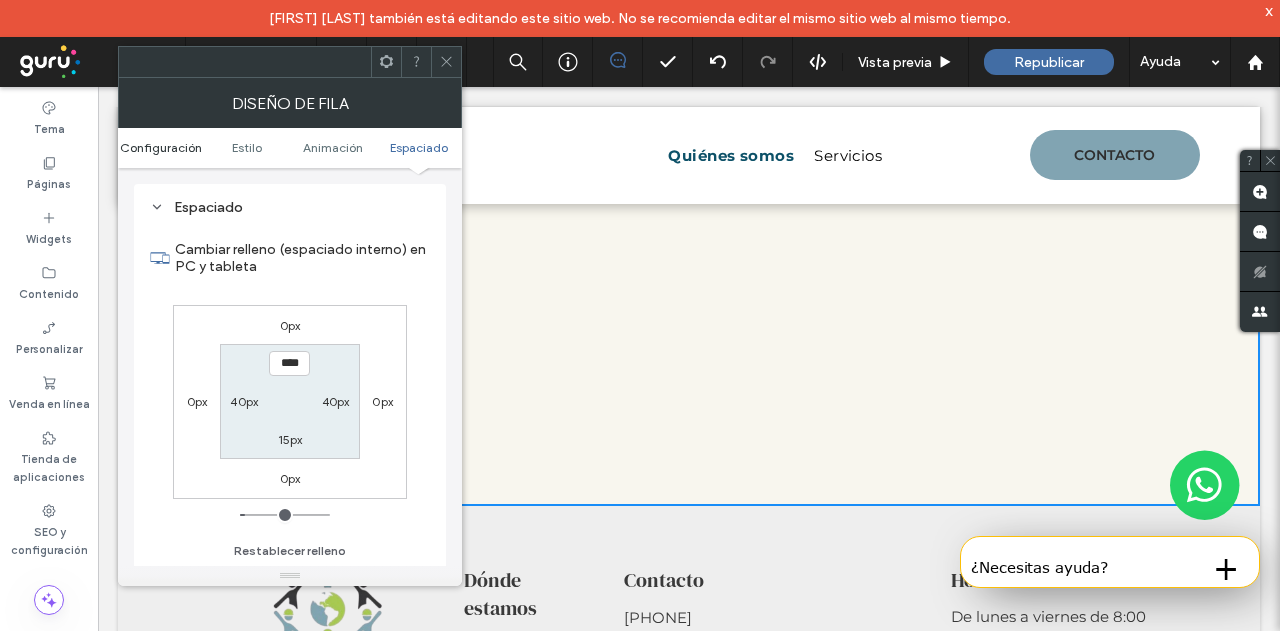 click on "Configuración" at bounding box center (161, 147) 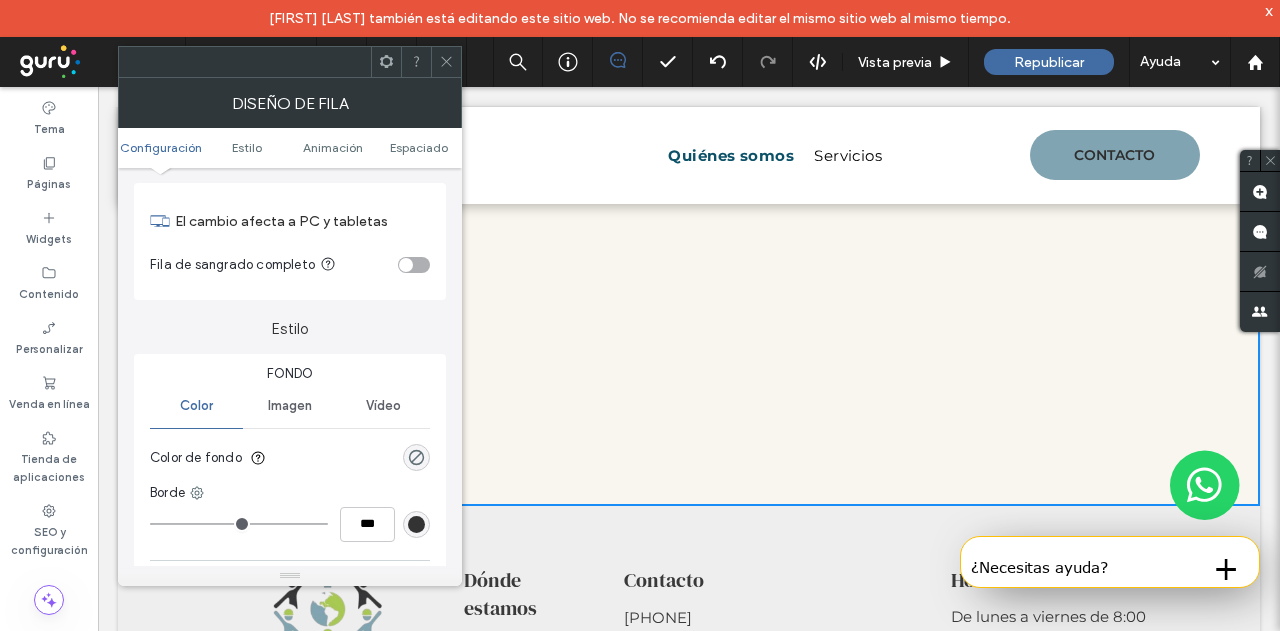 scroll, scrollTop: 0, scrollLeft: 0, axis: both 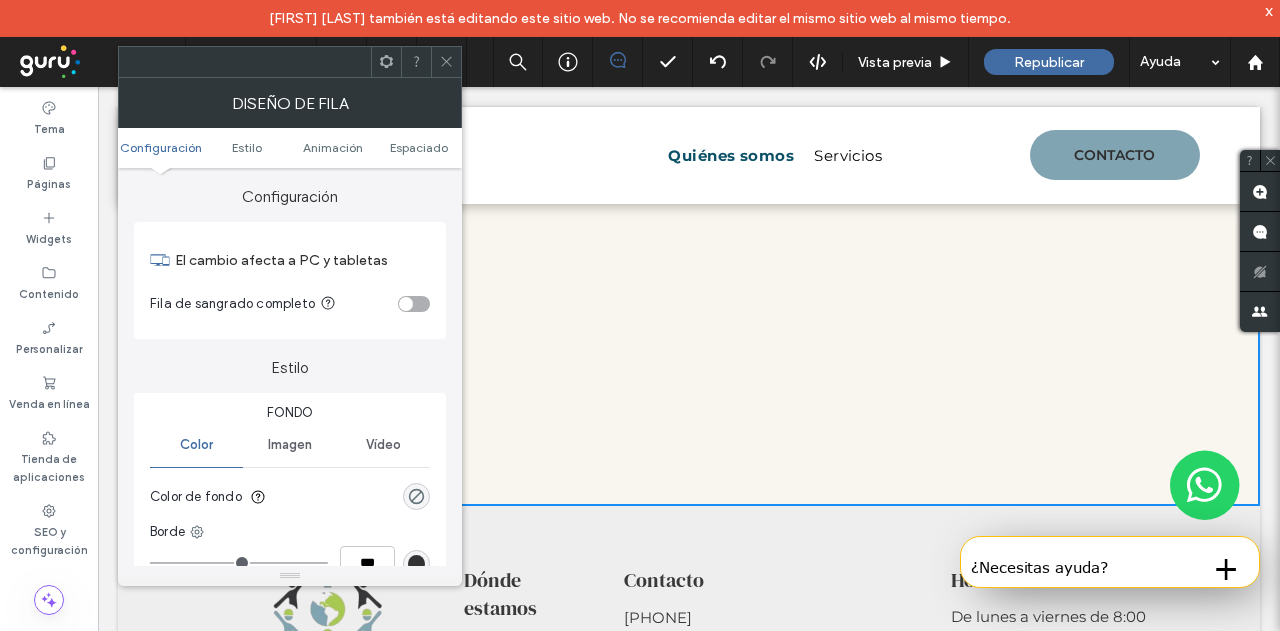 drag, startPoint x: 422, startPoint y: 291, endPoint x: 422, endPoint y: 269, distance: 22 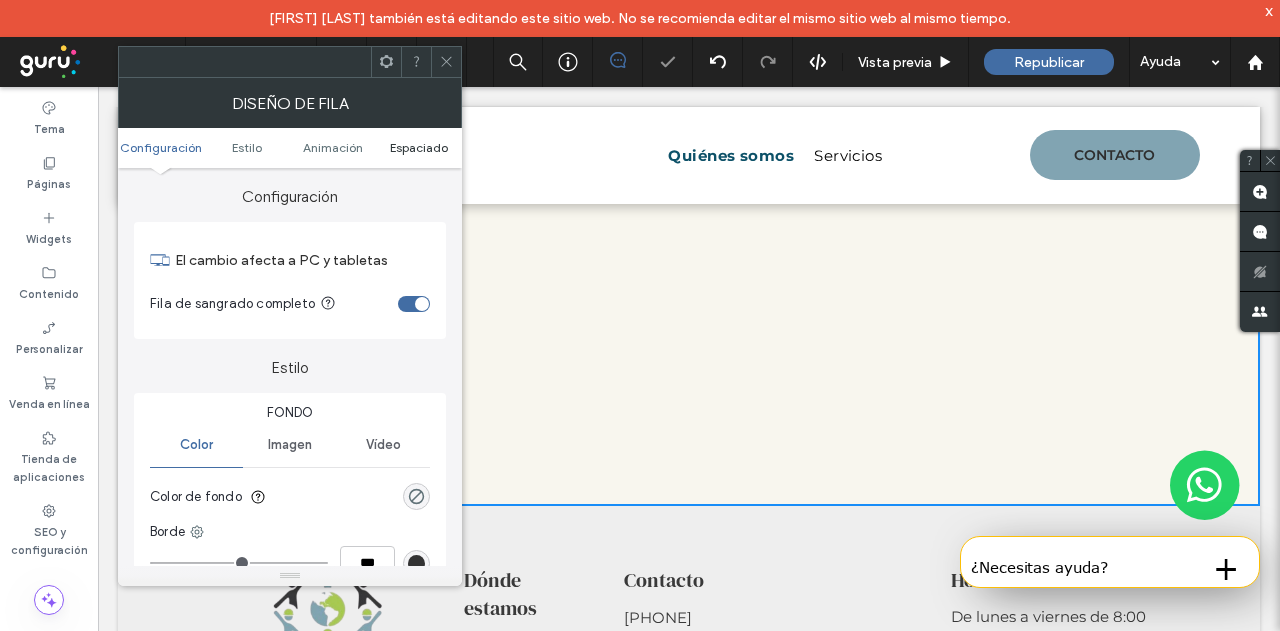 click on "Espaciado" at bounding box center (419, 147) 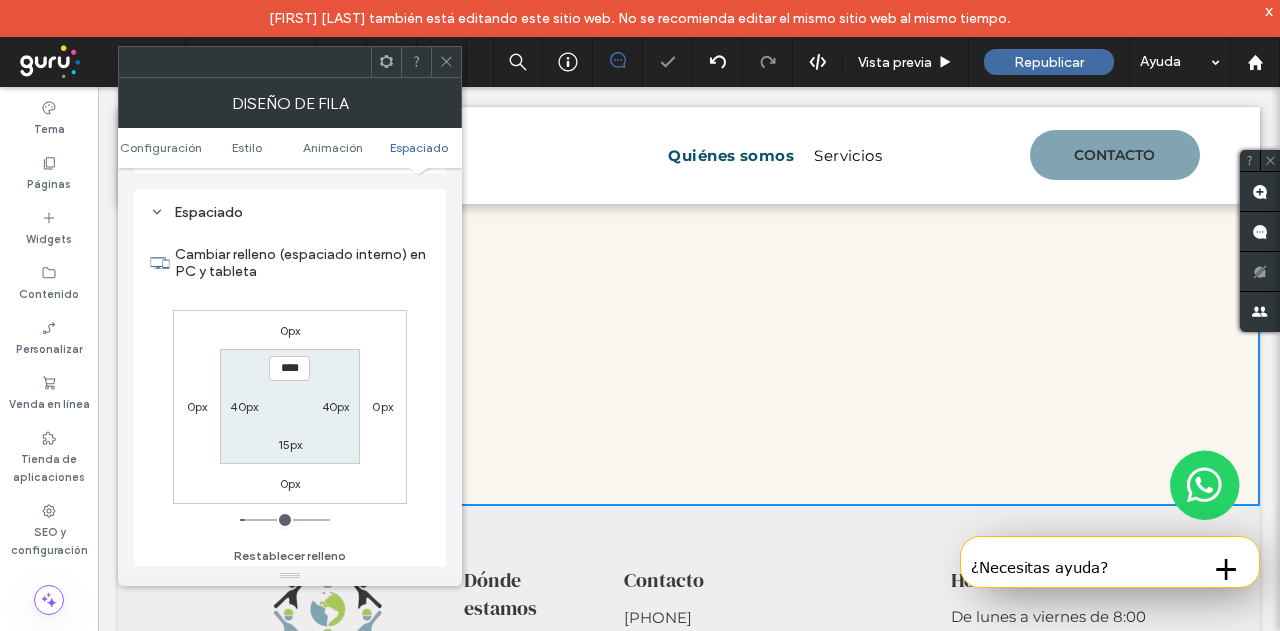 scroll, scrollTop: 565, scrollLeft: 0, axis: vertical 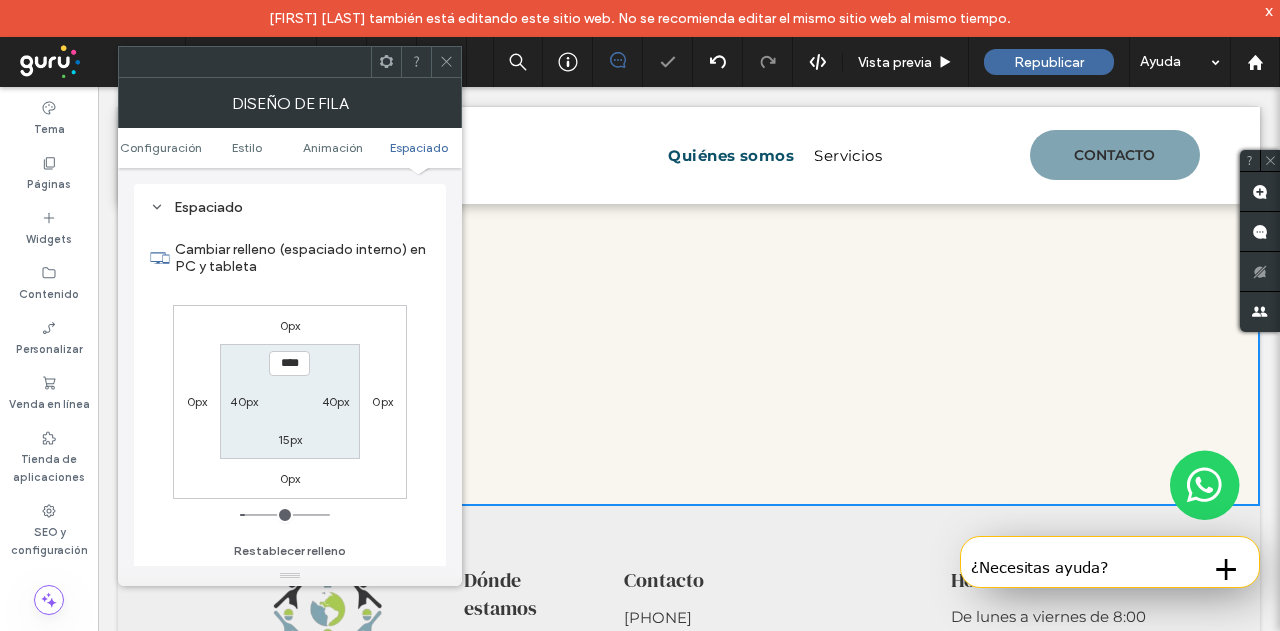 click on "40px" at bounding box center [244, 401] 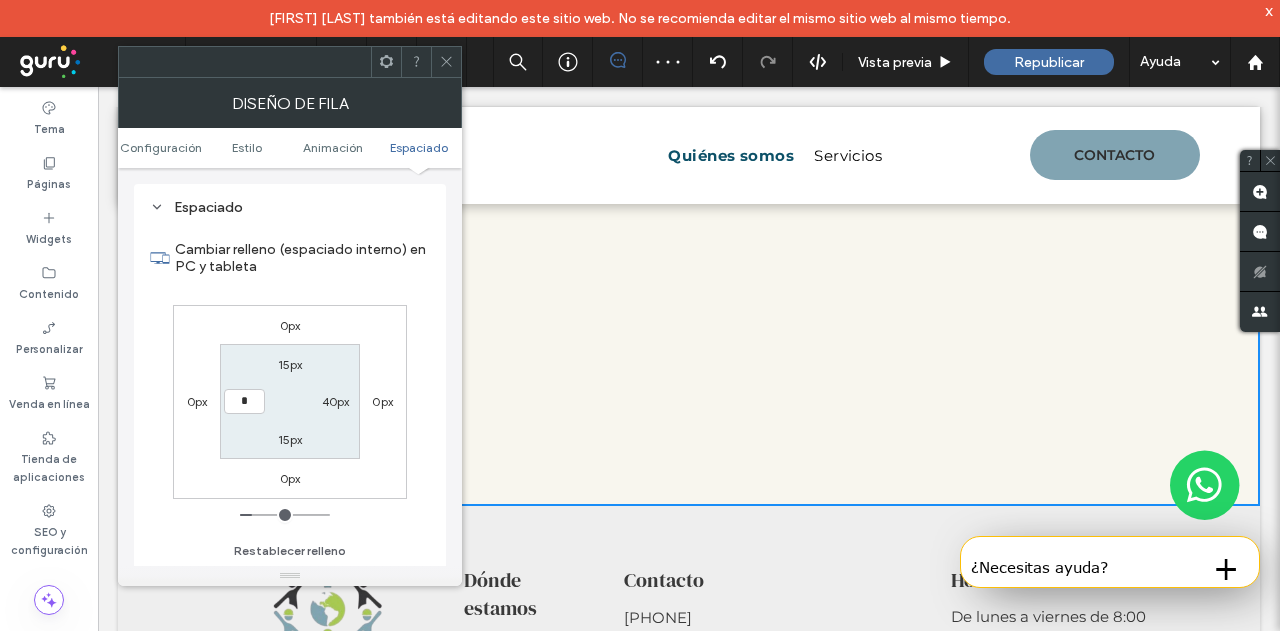type on "*" 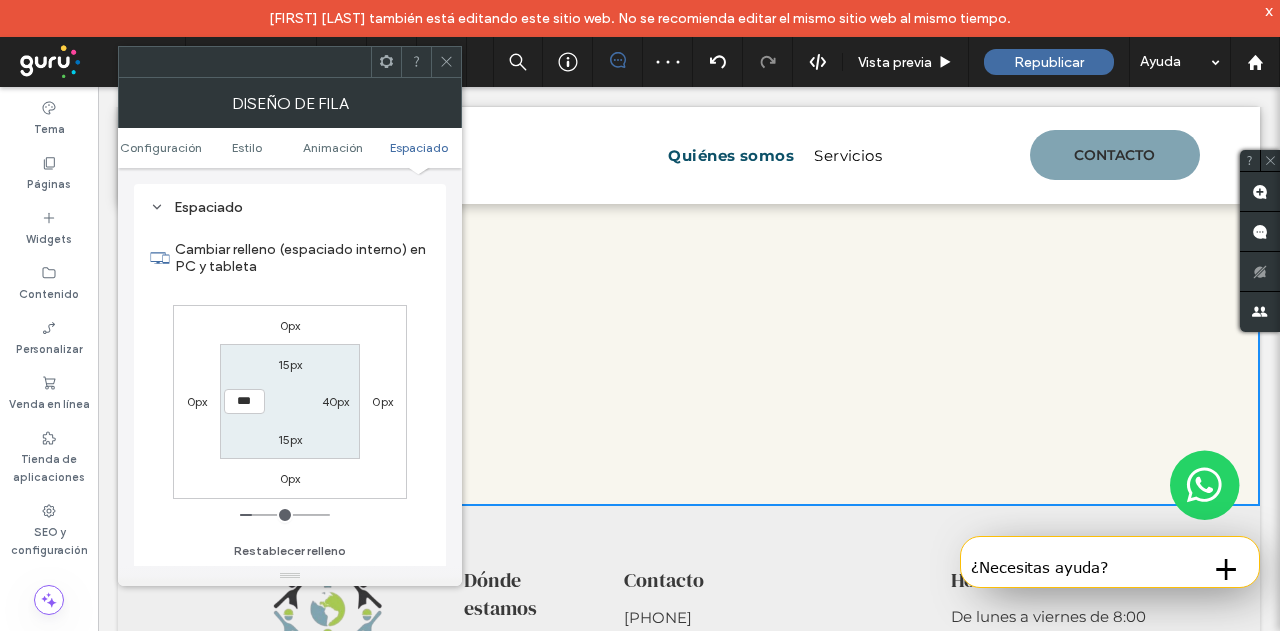 click on "40px" at bounding box center (336, 401) 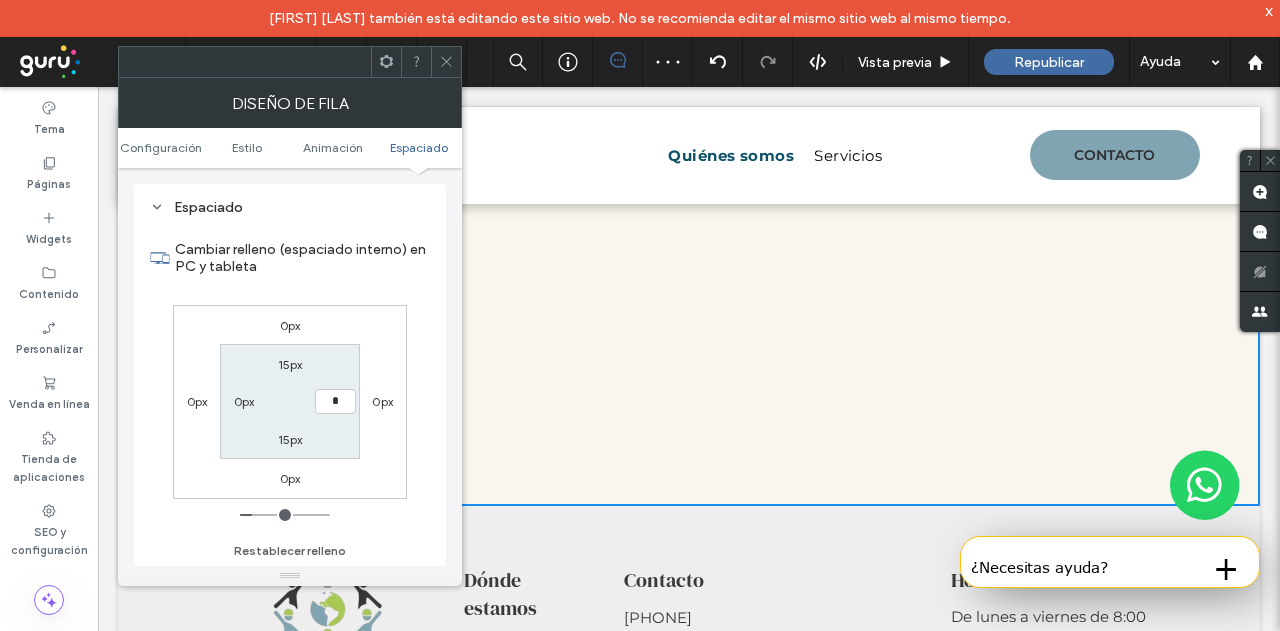 type on "*" 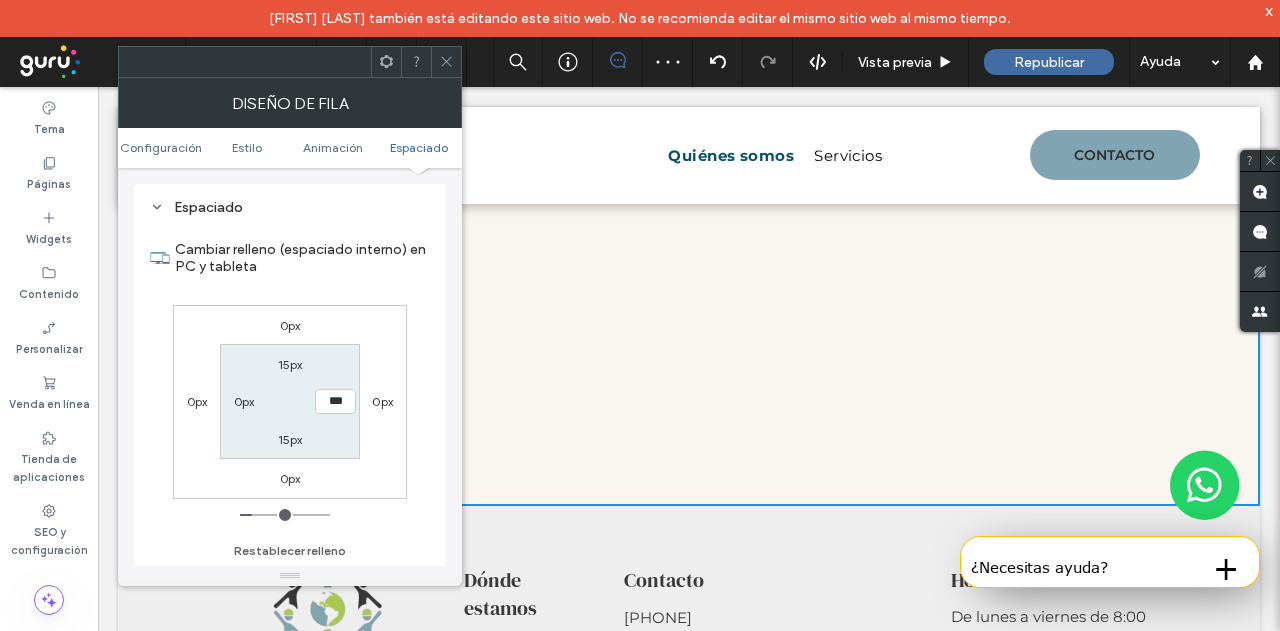 click on "15px" at bounding box center [290, 364] 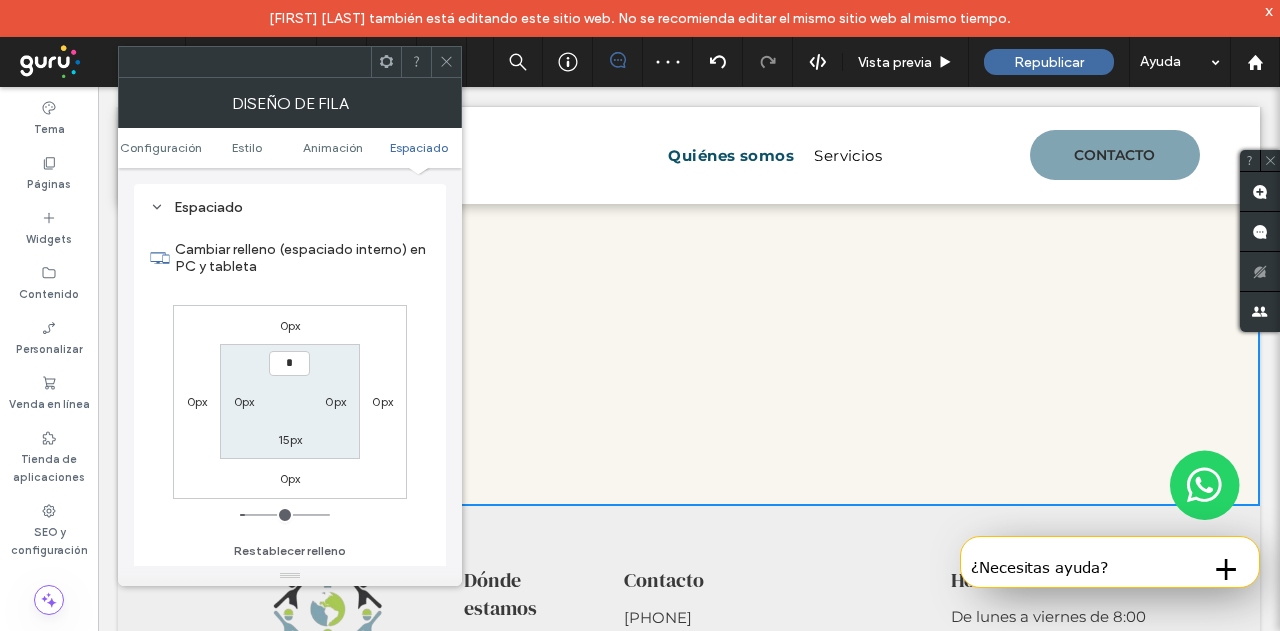 type on "*" 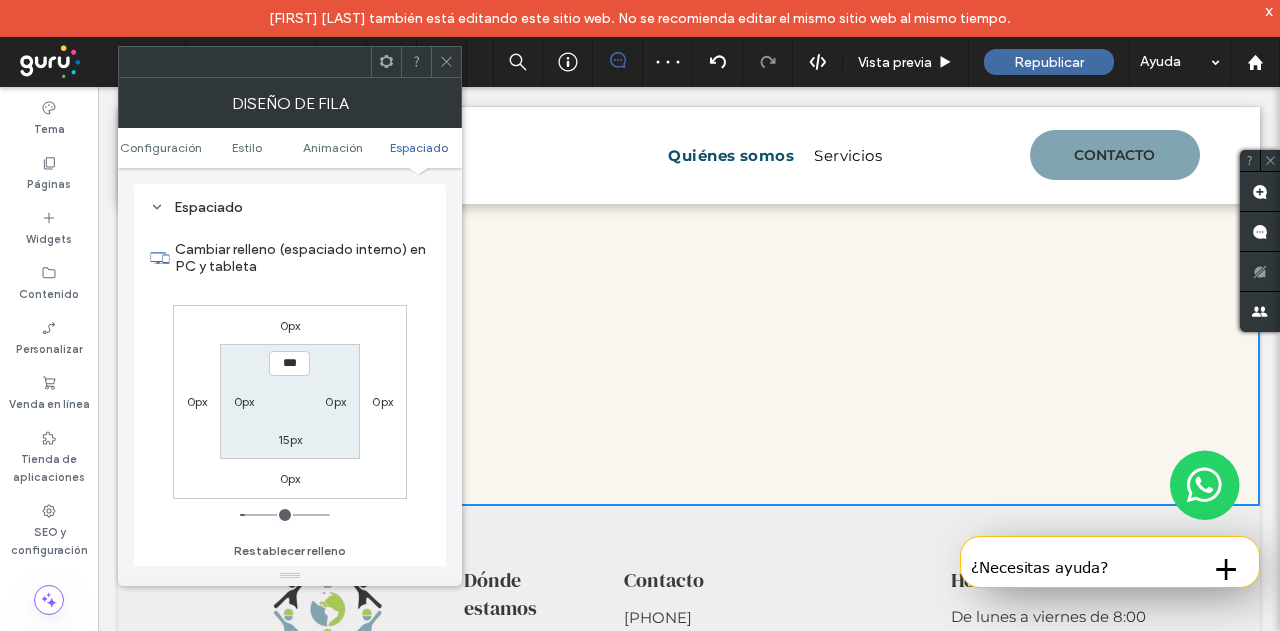 click on "15px" at bounding box center [290, 439] 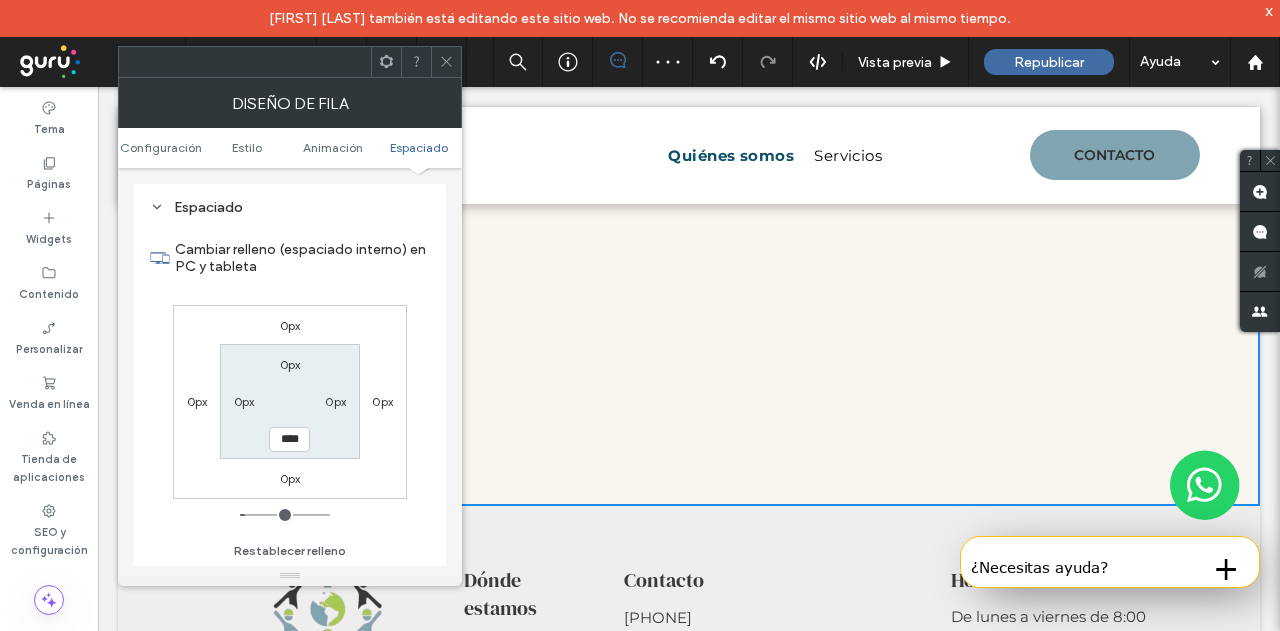 type on "**" 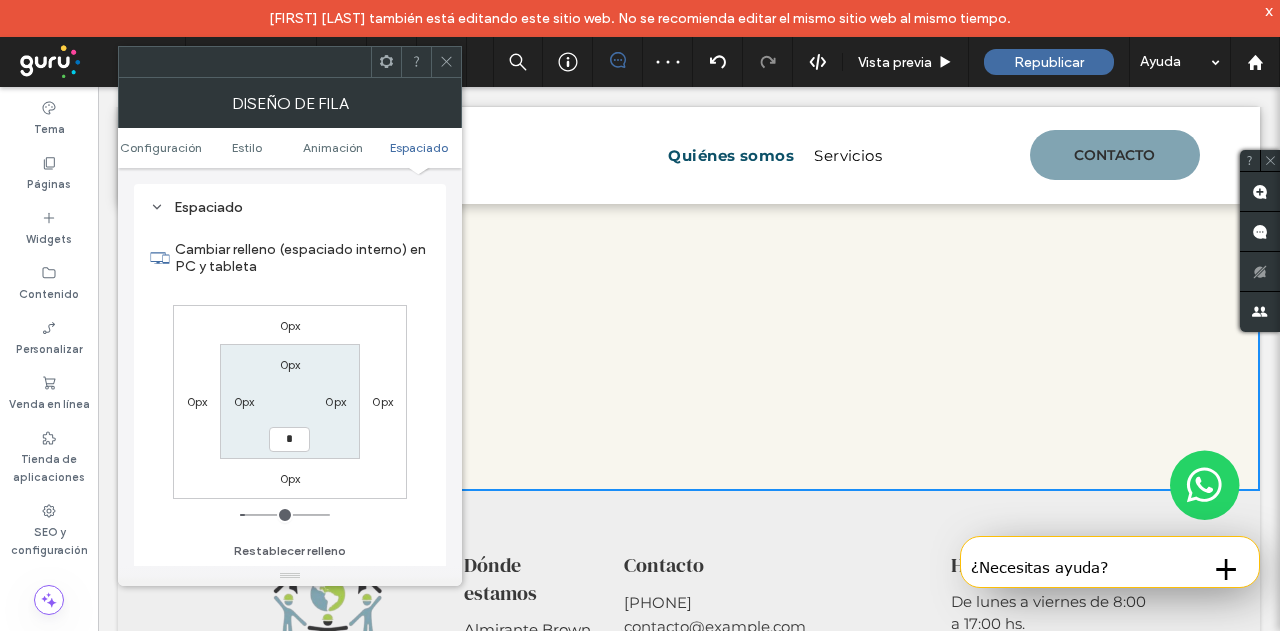type on "*" 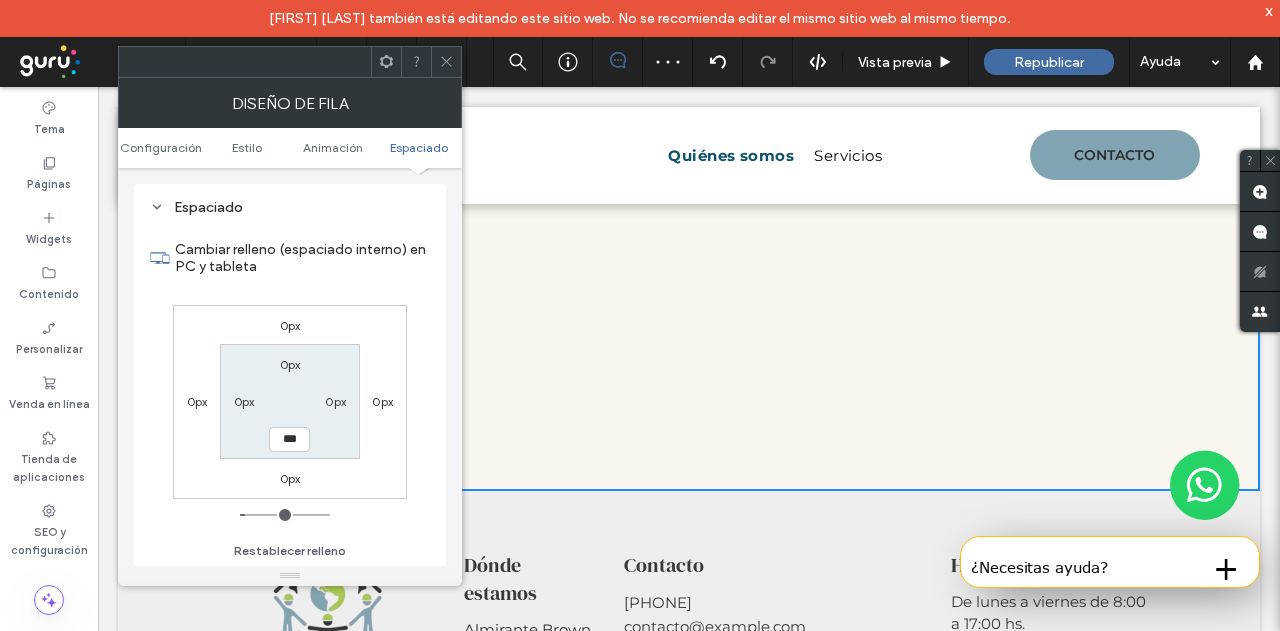 click 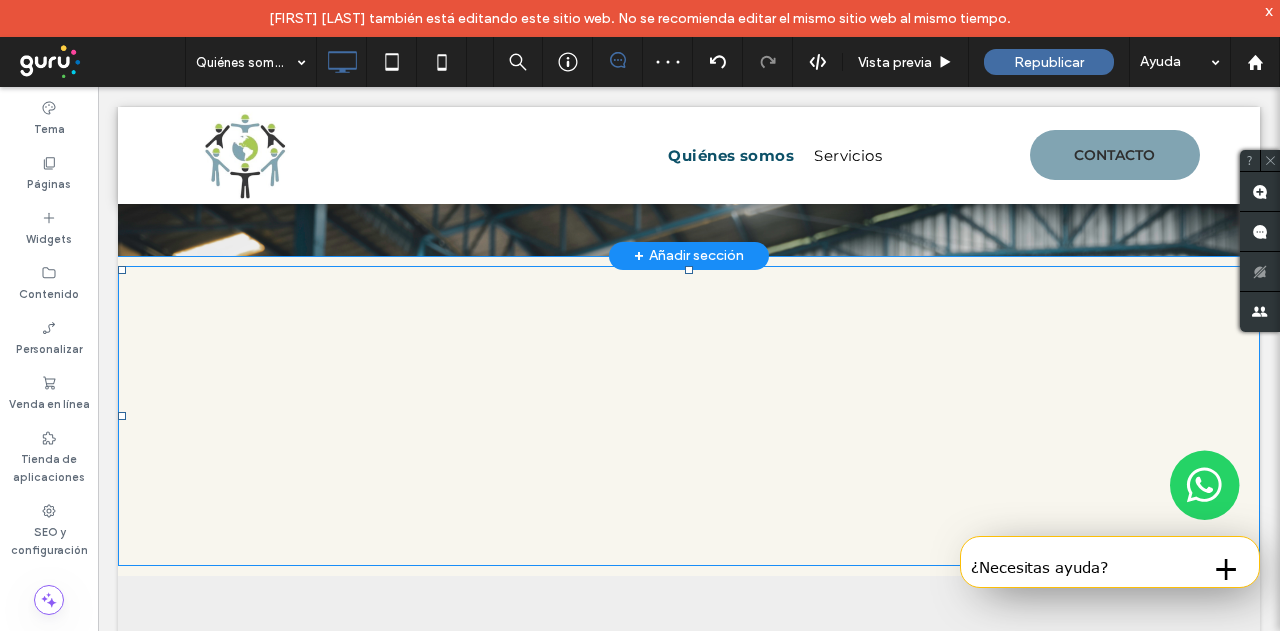 scroll, scrollTop: 2976, scrollLeft: 0, axis: vertical 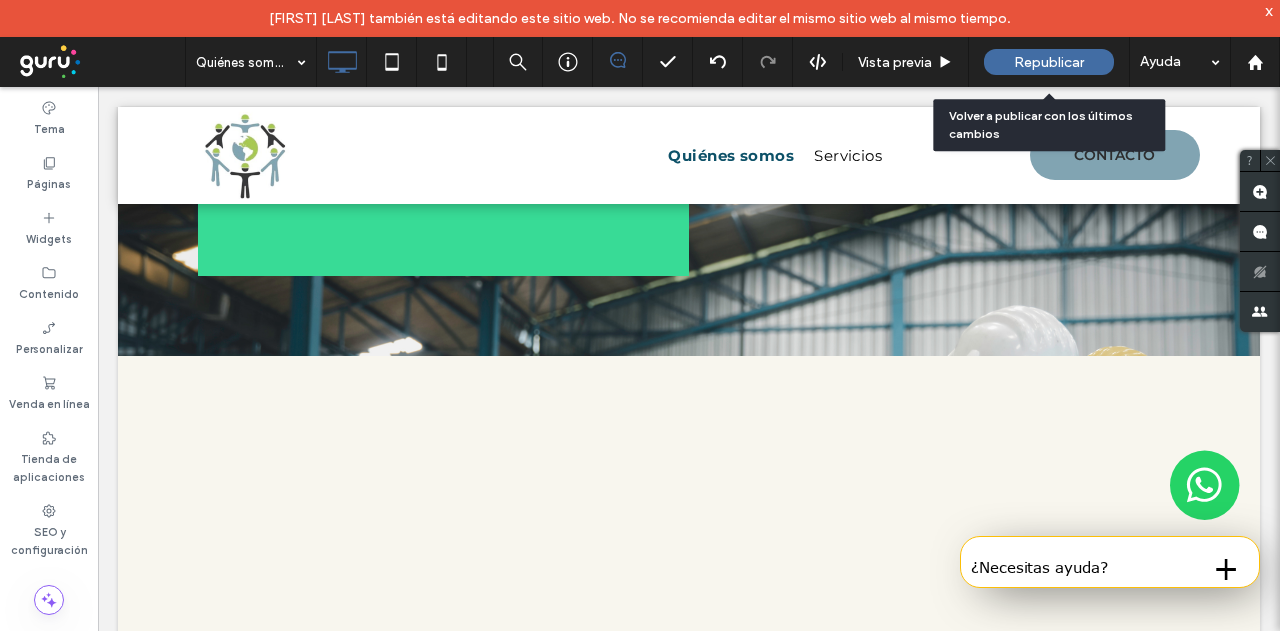 click on "Republicar" at bounding box center (1049, 62) 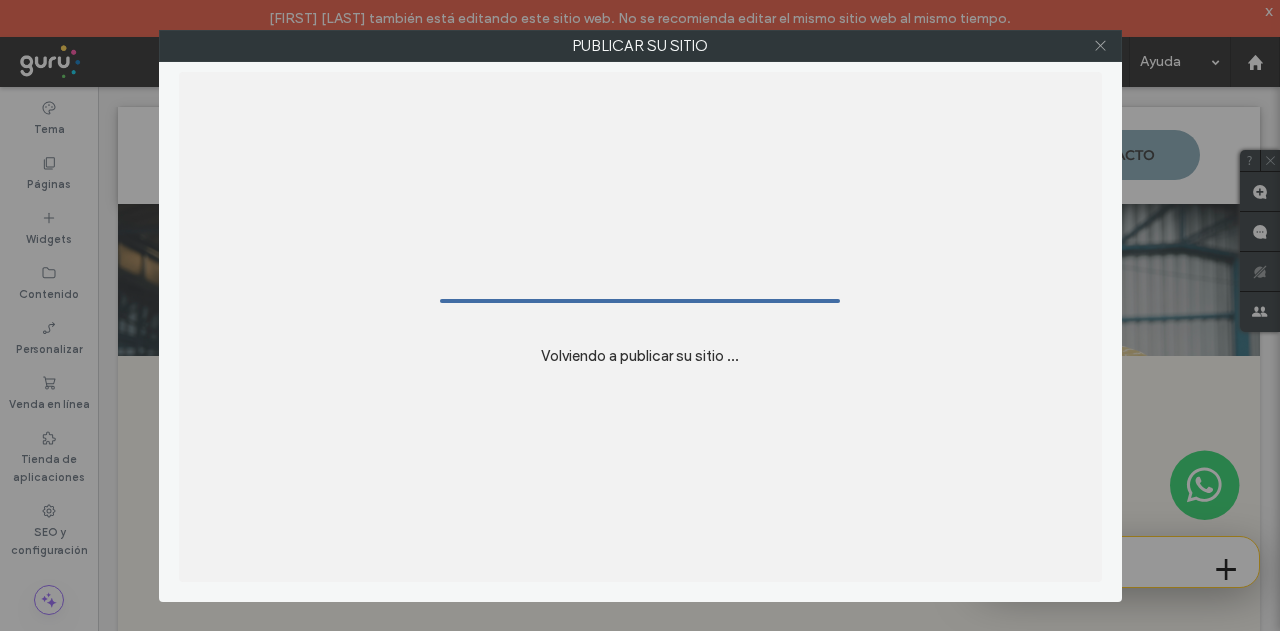 click 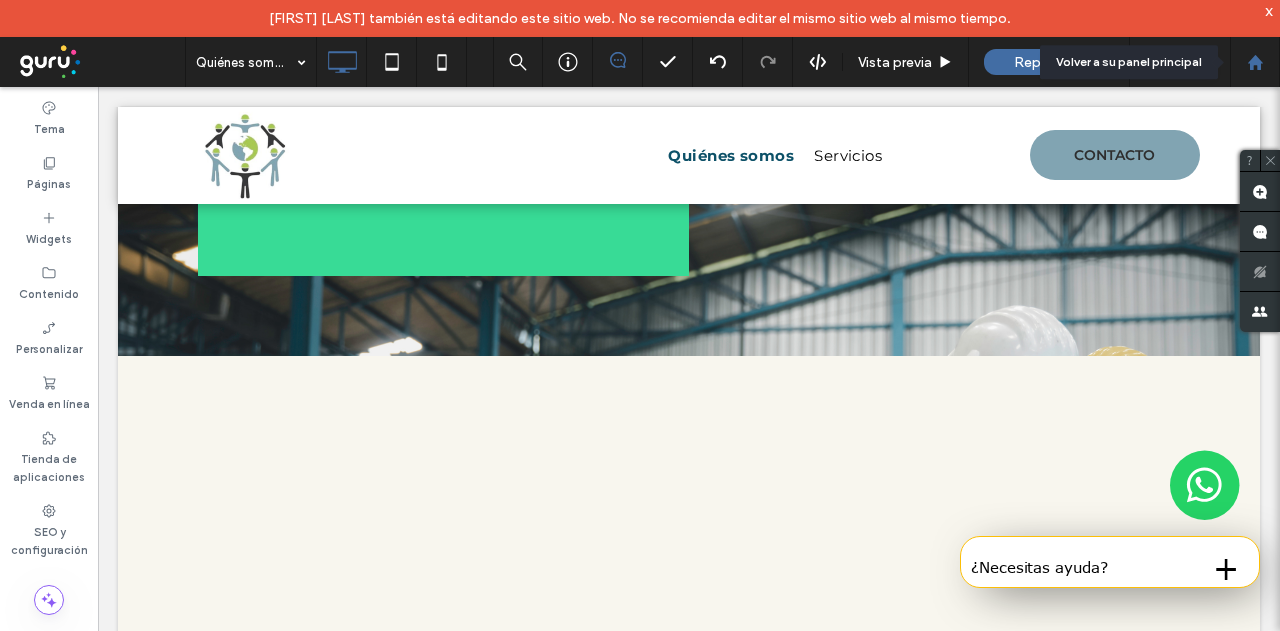 click 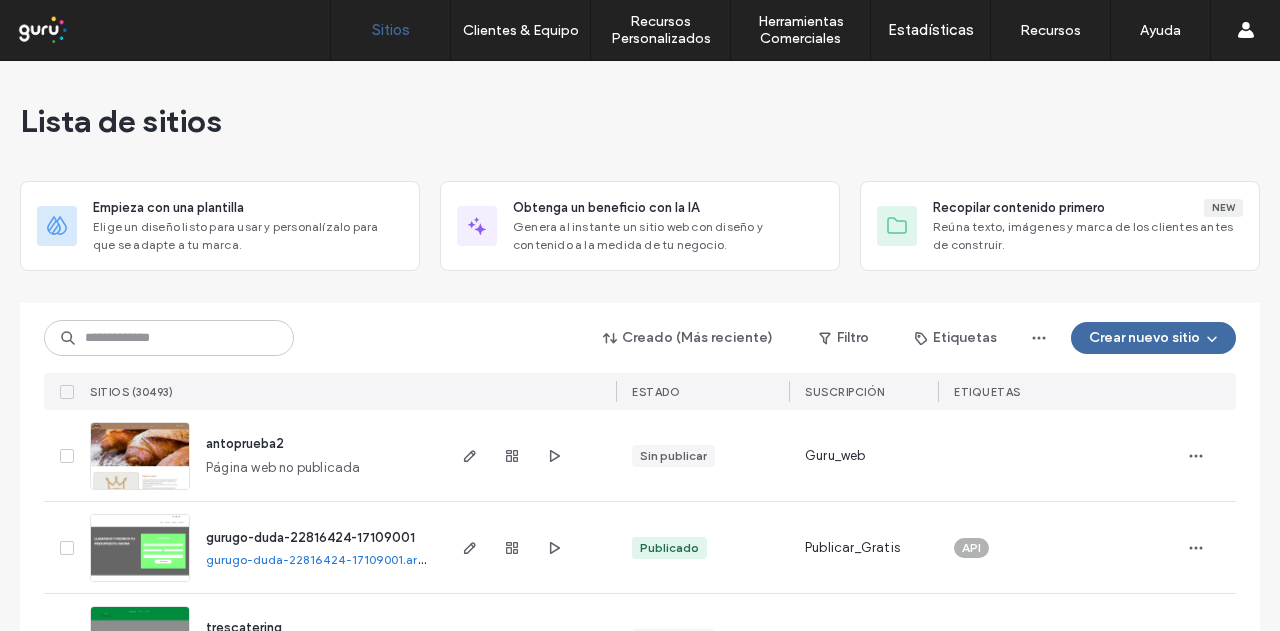 scroll, scrollTop: 0, scrollLeft: 0, axis: both 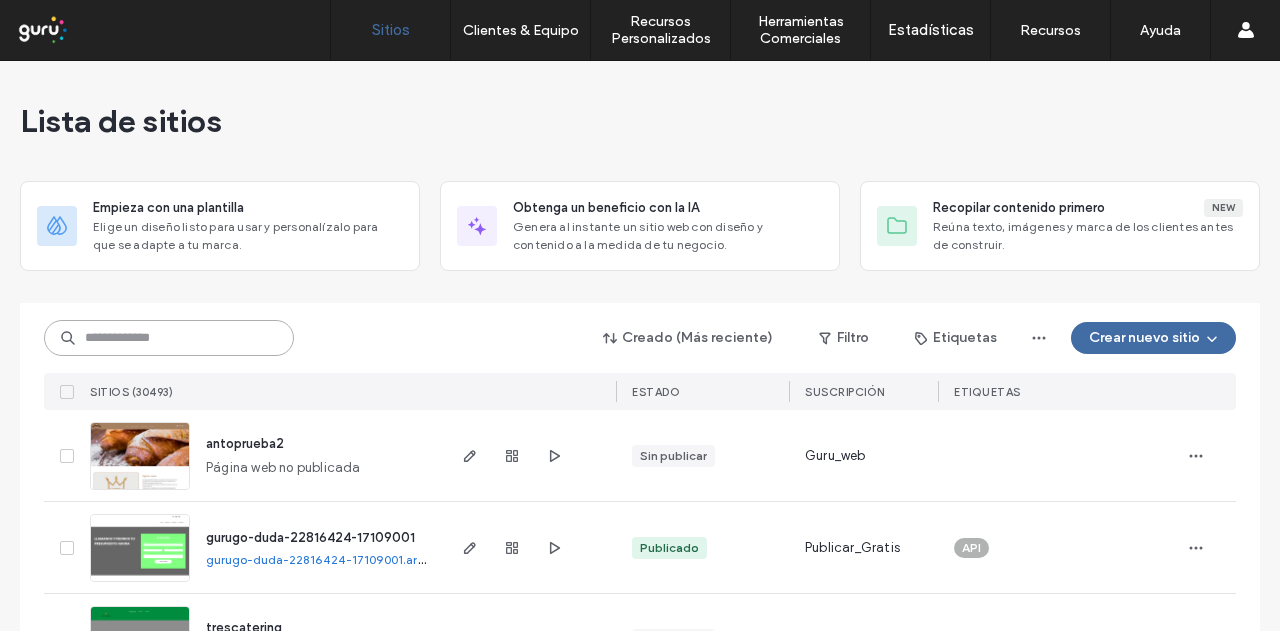 click at bounding box center [169, 338] 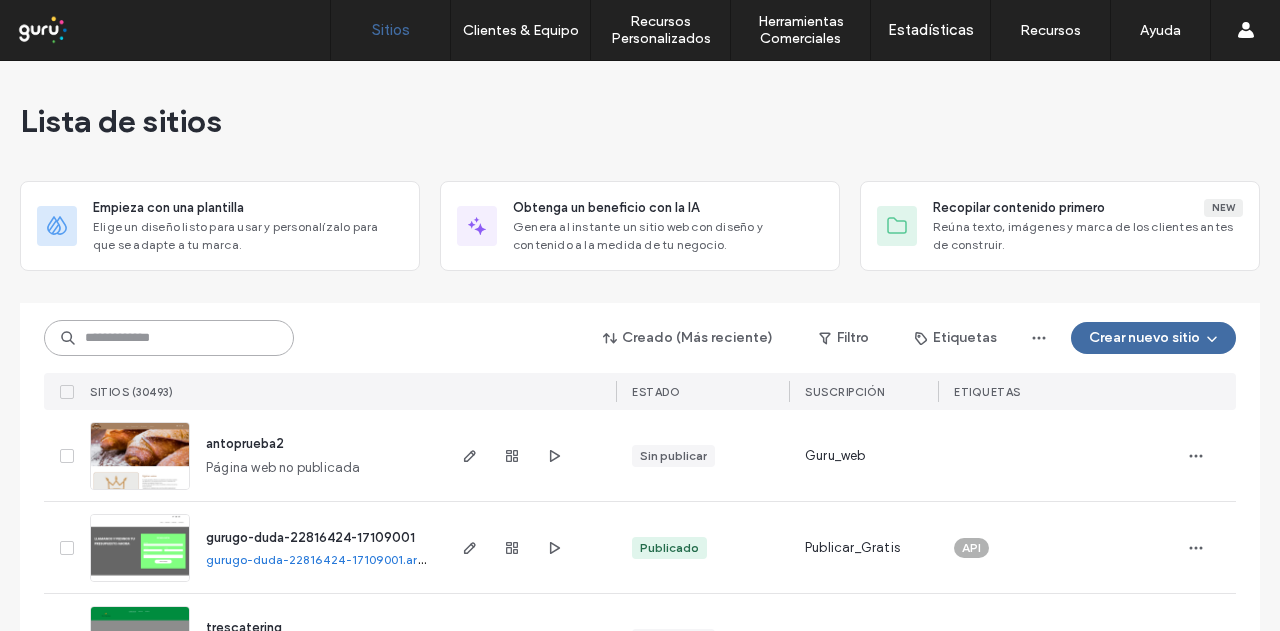 paste on "**********" 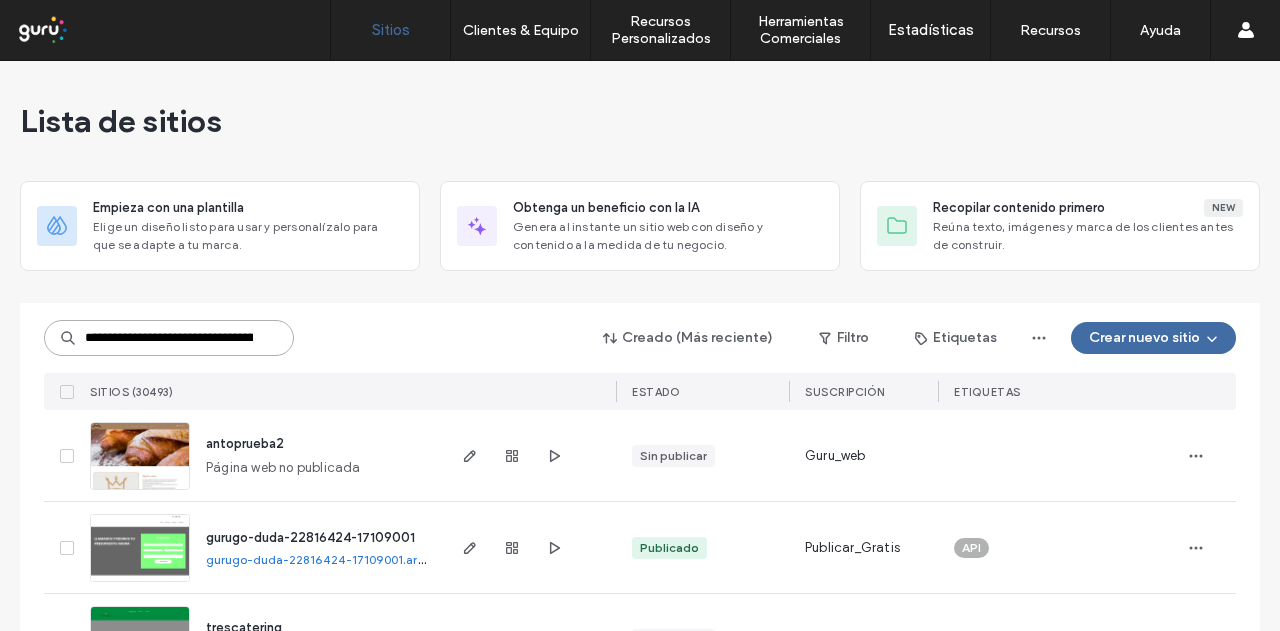 scroll, scrollTop: 0, scrollLeft: 100, axis: horizontal 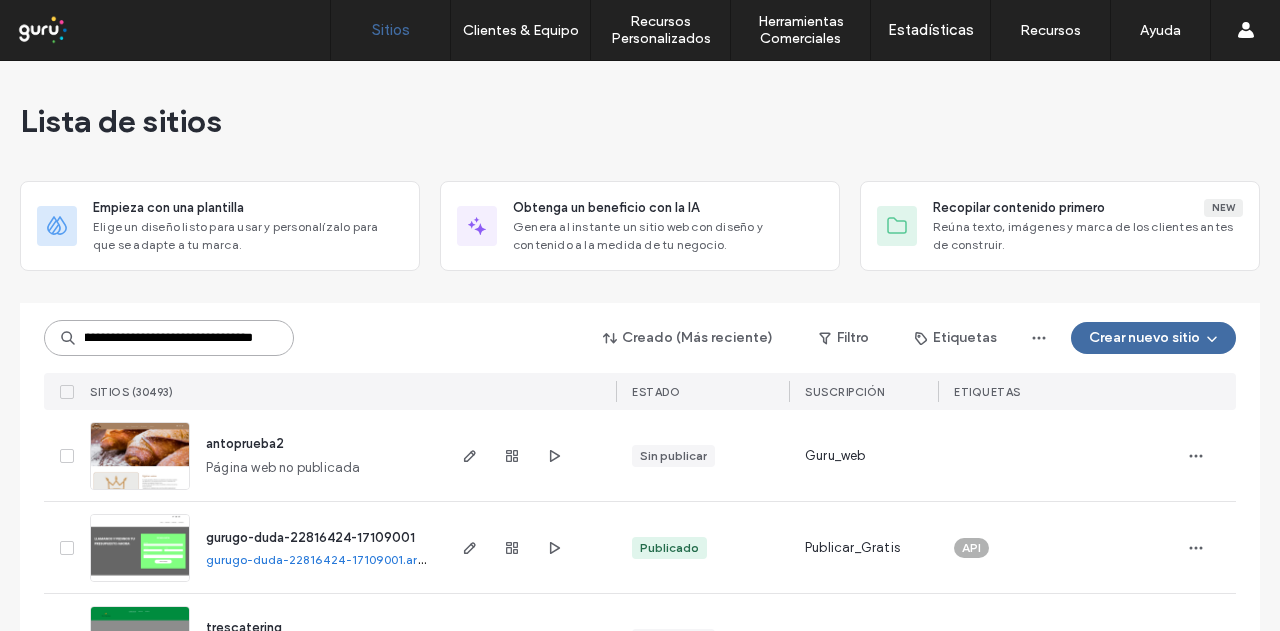 type on "**********" 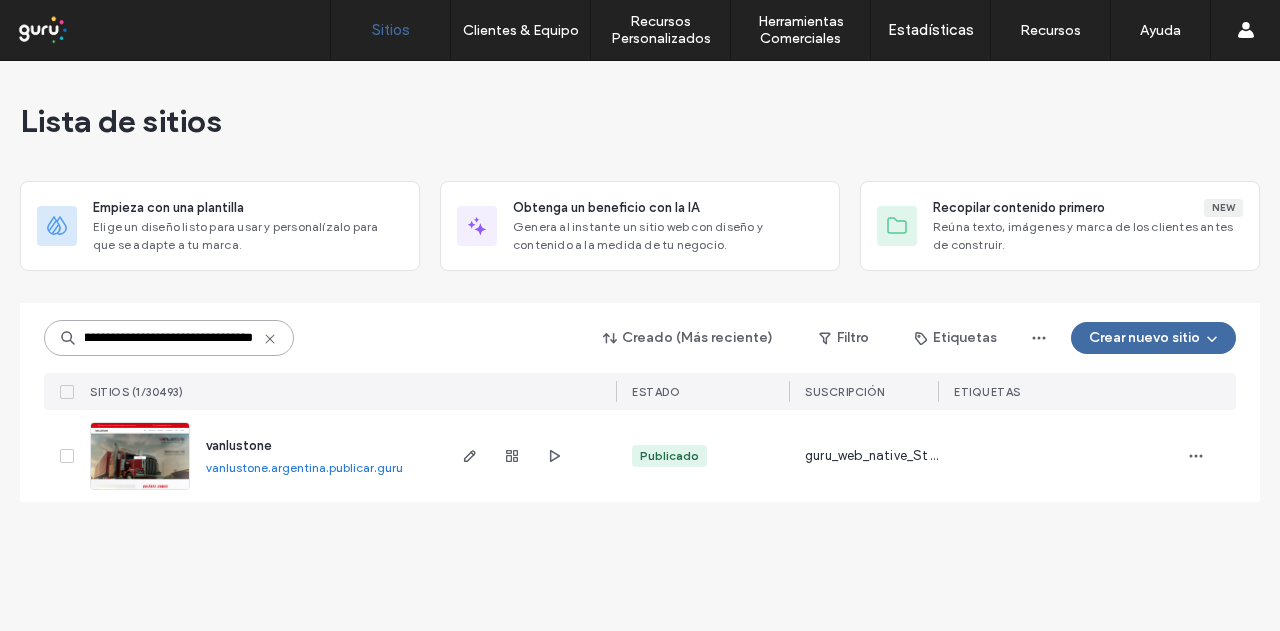 scroll, scrollTop: 0, scrollLeft: 0, axis: both 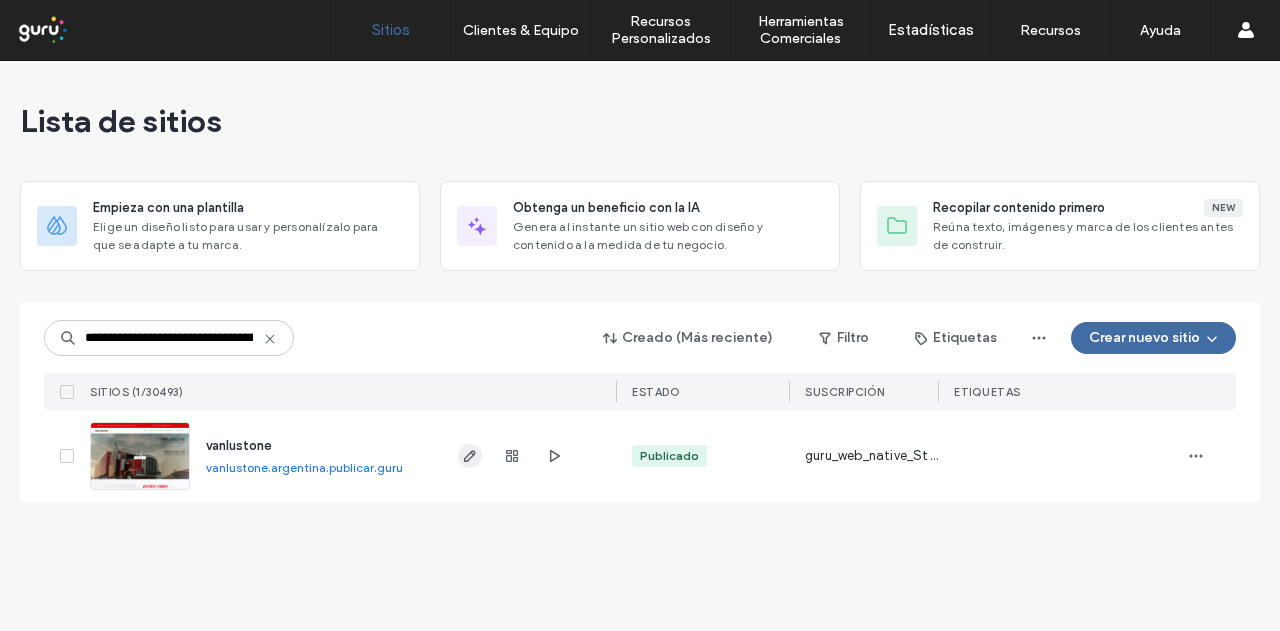 click 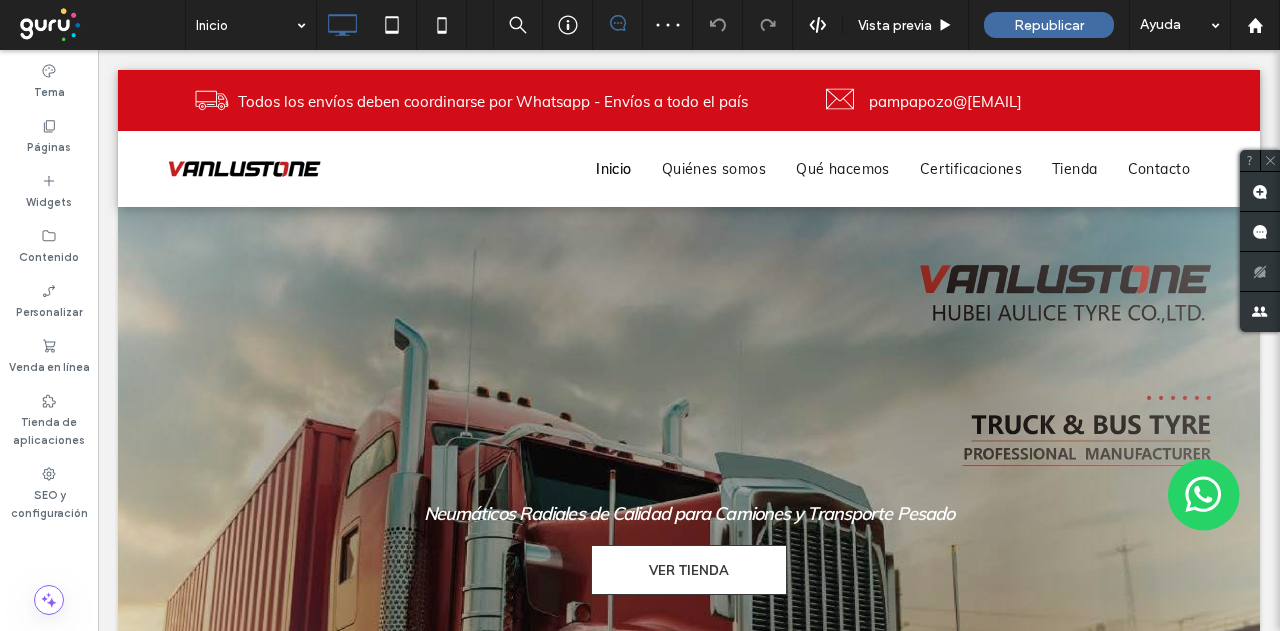 scroll, scrollTop: 0, scrollLeft: 0, axis: both 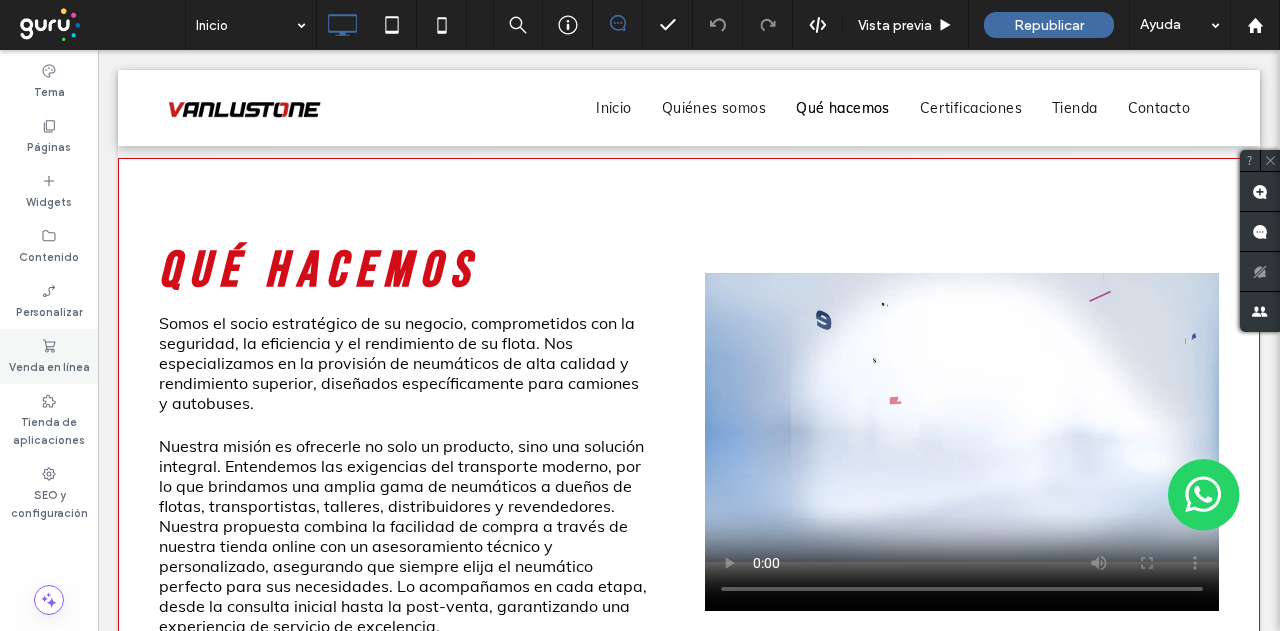 click on "Venda en línea" at bounding box center (49, 356) 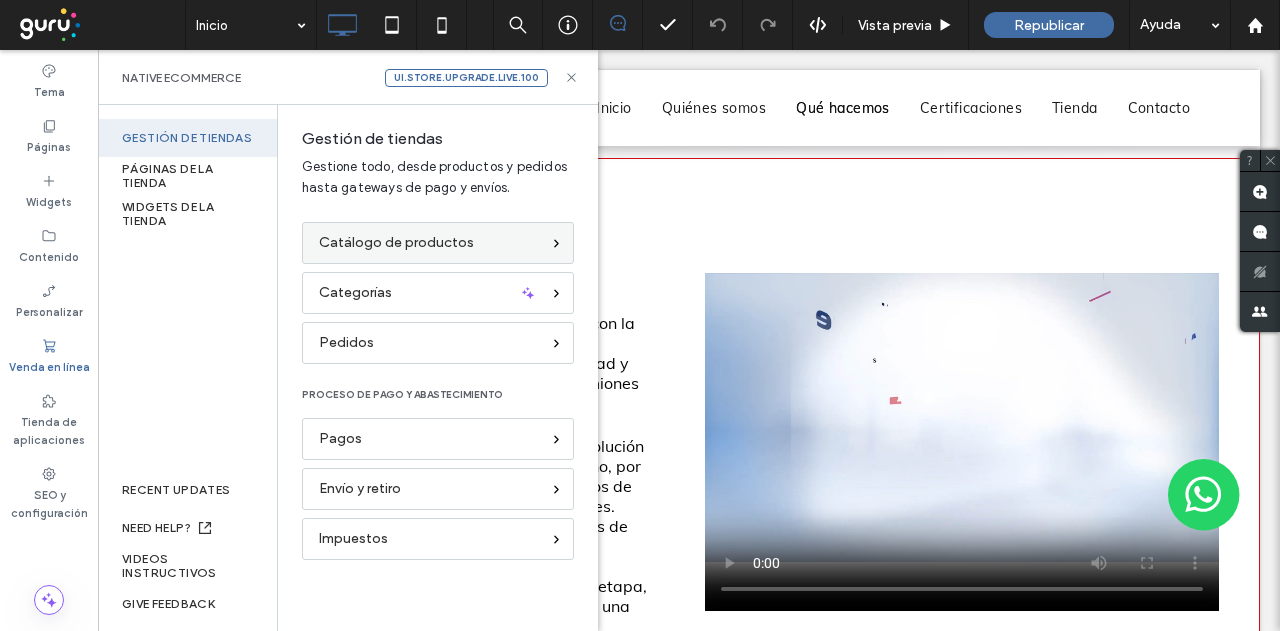 click on "Catálogo de productos" at bounding box center (396, 243) 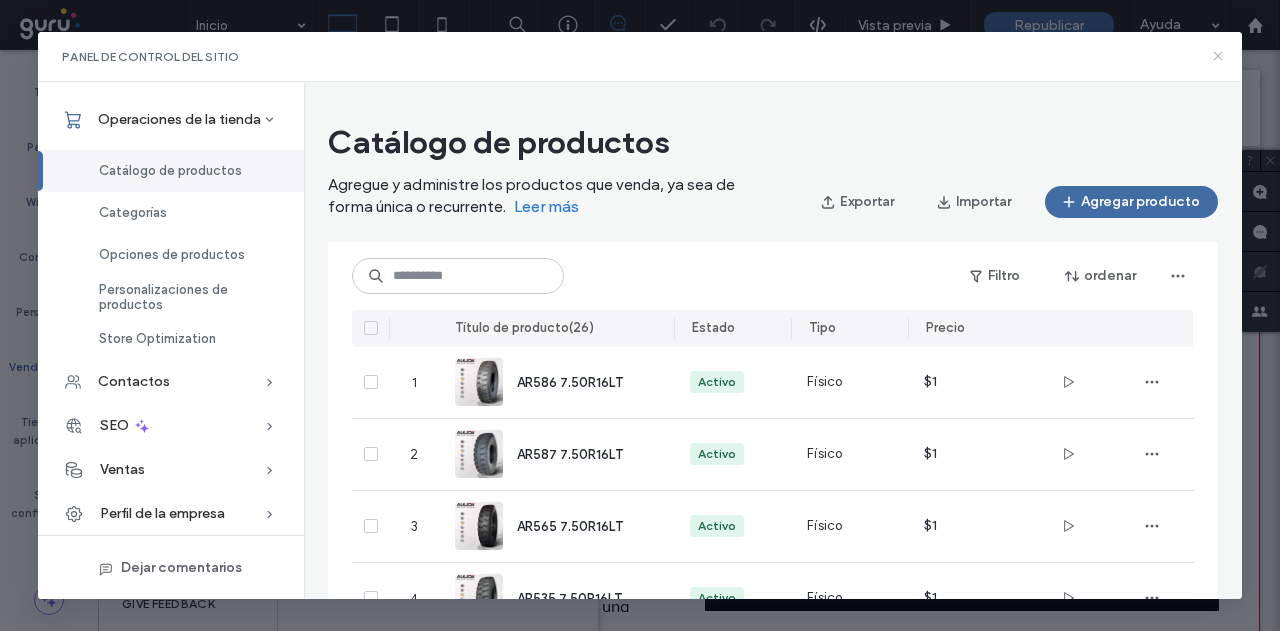 click 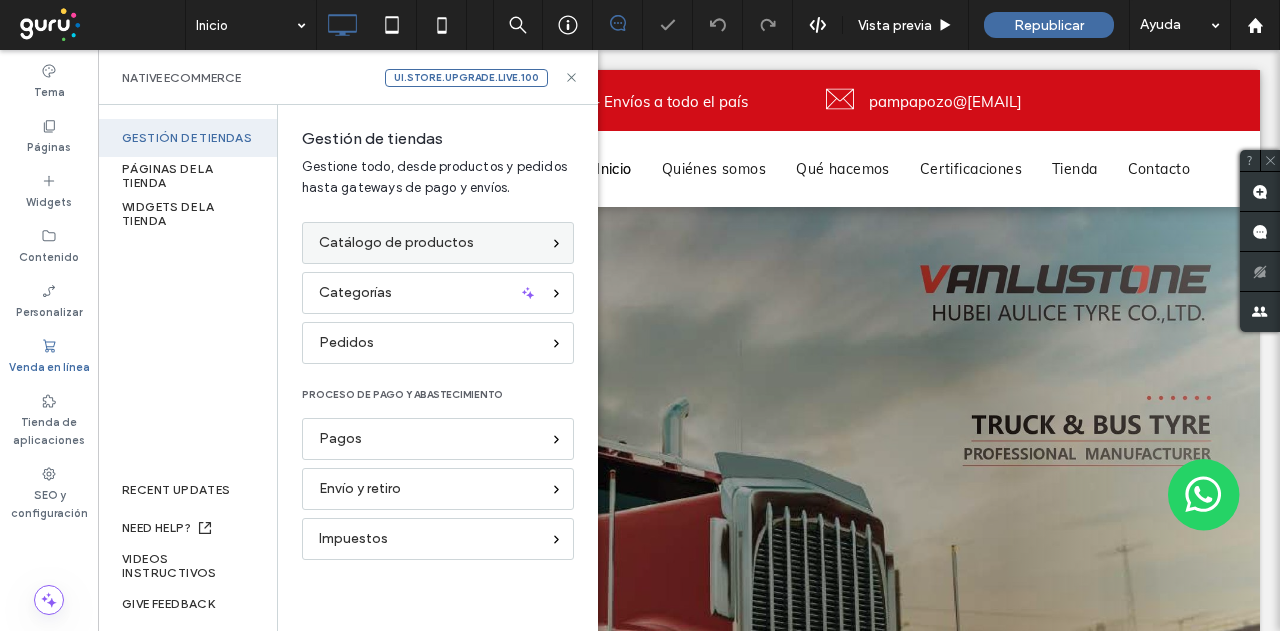 scroll, scrollTop: 0, scrollLeft: 0, axis: both 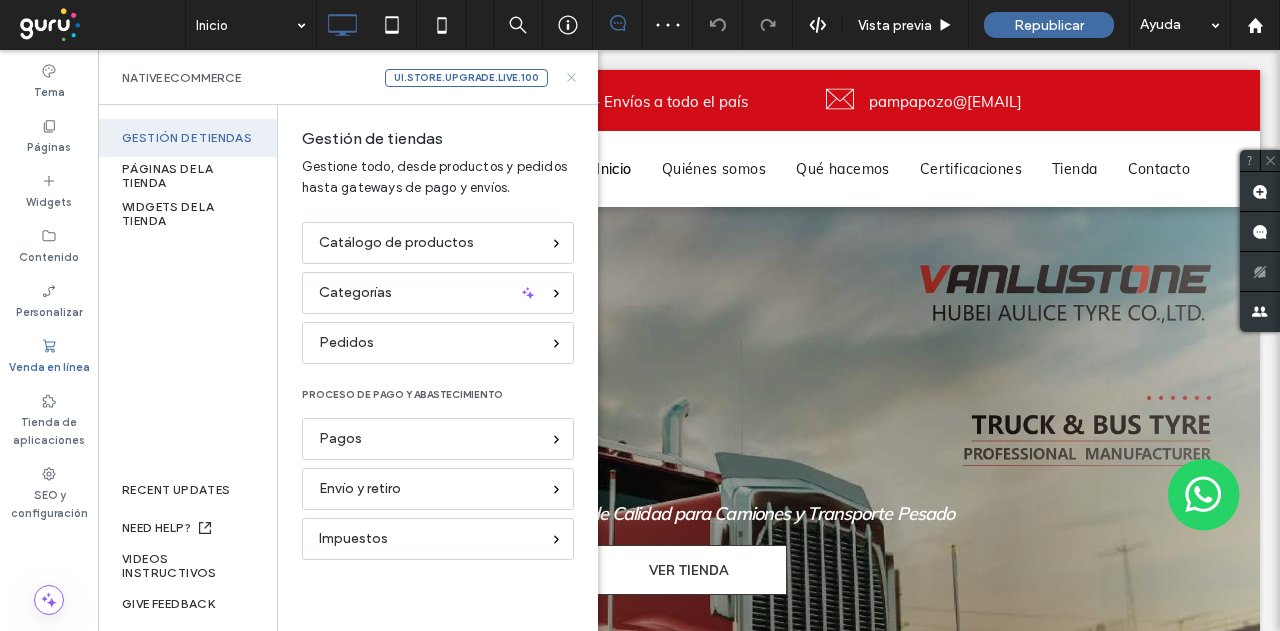 click 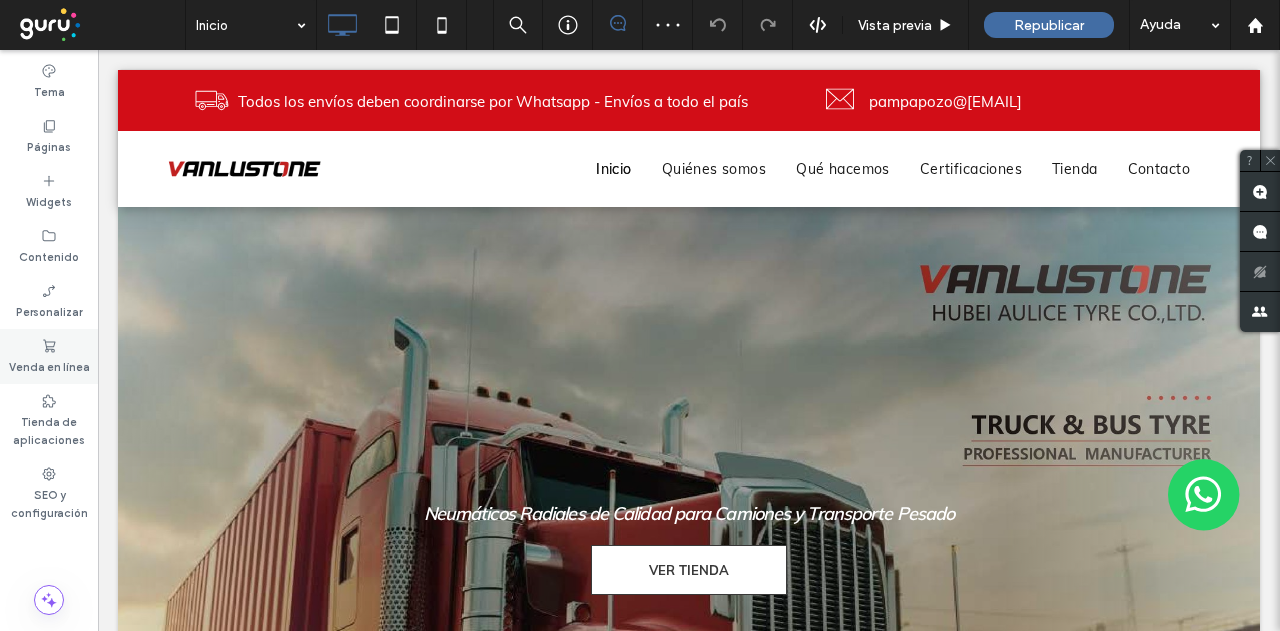 click on "Venda en línea" at bounding box center [49, 365] 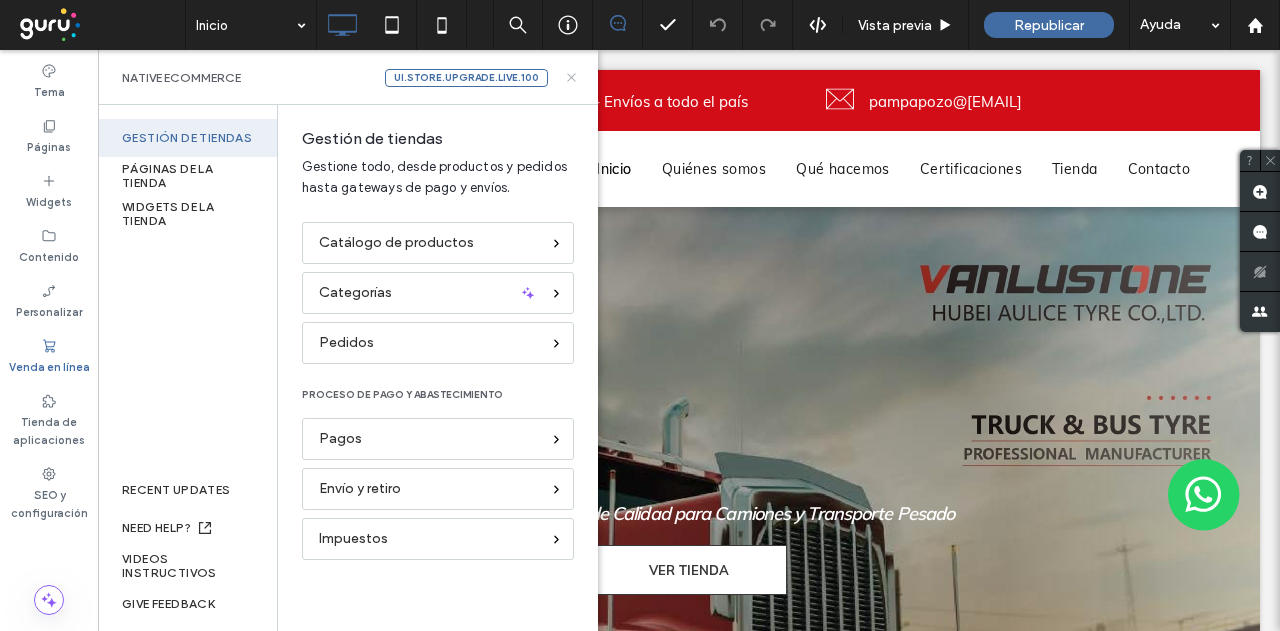 drag, startPoint x: 574, startPoint y: 75, endPoint x: 34, endPoint y: 100, distance: 540.57837 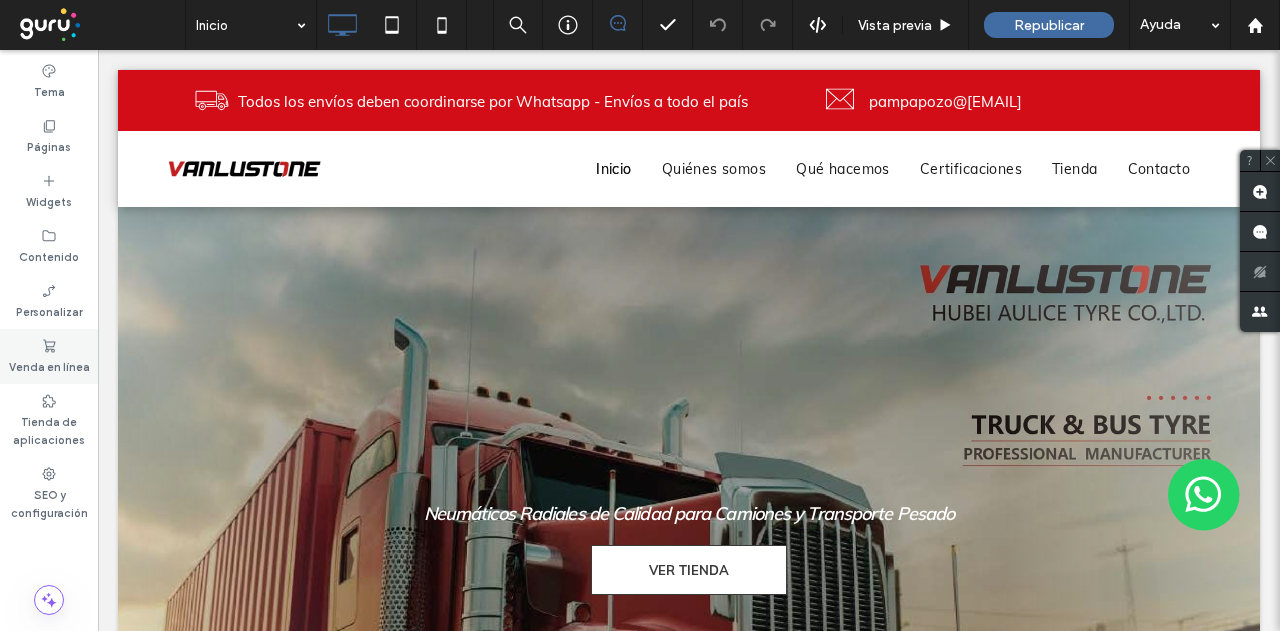click on "Venda en línea" at bounding box center [49, 356] 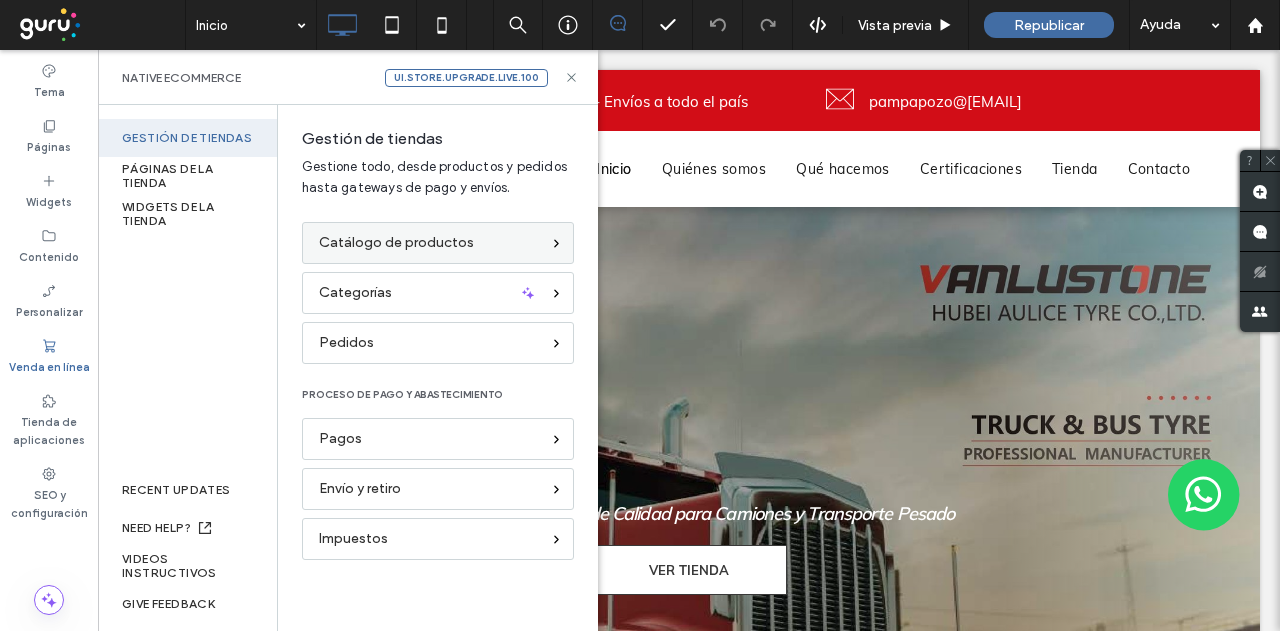 click on "Catálogo de productos" at bounding box center [396, 243] 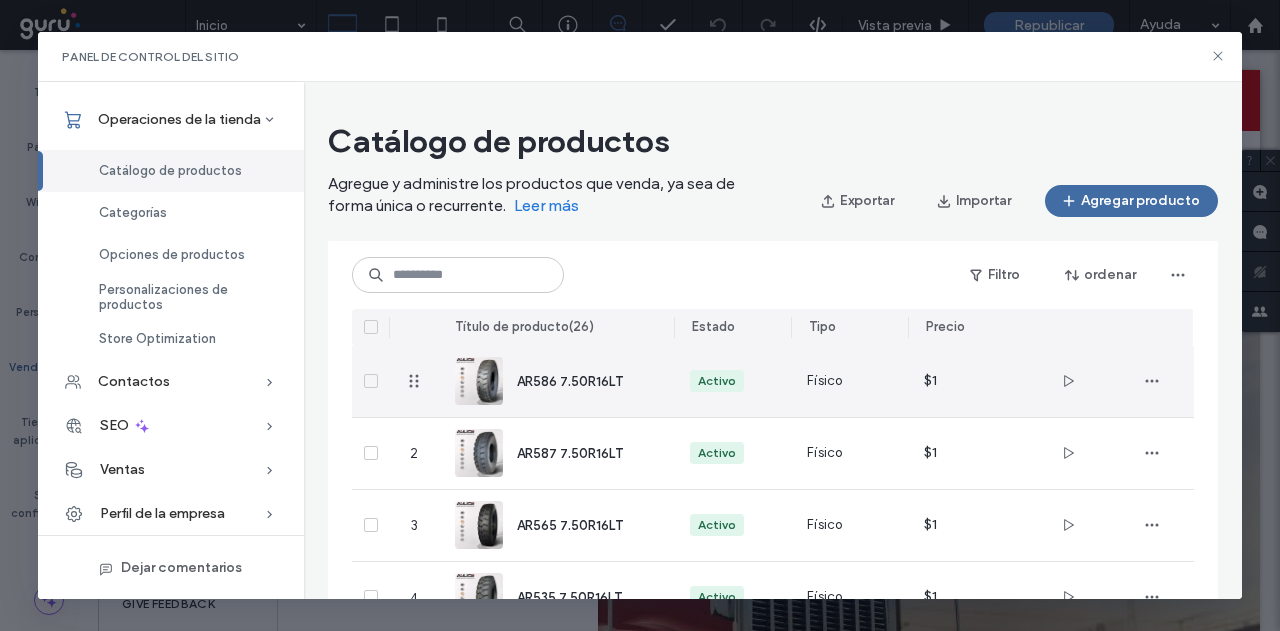 scroll, scrollTop: 0, scrollLeft: 0, axis: both 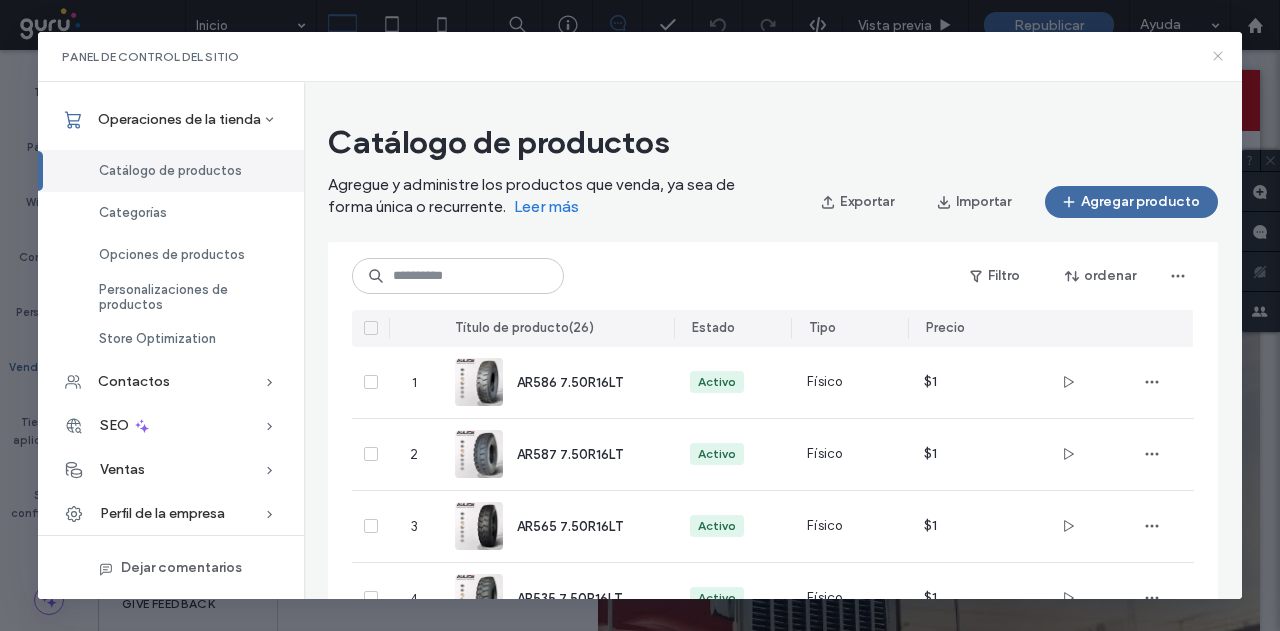 click 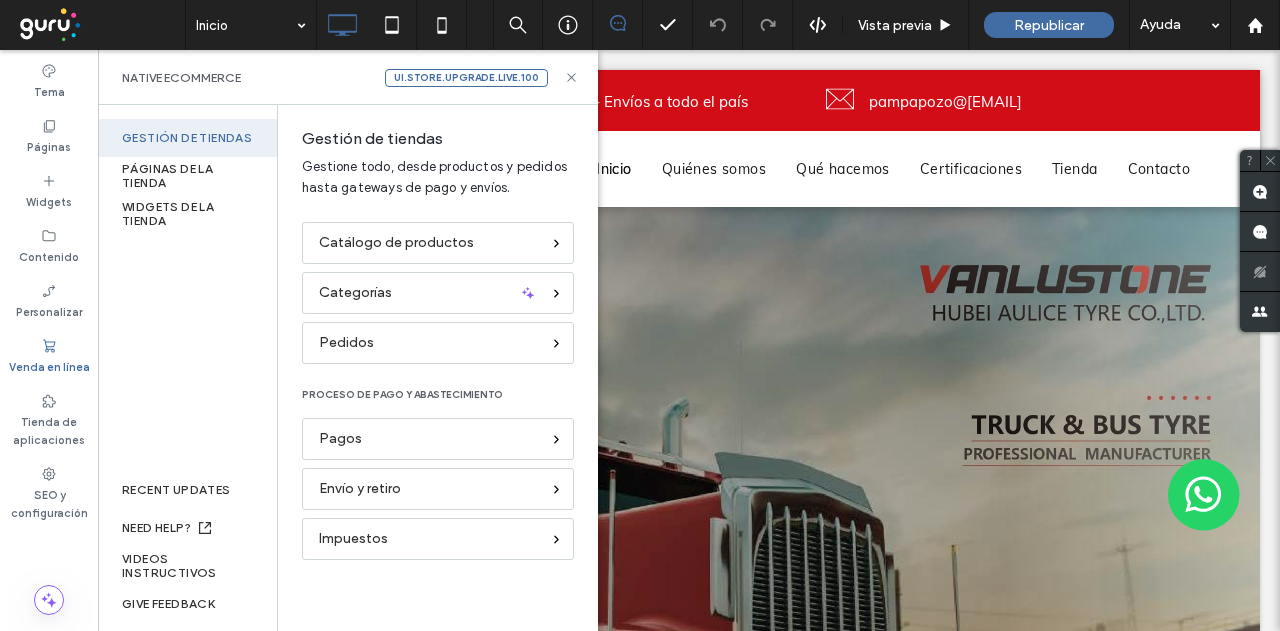 scroll, scrollTop: 0, scrollLeft: 0, axis: both 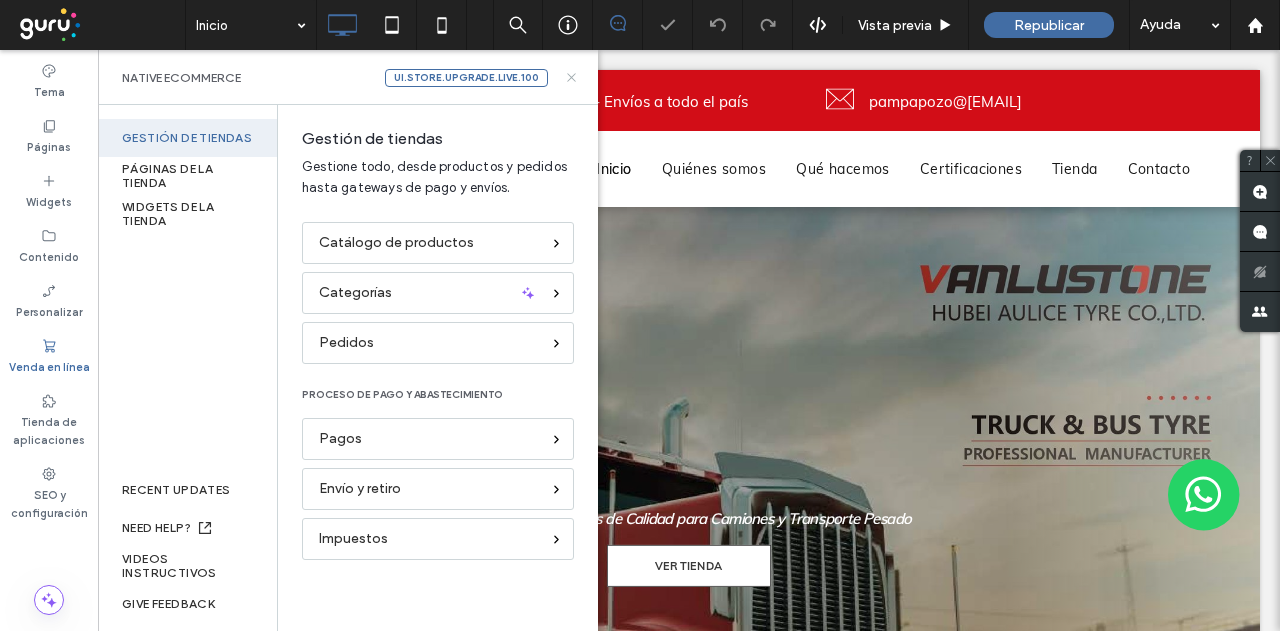click 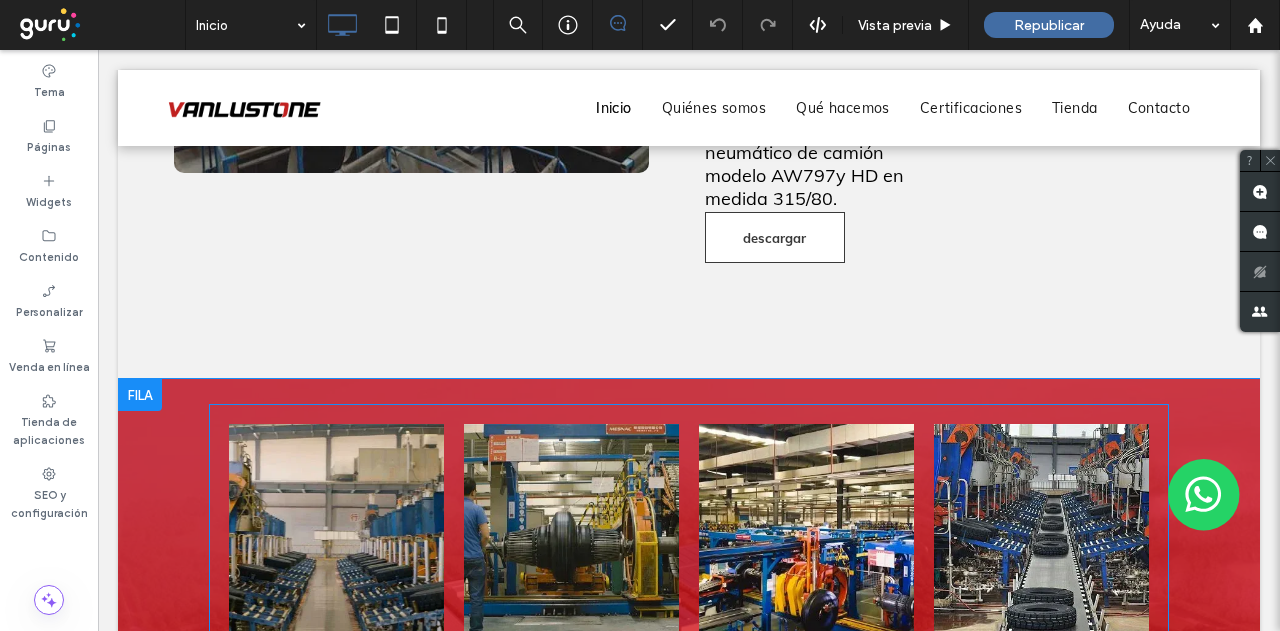 scroll, scrollTop: 3500, scrollLeft: 0, axis: vertical 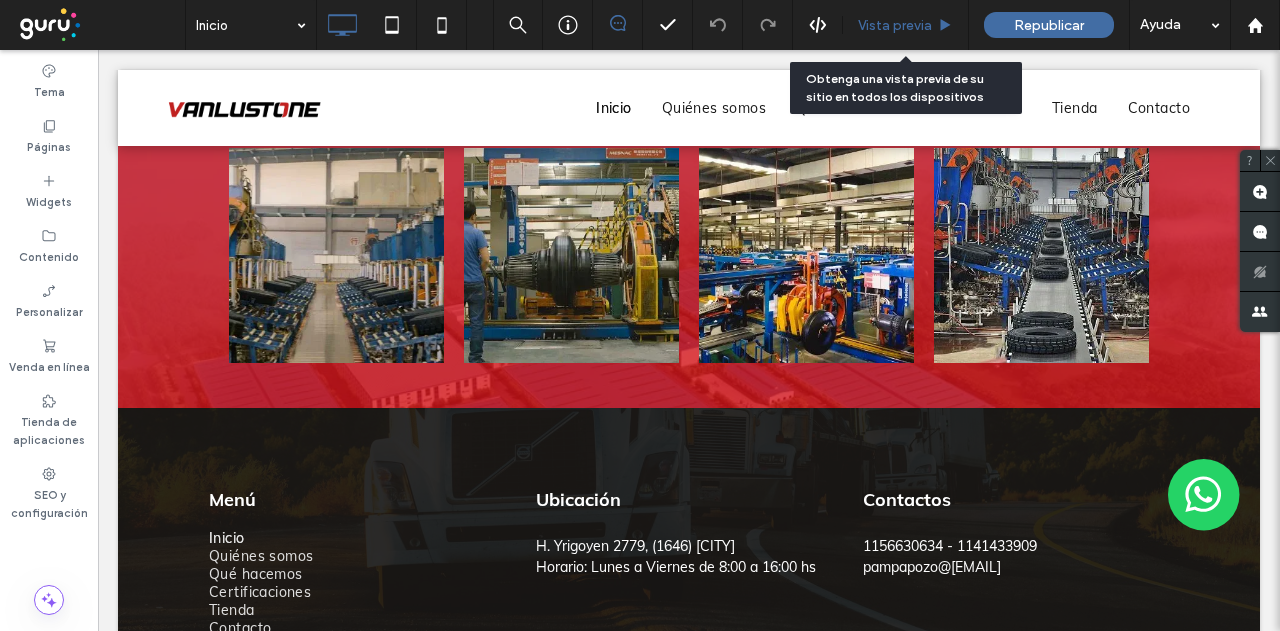 click on "Vista previa" at bounding box center (906, 25) 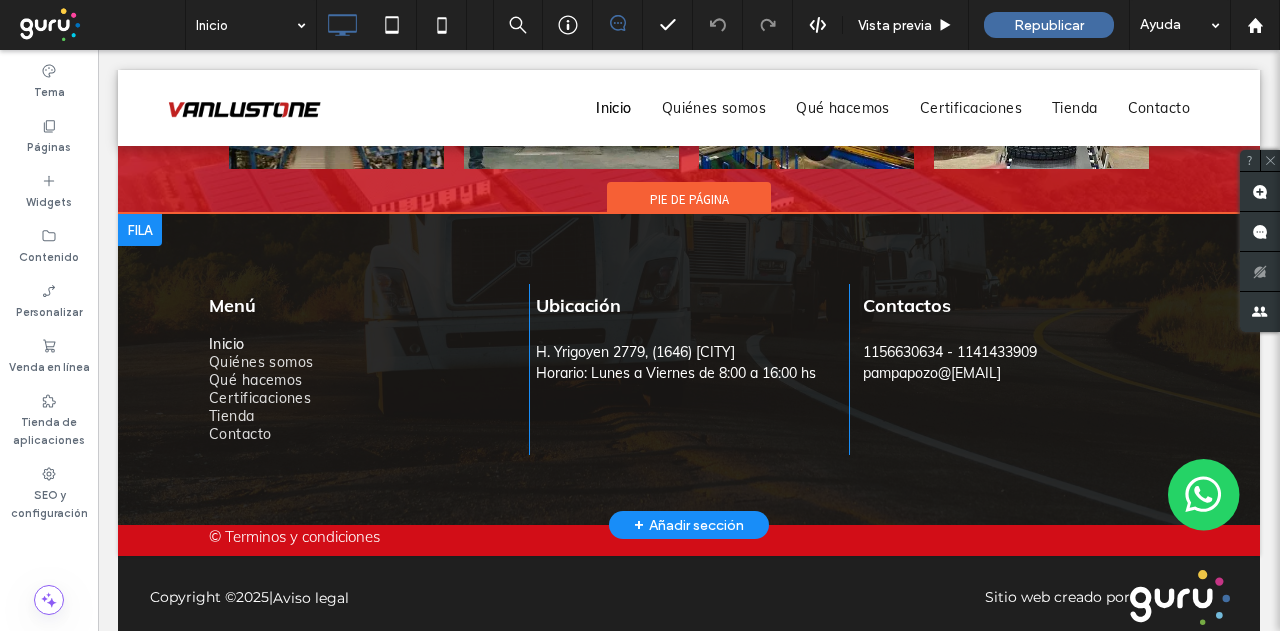 scroll, scrollTop: 3700, scrollLeft: 0, axis: vertical 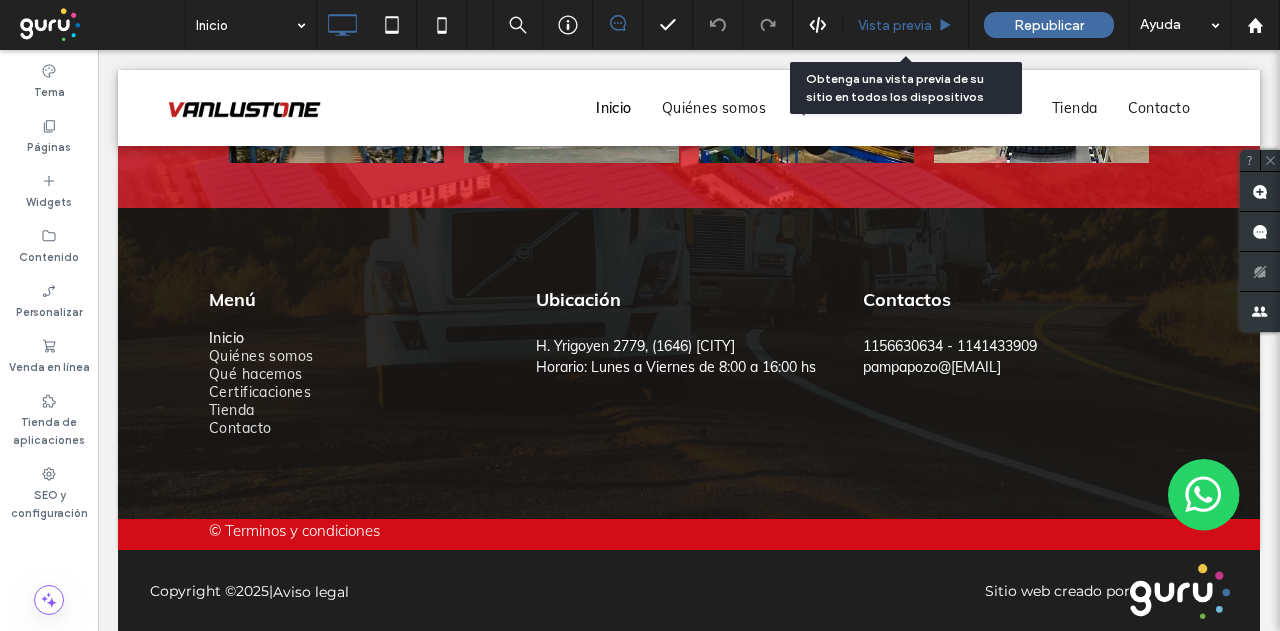 click on "Vista previa" at bounding box center (895, 25) 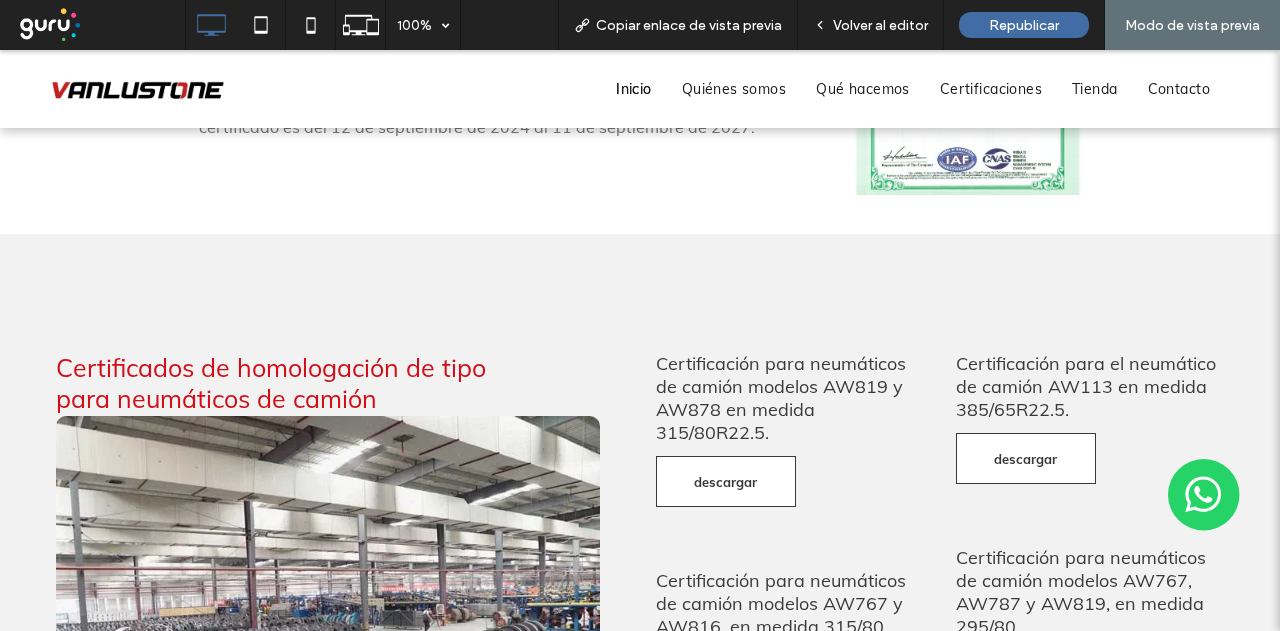 scroll, scrollTop: 2494, scrollLeft: 0, axis: vertical 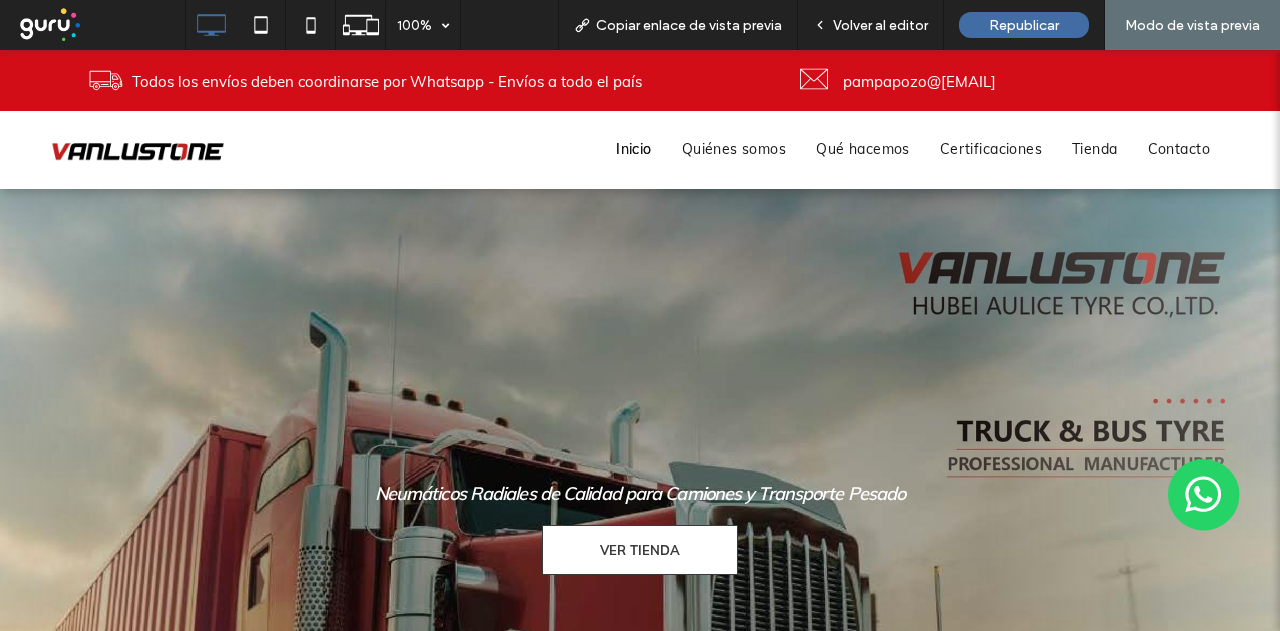 drag, startPoint x: 576, startPoint y: 415, endPoint x: 587, endPoint y: 207, distance: 208.29066 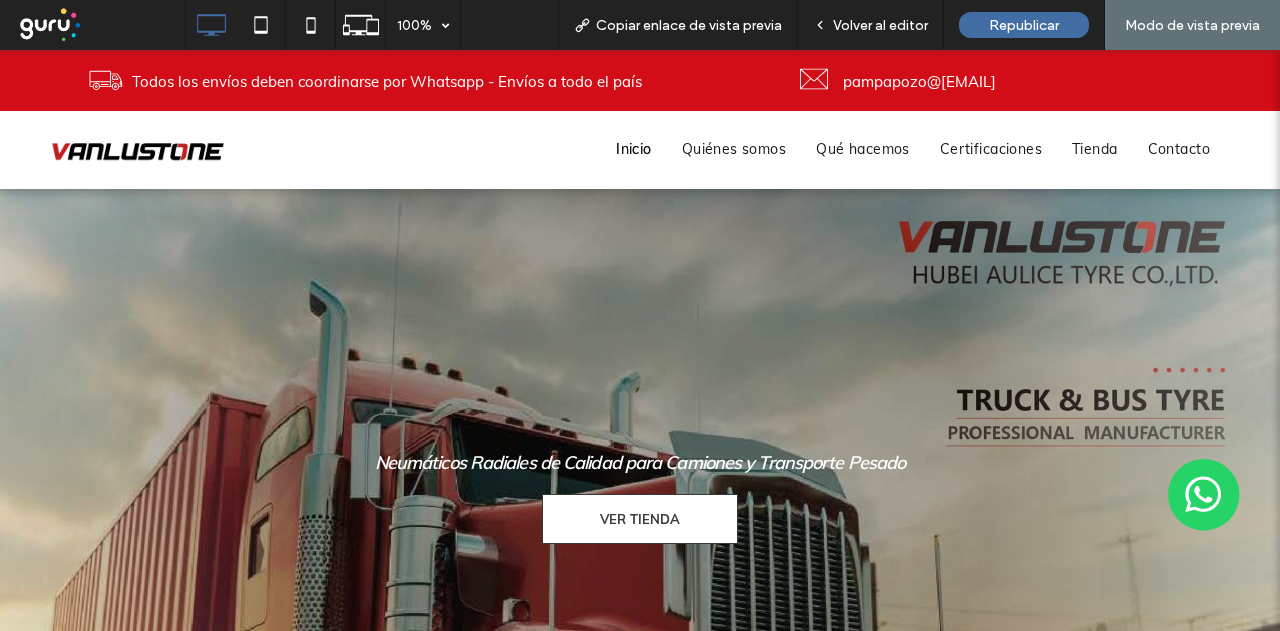 scroll, scrollTop: 0, scrollLeft: 0, axis: both 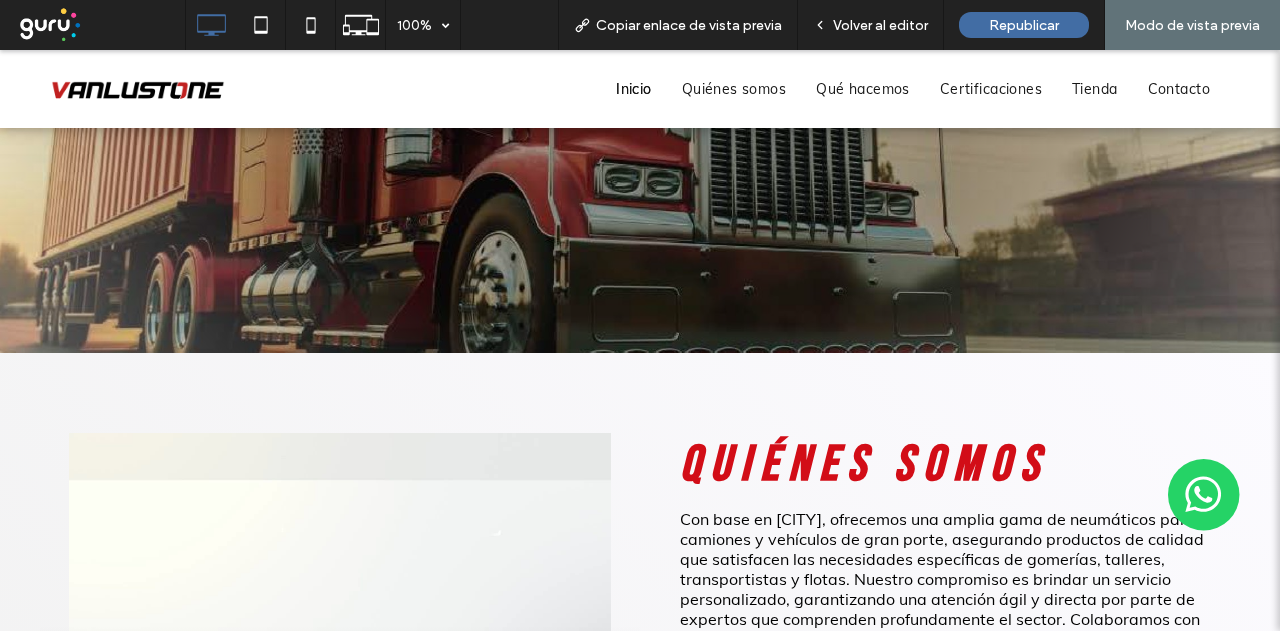 drag, startPoint x: 744, startPoint y: 183, endPoint x: 738, endPoint y: 294, distance: 111.16204 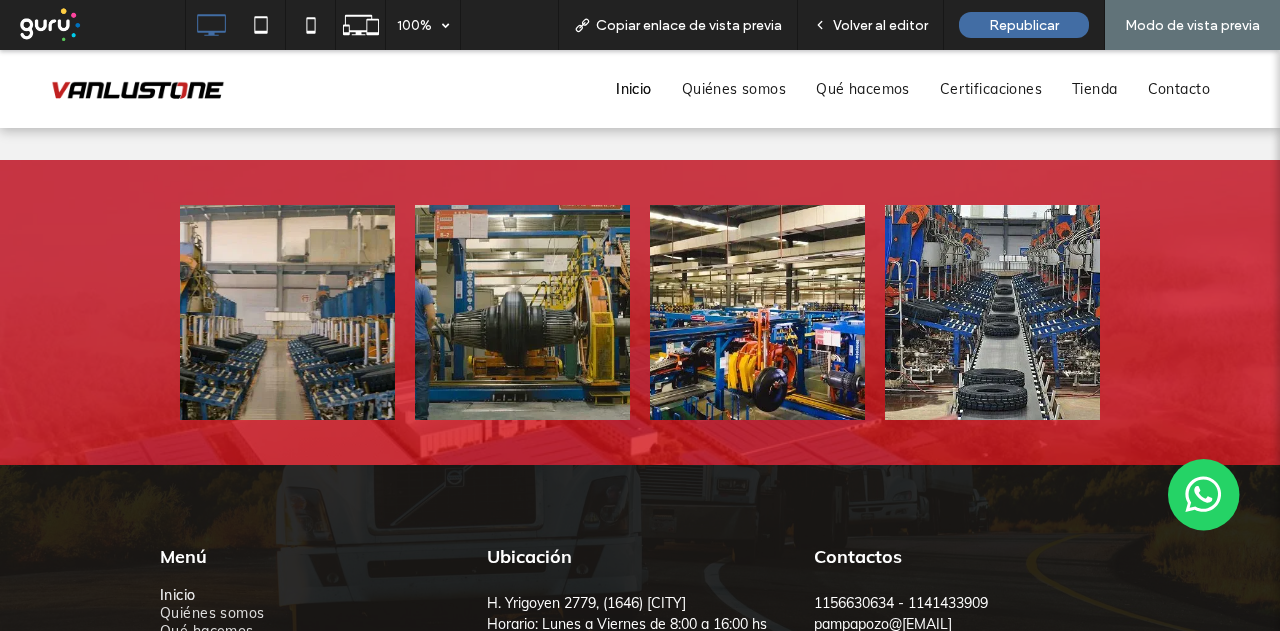 scroll, scrollTop: 3537, scrollLeft: 0, axis: vertical 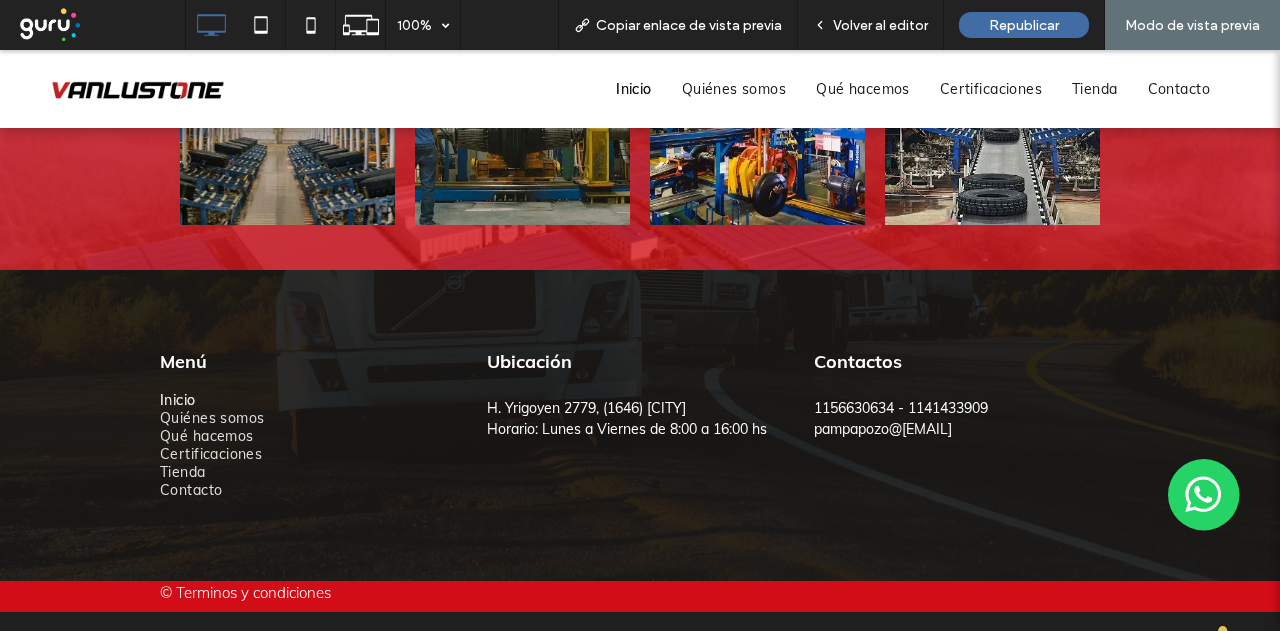 click on "Terminos y condiciones" at bounding box center [253, 592] 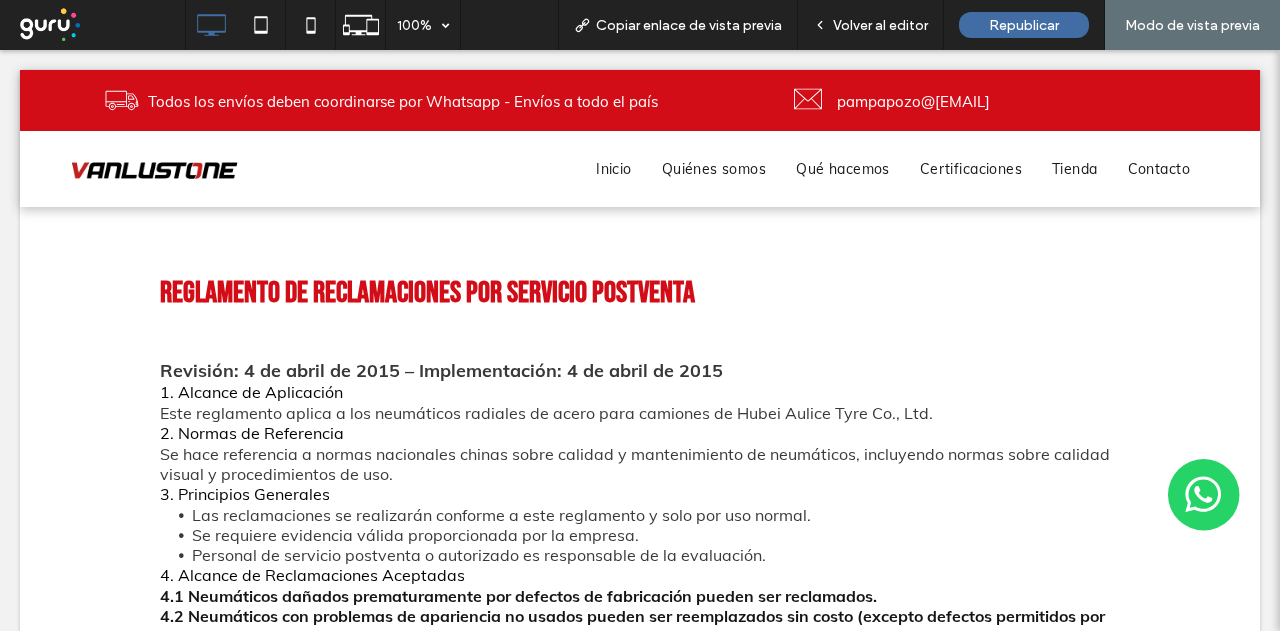 scroll, scrollTop: 0, scrollLeft: 0, axis: both 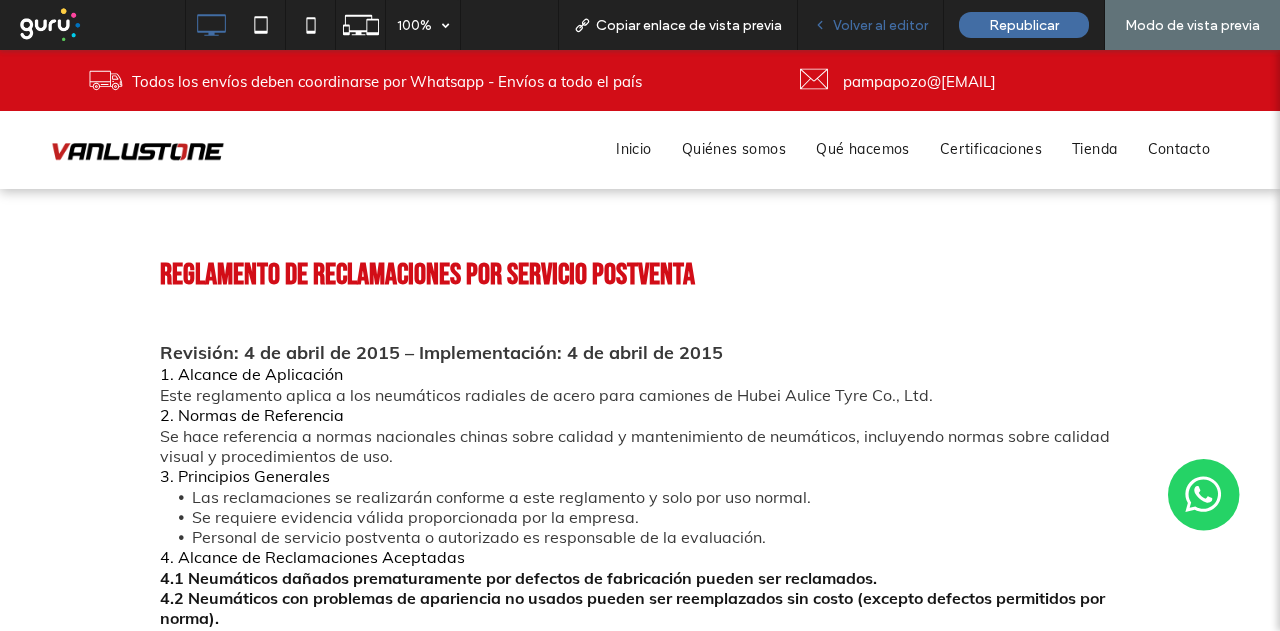 click on "Volver al editor" at bounding box center (880, 25) 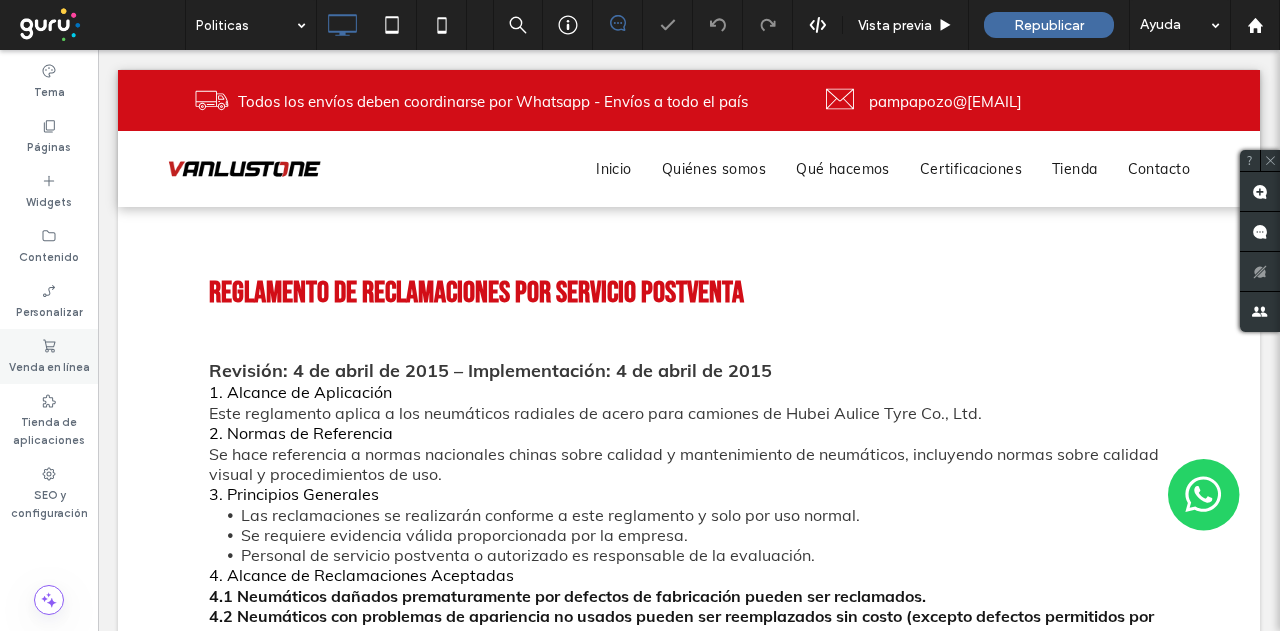 click 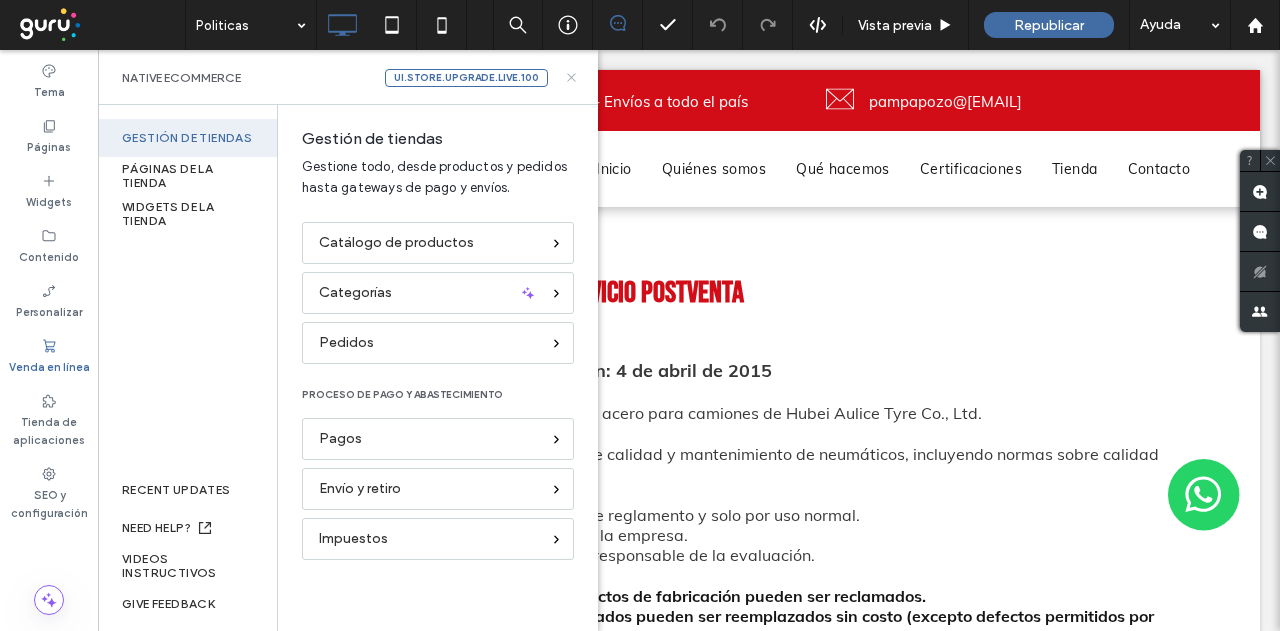 click 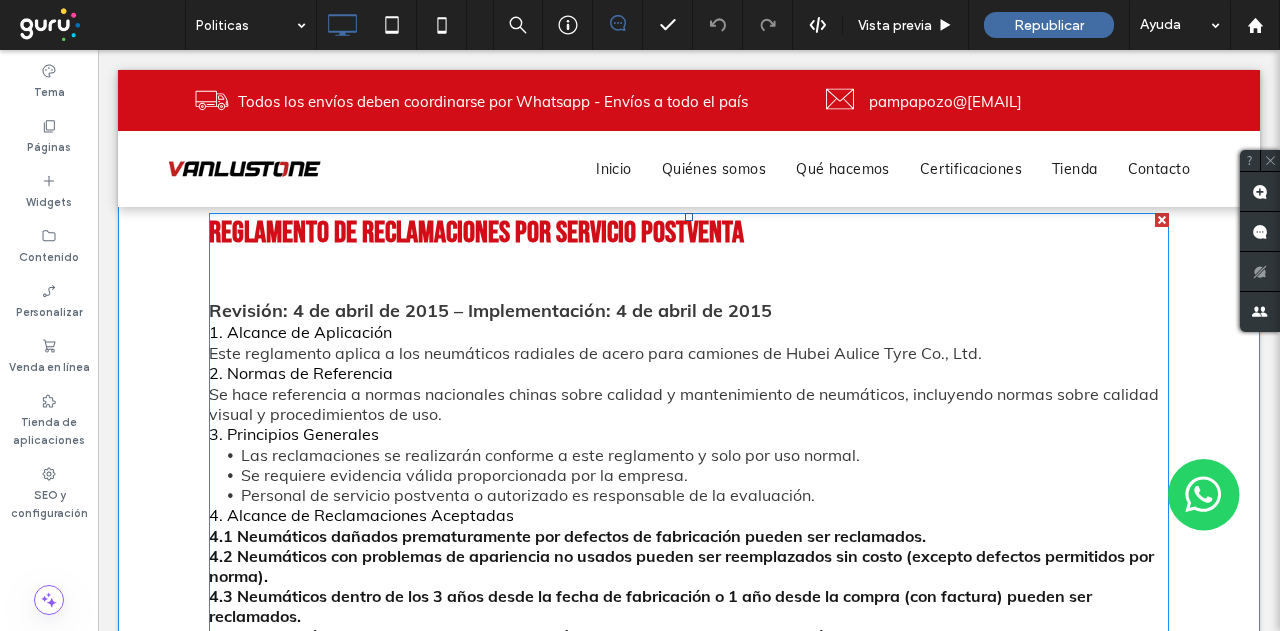 scroll, scrollTop: 0, scrollLeft: 0, axis: both 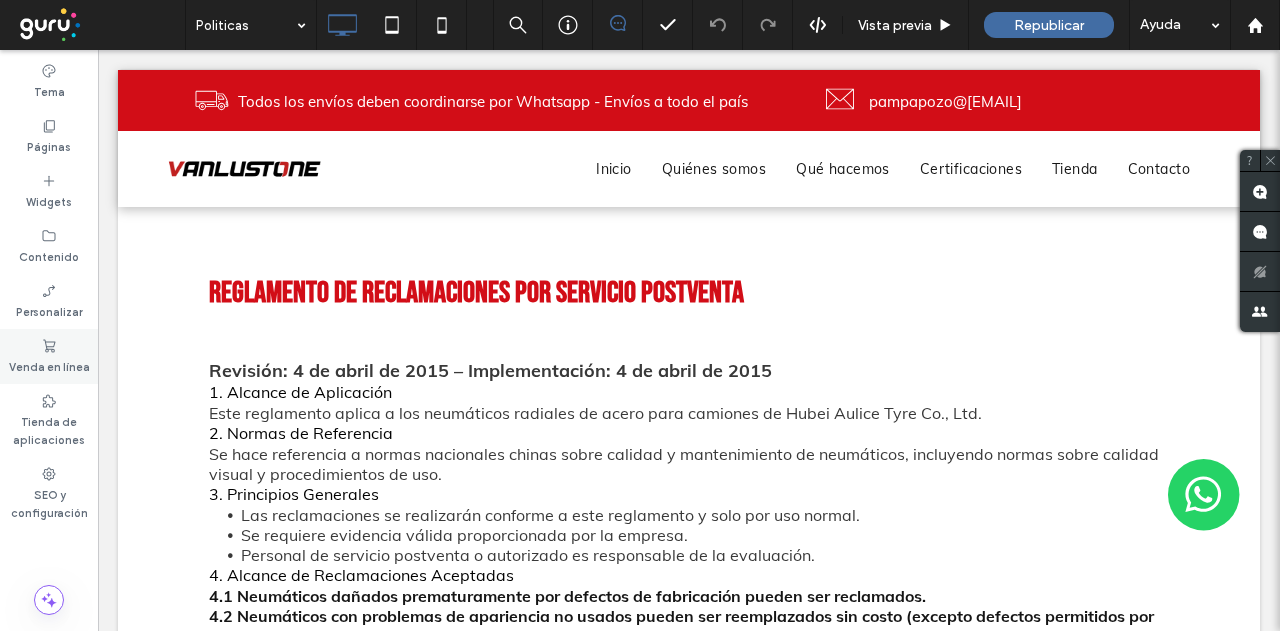 click on "Venda en línea" at bounding box center (49, 356) 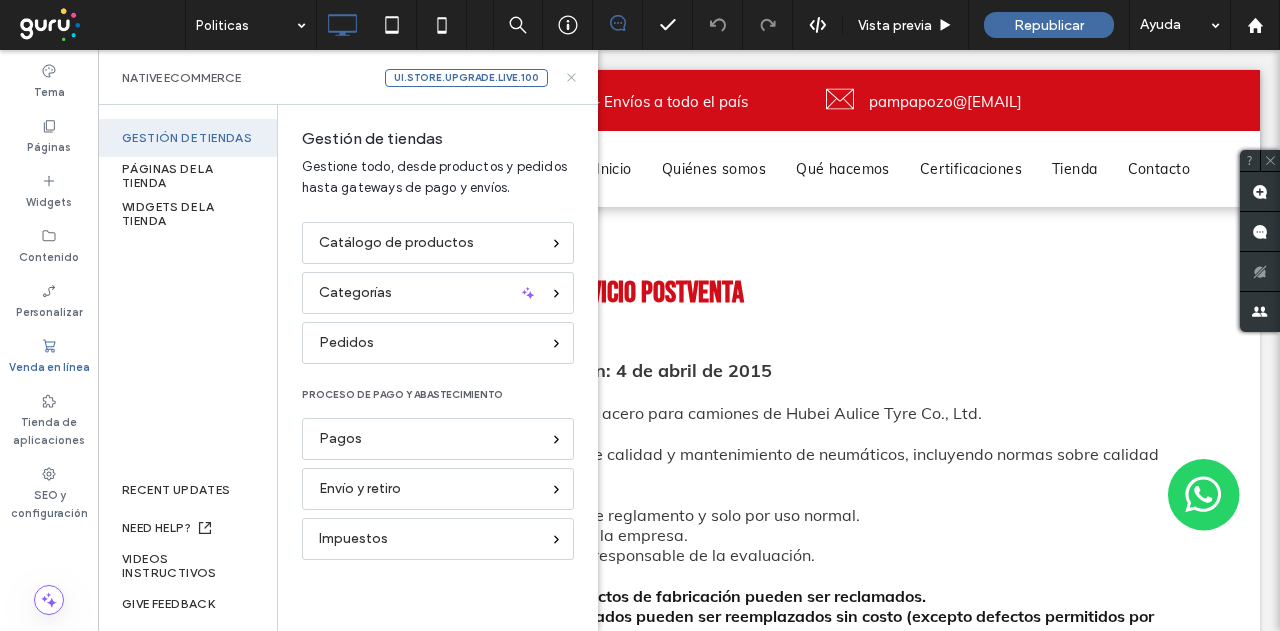 click 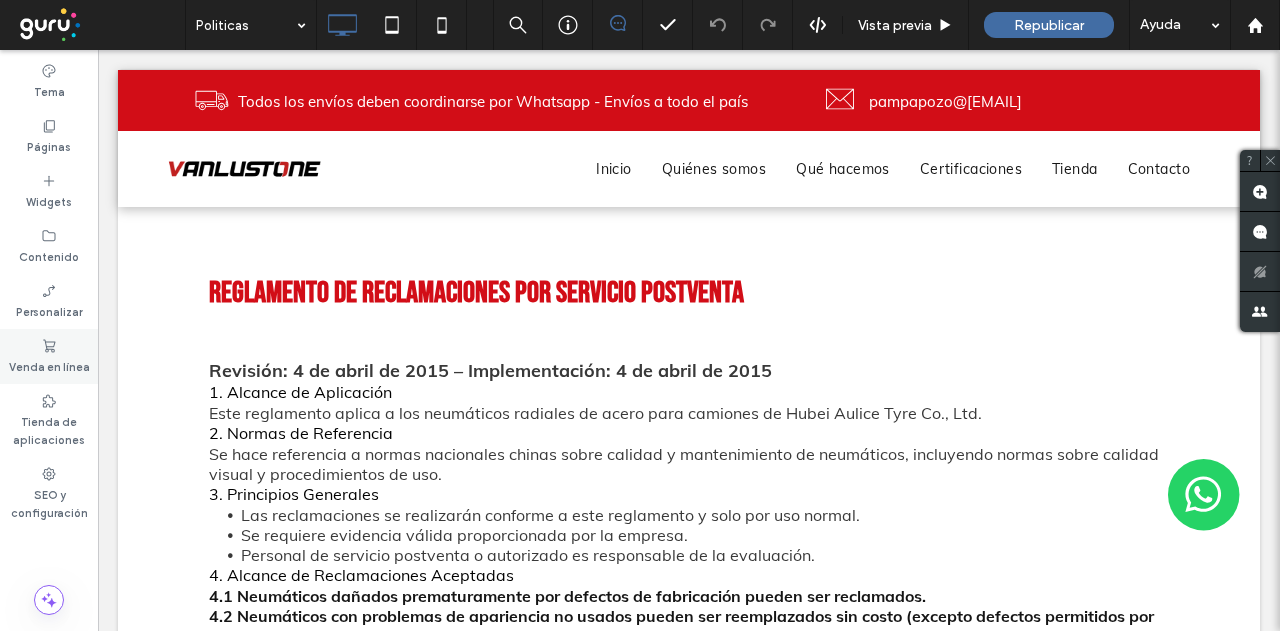 click on "Venda en línea" at bounding box center (49, 356) 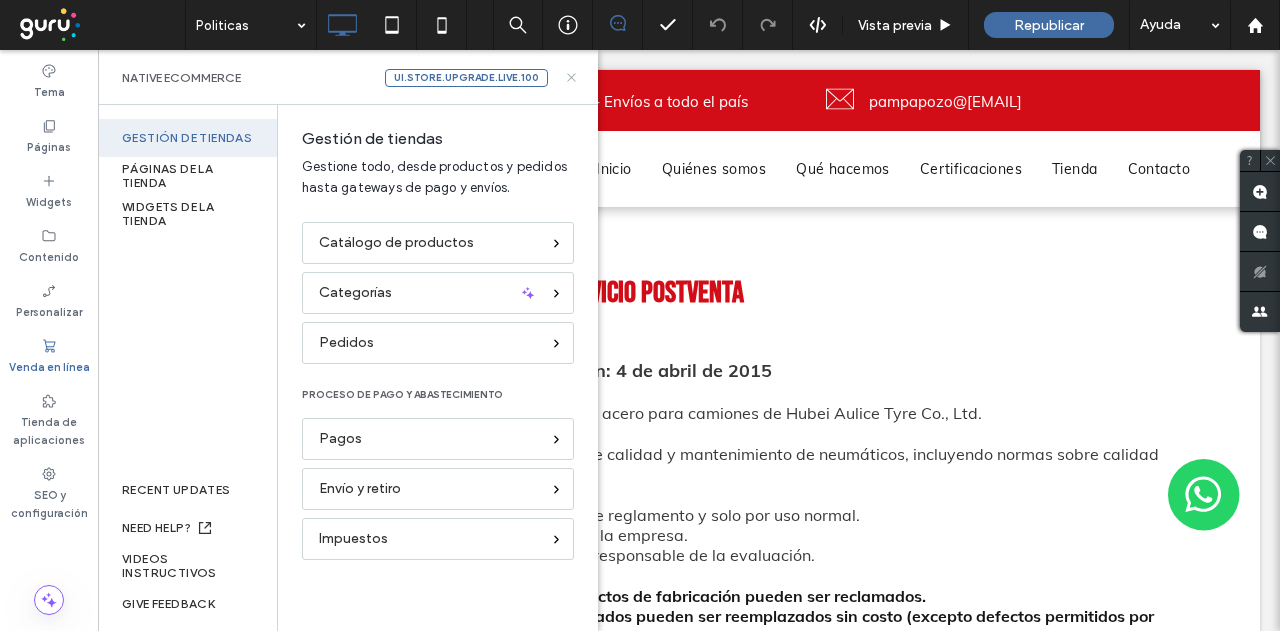 click 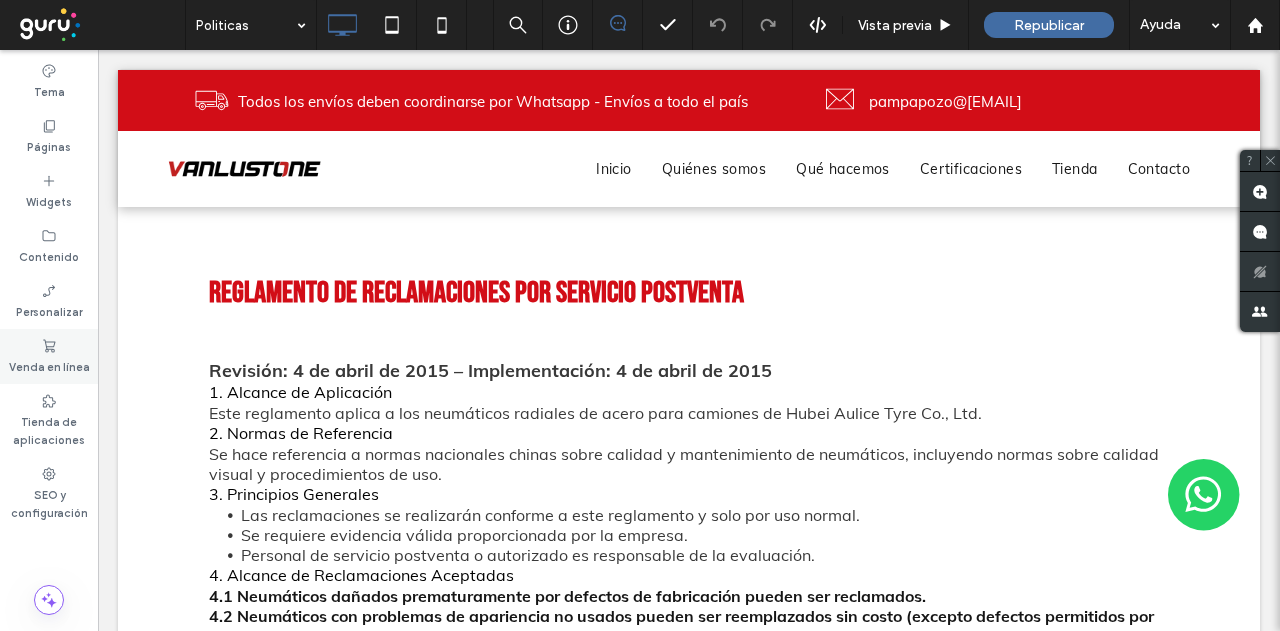 click on "Venda en línea" at bounding box center [49, 365] 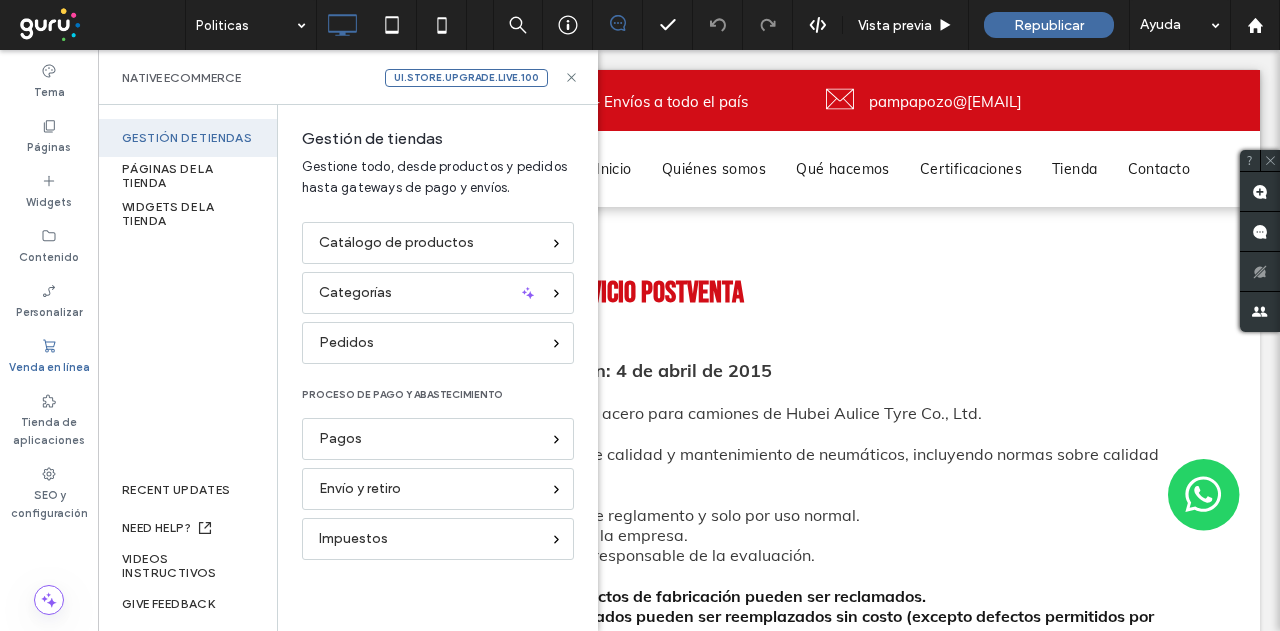 drag, startPoint x: 382, startPoint y: 243, endPoint x: 497, endPoint y: 139, distance: 155.0516 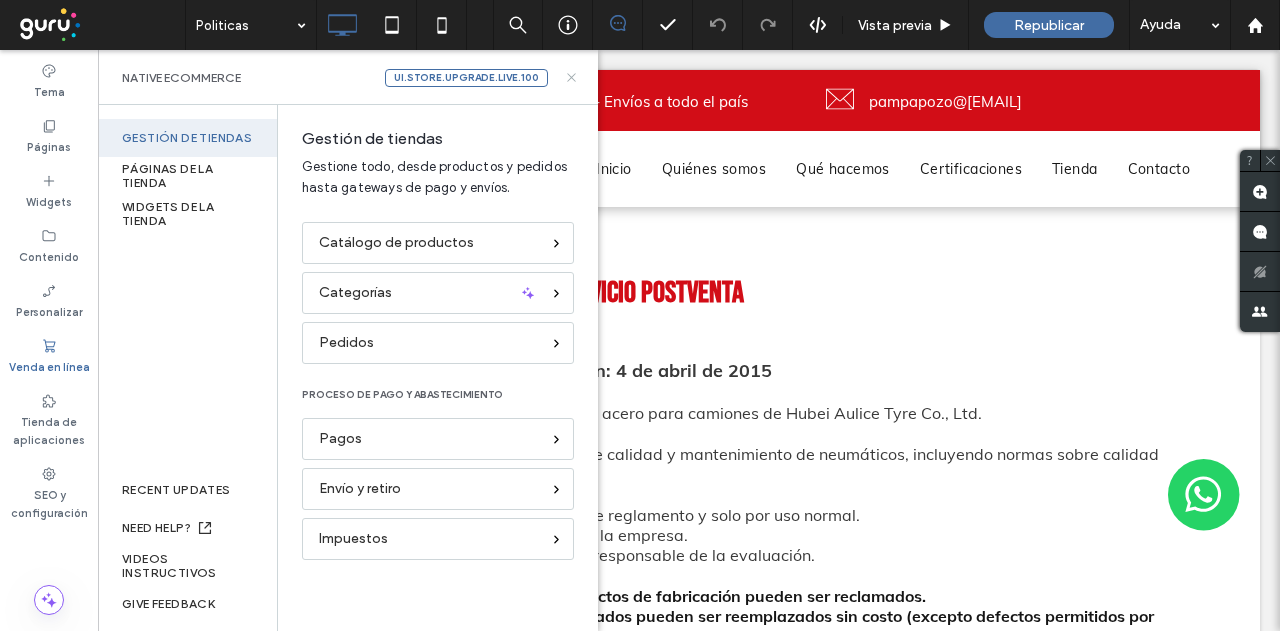 click 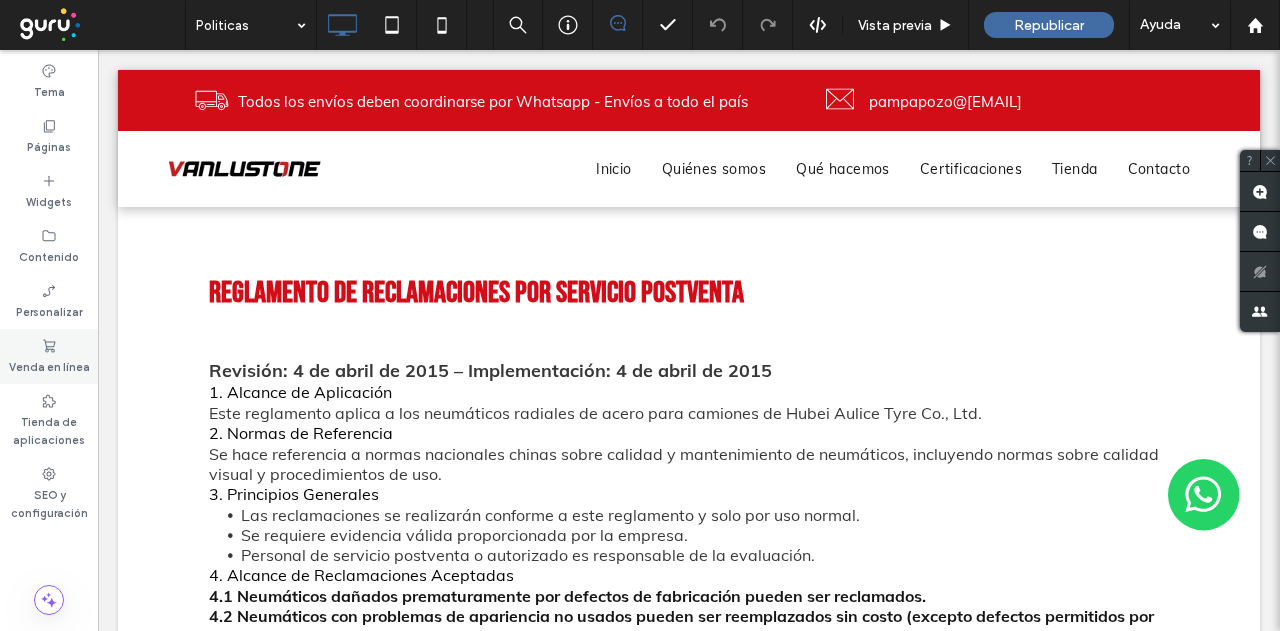 click on "Venda en línea" at bounding box center (49, 365) 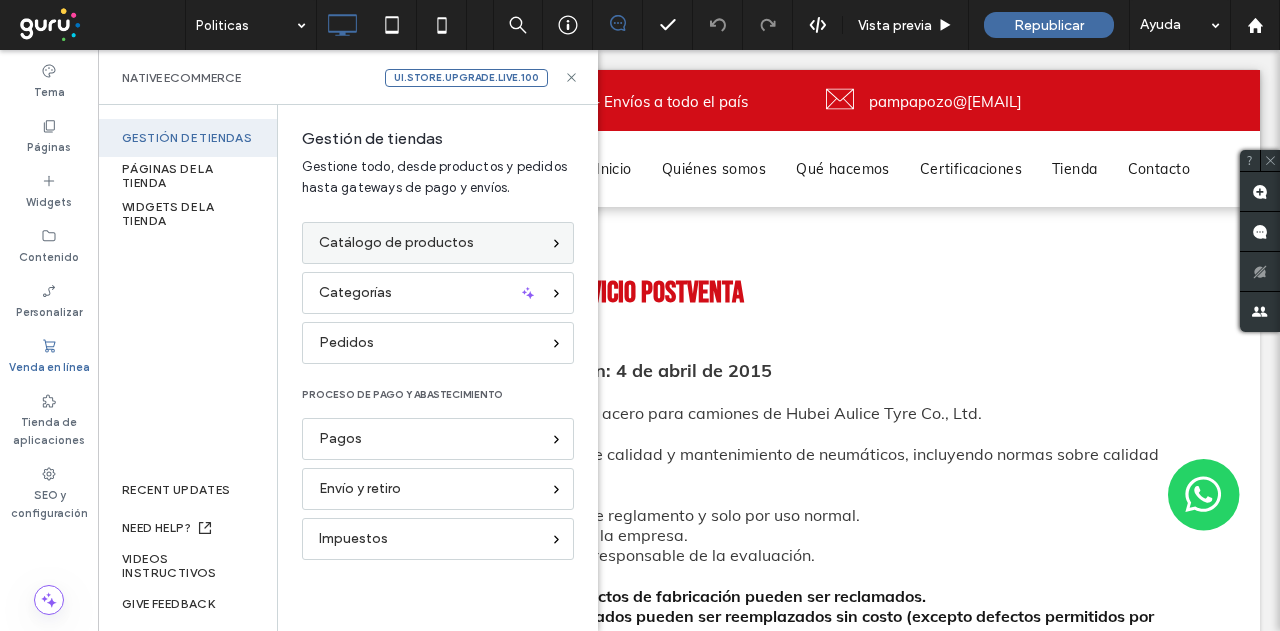 click on "Catálogo de productos" at bounding box center [396, 243] 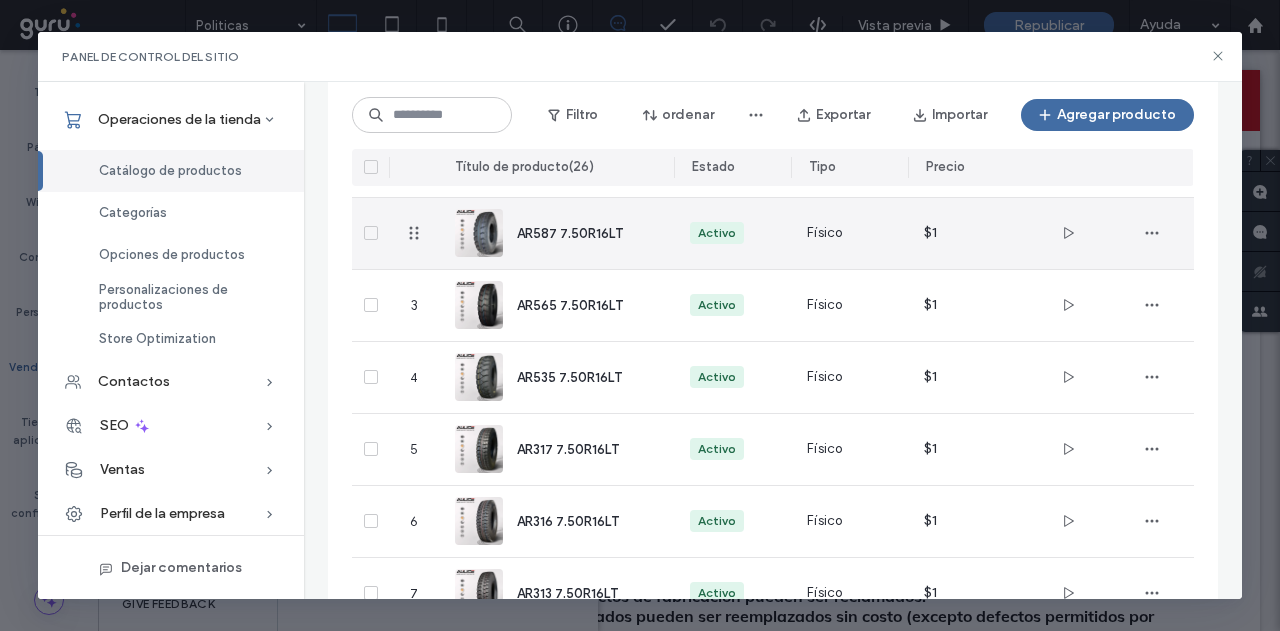 scroll, scrollTop: 78, scrollLeft: 0, axis: vertical 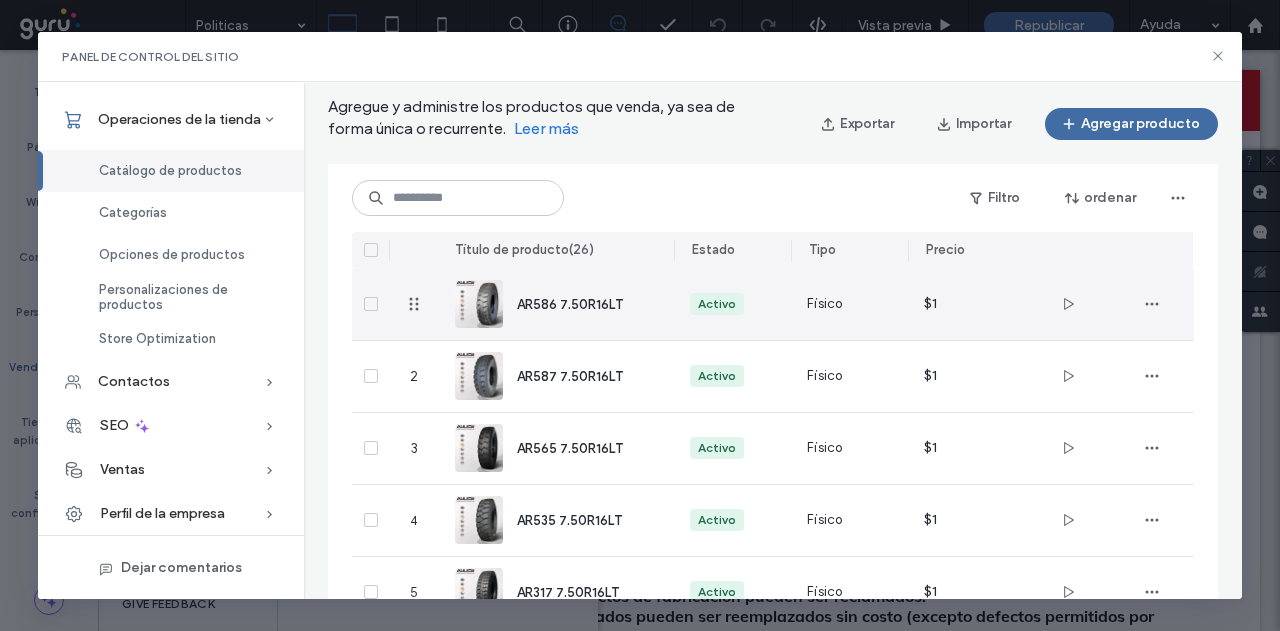 click on "AR586 7.50R16LT" at bounding box center (570, 304) 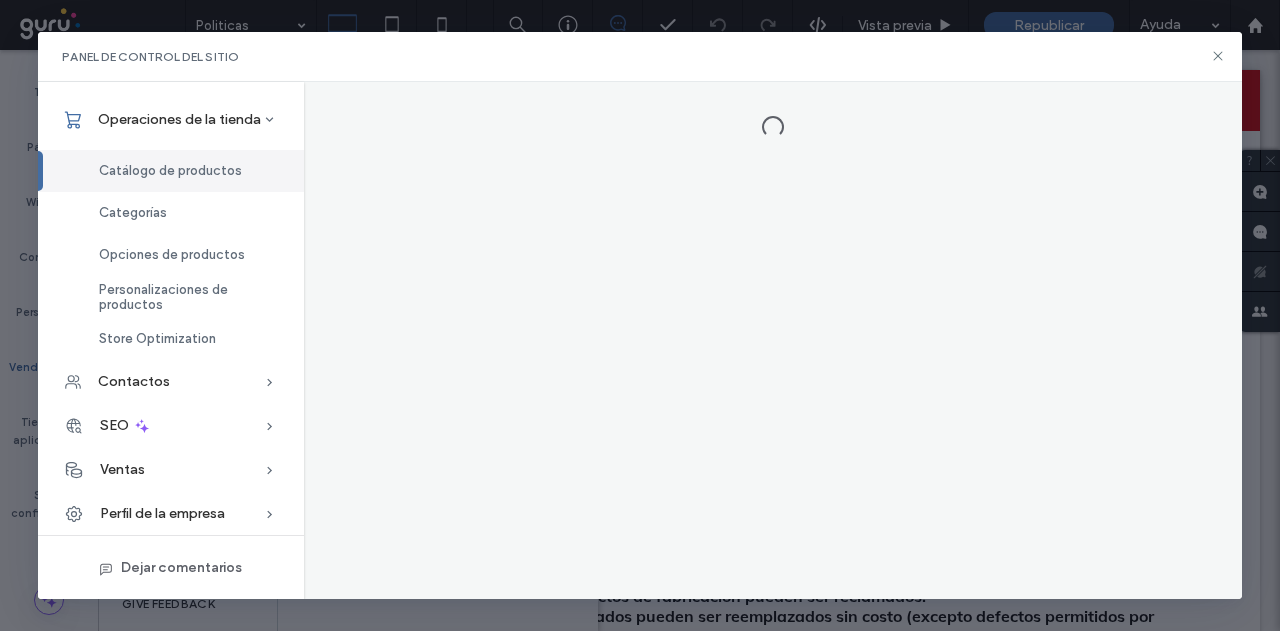 scroll, scrollTop: 0, scrollLeft: 0, axis: both 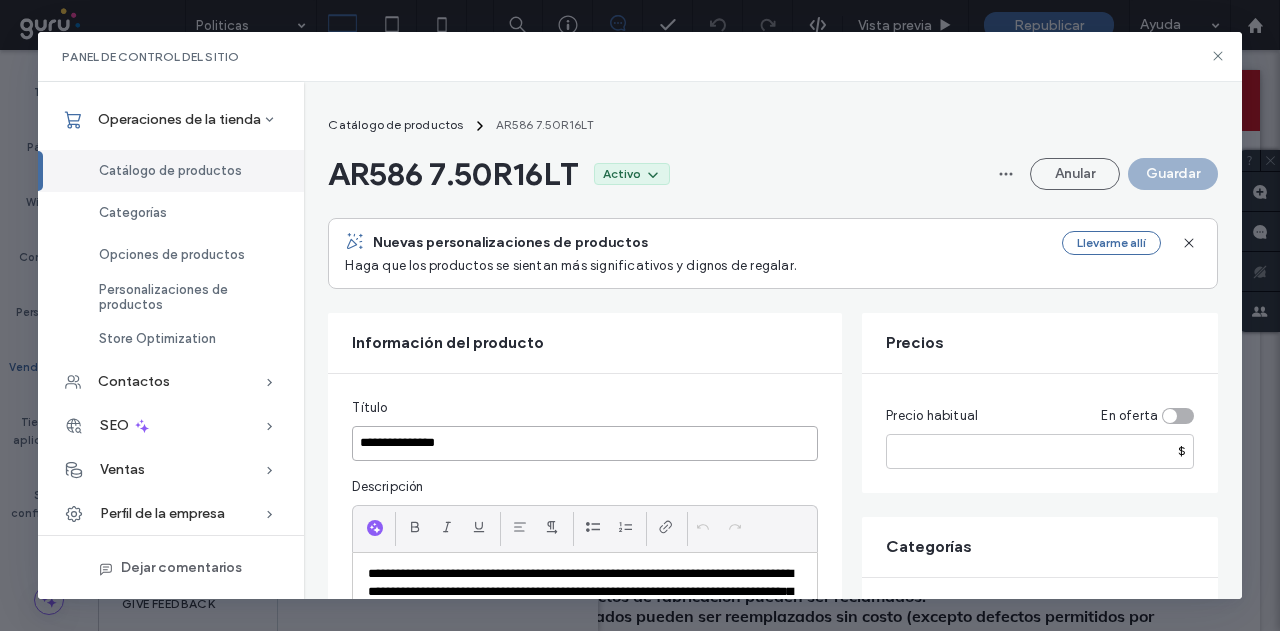 click on "**********" at bounding box center (585, 443) 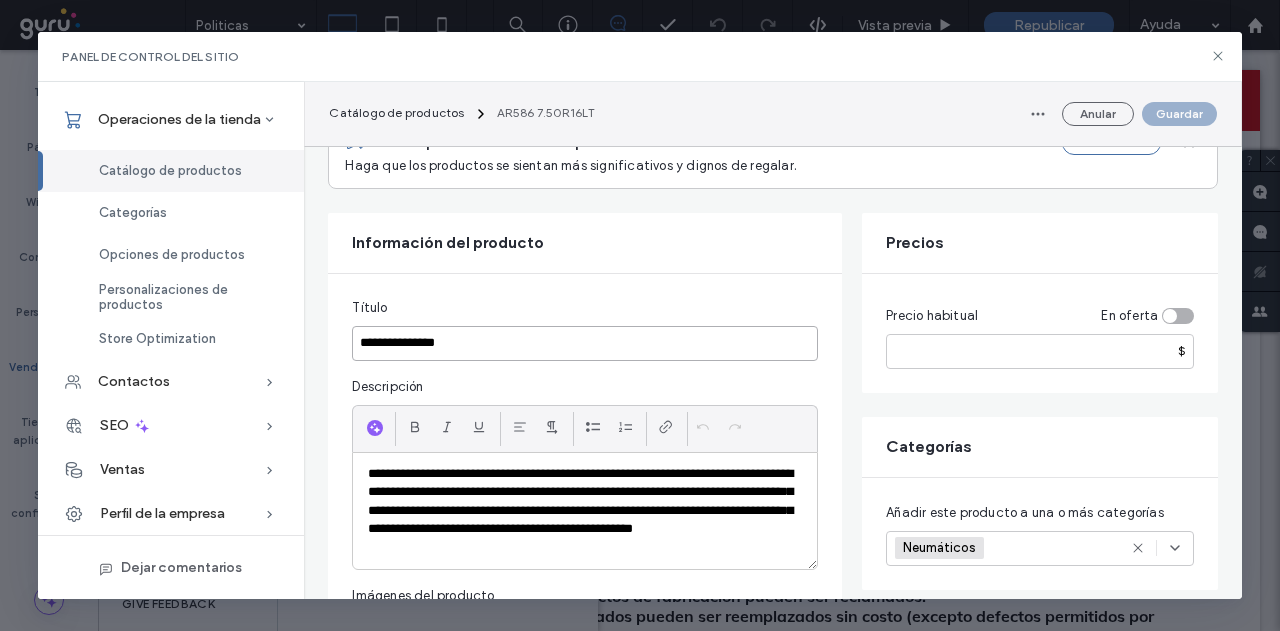 scroll, scrollTop: 300, scrollLeft: 0, axis: vertical 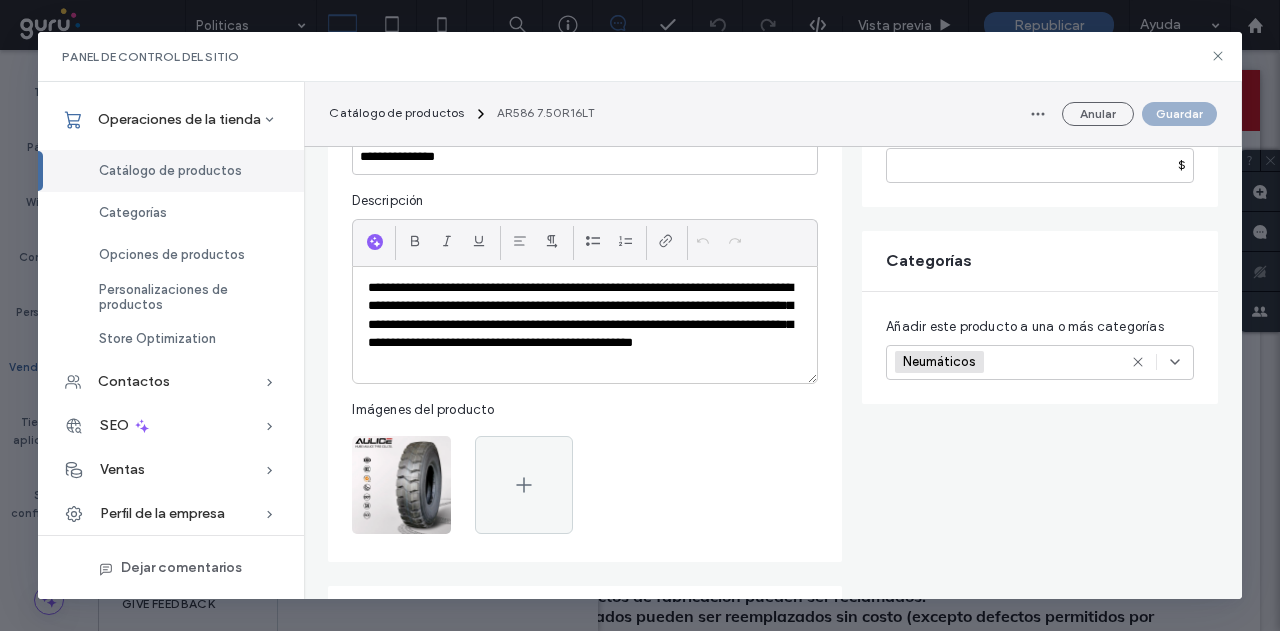 drag, startPoint x: 740, startPoint y: 338, endPoint x: 740, endPoint y: 290, distance: 48 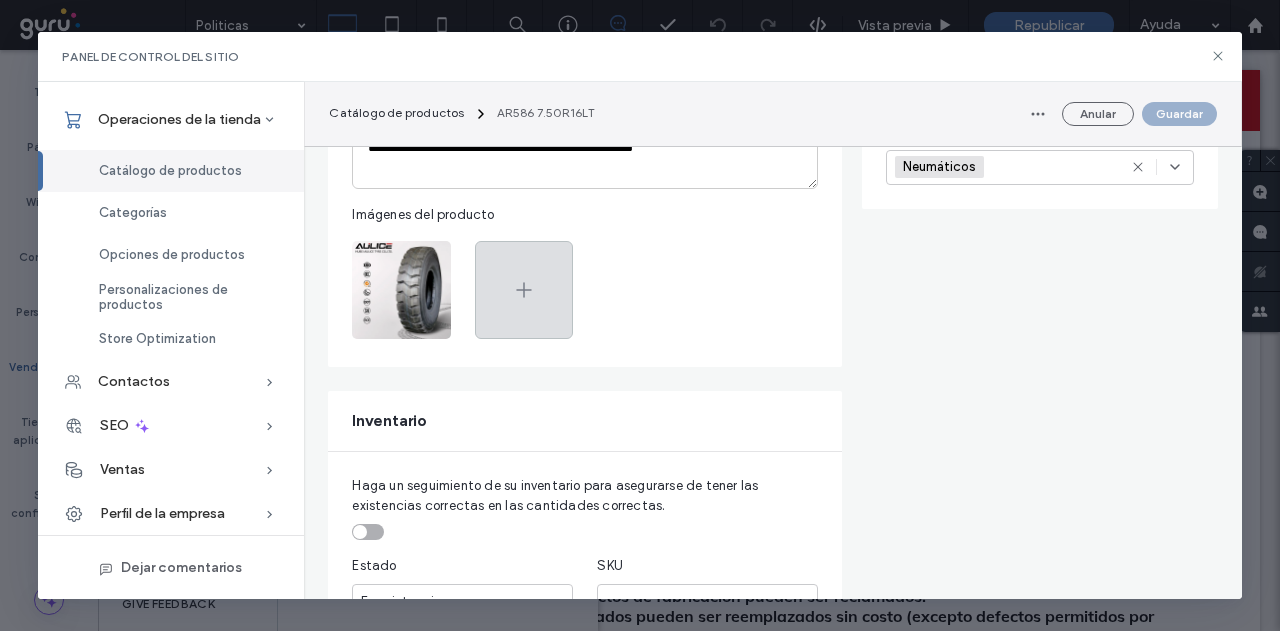 scroll, scrollTop: 181, scrollLeft: 0, axis: vertical 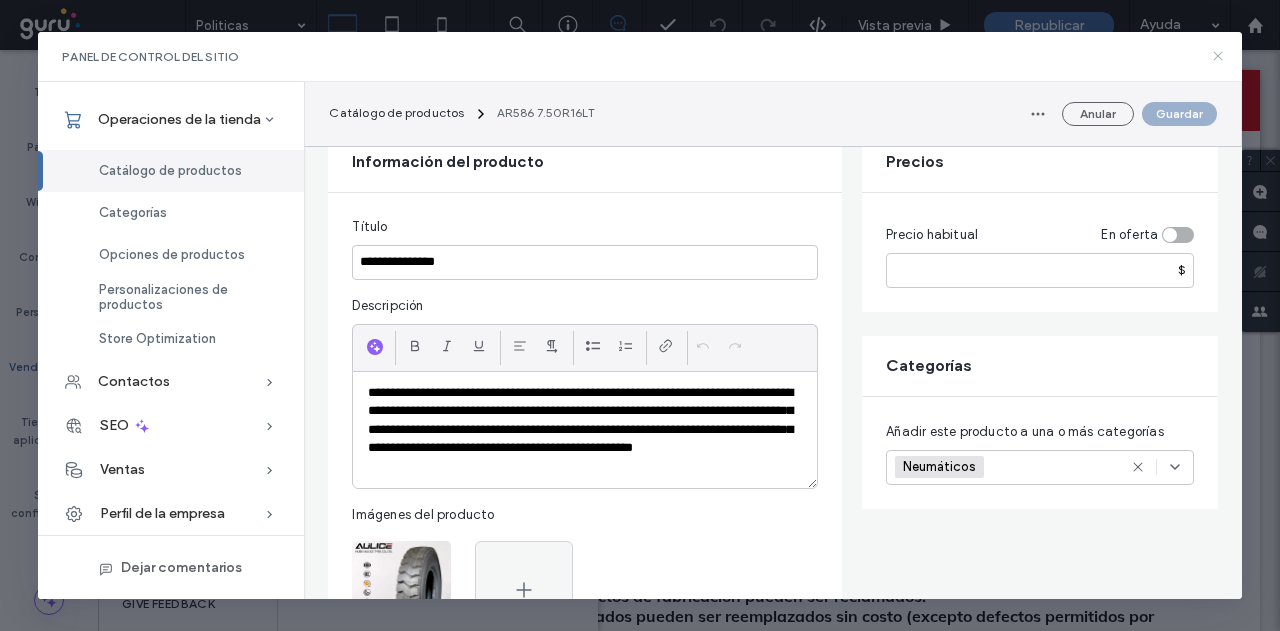 click 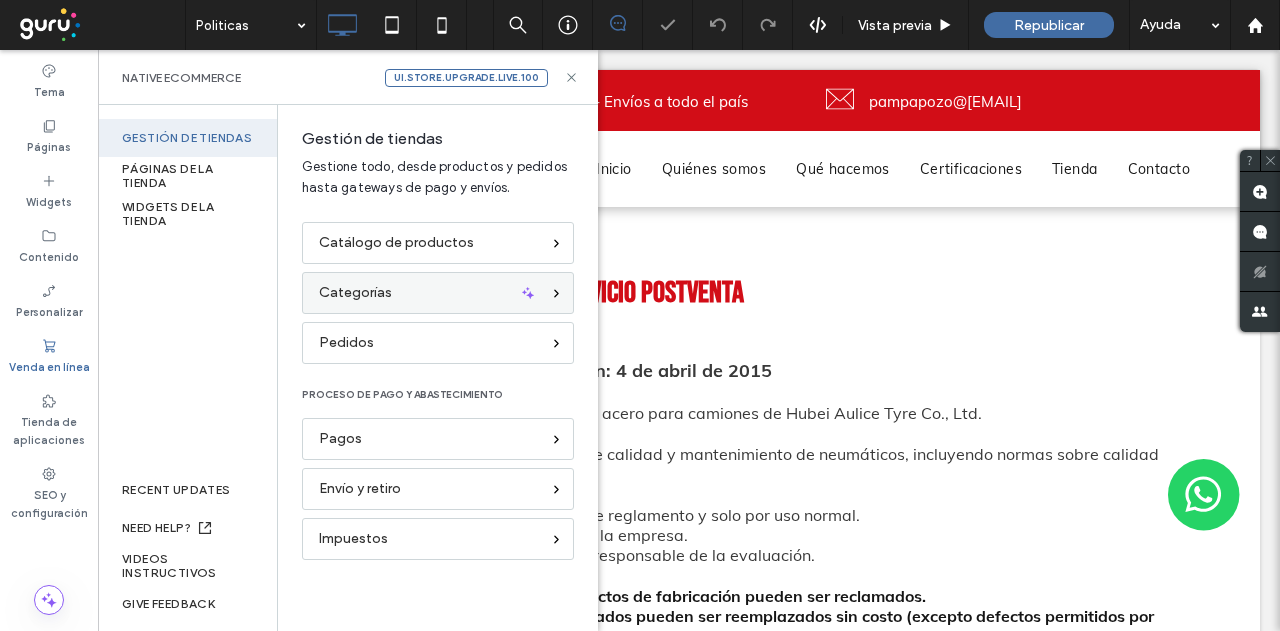 scroll, scrollTop: 0, scrollLeft: 0, axis: both 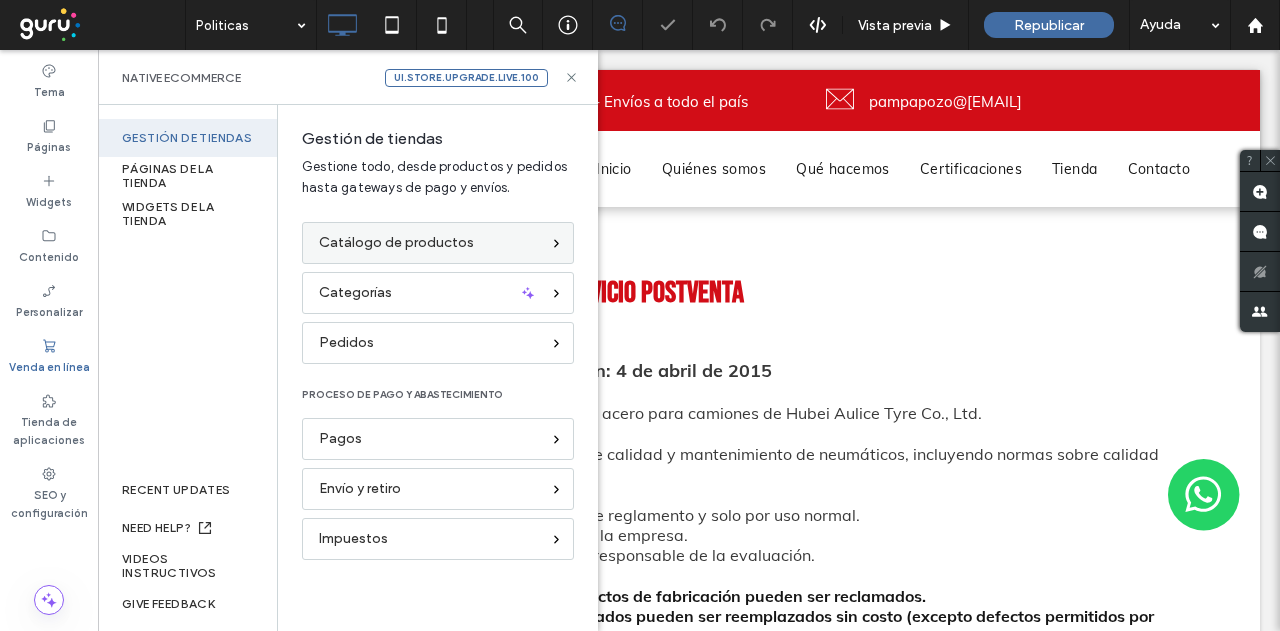 click on "Catálogo de productos" at bounding box center (396, 243) 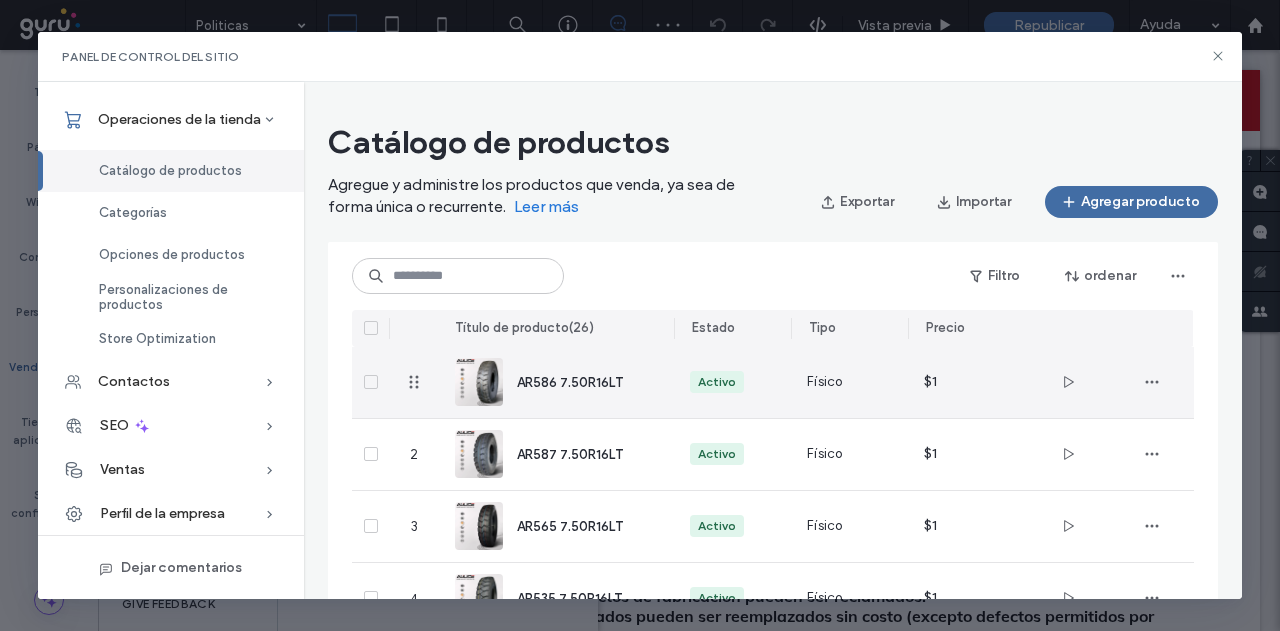click on "AR586 7.50R16LT" at bounding box center (570, 382) 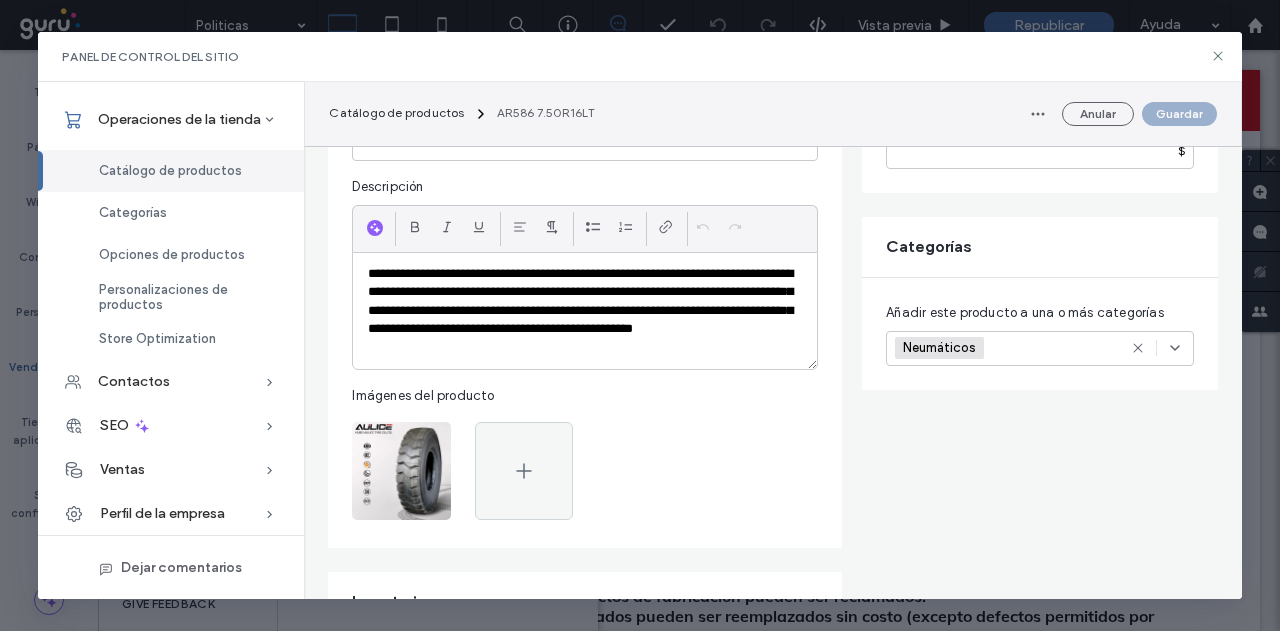 scroll, scrollTop: 100, scrollLeft: 0, axis: vertical 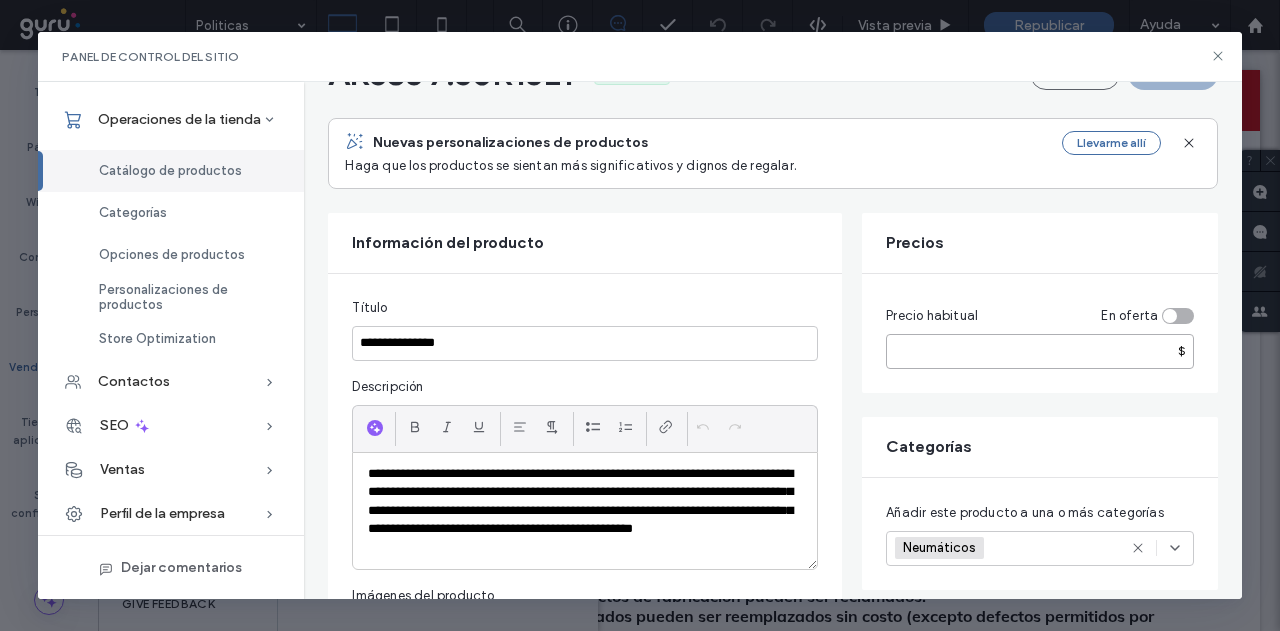 drag, startPoint x: 906, startPoint y: 336, endPoint x: 880, endPoint y: 340, distance: 26.305893 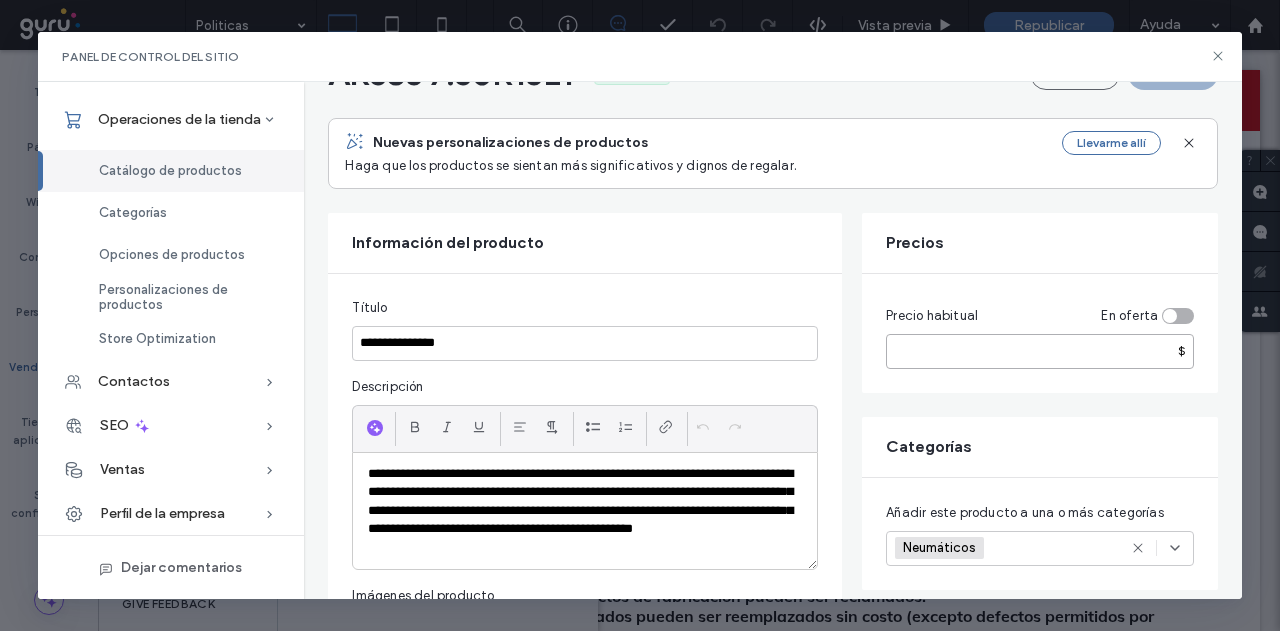 click on "Precio habitual En oferta * $" at bounding box center (1040, 333) 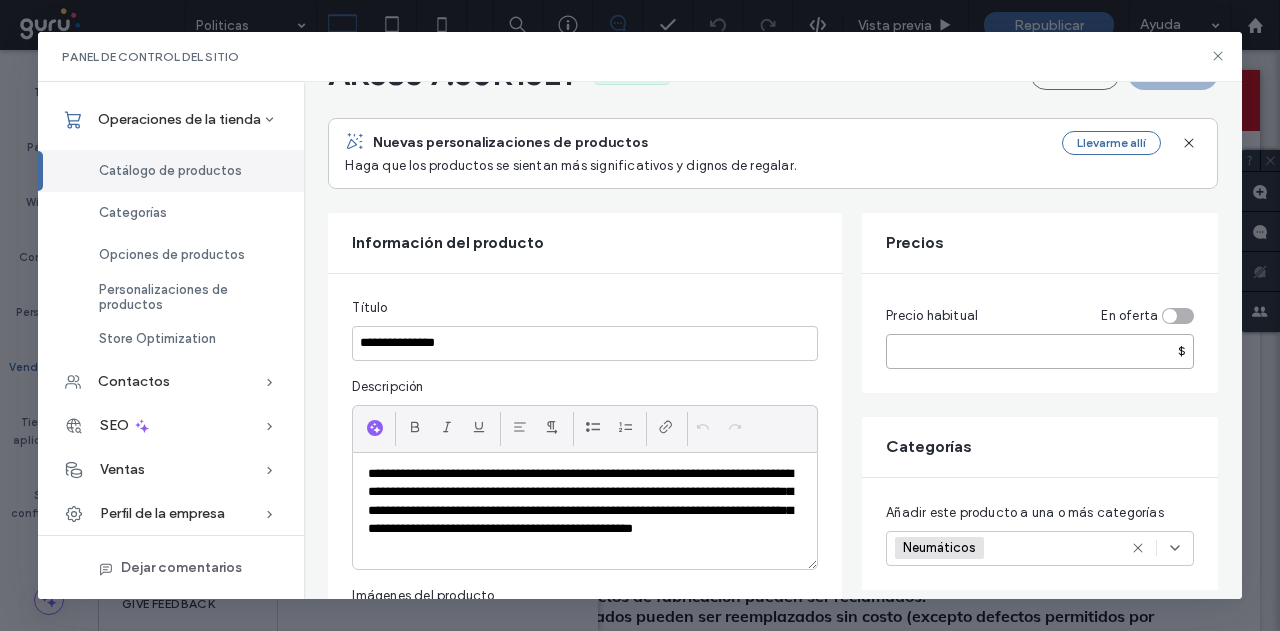 drag, startPoint x: 920, startPoint y: 353, endPoint x: 900, endPoint y: 353, distance: 20 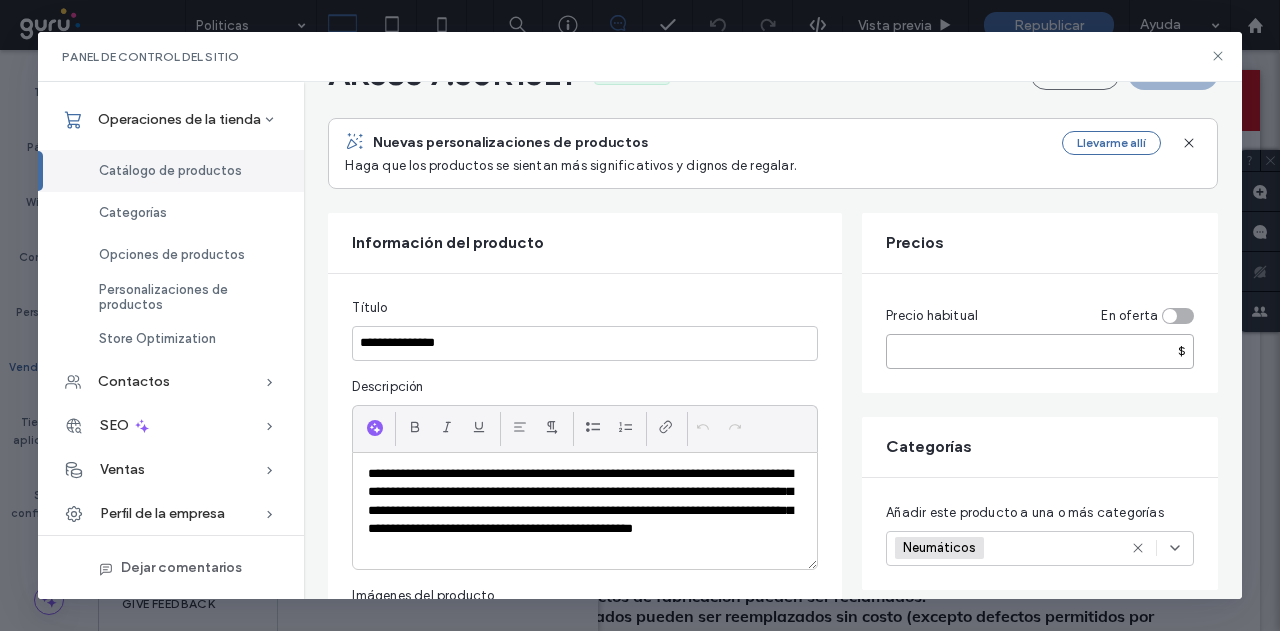 click on "*" at bounding box center [1040, 351] 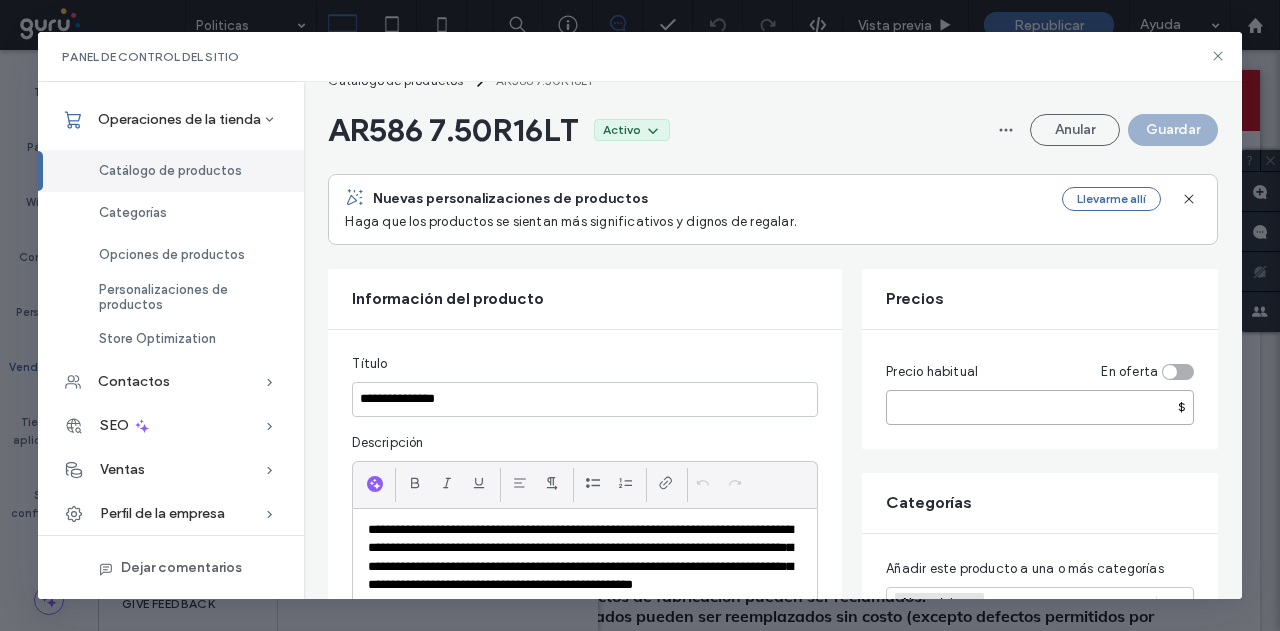 scroll, scrollTop: 0, scrollLeft: 0, axis: both 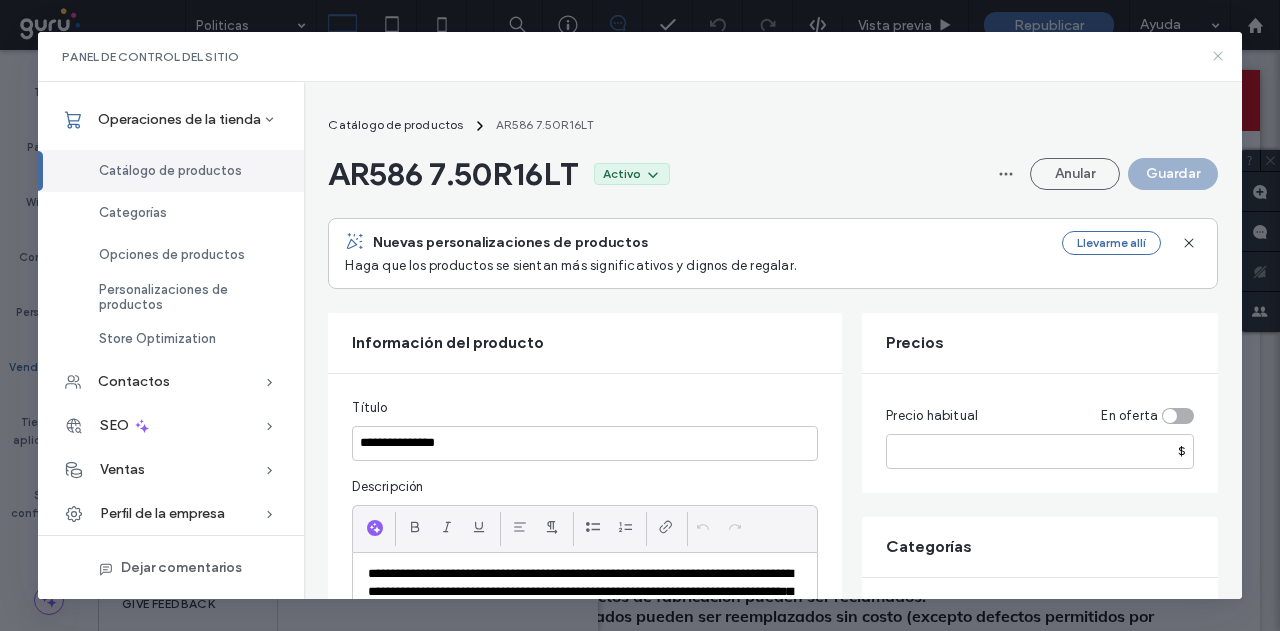 click 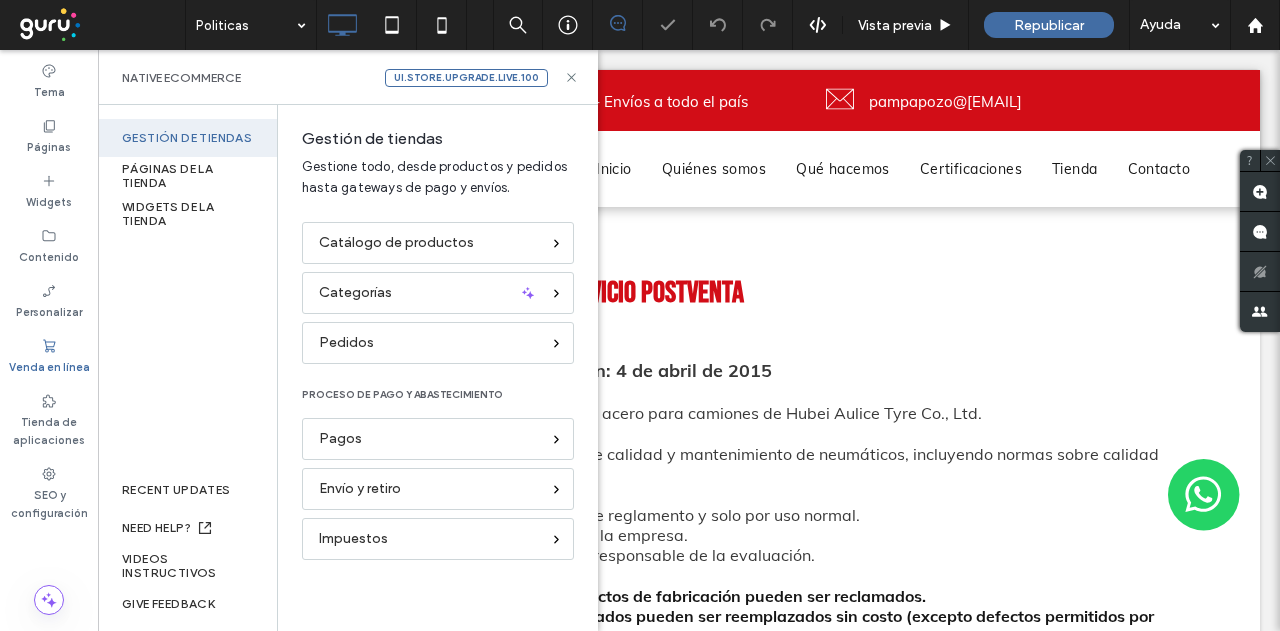 scroll, scrollTop: 0, scrollLeft: 0, axis: both 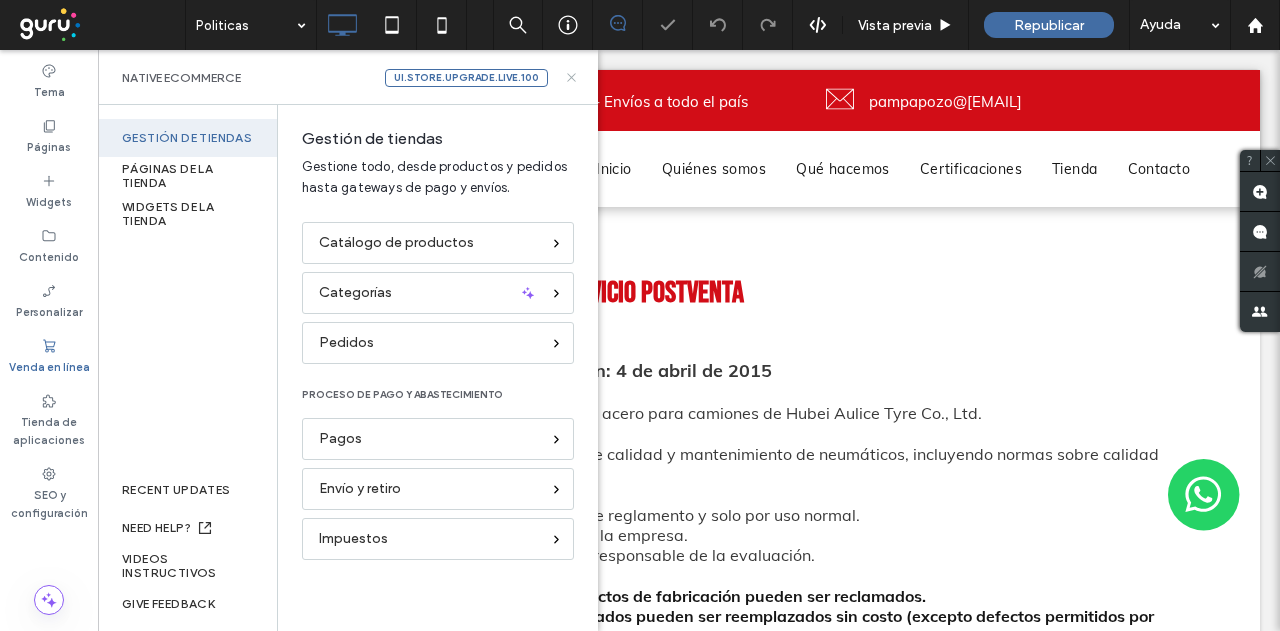 click 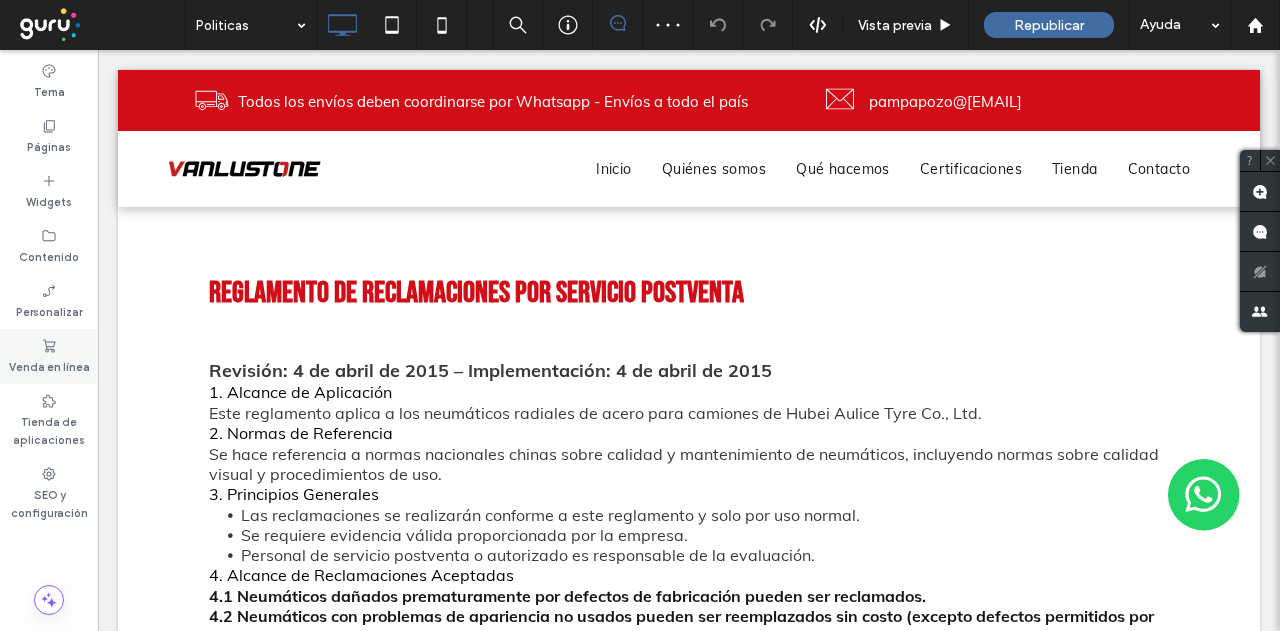click on "Venda en línea" at bounding box center (49, 365) 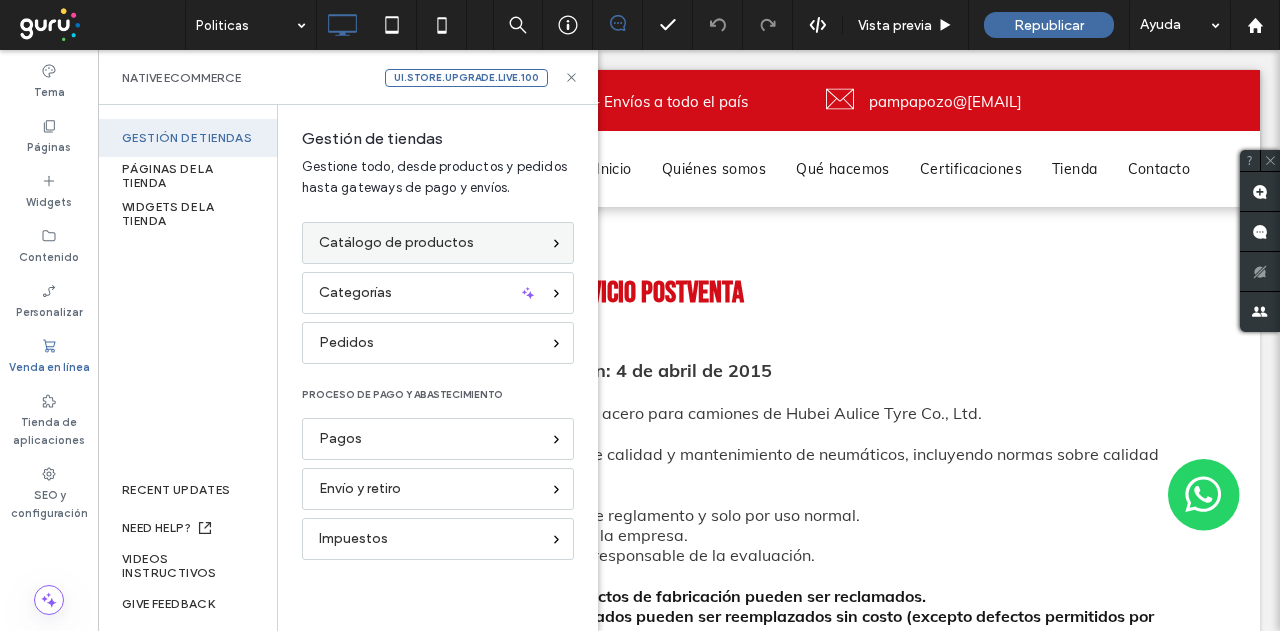 click on "Catálogo de productos" at bounding box center [396, 243] 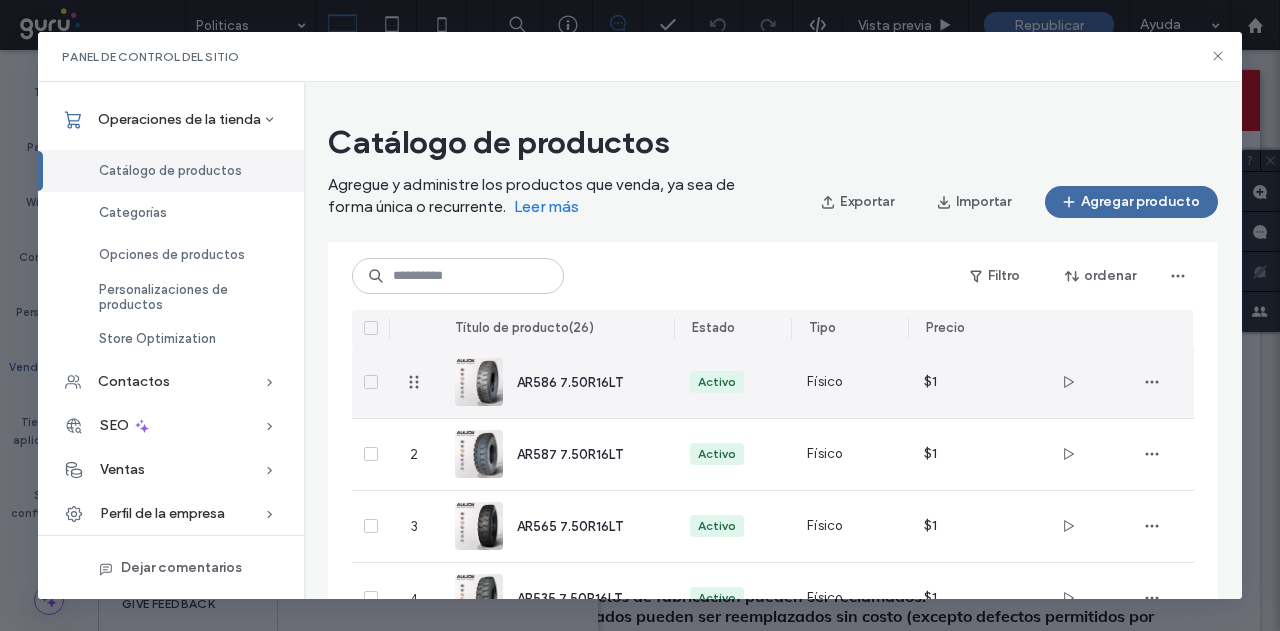 click on "AR586 7.50R16LT" at bounding box center (570, 382) 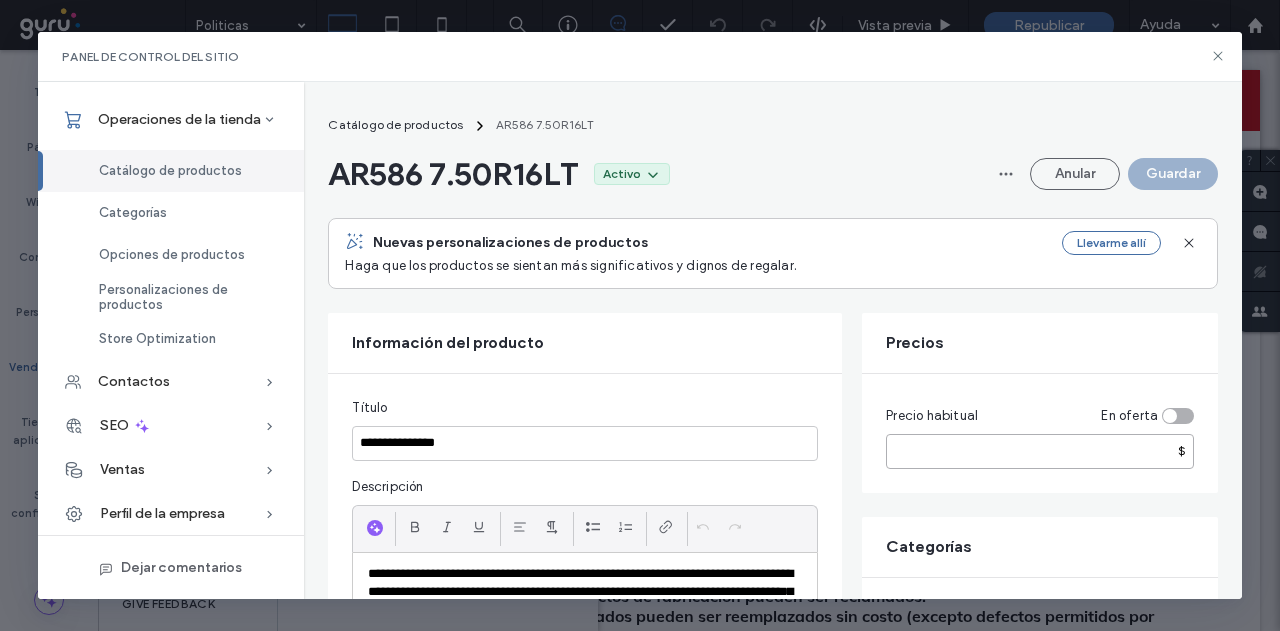 drag, startPoint x: 866, startPoint y: 445, endPoint x: 881, endPoint y: 445, distance: 15 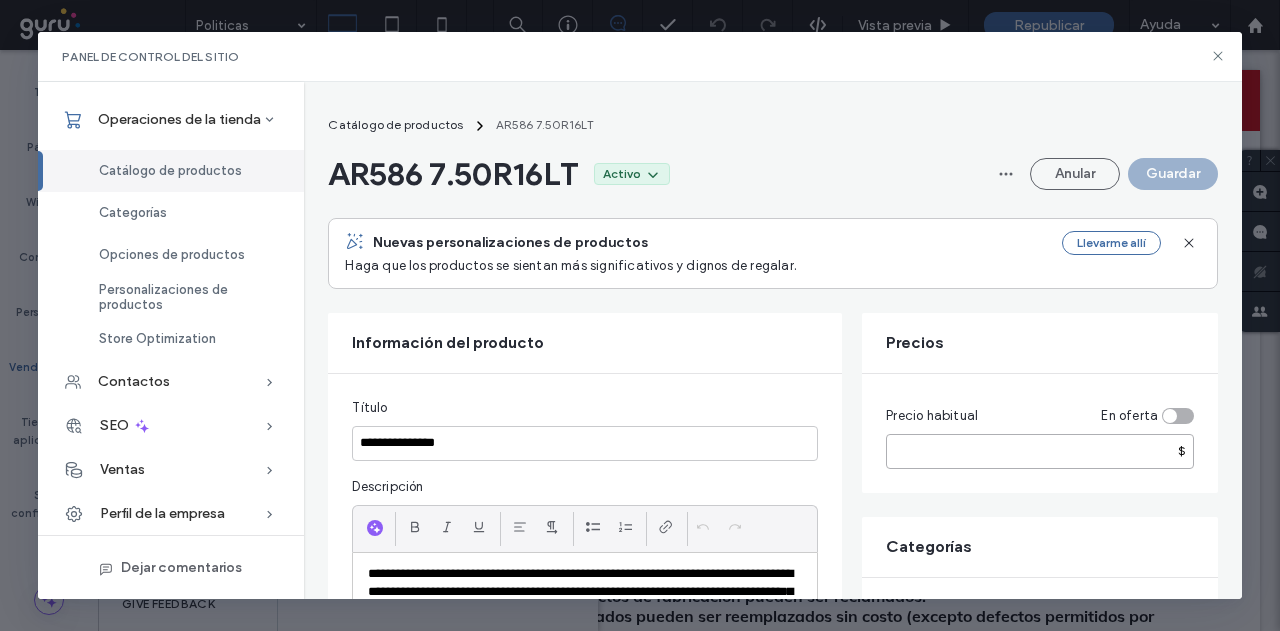 click on "**********" at bounding box center (772, 2154) 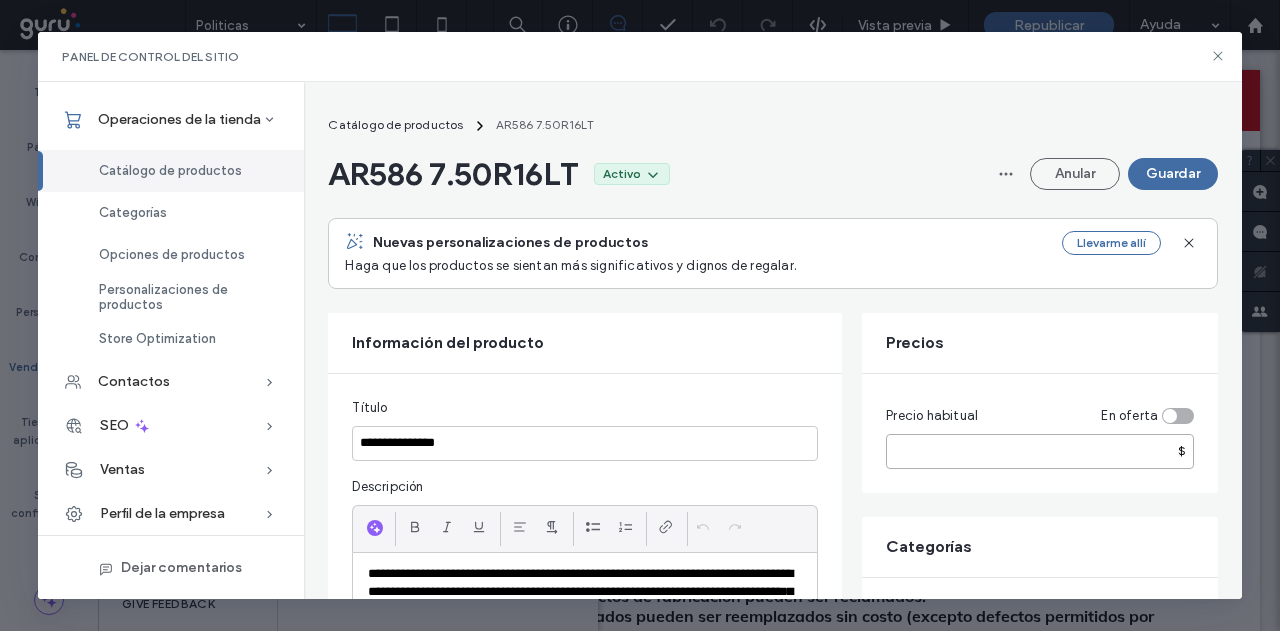 type on "**" 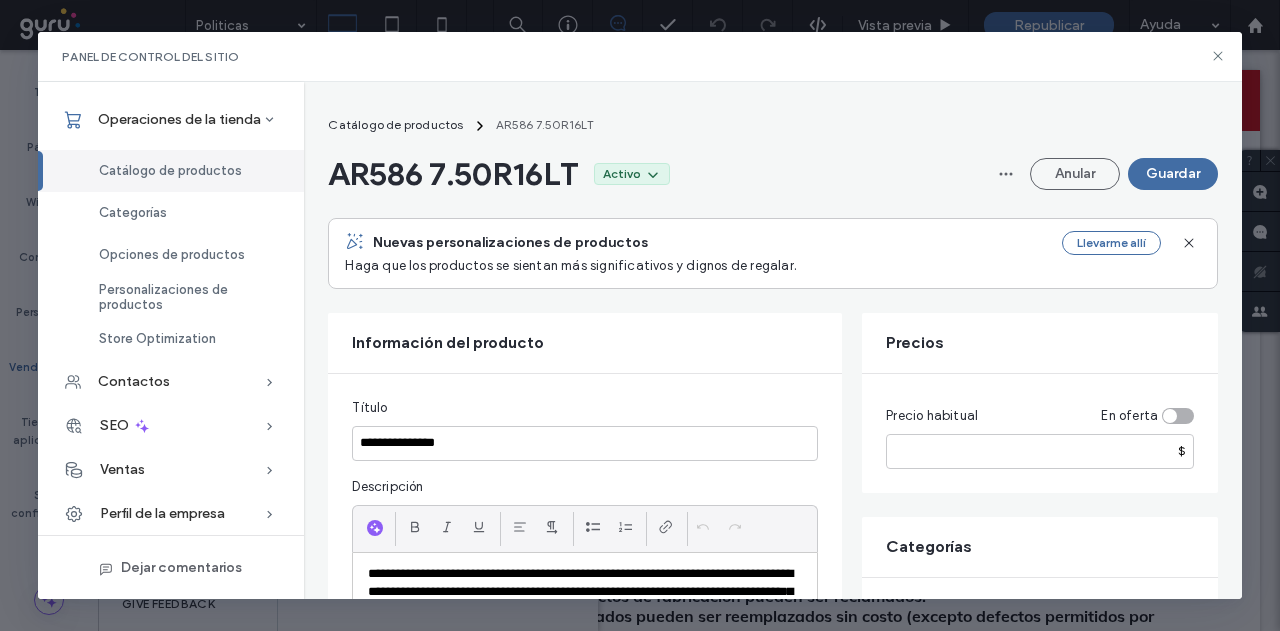 click on "Guardar" at bounding box center (1173, 174) 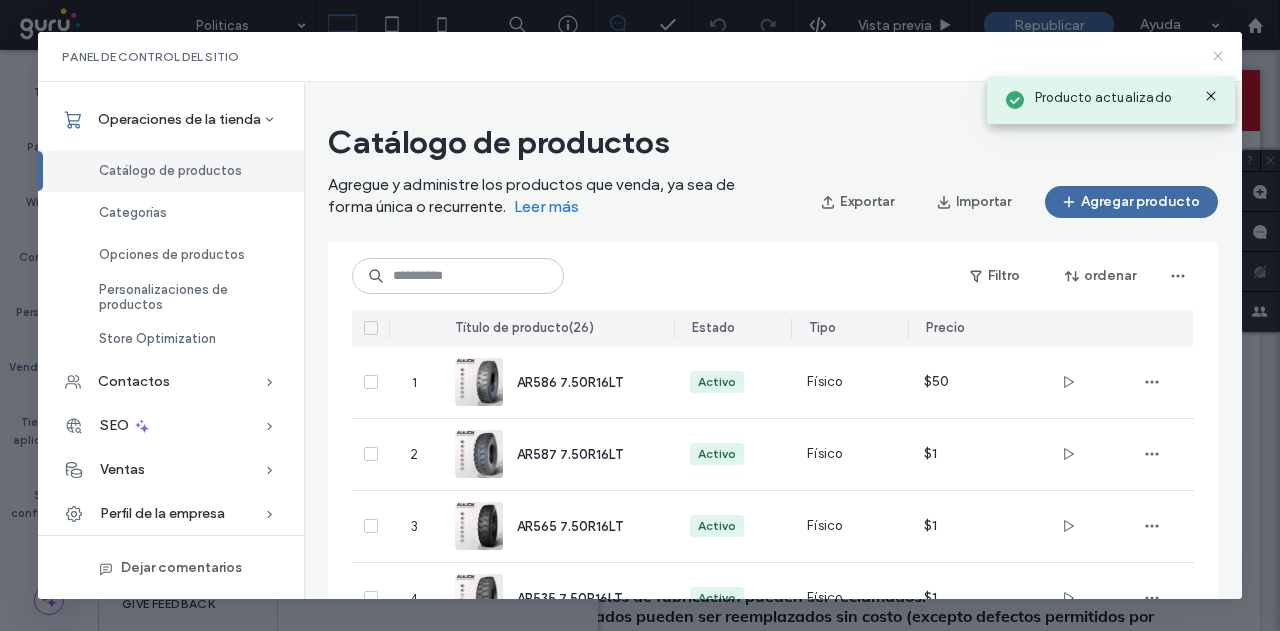 click 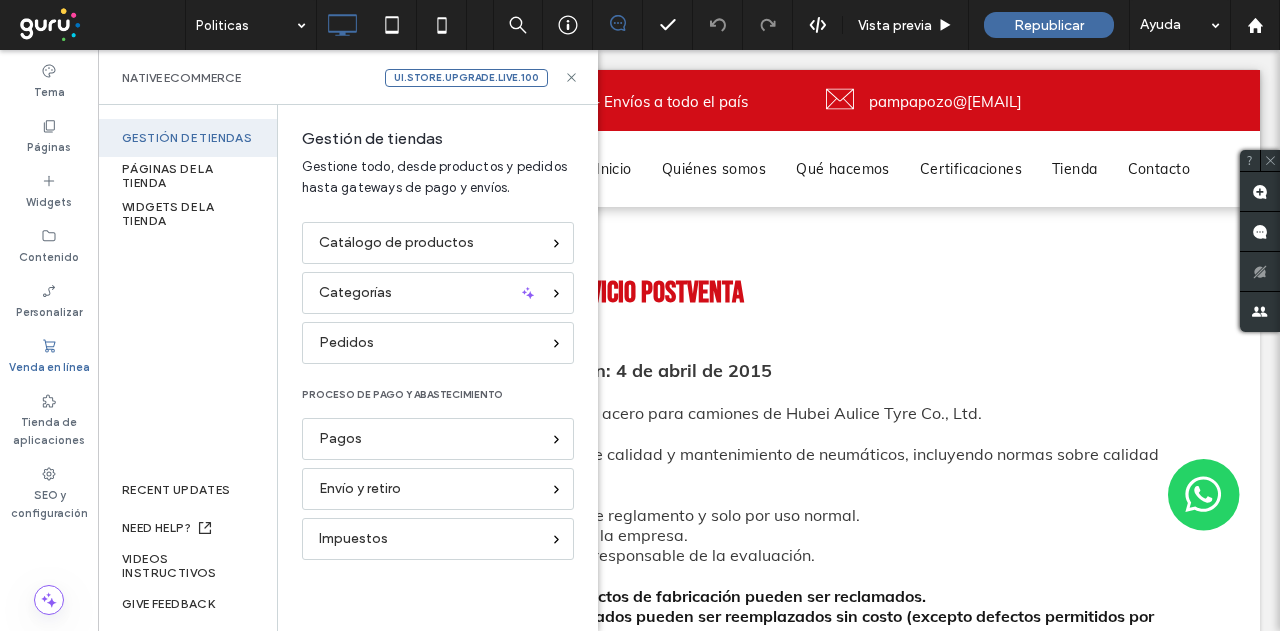 scroll, scrollTop: 0, scrollLeft: 0, axis: both 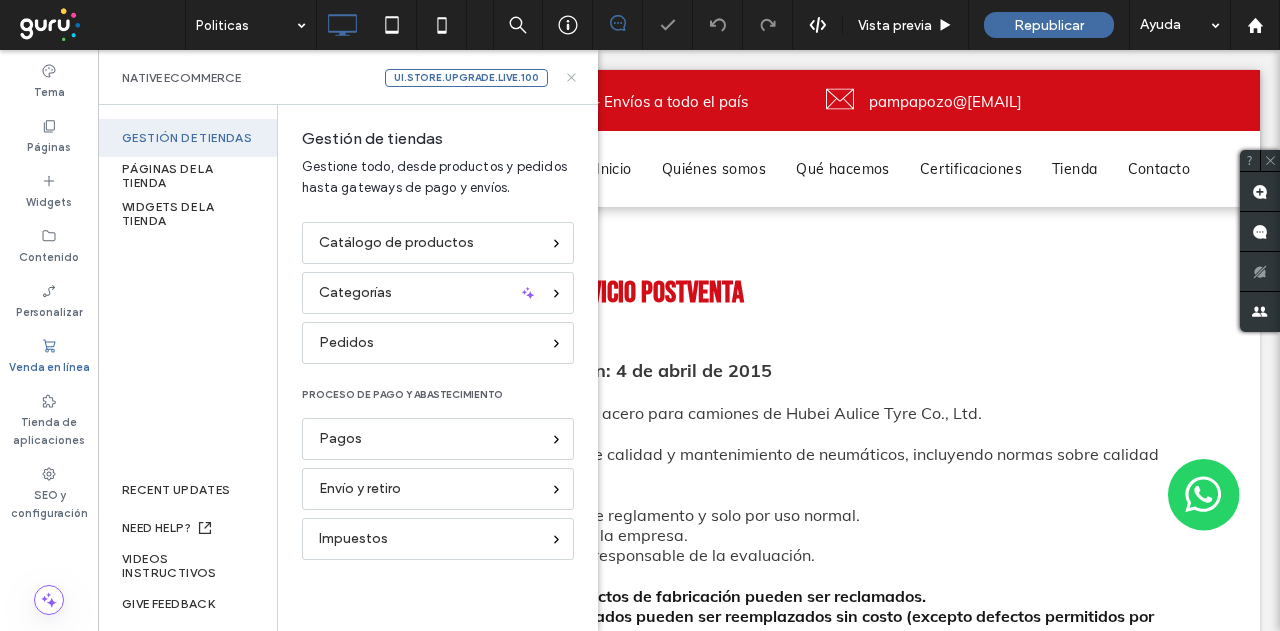 click 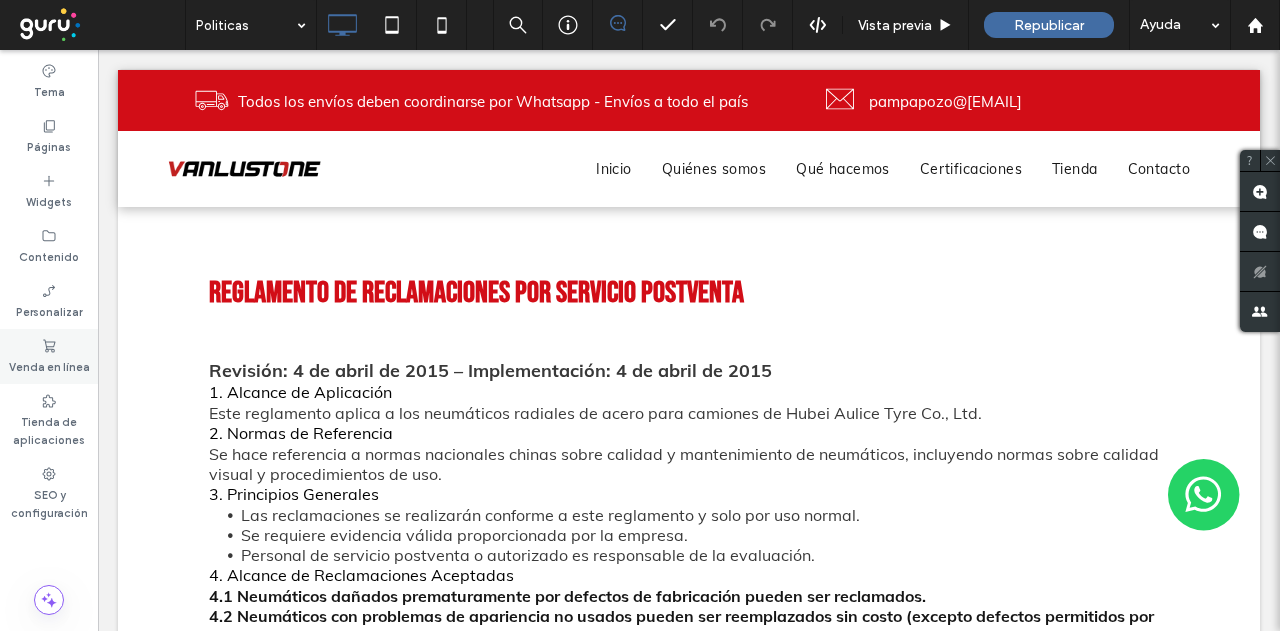 click 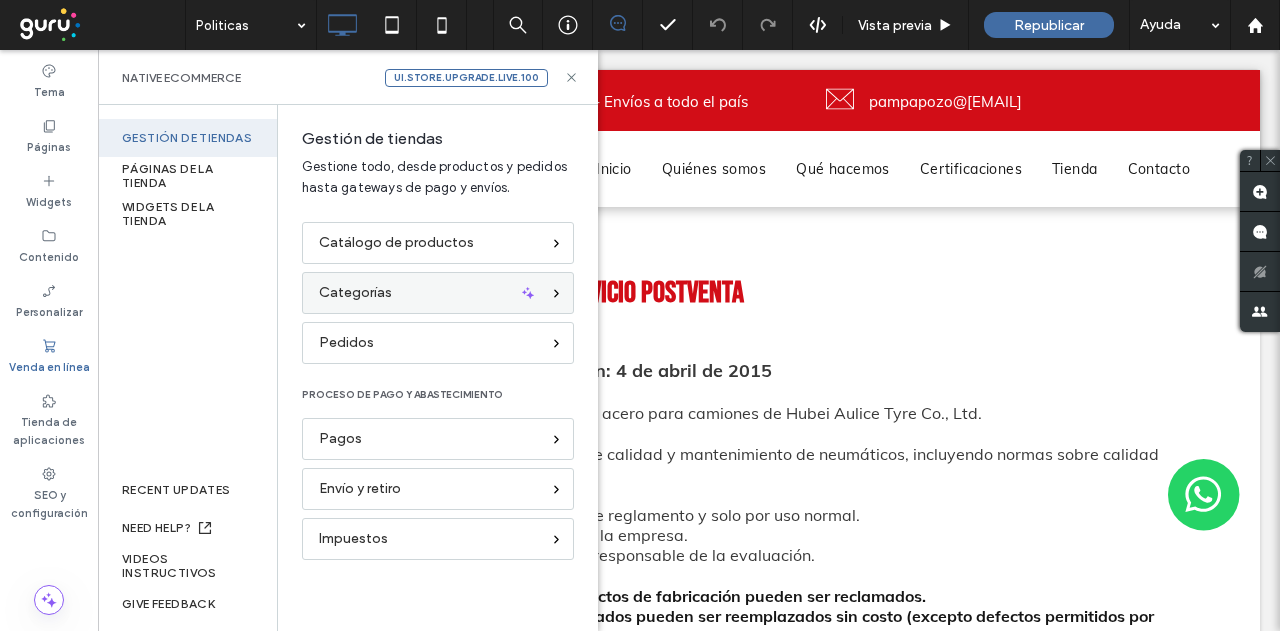click on "Categorías" at bounding box center [355, 293] 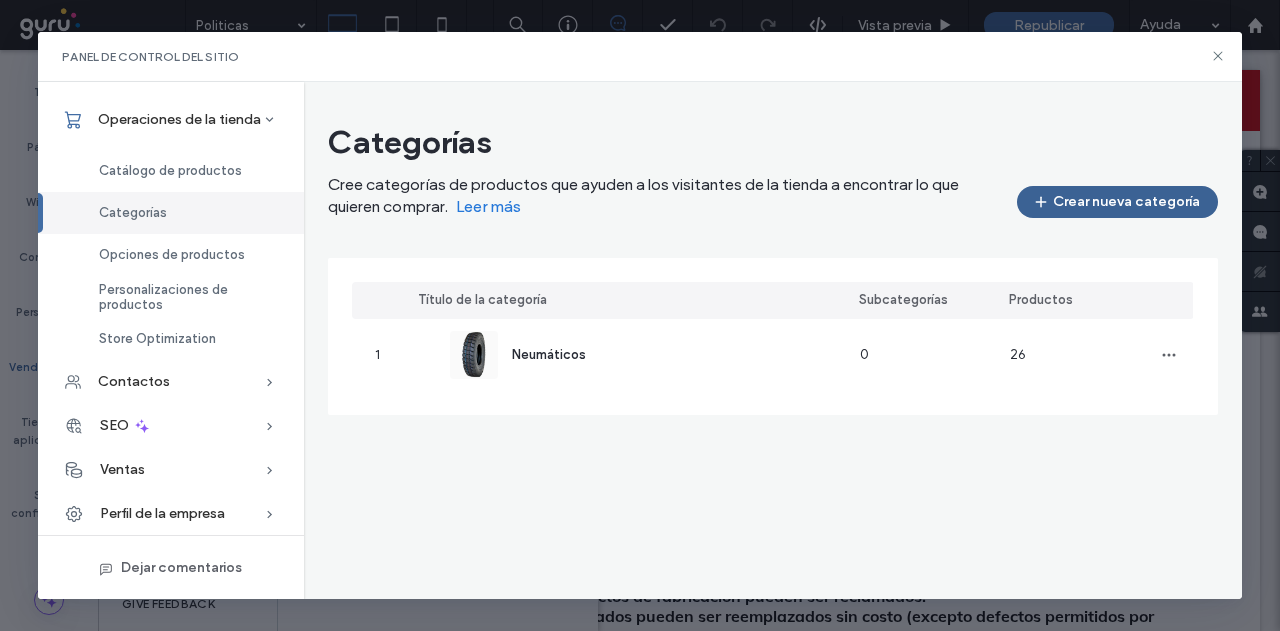 click on "Crear nueva categoría" at bounding box center (1117, 202) 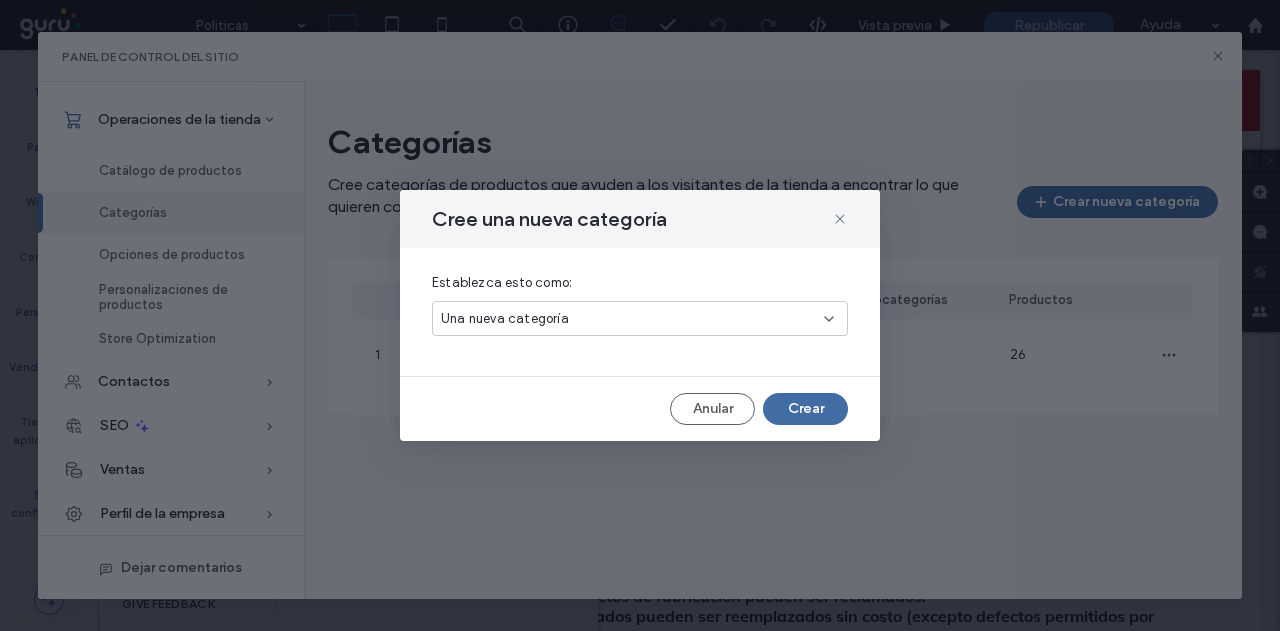 click 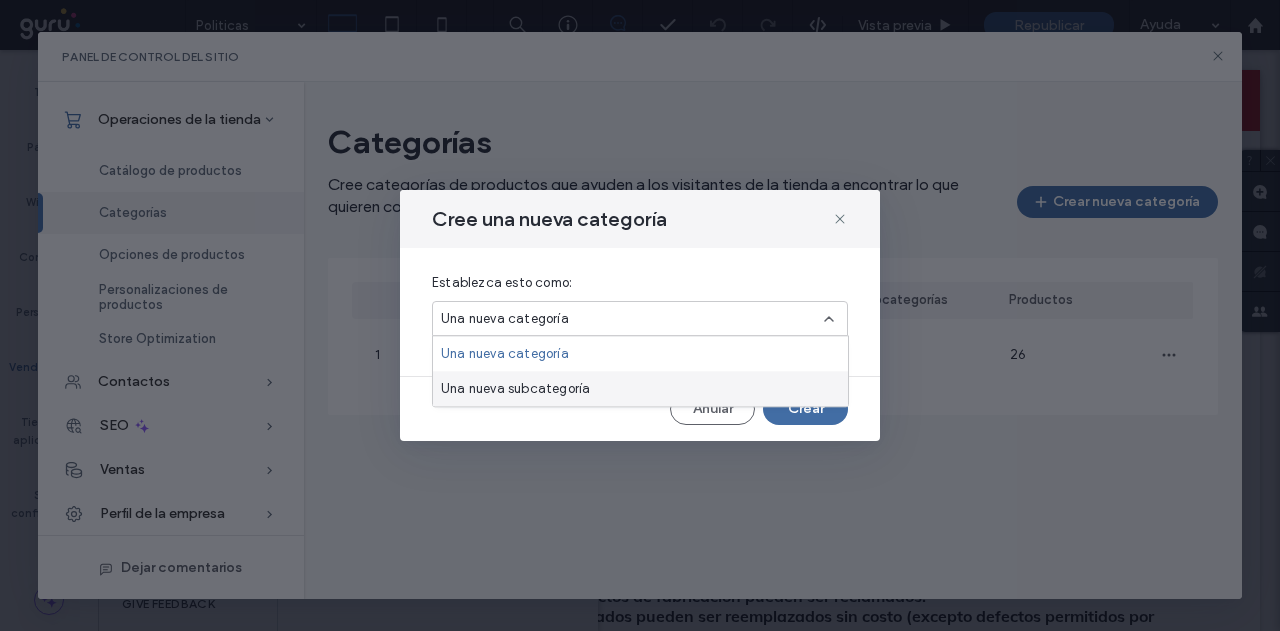 click on "Una nueva subcategoría" at bounding box center (515, 389) 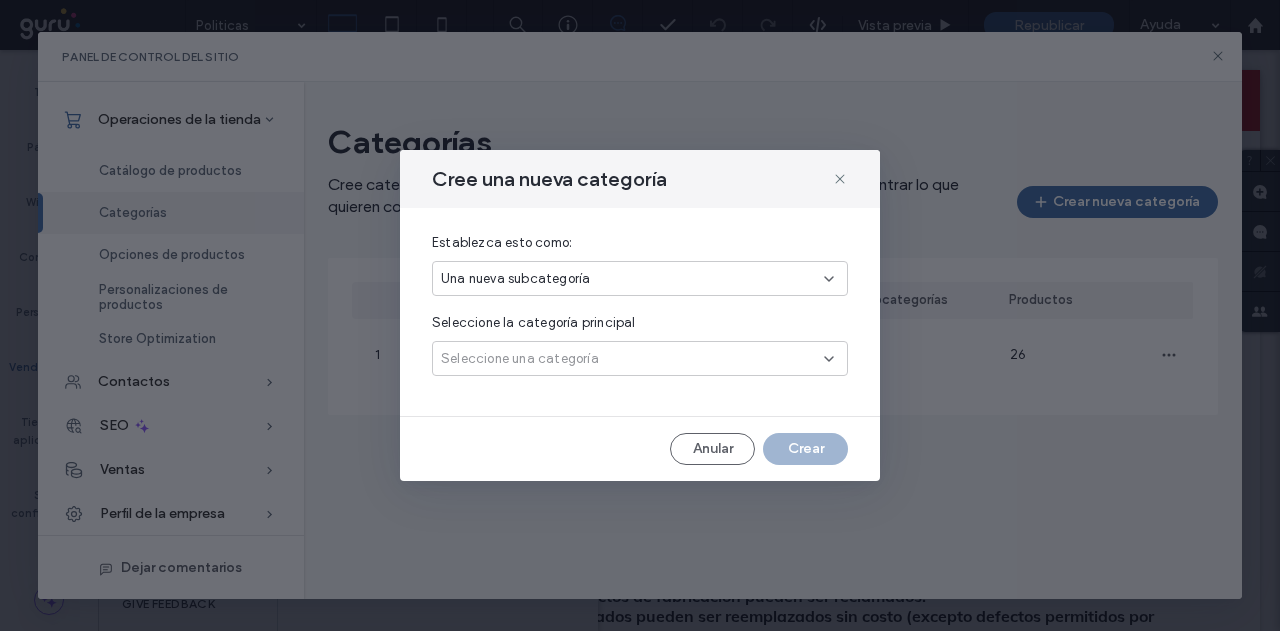 click on "Seleccione una categoría" at bounding box center (520, 359) 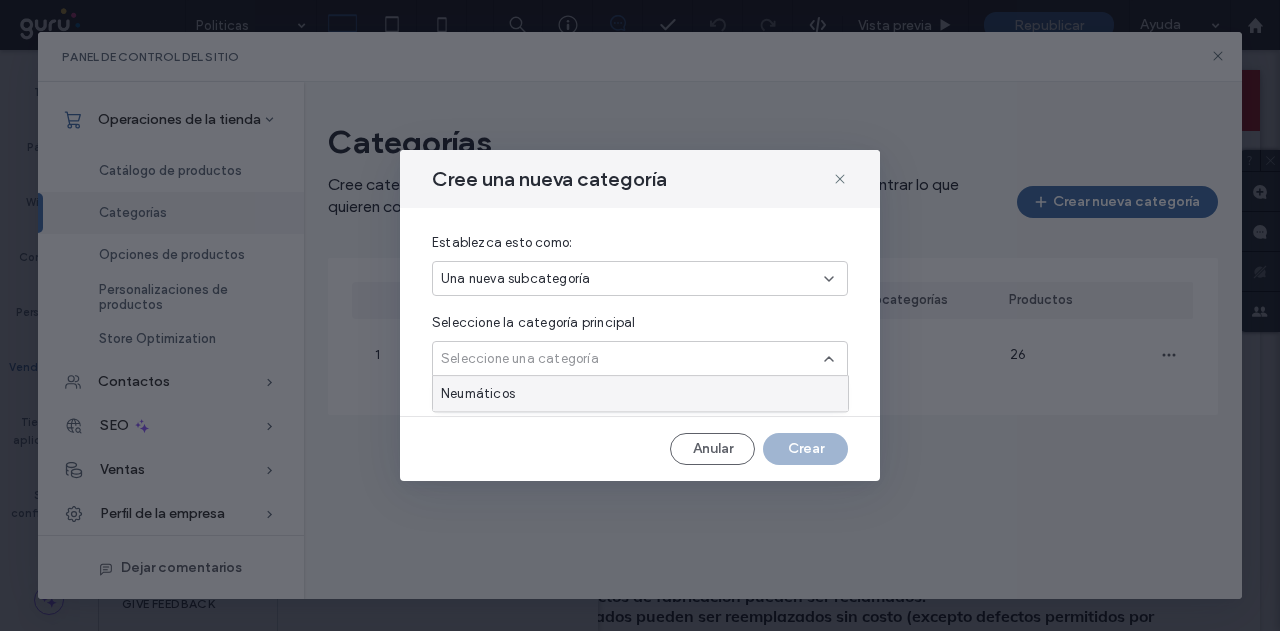 click on "Seleccione una categoría" at bounding box center (520, 359) 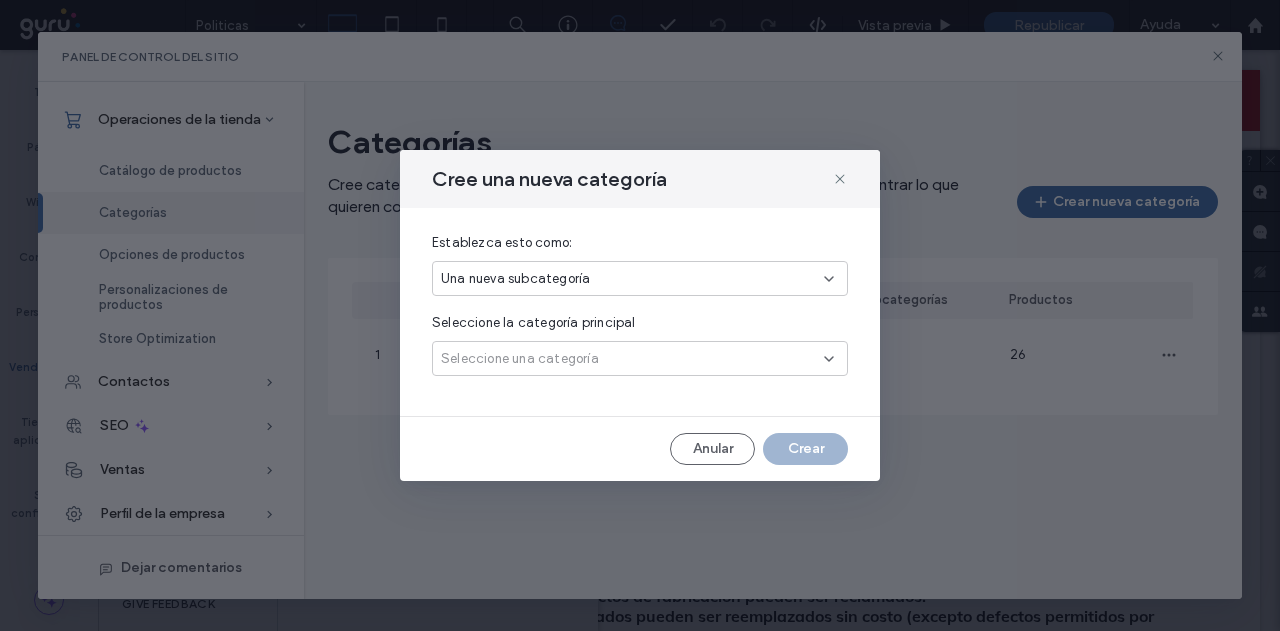 click on "Seleccione una categoría" at bounding box center (520, 359) 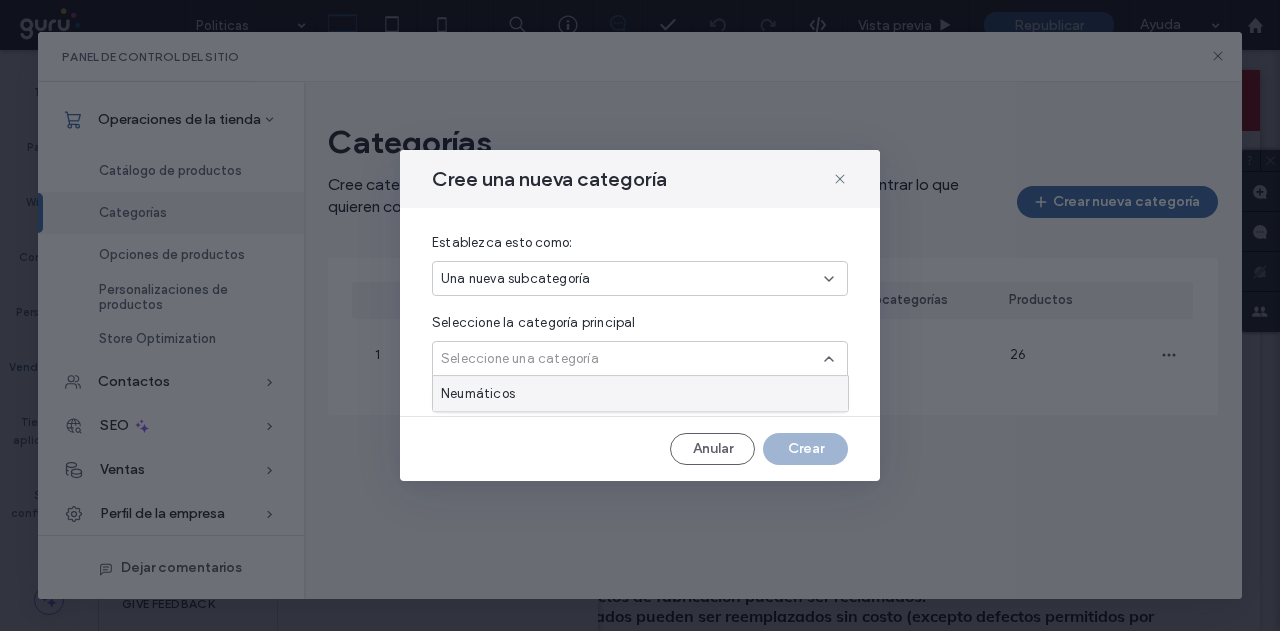 click on "Neumáticos" at bounding box center [478, 394] 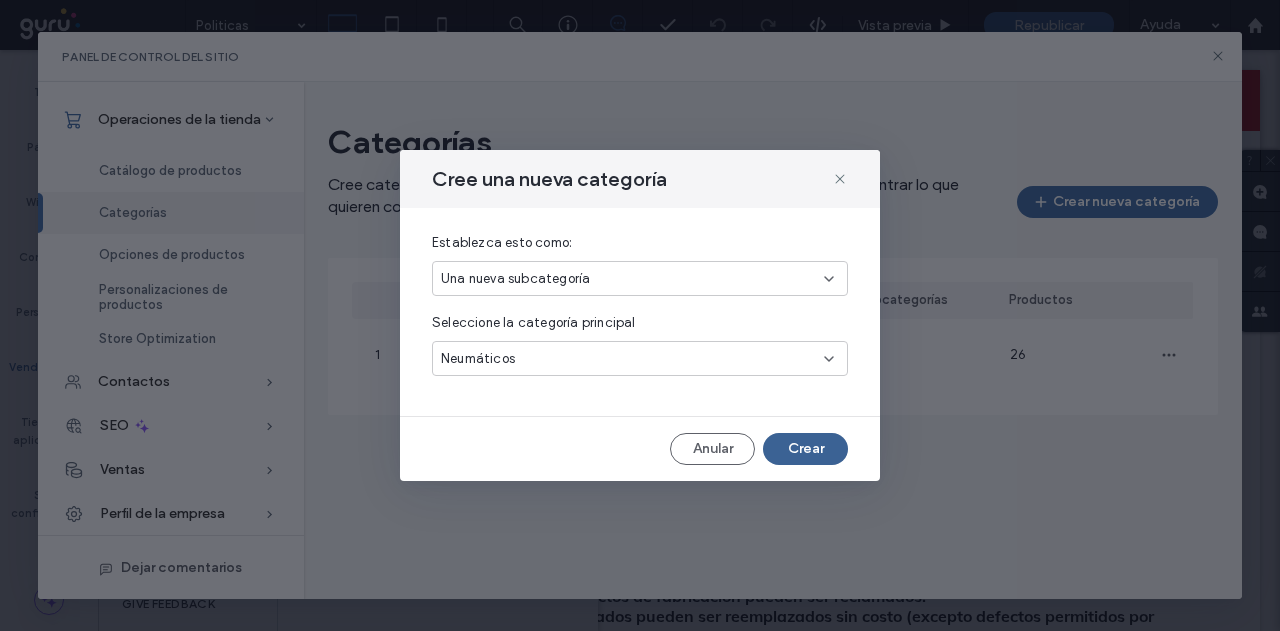click on "Crear" at bounding box center (805, 449) 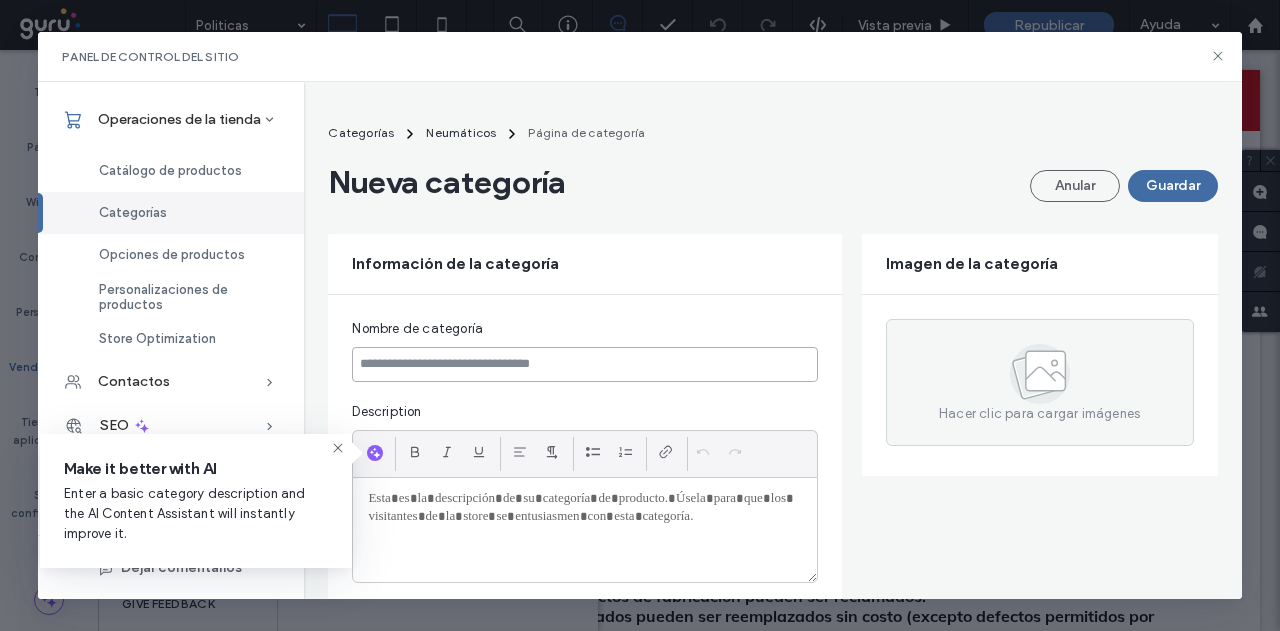 click at bounding box center [584, 364] 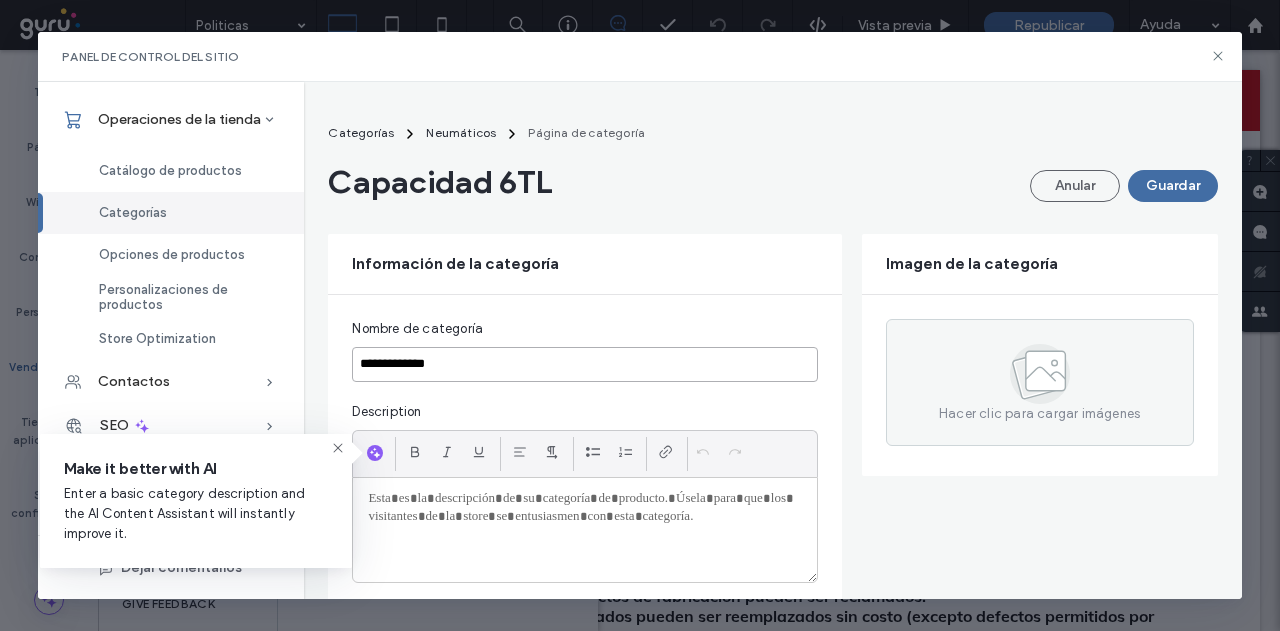 type on "**********" 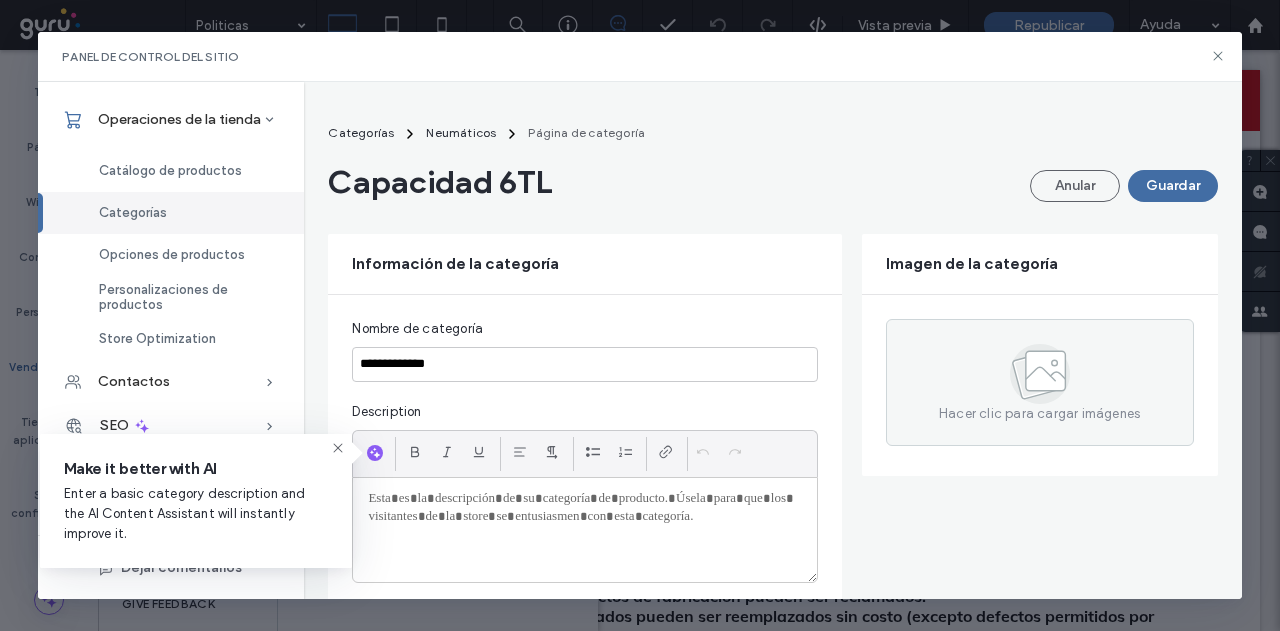 click at bounding box center (584, 499) 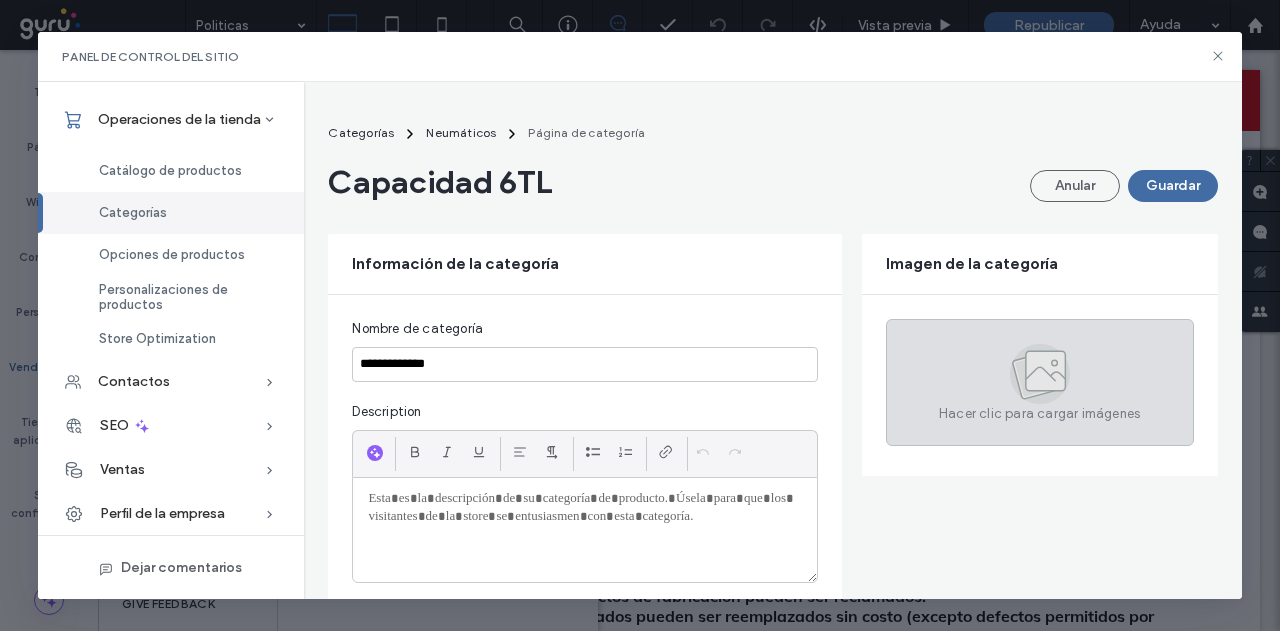 click on "Hacer clic para cargar imágenes" at bounding box center [1040, 382] 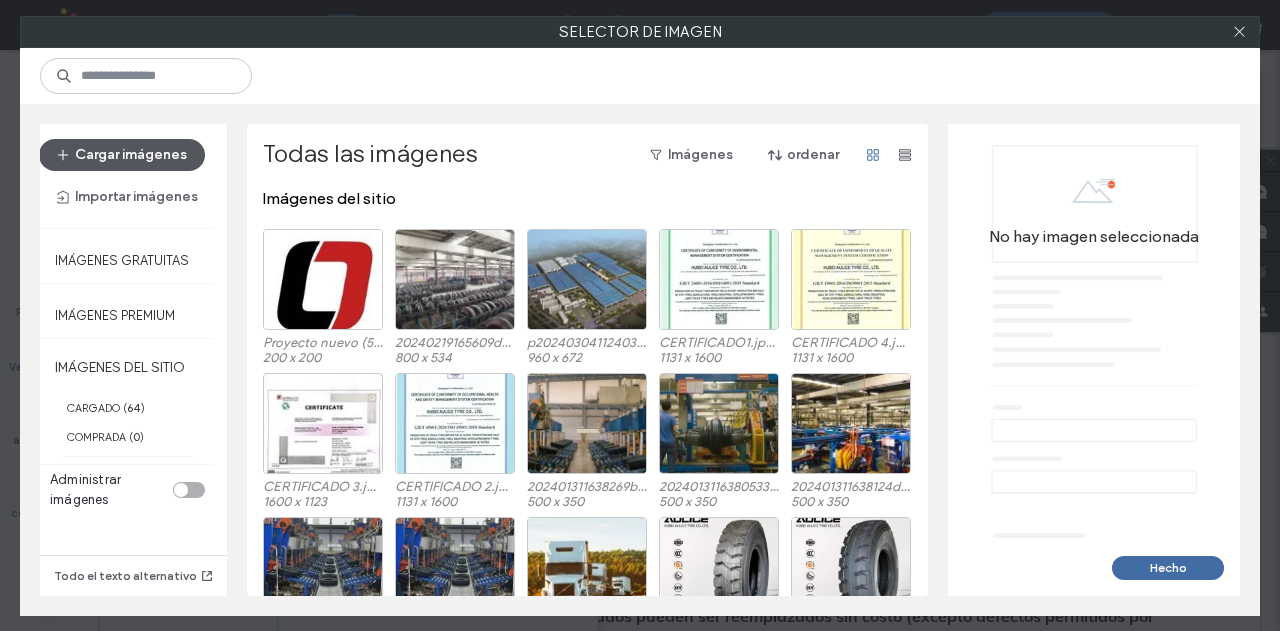 click on "Cargar imágenes" at bounding box center (122, 155) 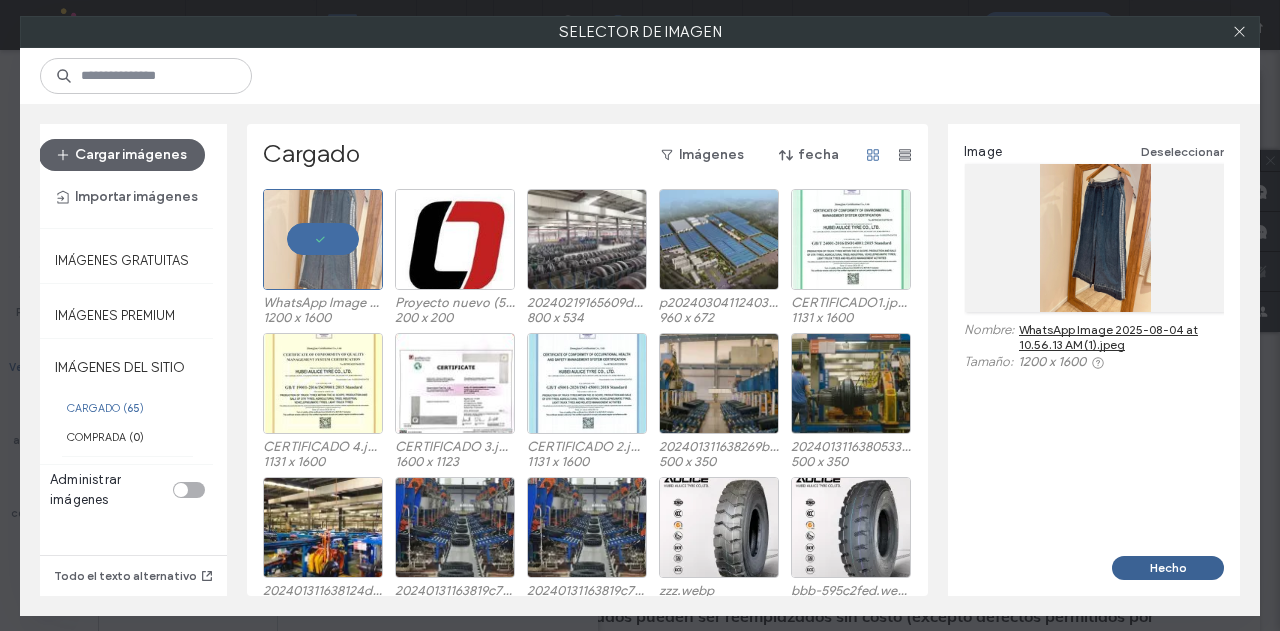 click on "Hecho" at bounding box center (1168, 568) 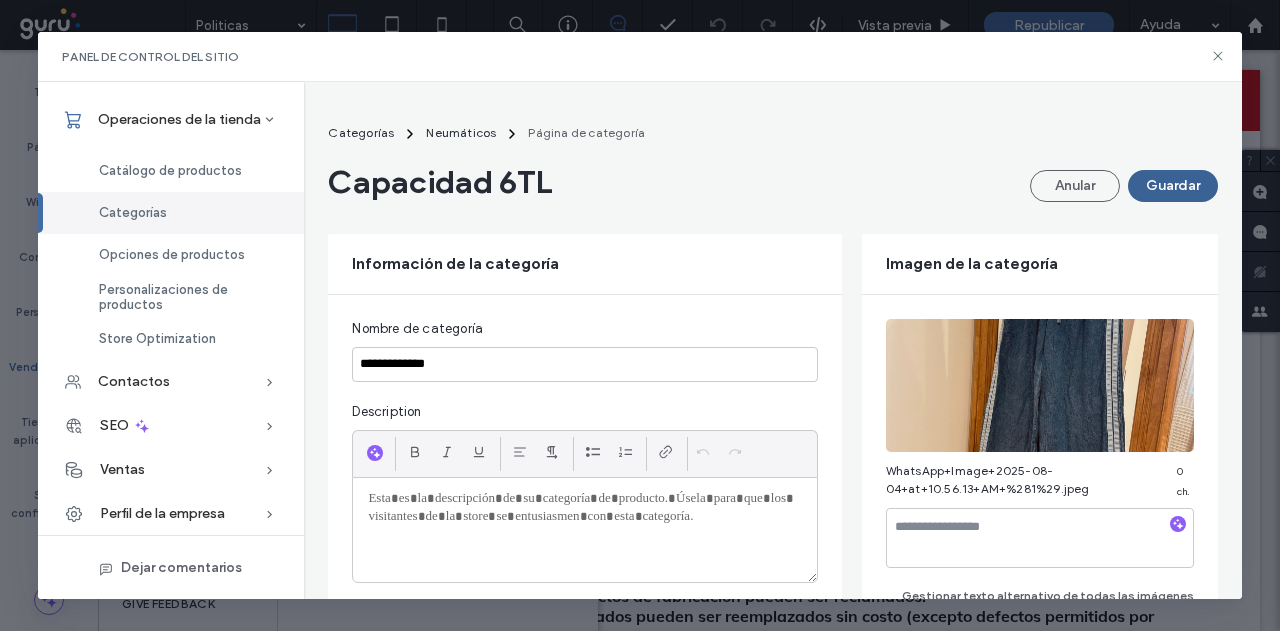 click on "Guardar" at bounding box center (1173, 186) 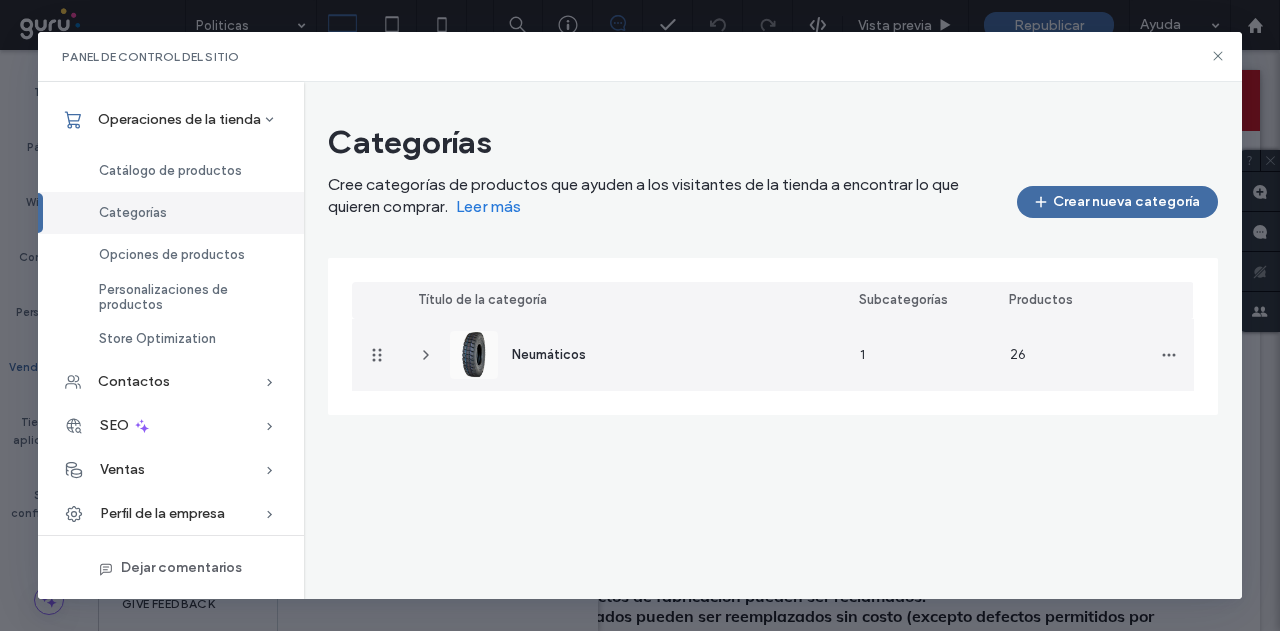 click 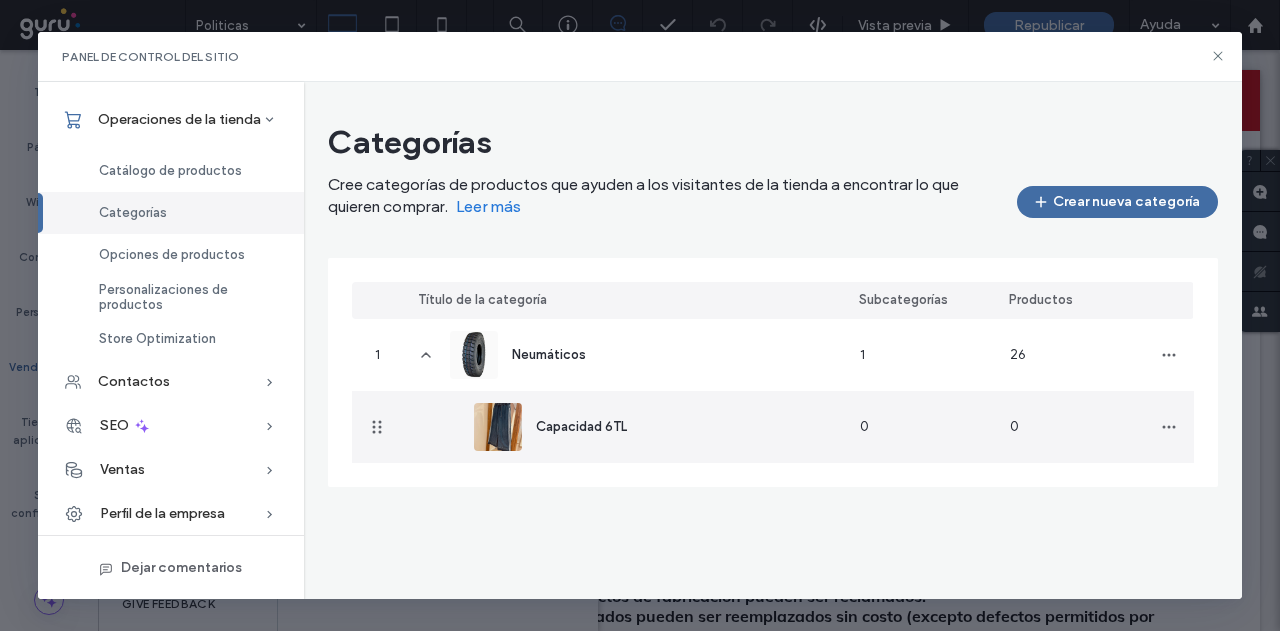 click on "Capacidad 6TL" at bounding box center [646, 427] 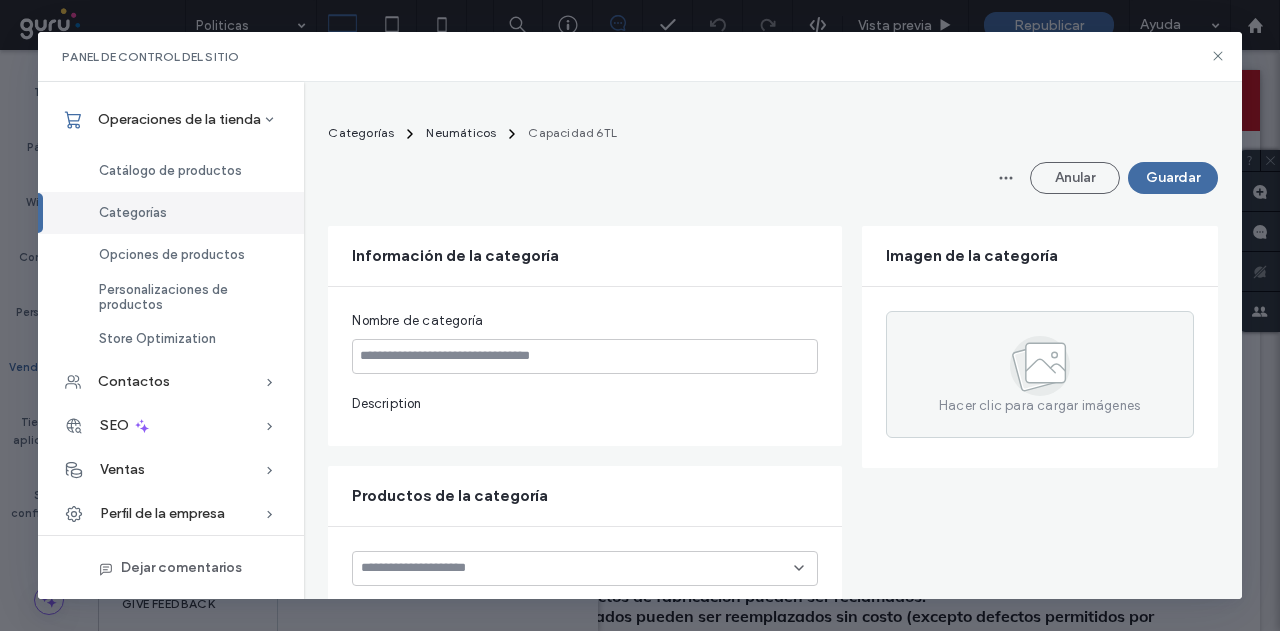 type on "**********" 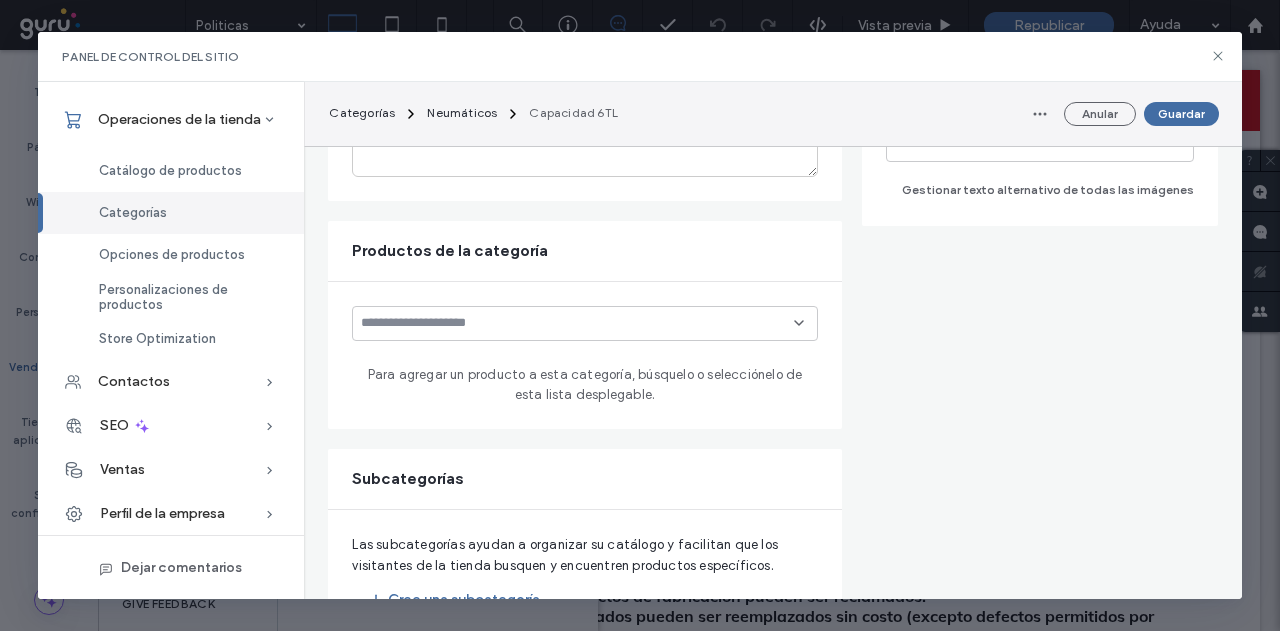 scroll, scrollTop: 400, scrollLeft: 0, axis: vertical 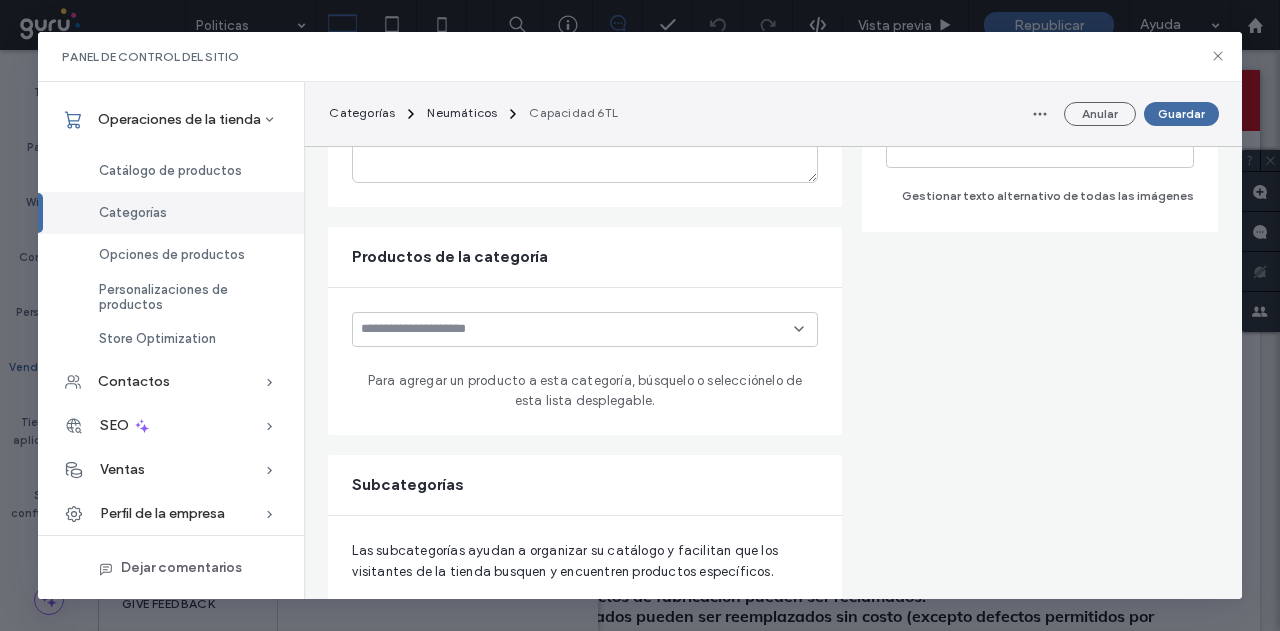 click at bounding box center [577, 329] 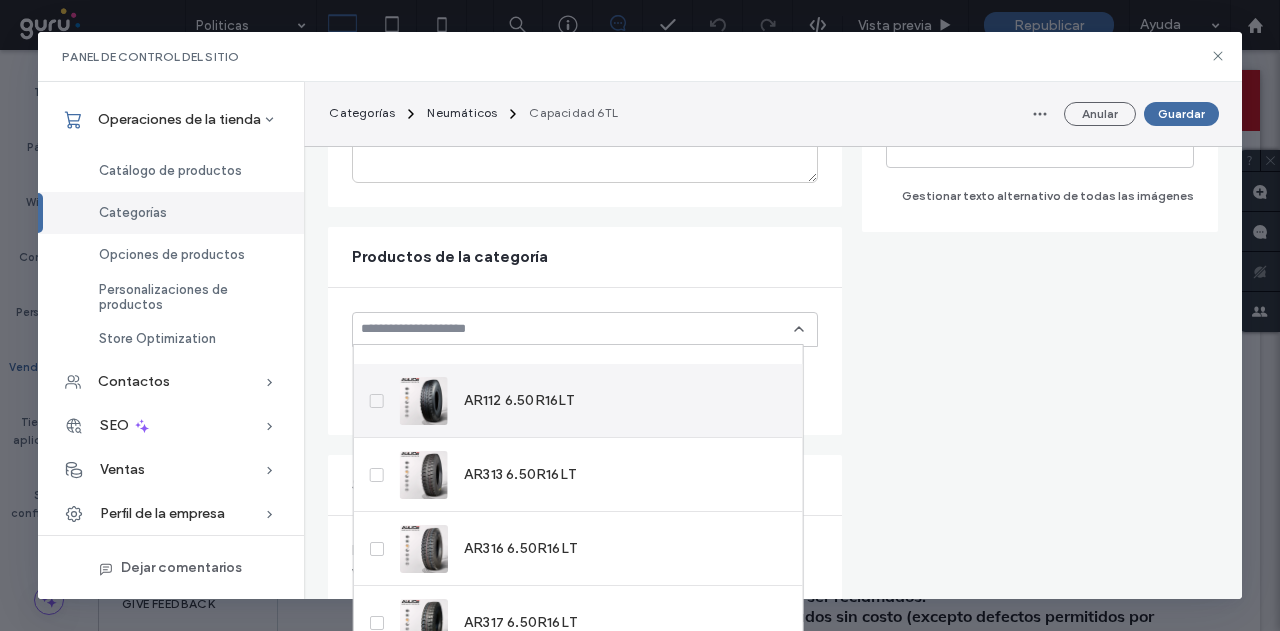 scroll, scrollTop: 170, scrollLeft: 0, axis: vertical 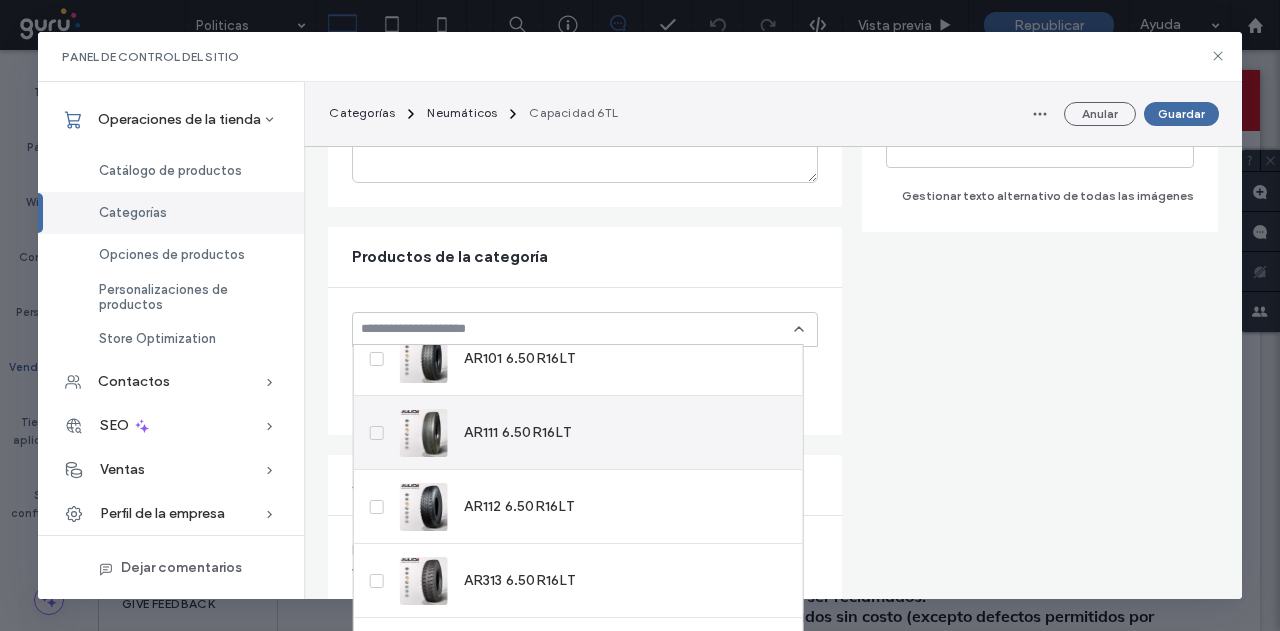 click on "AR111 6.50R16LT" at bounding box center [471, 433] 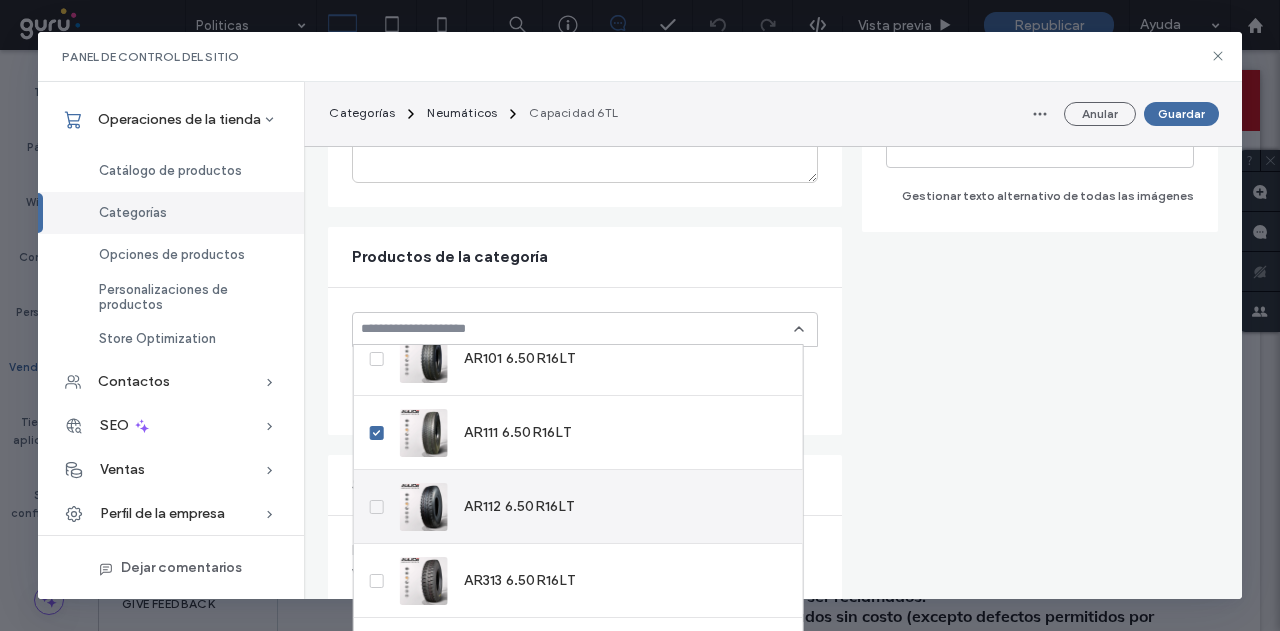 click at bounding box center [377, 507] 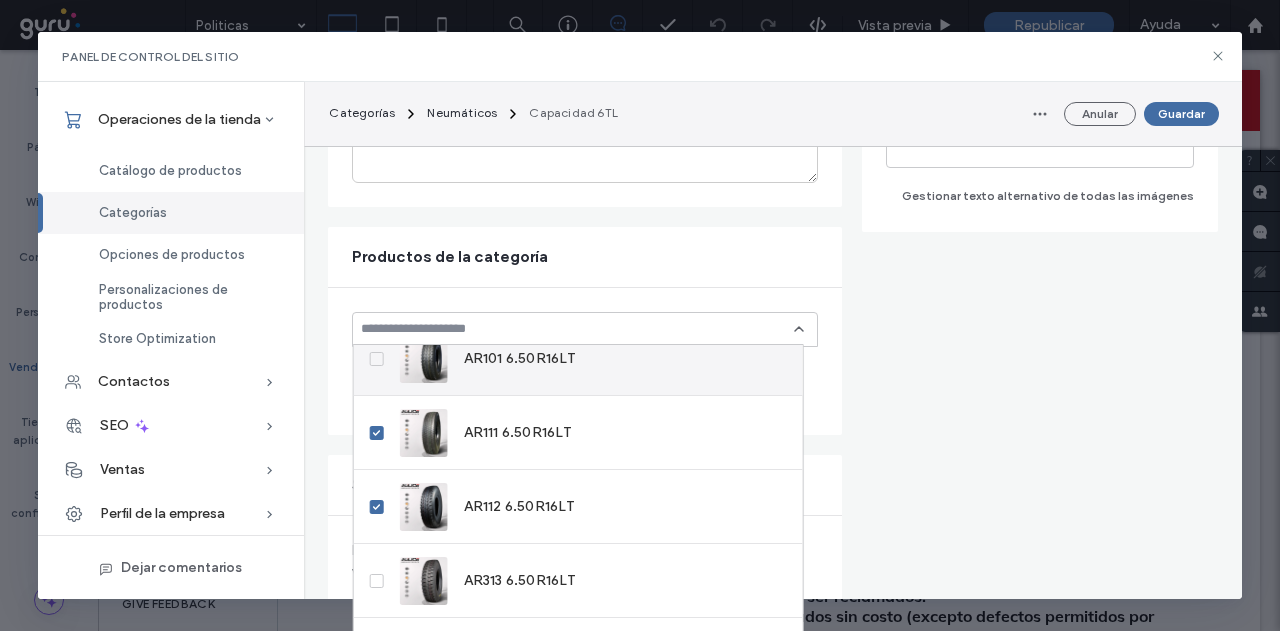 click on "AR101 6.50R16LT" at bounding box center (473, 359) 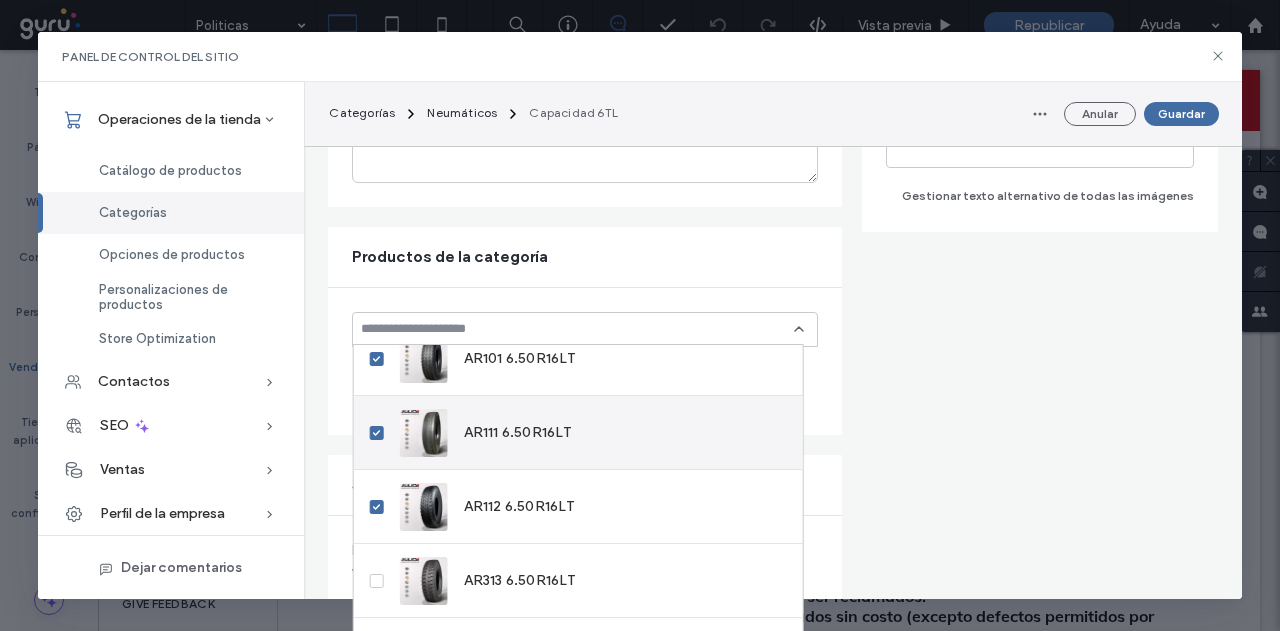 click 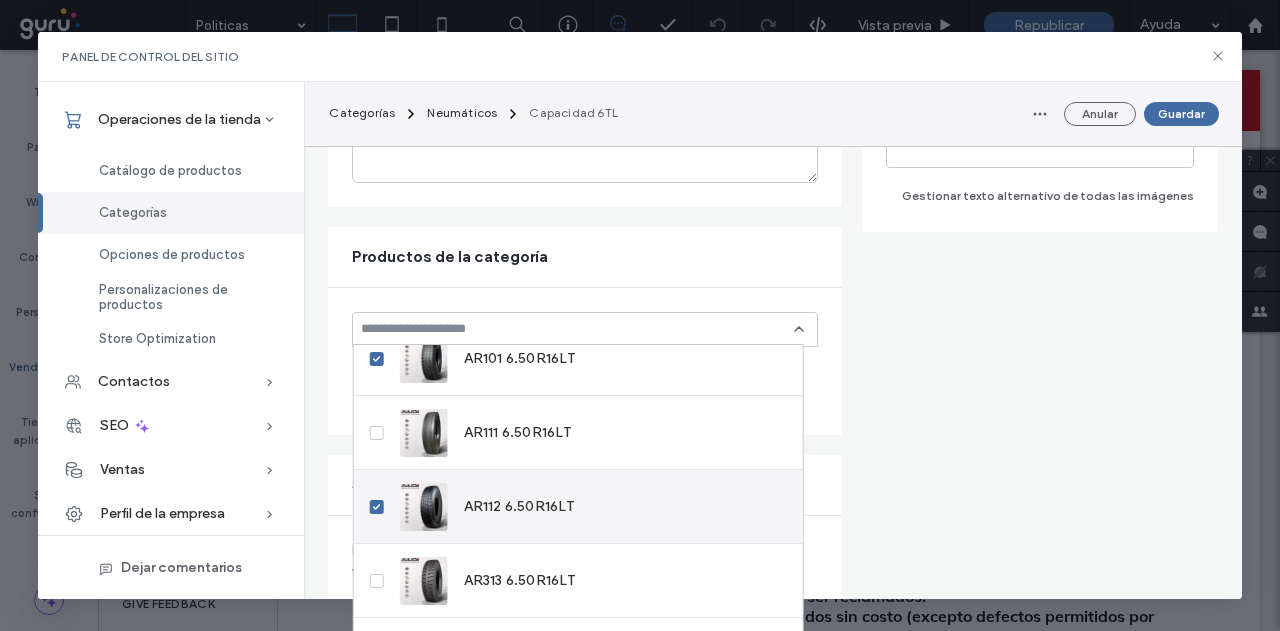 click at bounding box center [377, 507] 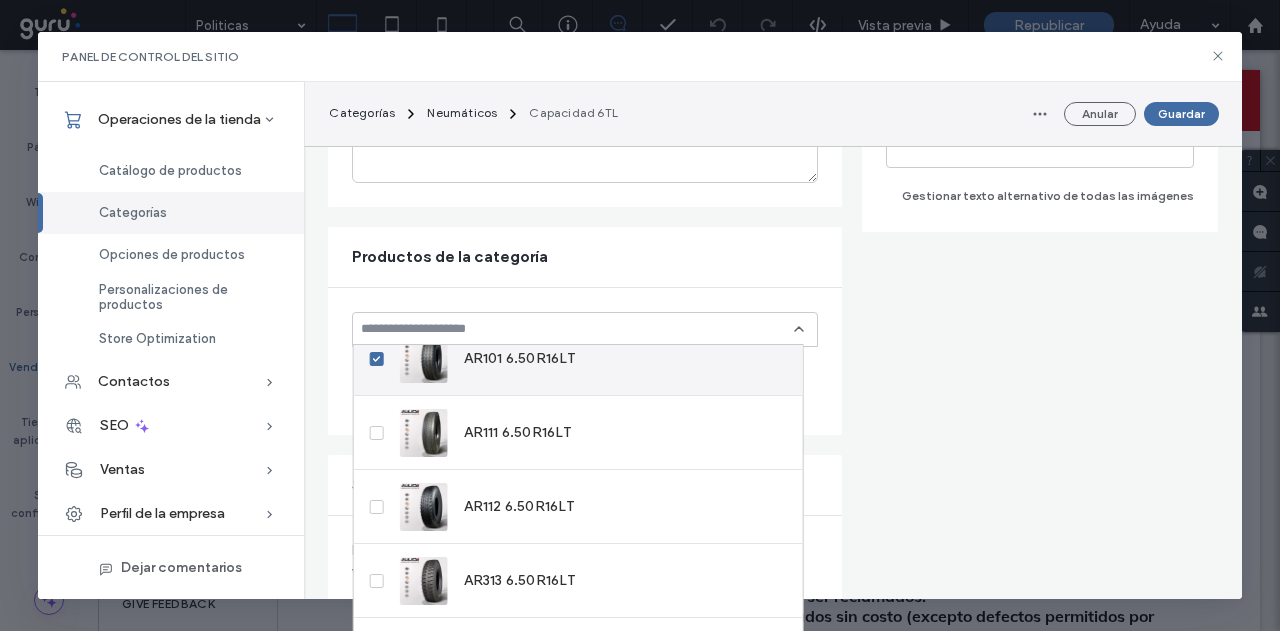 click on "AR101 6.50R16LT" at bounding box center [473, 359] 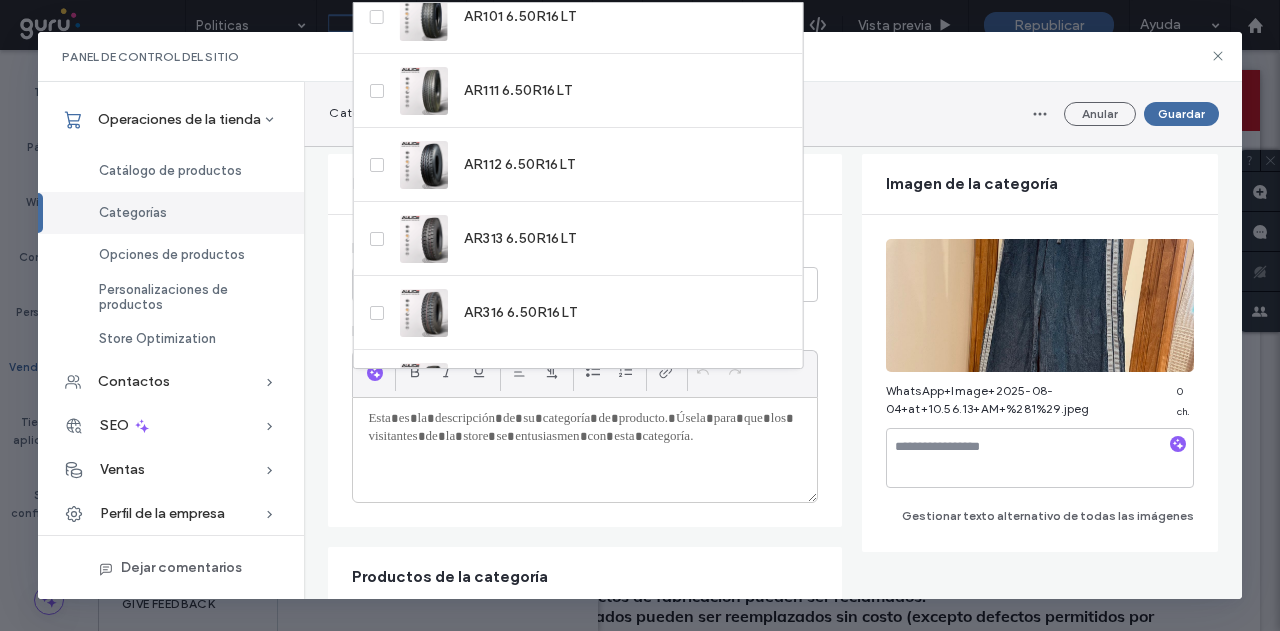 scroll, scrollTop: 0, scrollLeft: 0, axis: both 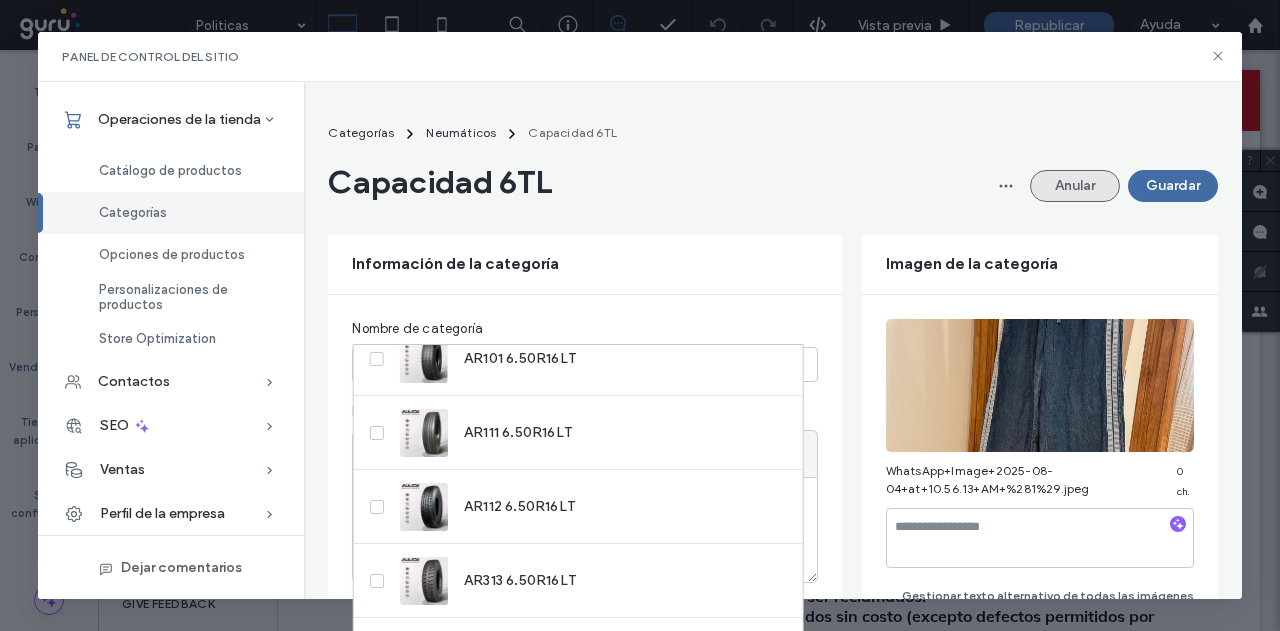 click on "Anular" at bounding box center [1075, 186] 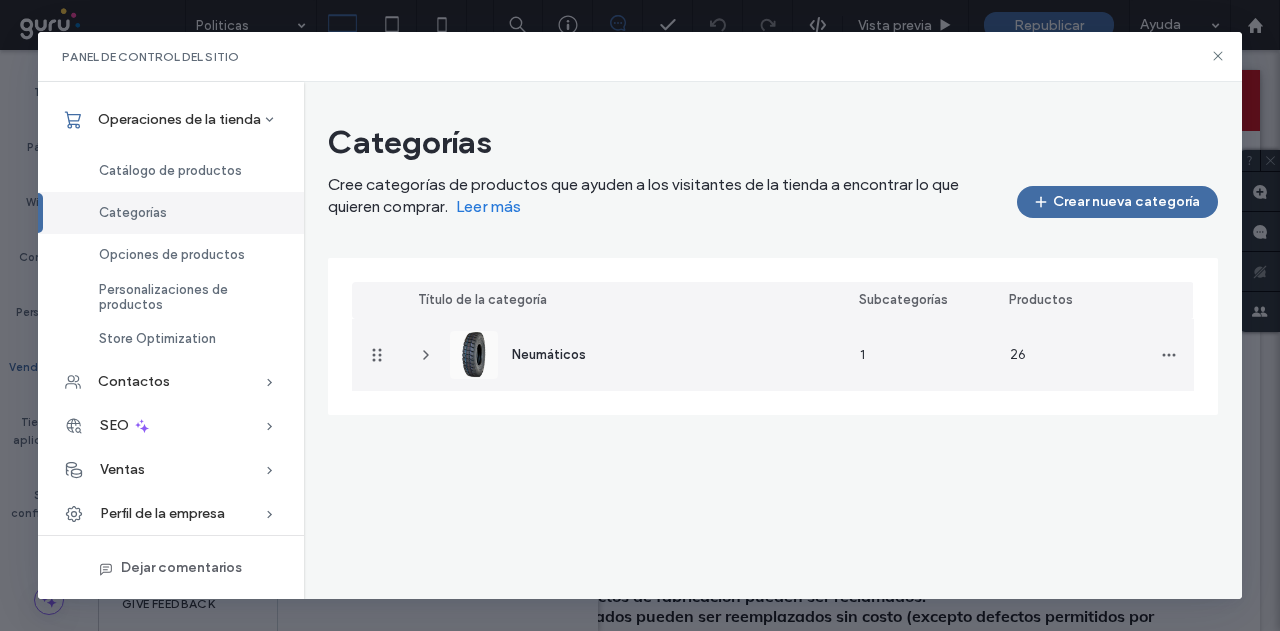 click 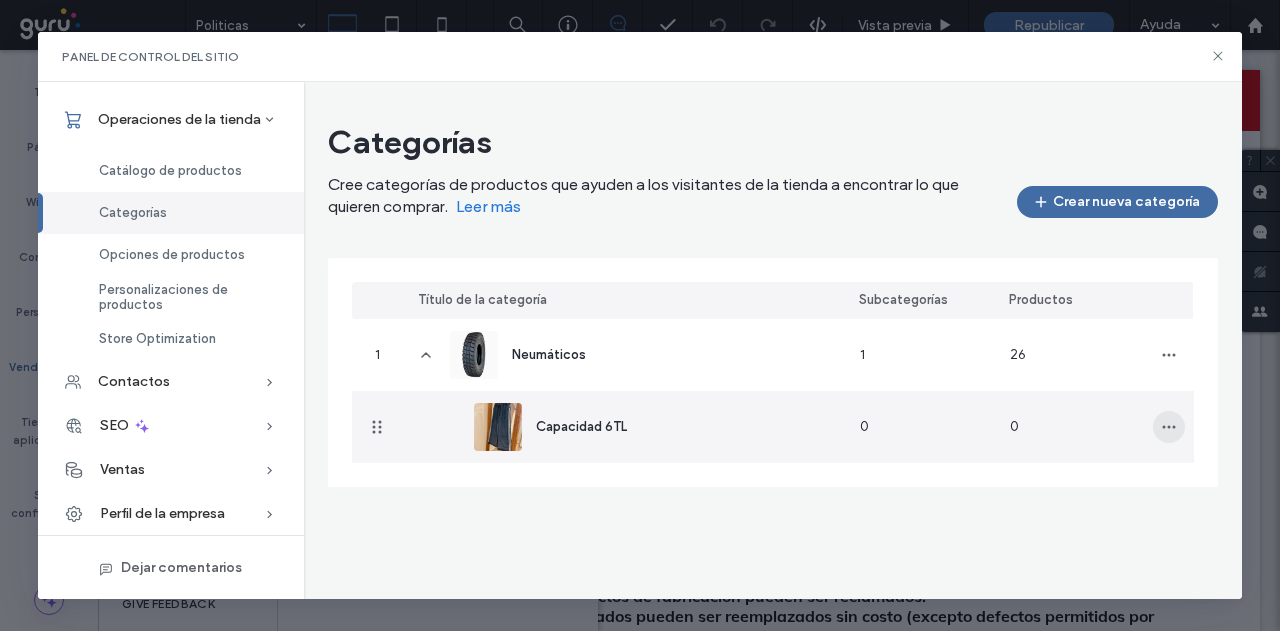 click 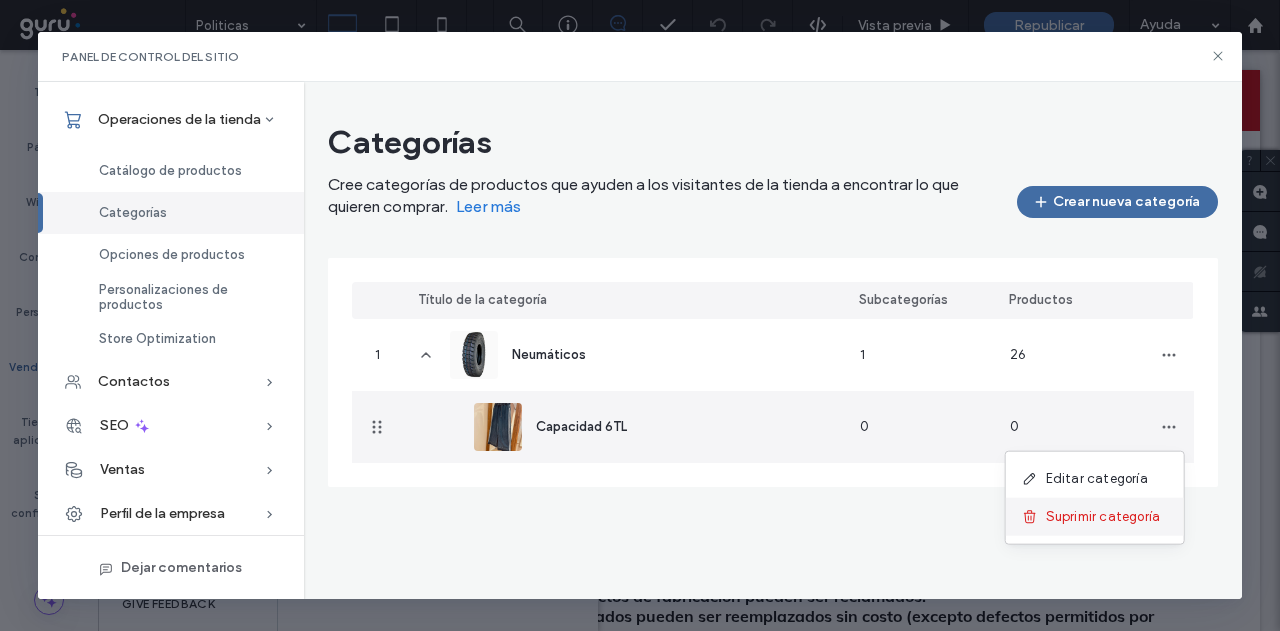 click at bounding box center [1034, 517] 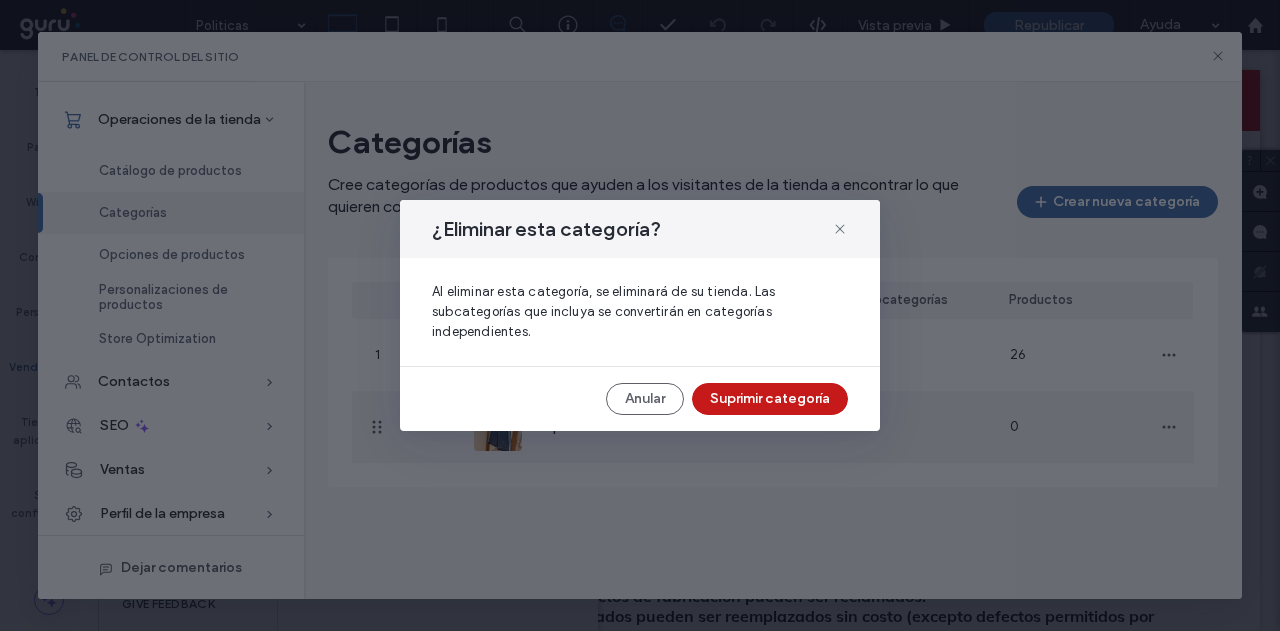 click on "Suprimir categoría" at bounding box center (770, 399) 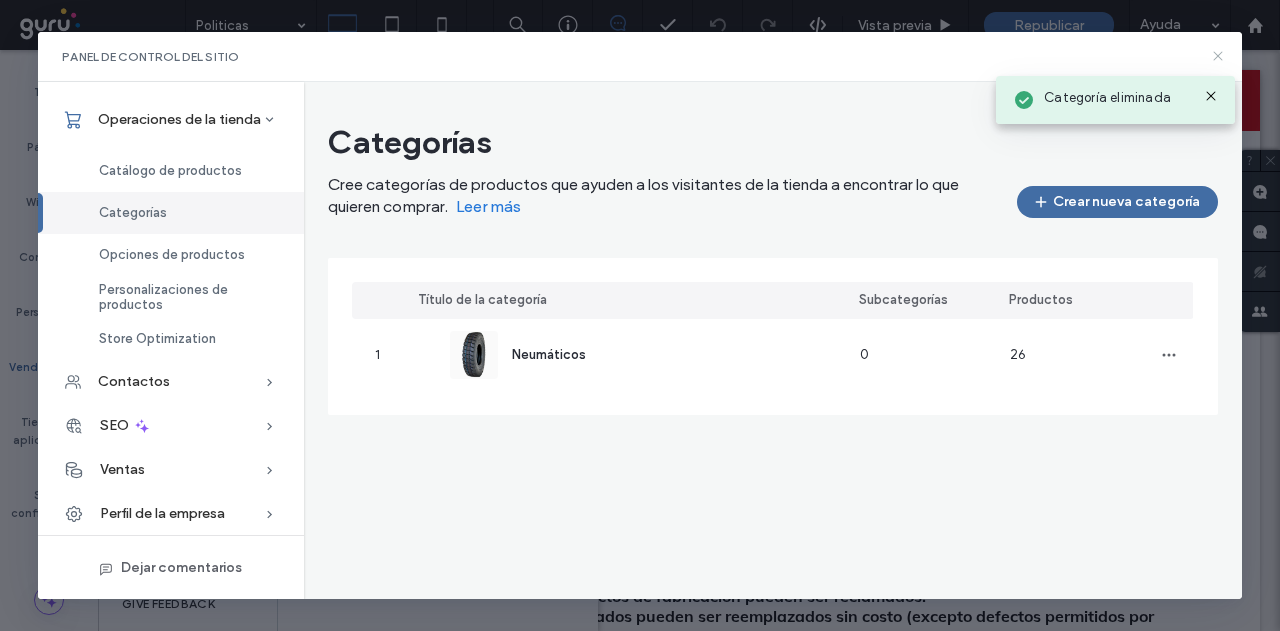 click 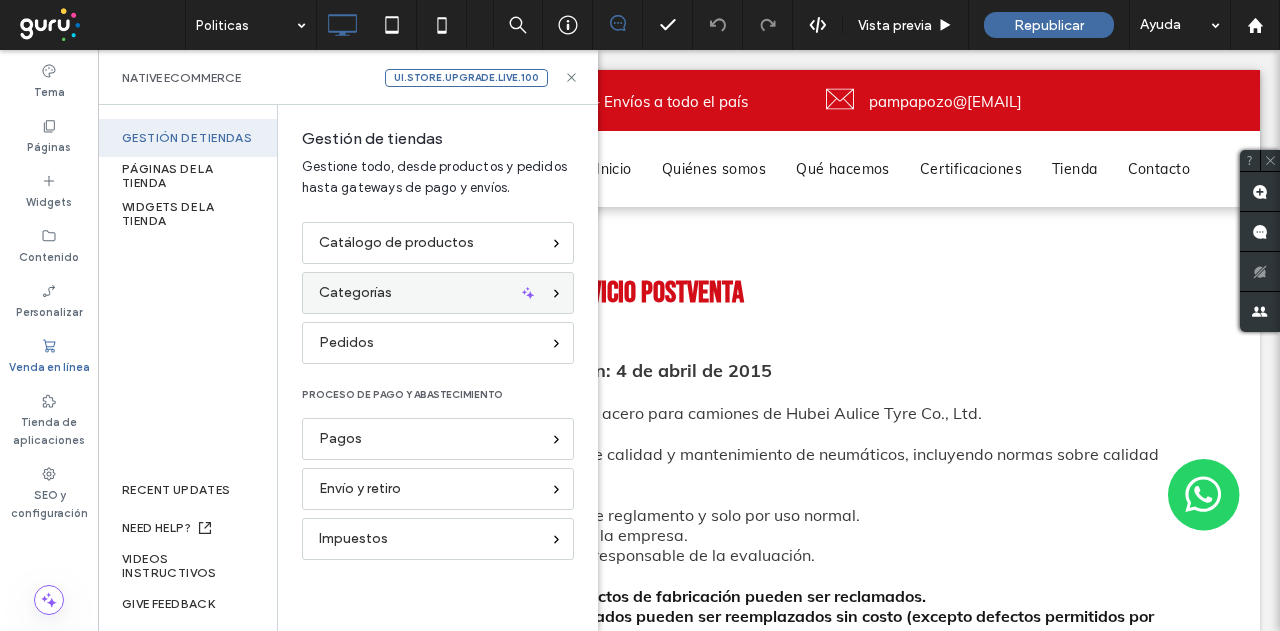 scroll, scrollTop: 0, scrollLeft: 0, axis: both 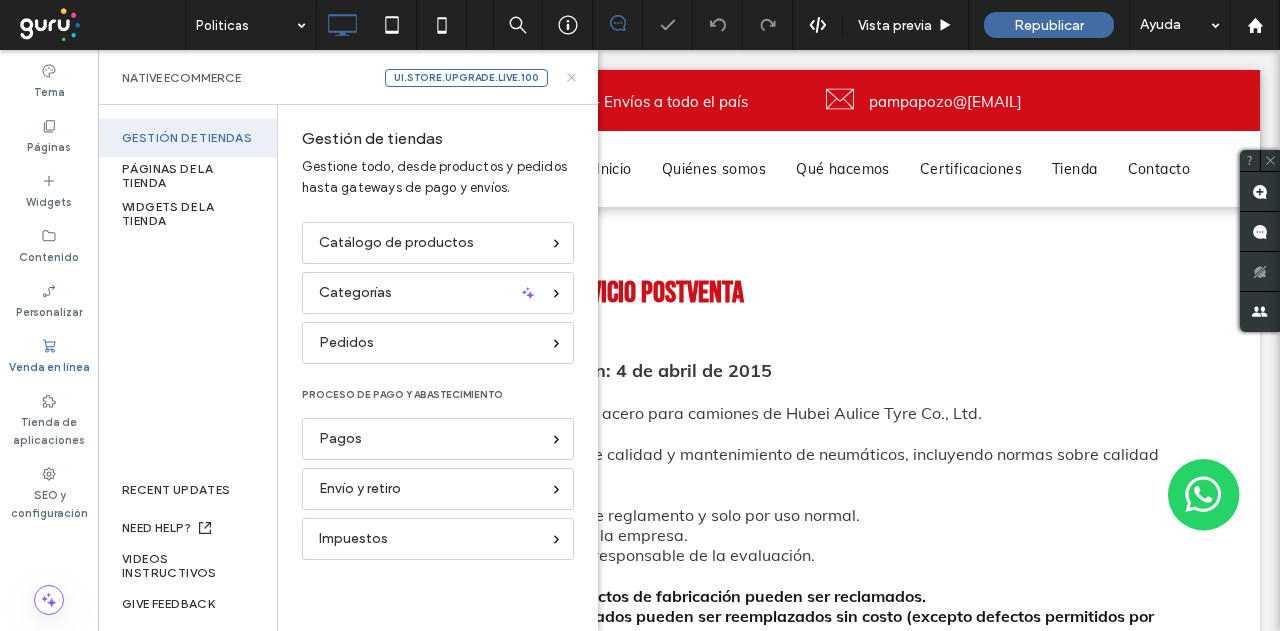 click 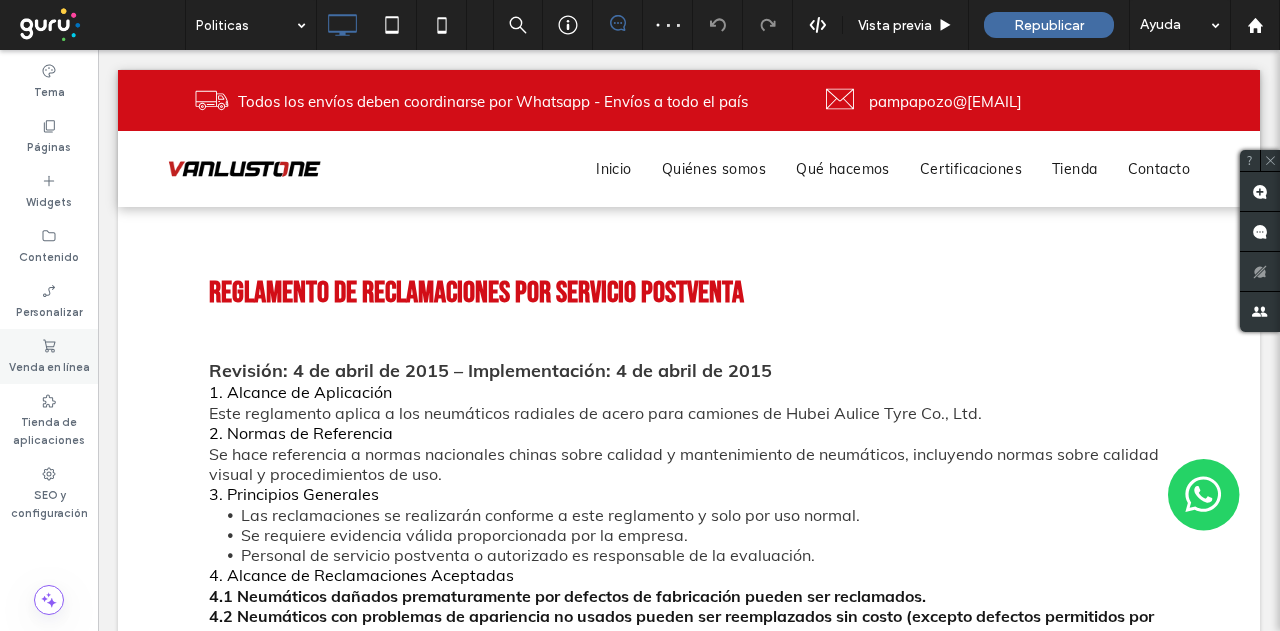 click 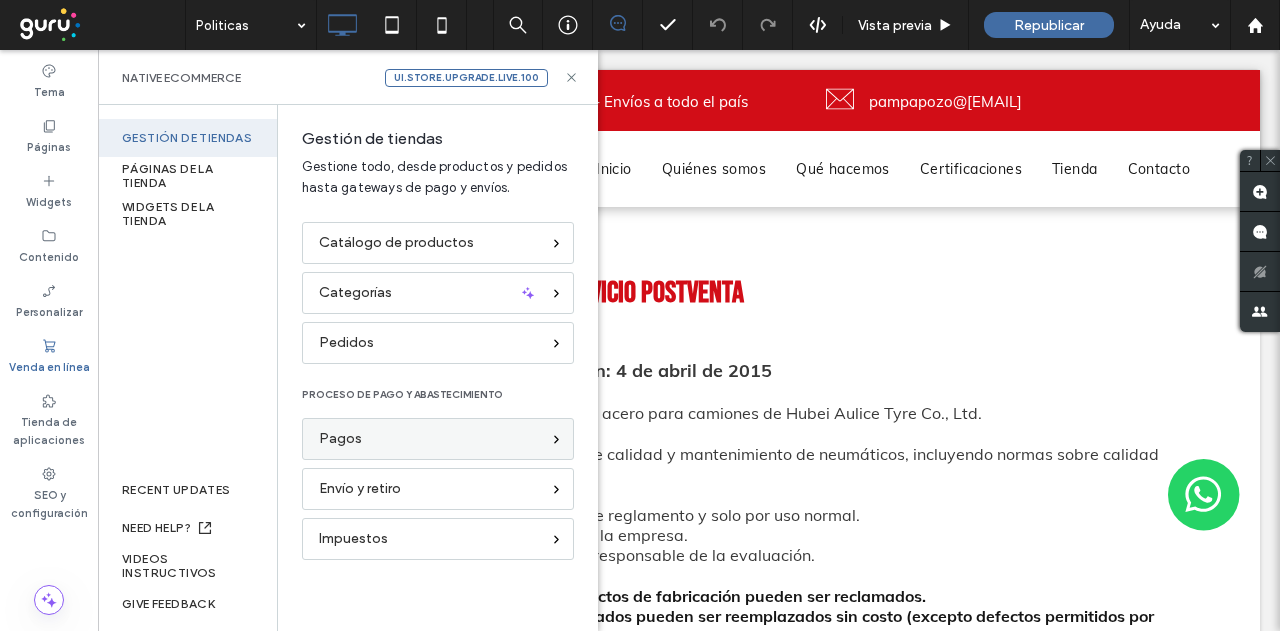 click on "Pagos" at bounding box center [429, 439] 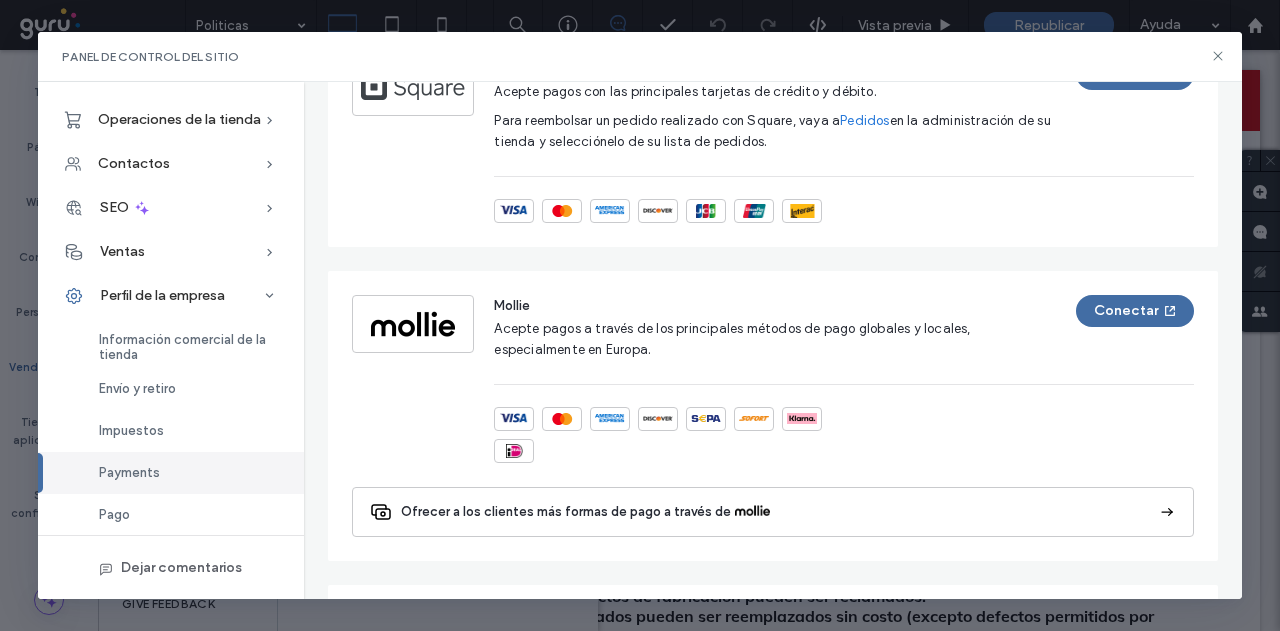 scroll, scrollTop: 1110, scrollLeft: 0, axis: vertical 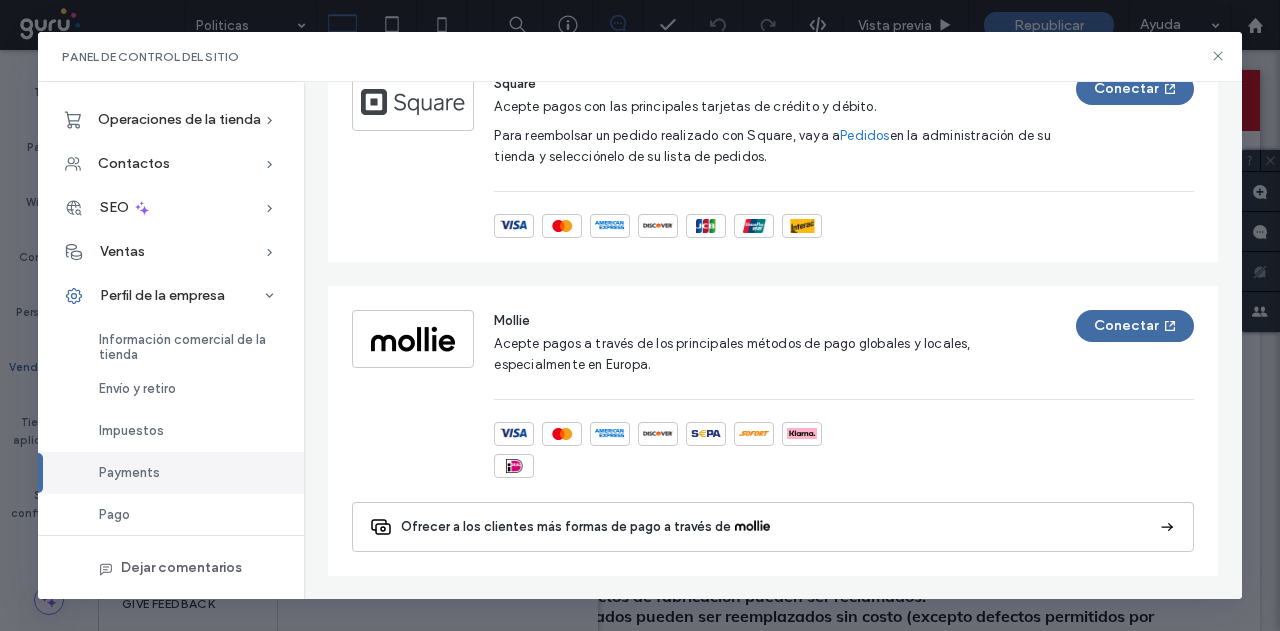drag, startPoint x: 682, startPoint y: 303, endPoint x: 672, endPoint y: 252, distance: 51.971146 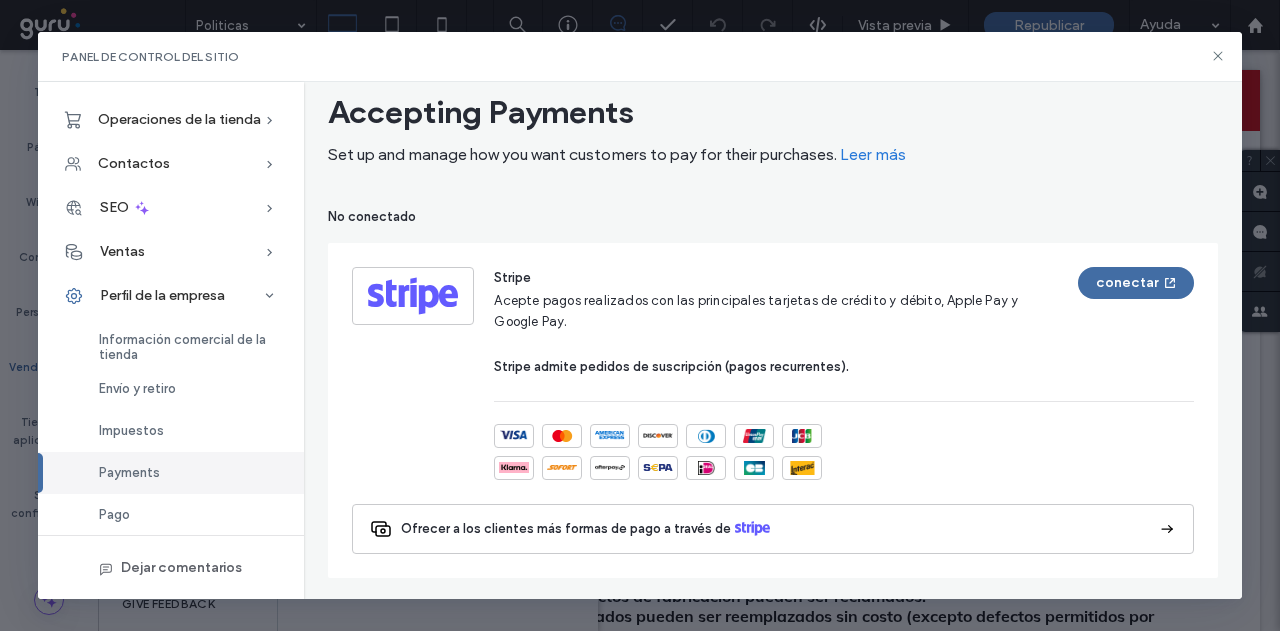 scroll, scrollTop: 0, scrollLeft: 0, axis: both 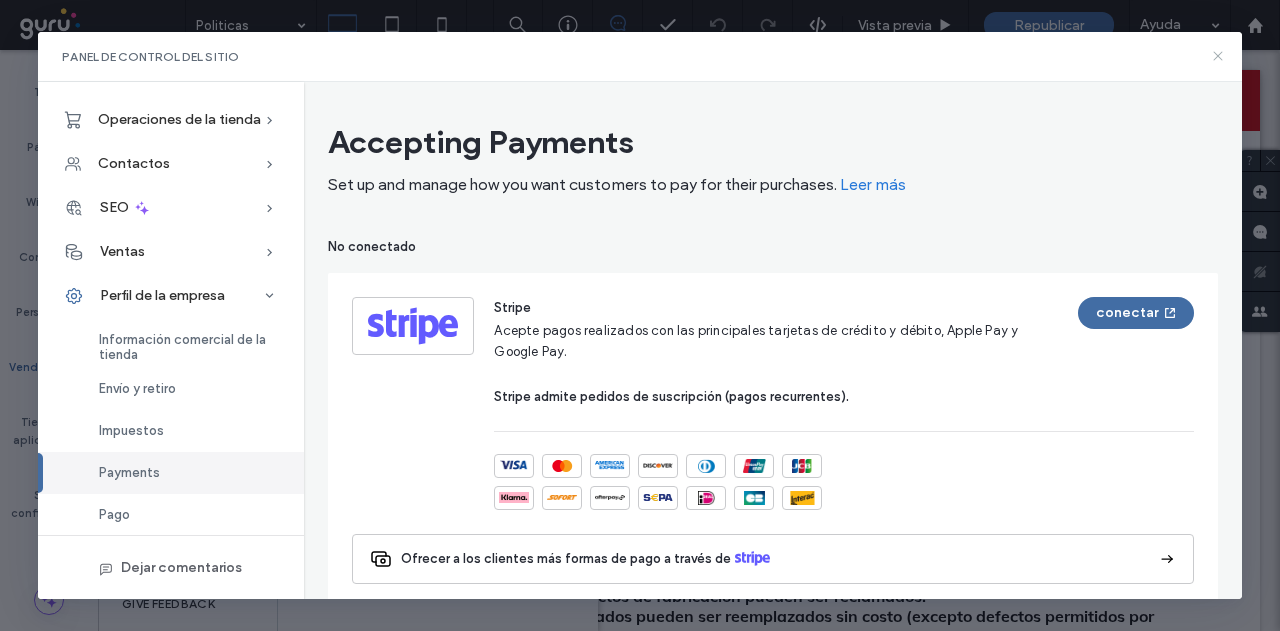 click 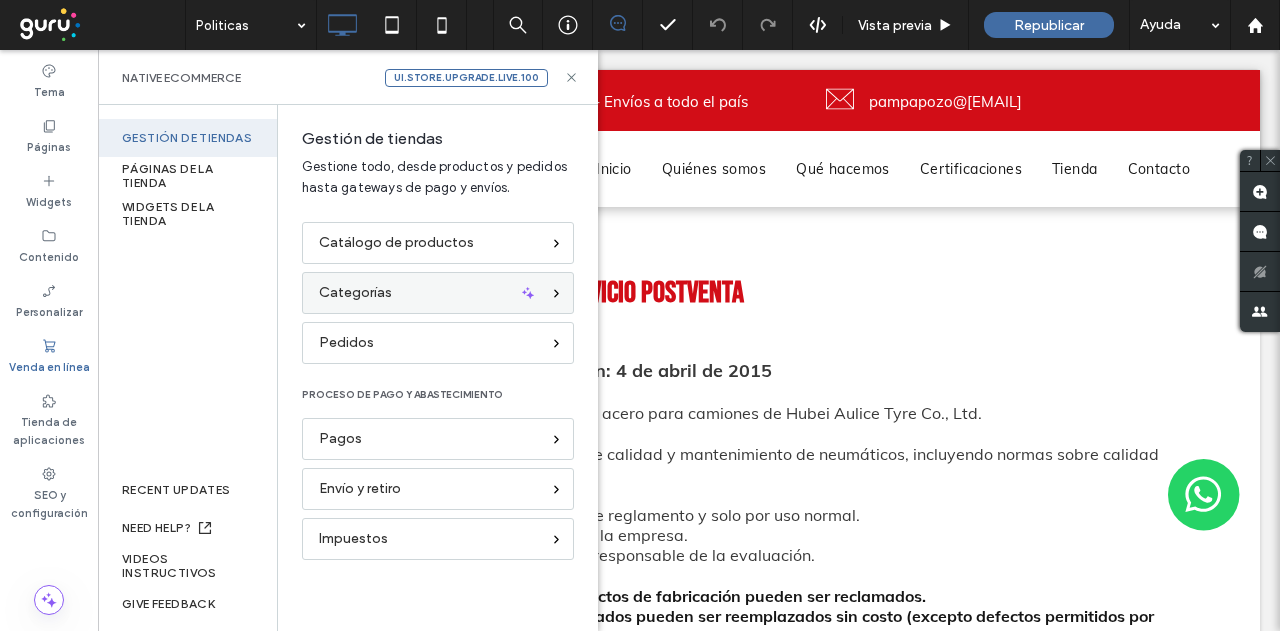 scroll, scrollTop: 0, scrollLeft: 0, axis: both 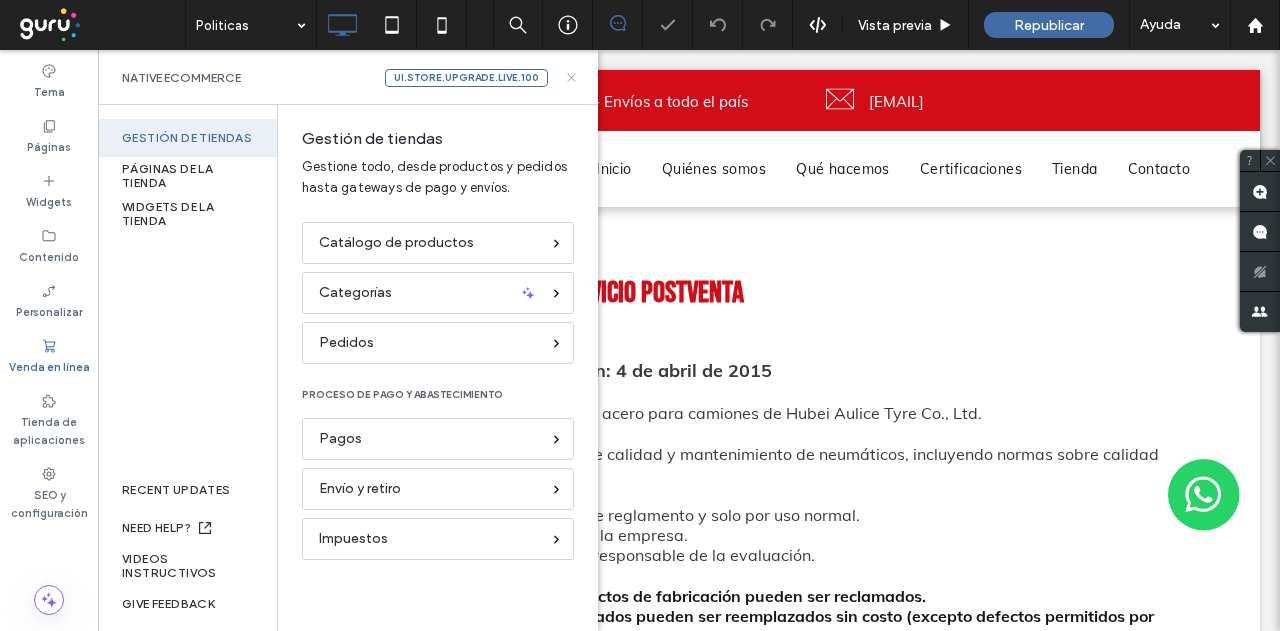 click 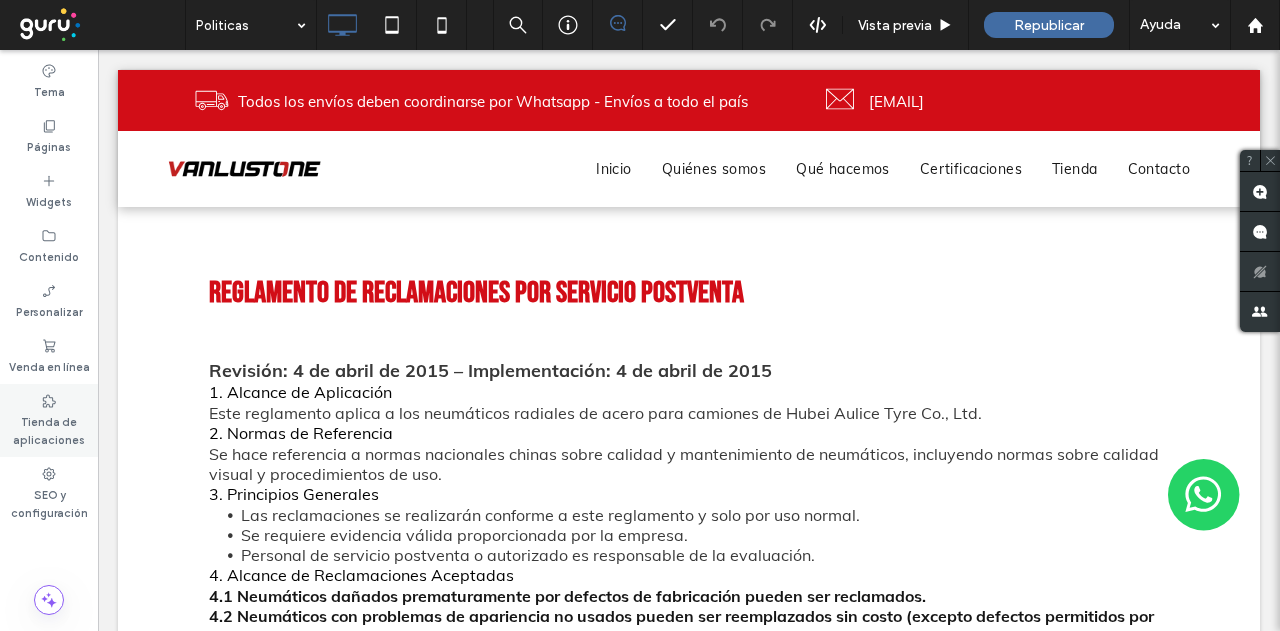 click on "Tienda de aplicaciones" at bounding box center (49, 429) 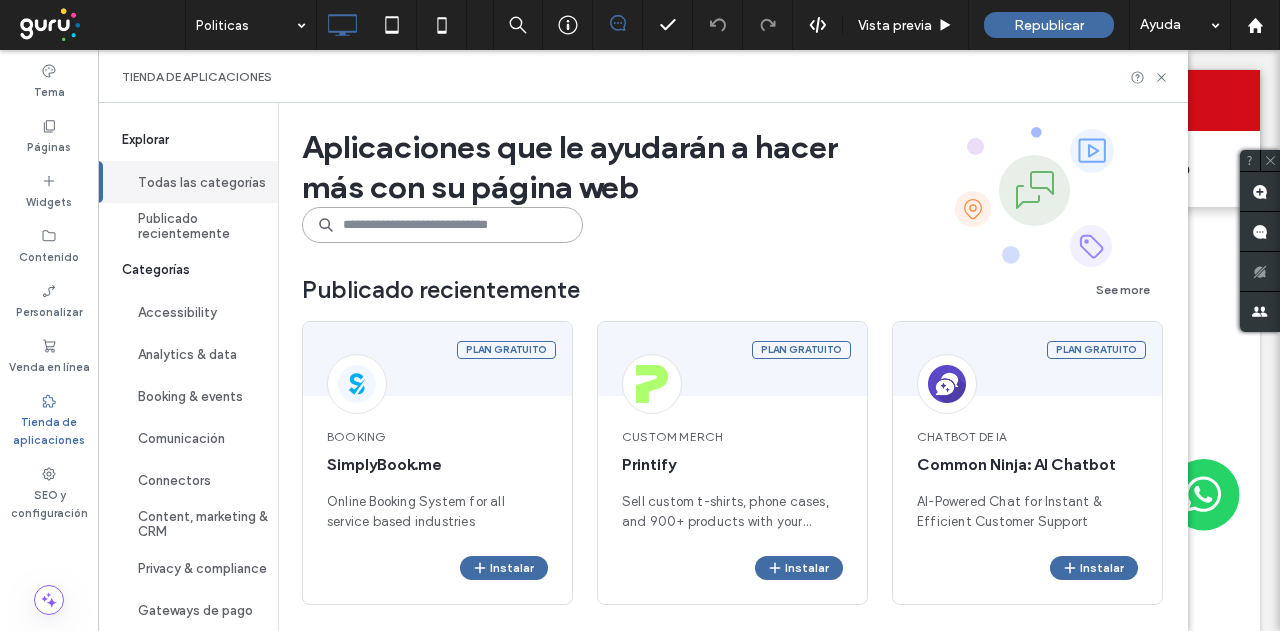 click at bounding box center [442, 225] 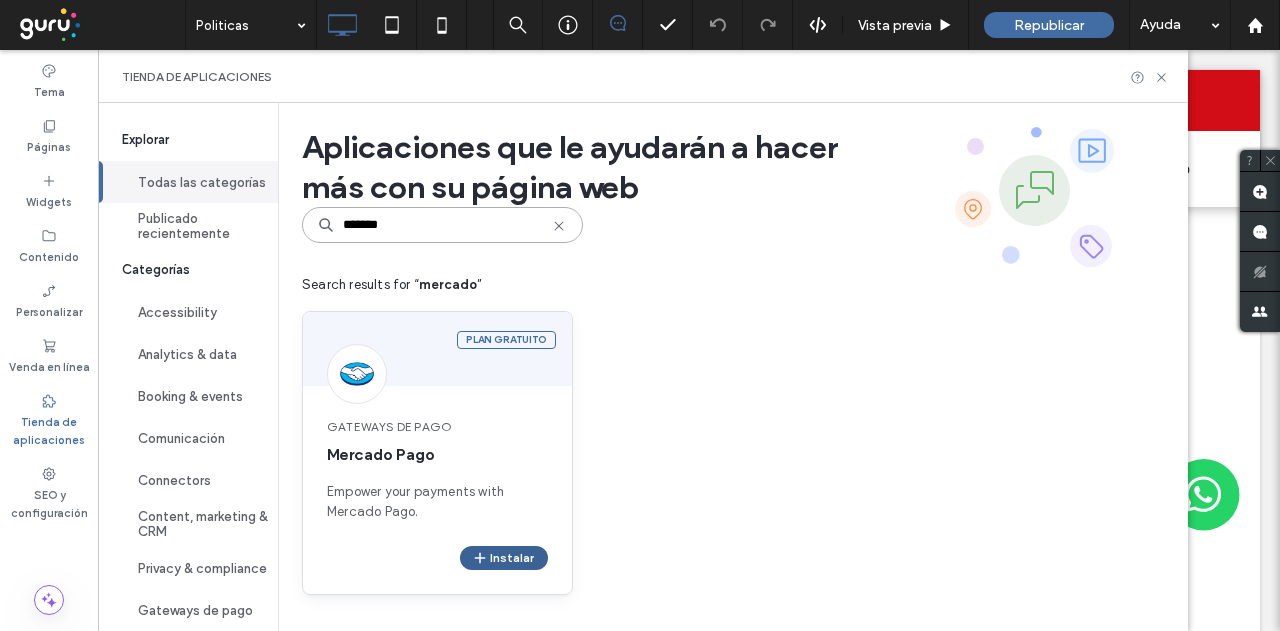 type on "*******" 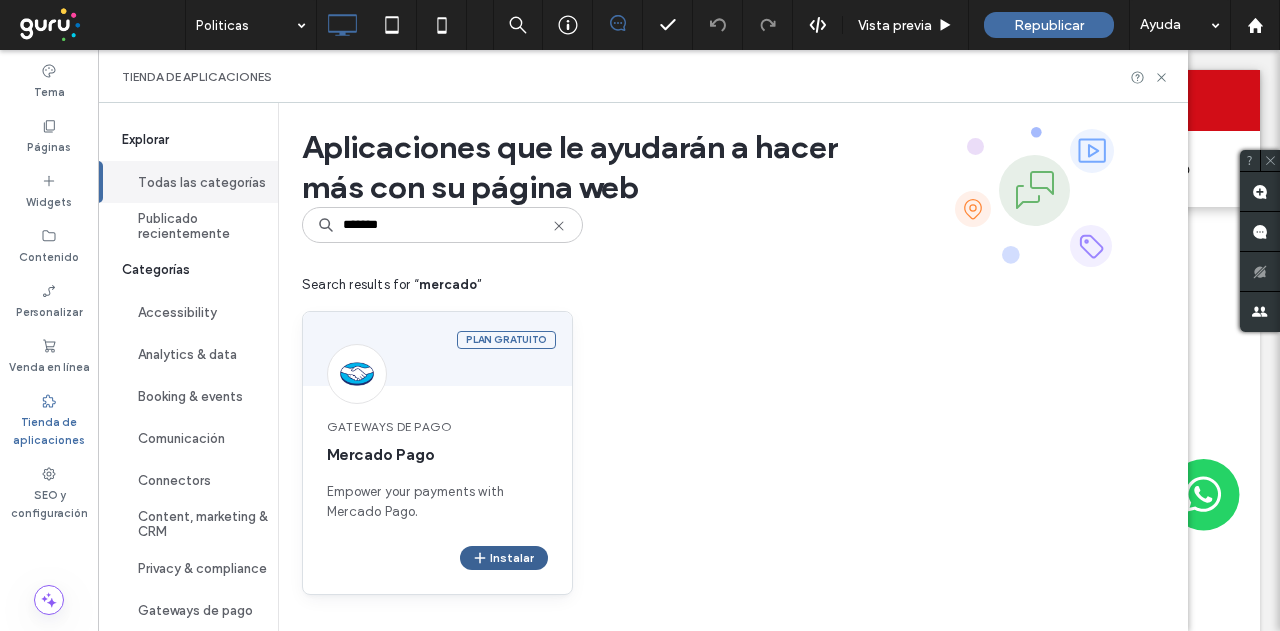 click on "Instalar" at bounding box center [504, 558] 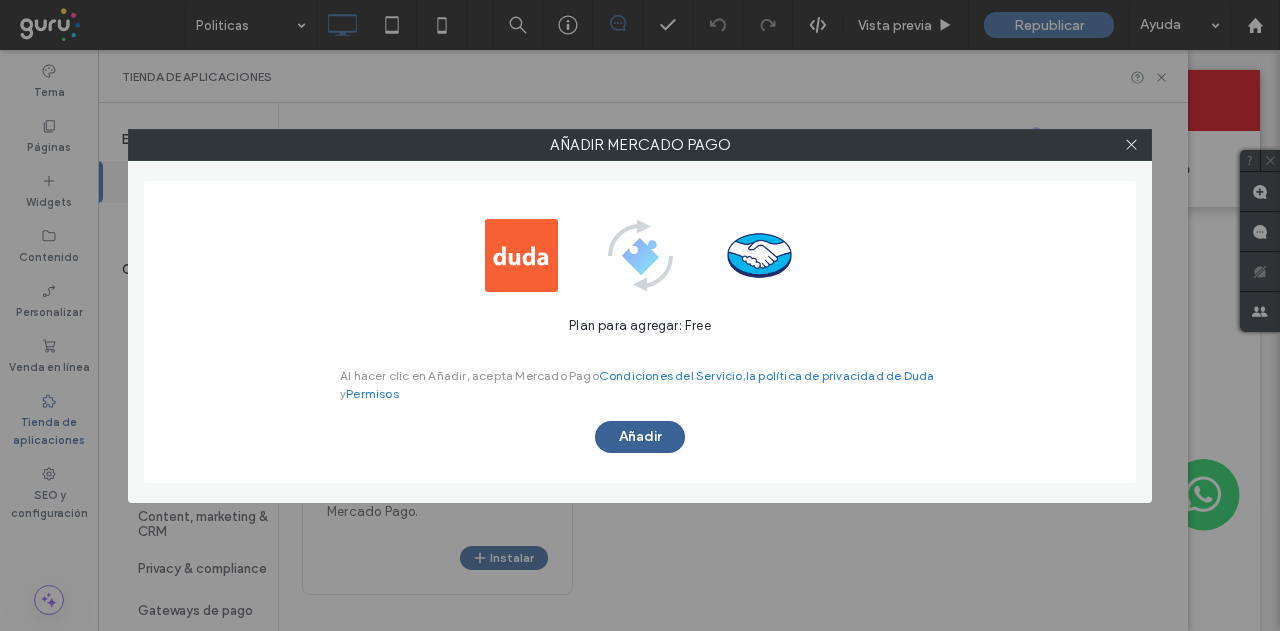 click on "Añadir" at bounding box center (640, 437) 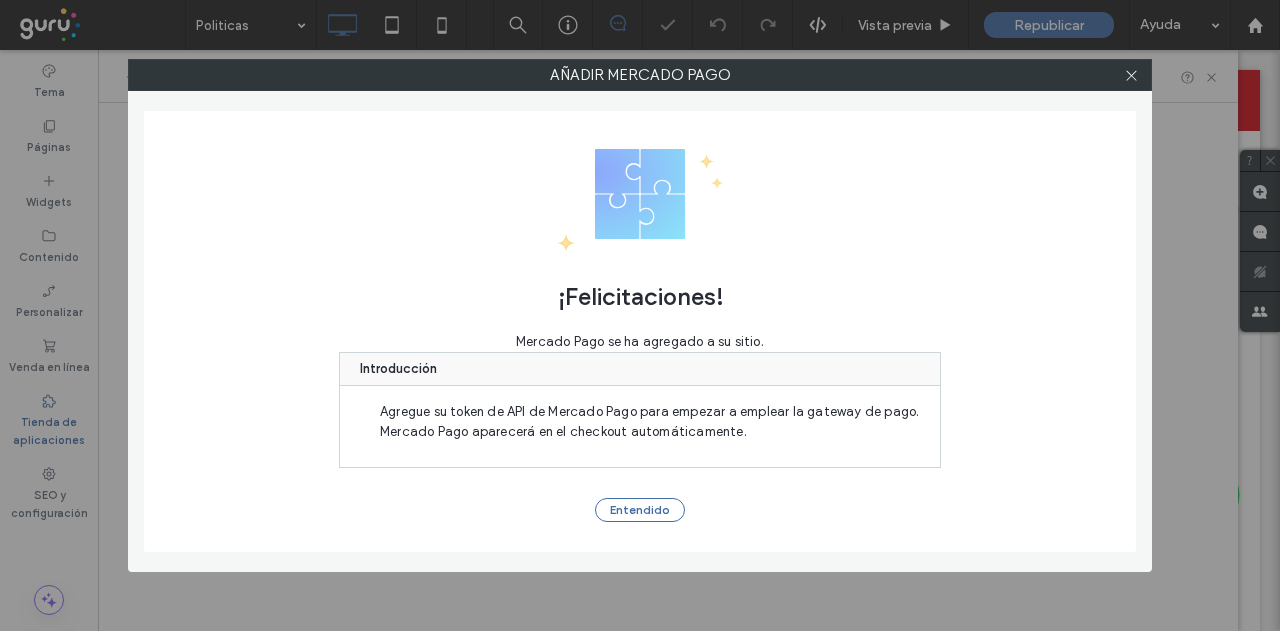 click on "¡Felicitaciones! Mercado Pago se ha agregado a su sitio. Introducción Agregue su token de API de Mercado Pago para empezar a emplear la gateway de pago. Mercado Pago aparecerá en el checkout automáticamente.  Entendido" at bounding box center [640, 331] 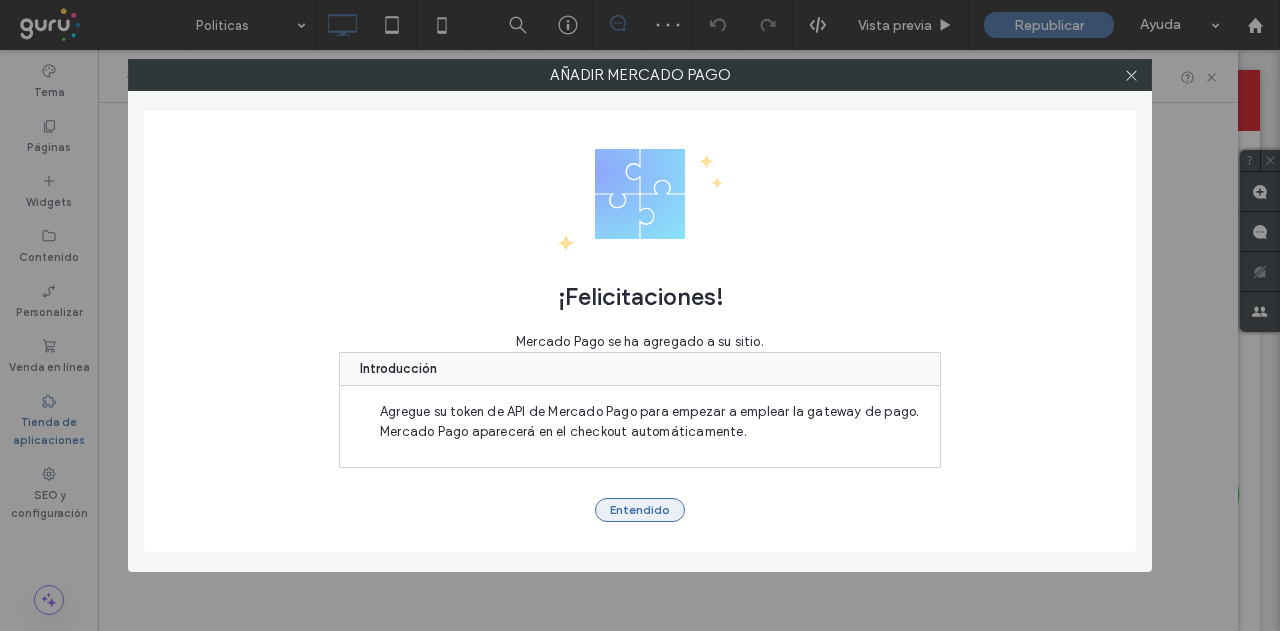 click on "Entendido" at bounding box center [640, 510] 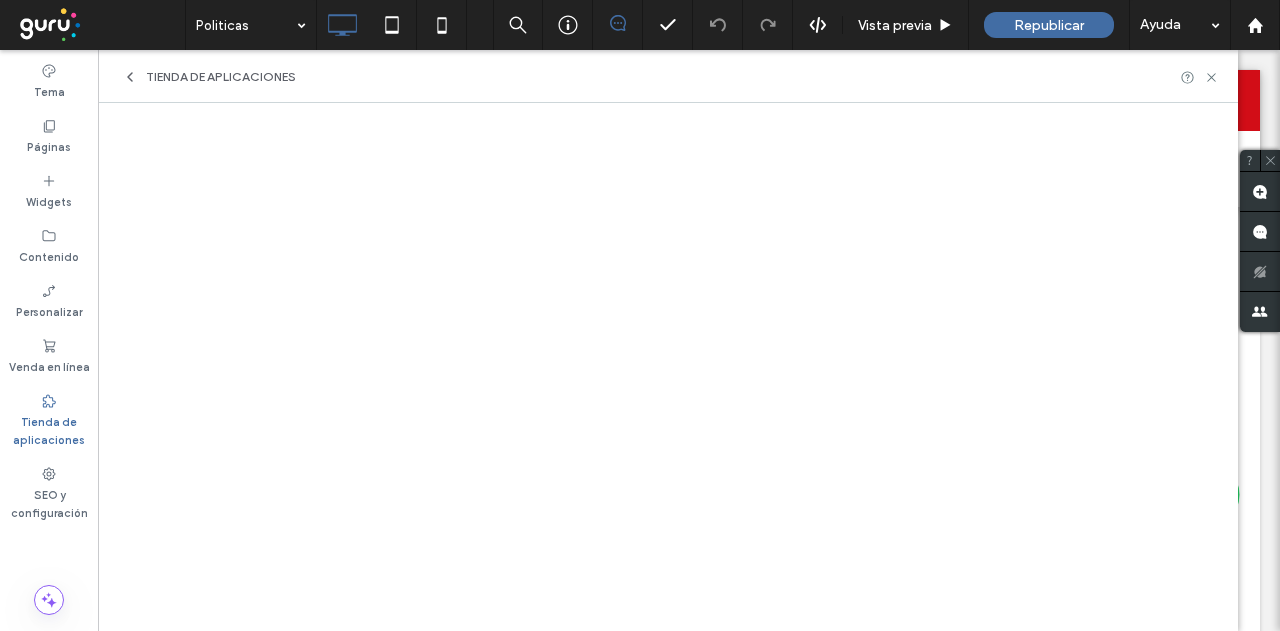 click on "Tienda de aplicaciones" at bounding box center (668, 76) 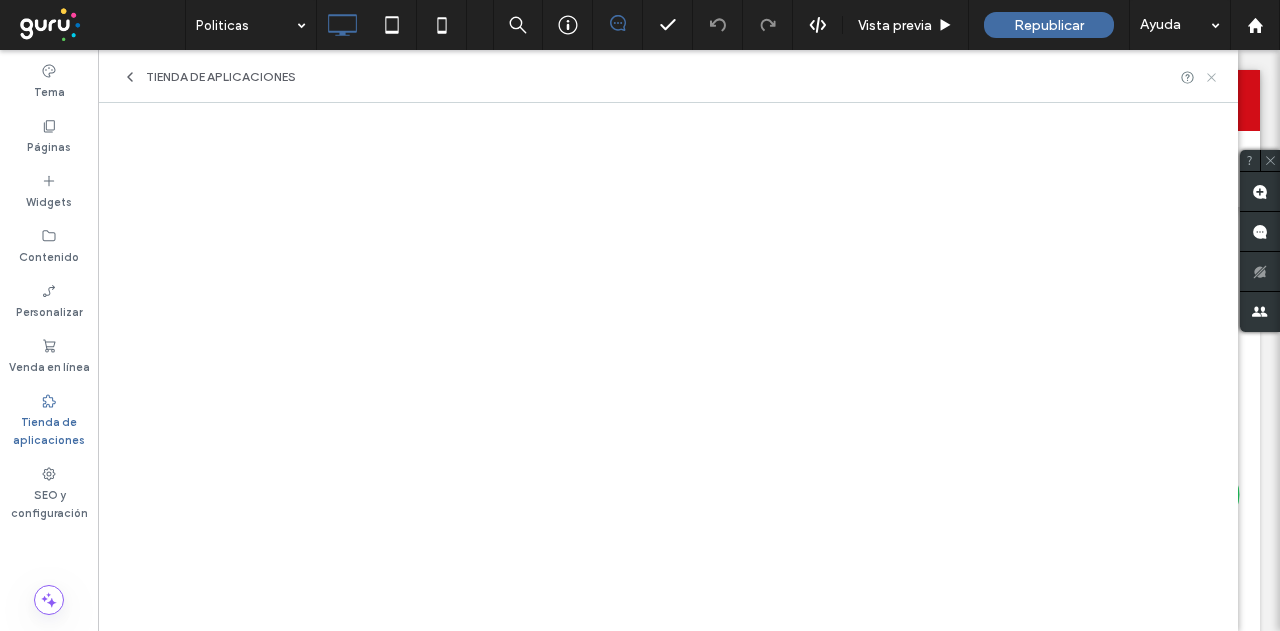 click 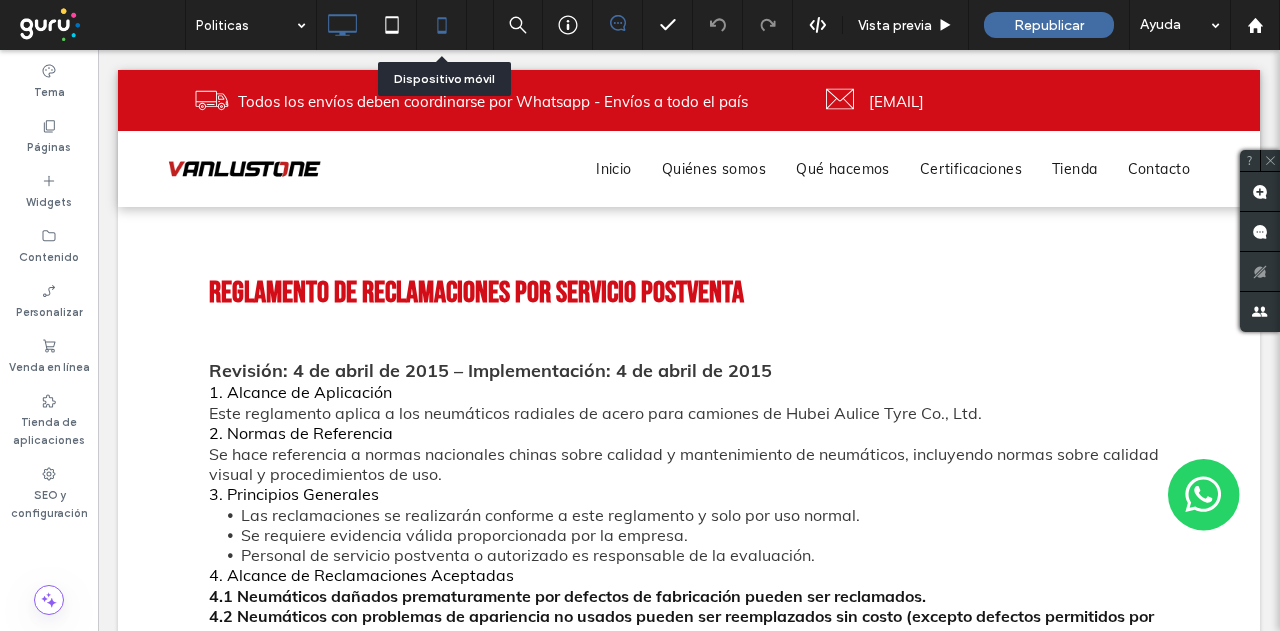 click 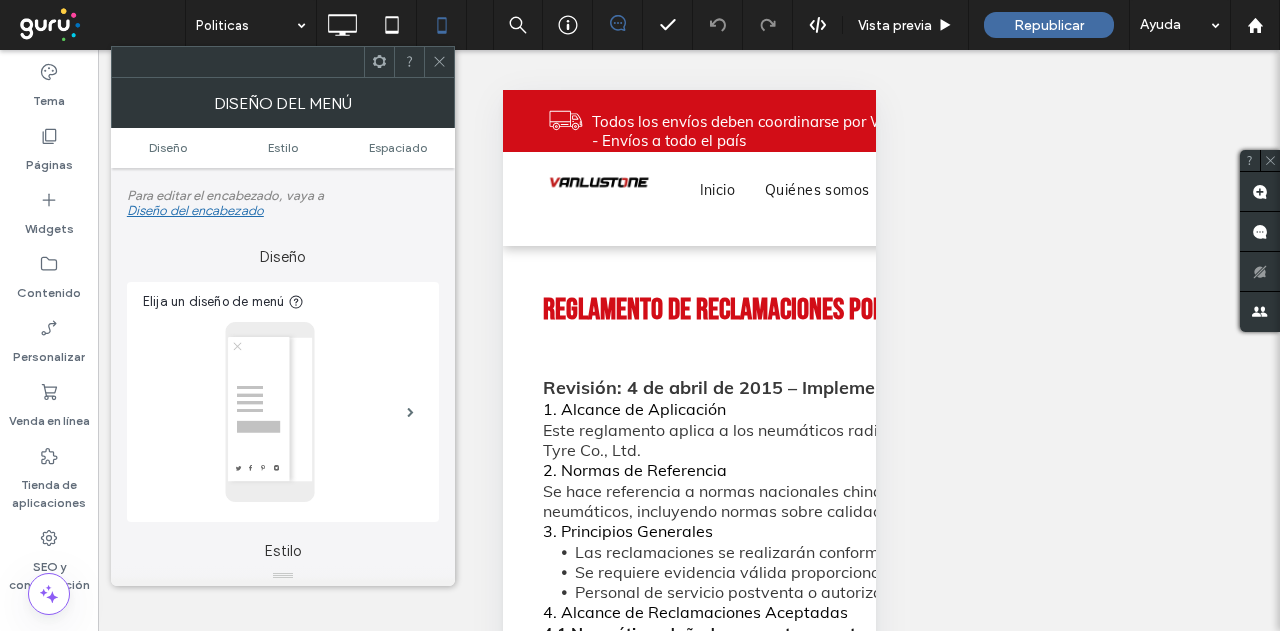 click 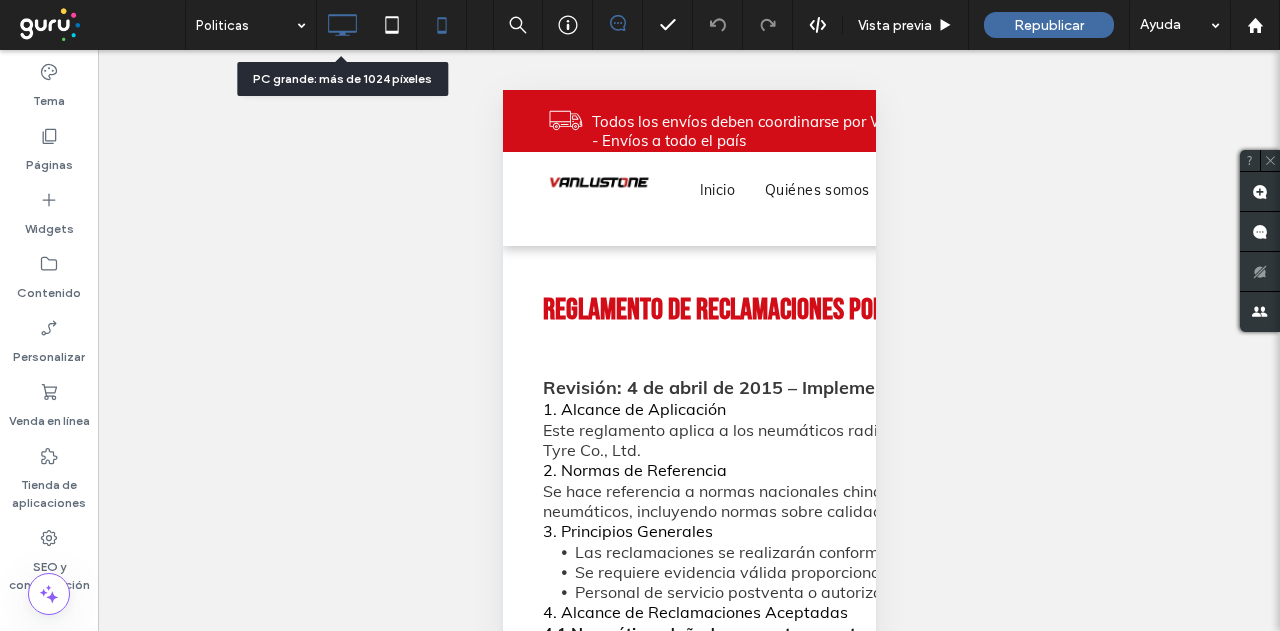click 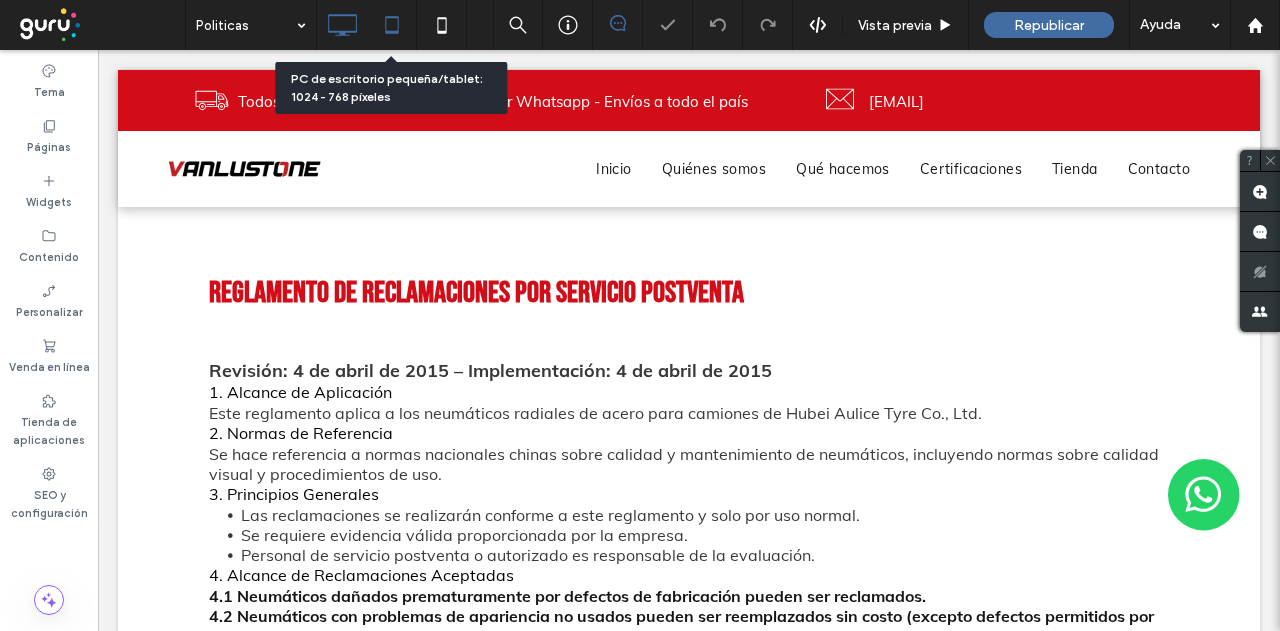 click 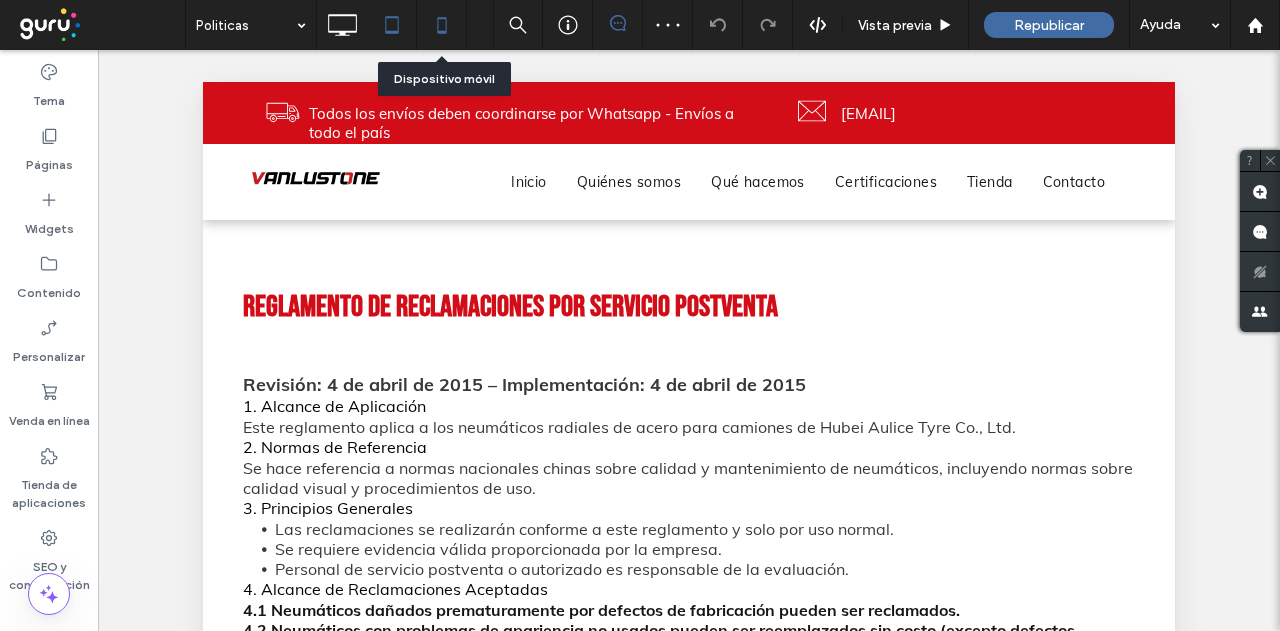 click 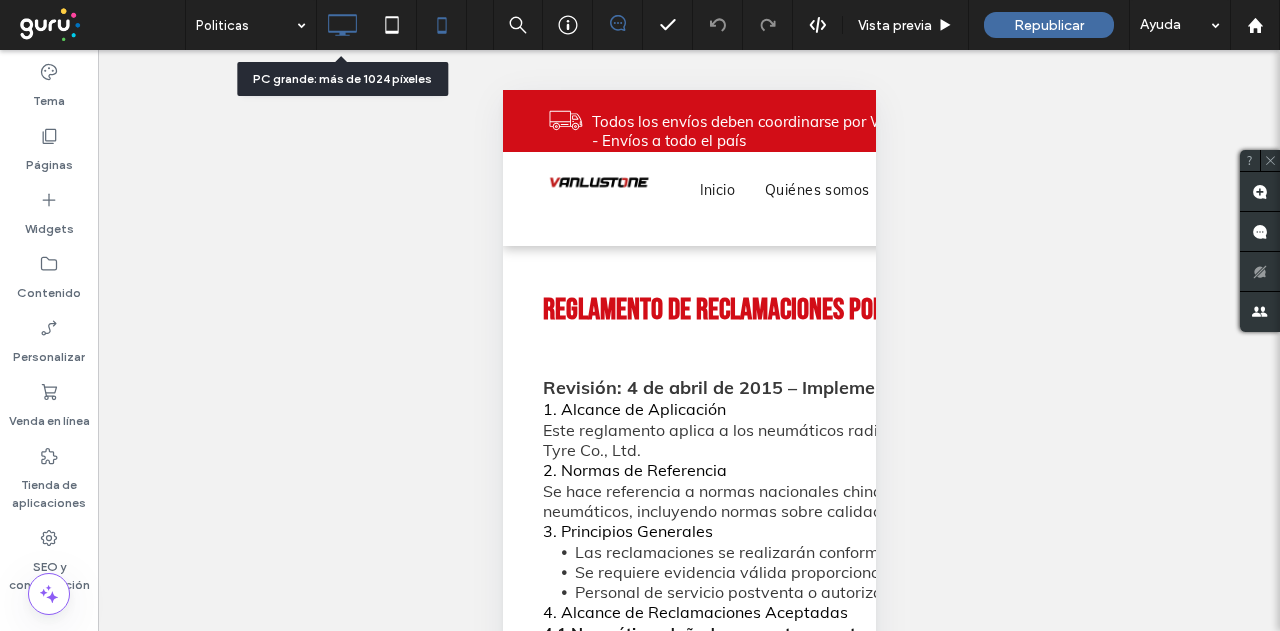 click 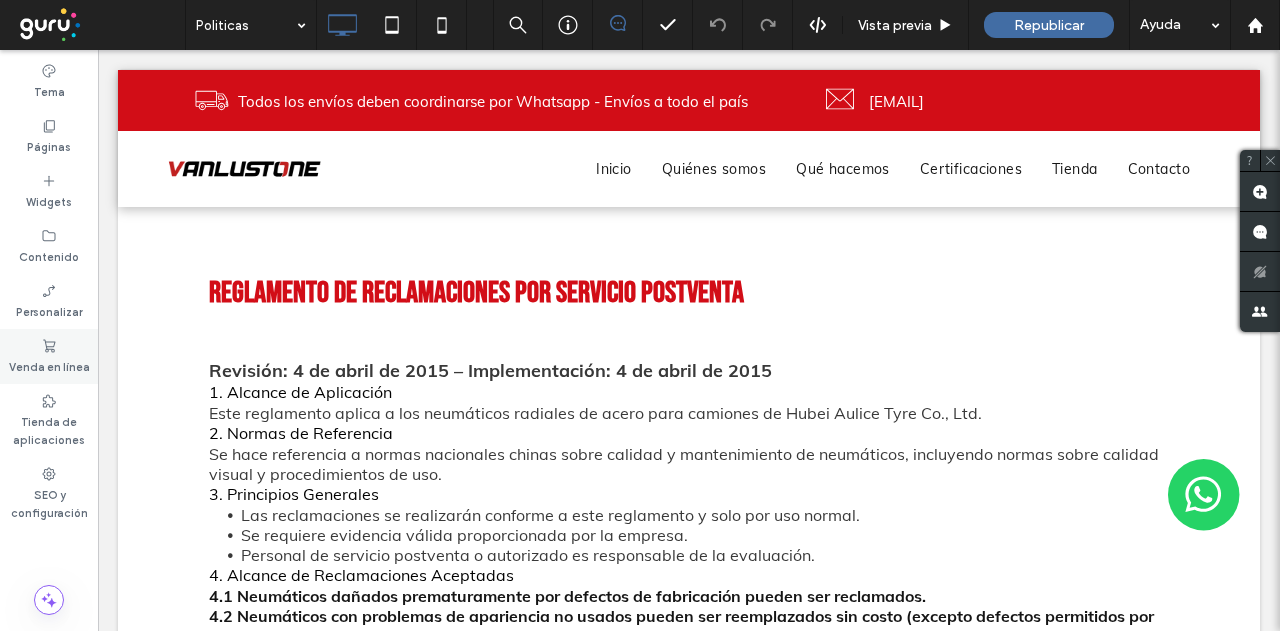 click on "Venda en línea" at bounding box center [49, 365] 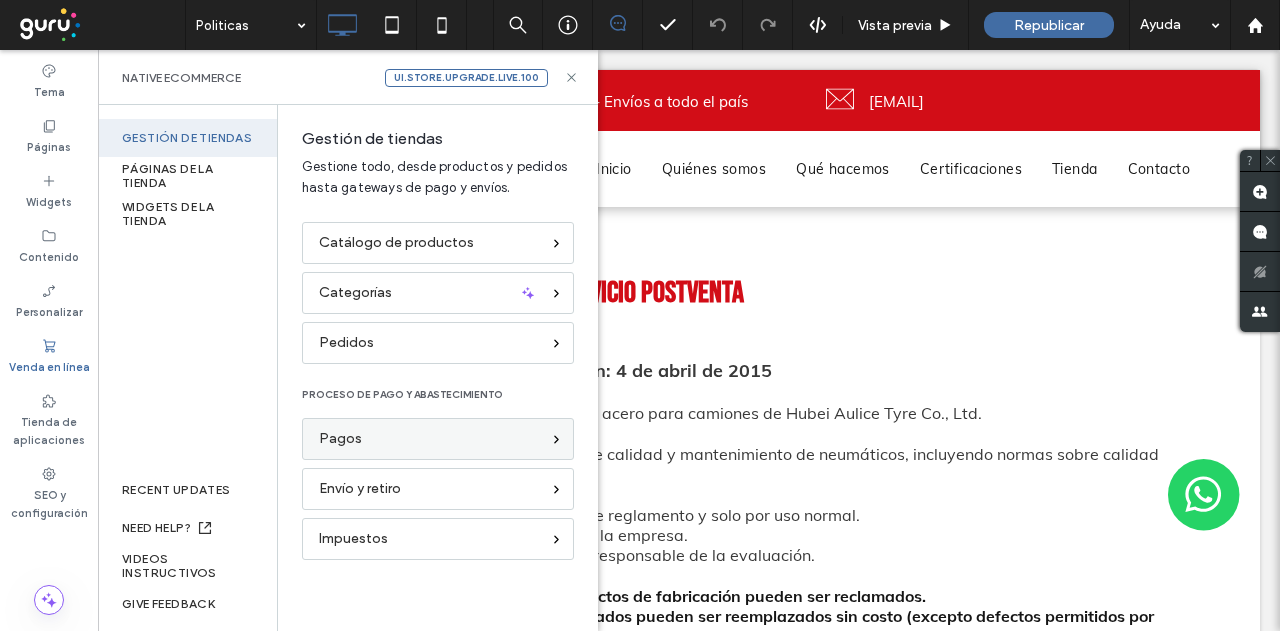 click on "Pagos" at bounding box center [429, 439] 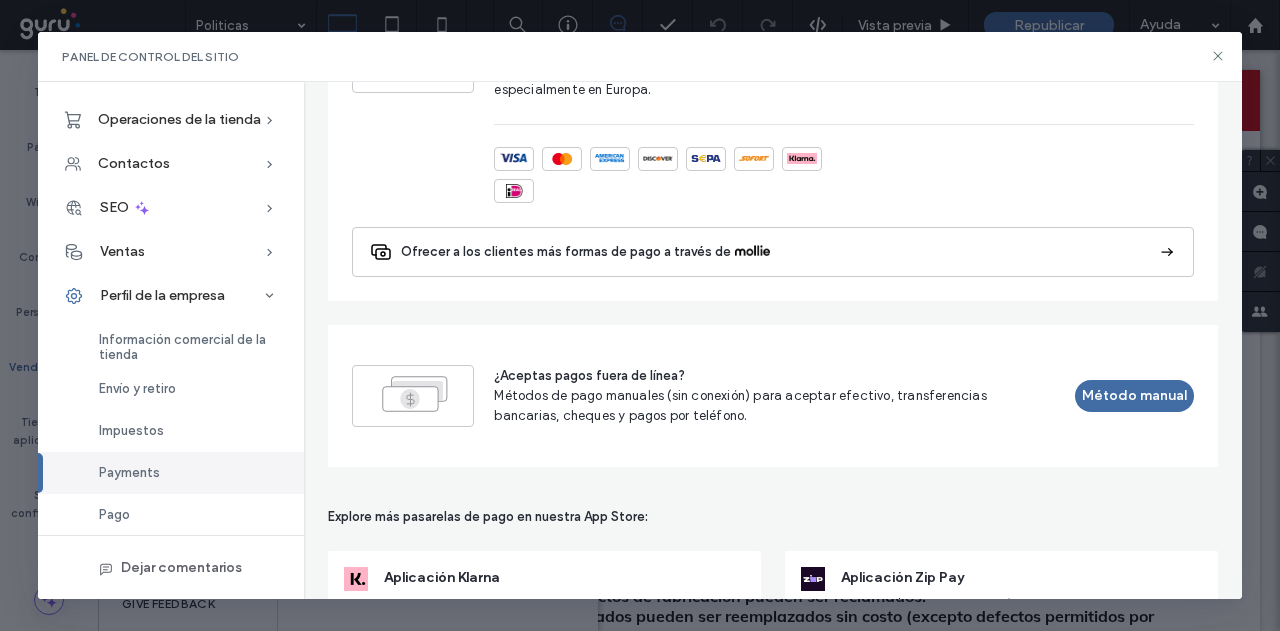 scroll, scrollTop: 1400, scrollLeft: 0, axis: vertical 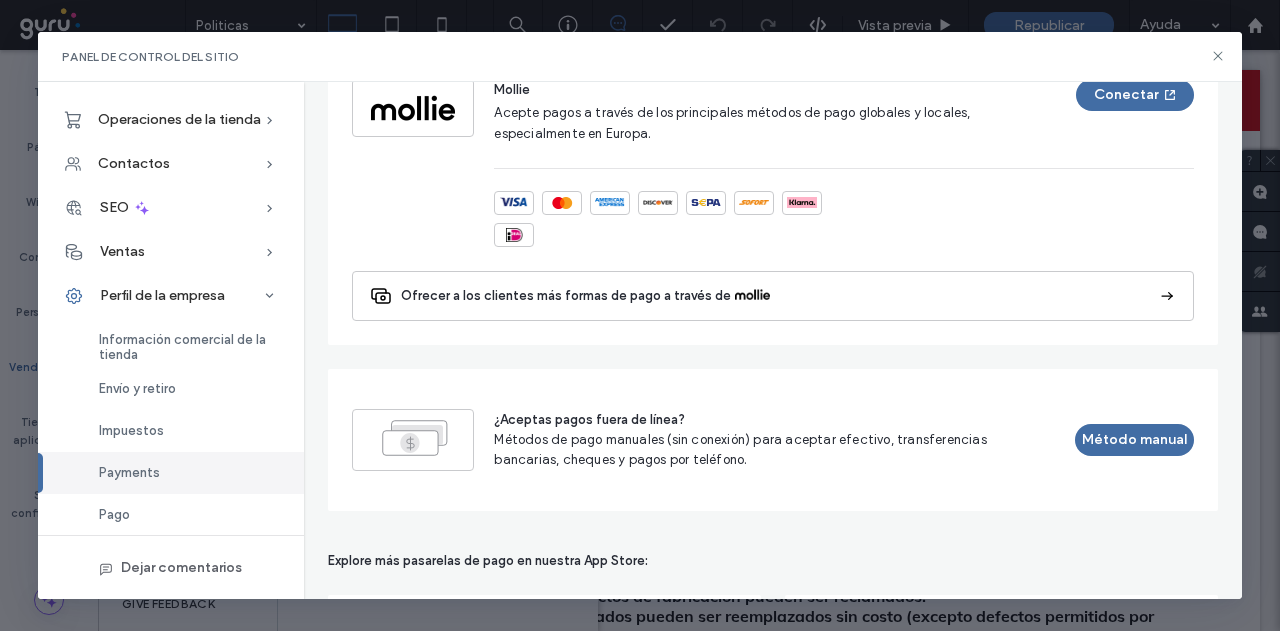 drag, startPoint x: 594, startPoint y: 391, endPoint x: 596, endPoint y: 348, distance: 43.046486 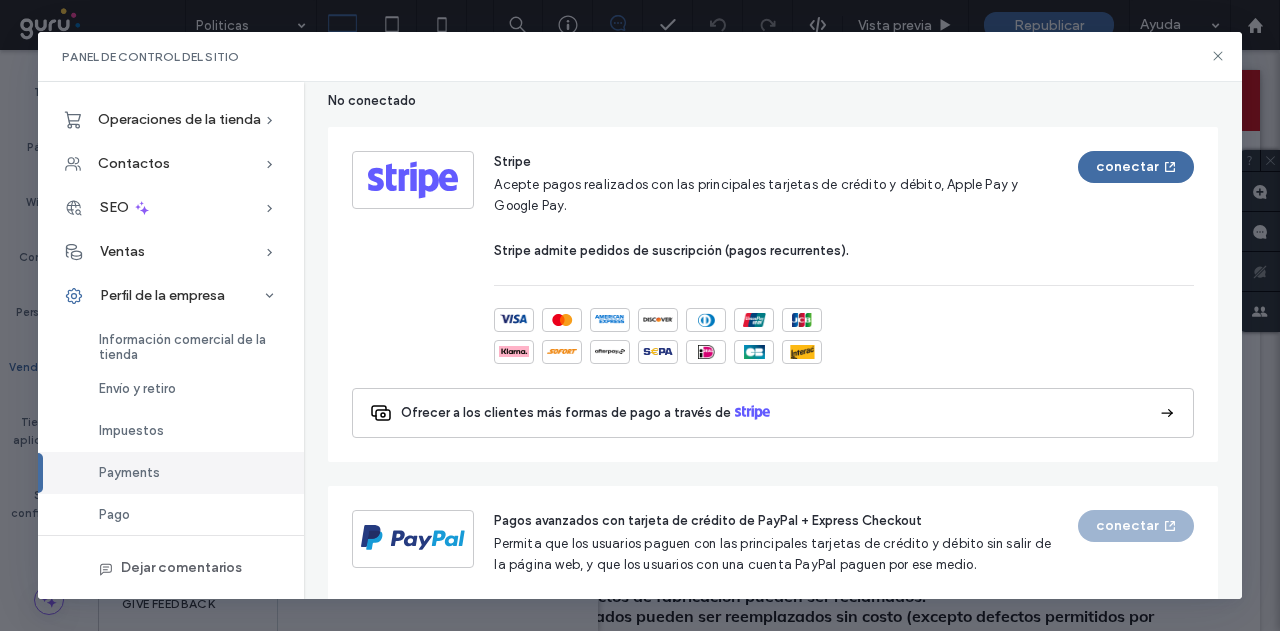 drag, startPoint x: 596, startPoint y: 348, endPoint x: 594, endPoint y: 177, distance: 171.01169 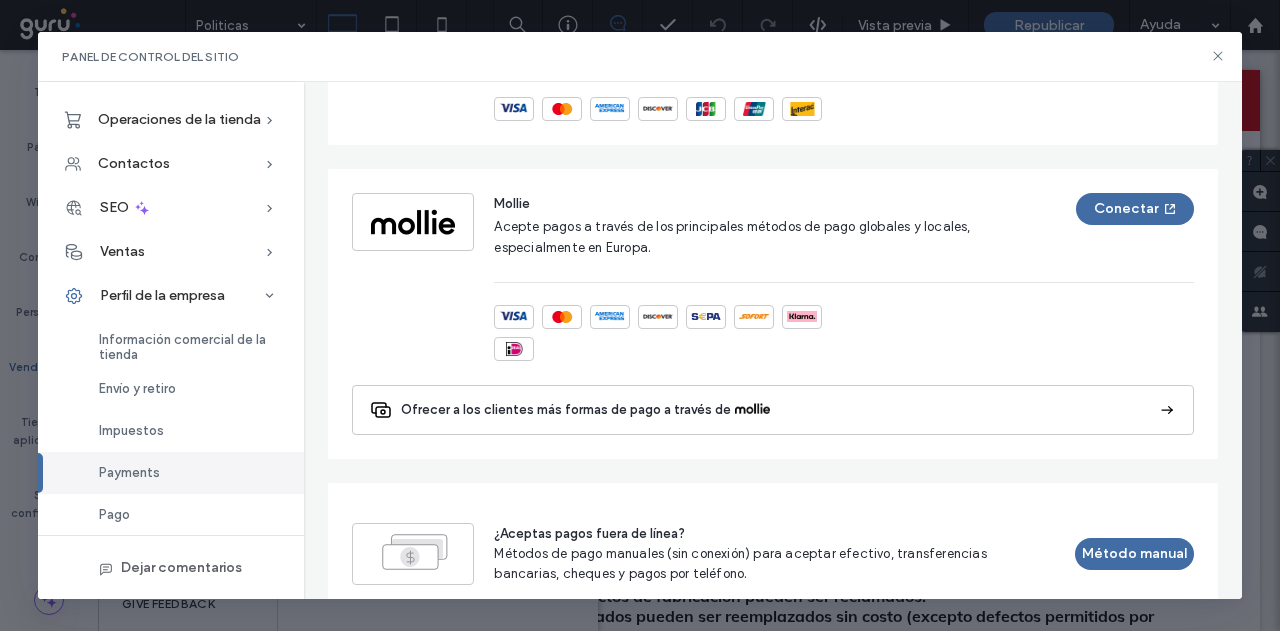 scroll, scrollTop: 1401, scrollLeft: 0, axis: vertical 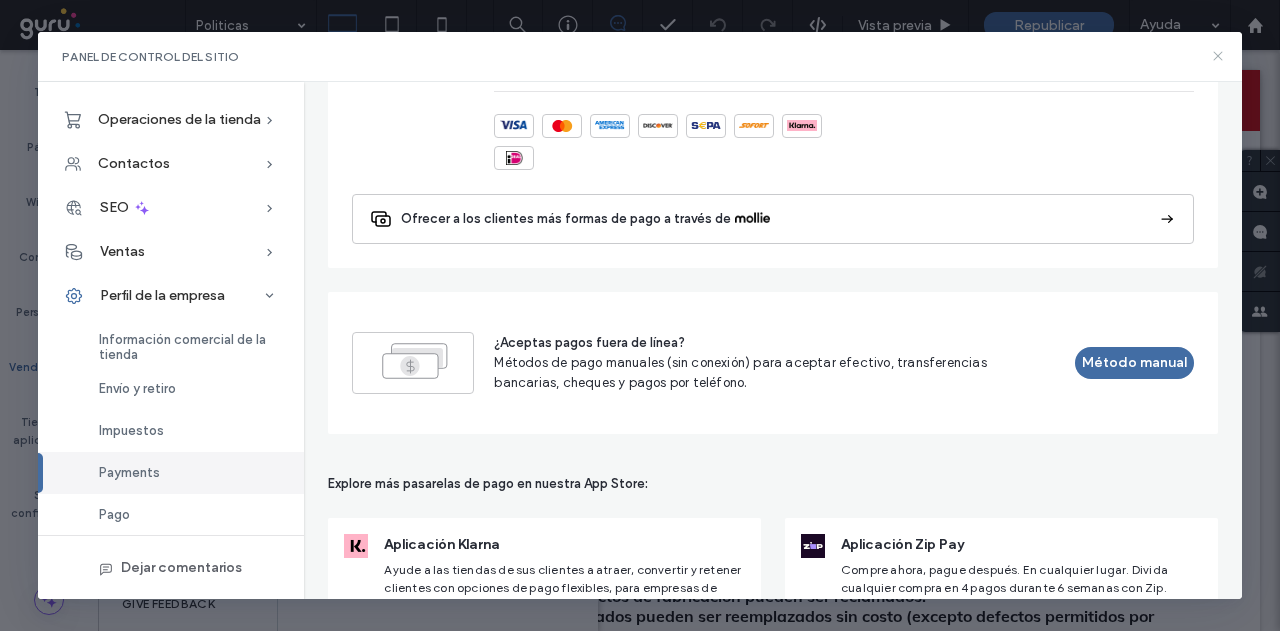 click 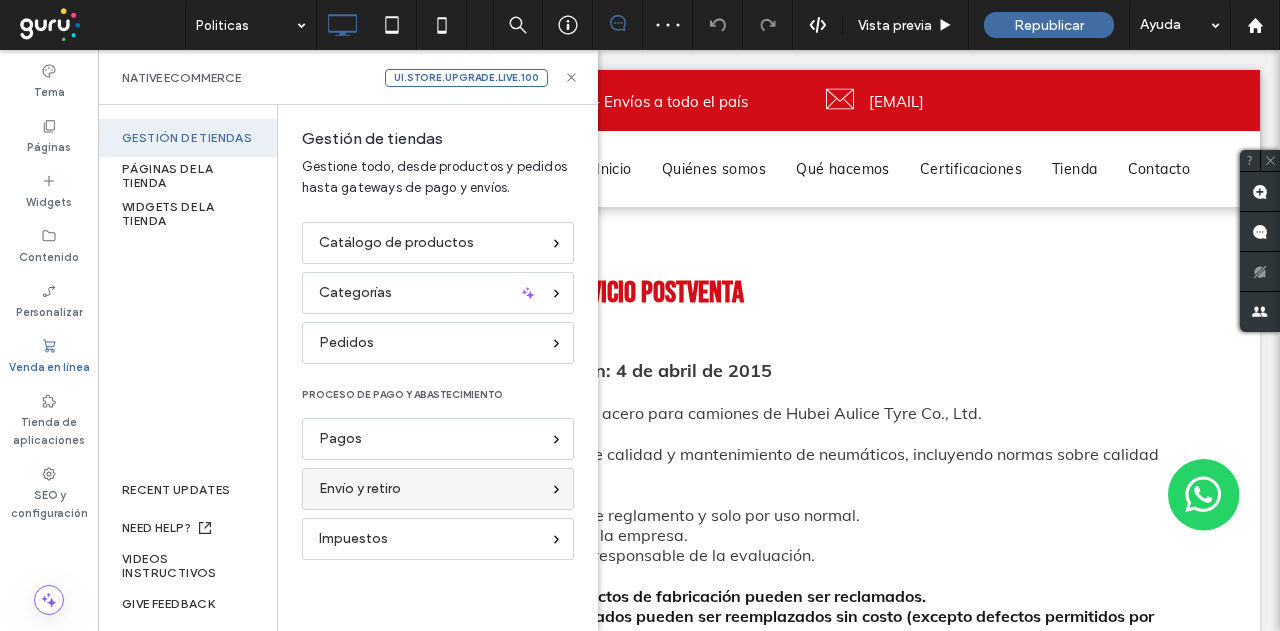 click on "Envío y retiro" at bounding box center (429, 489) 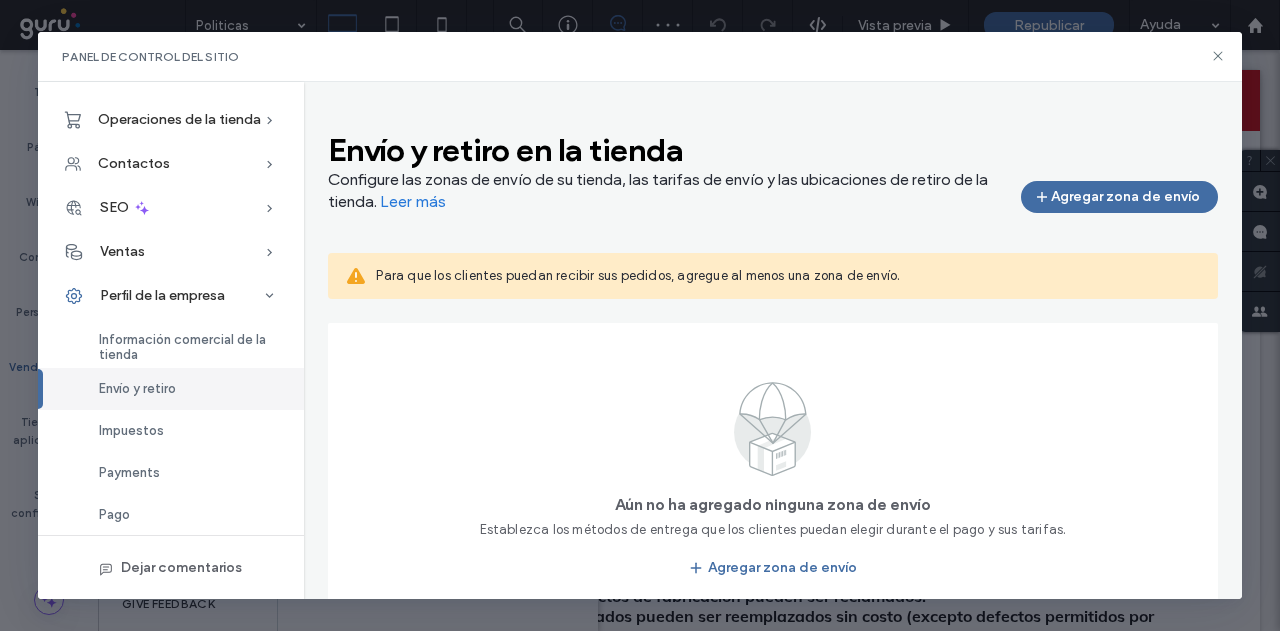 click on "Panel de control del sitio" at bounding box center (639, 57) 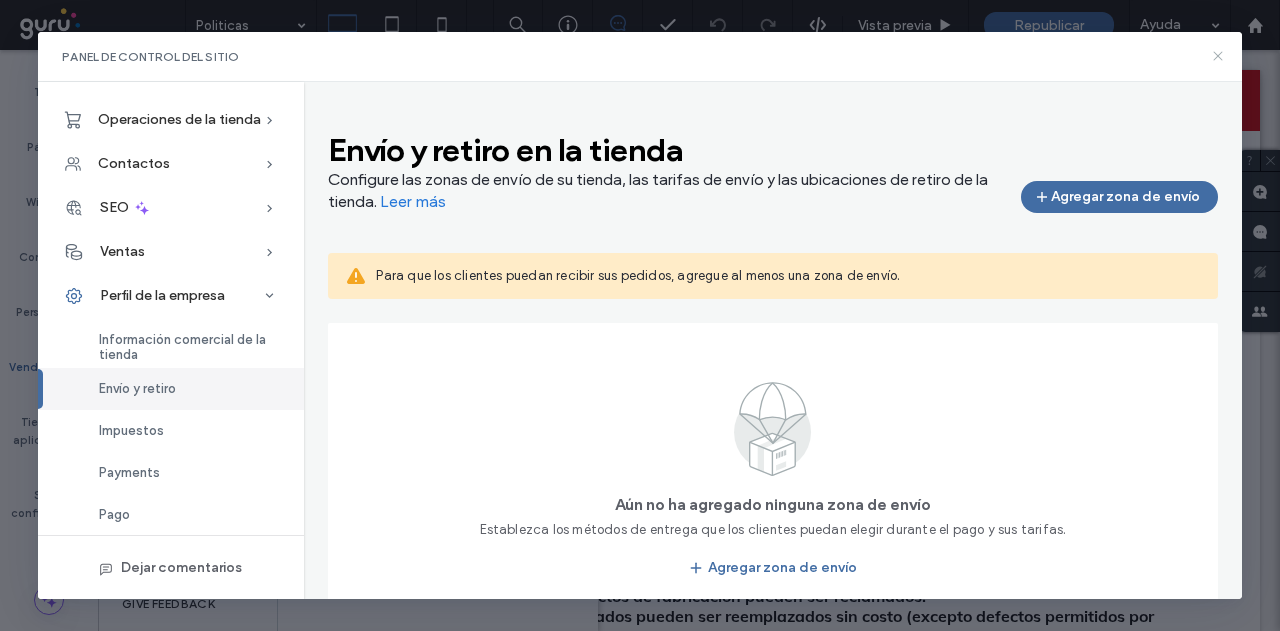 click 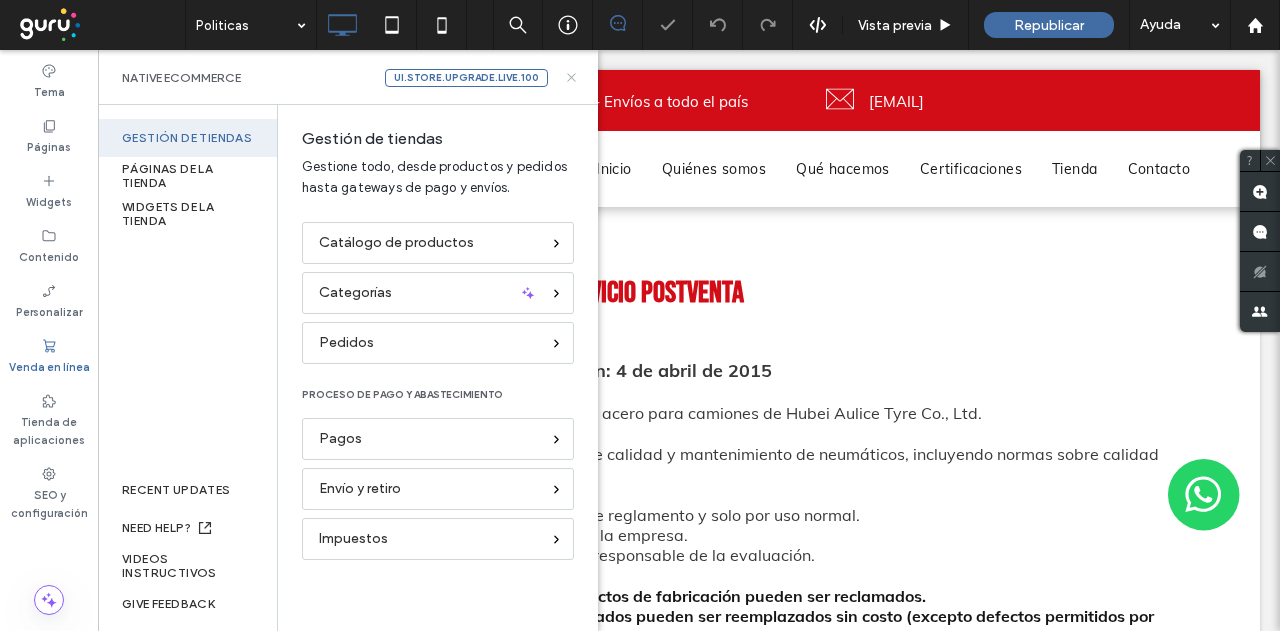 click 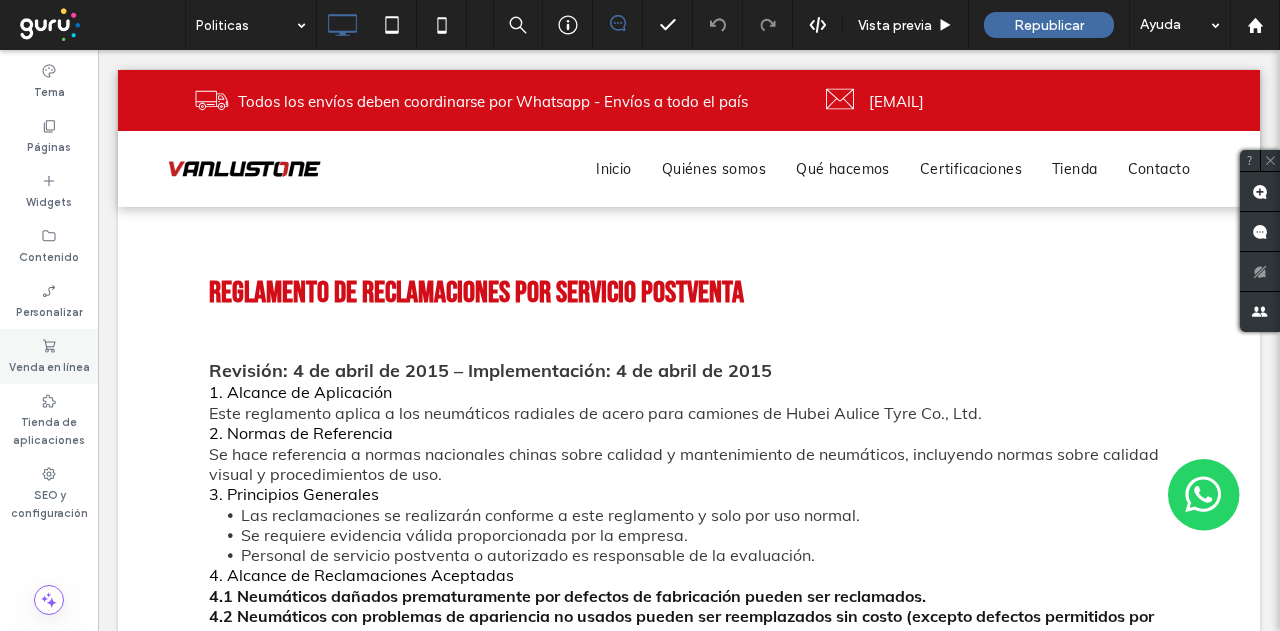 click on "Venda en línea" at bounding box center [49, 356] 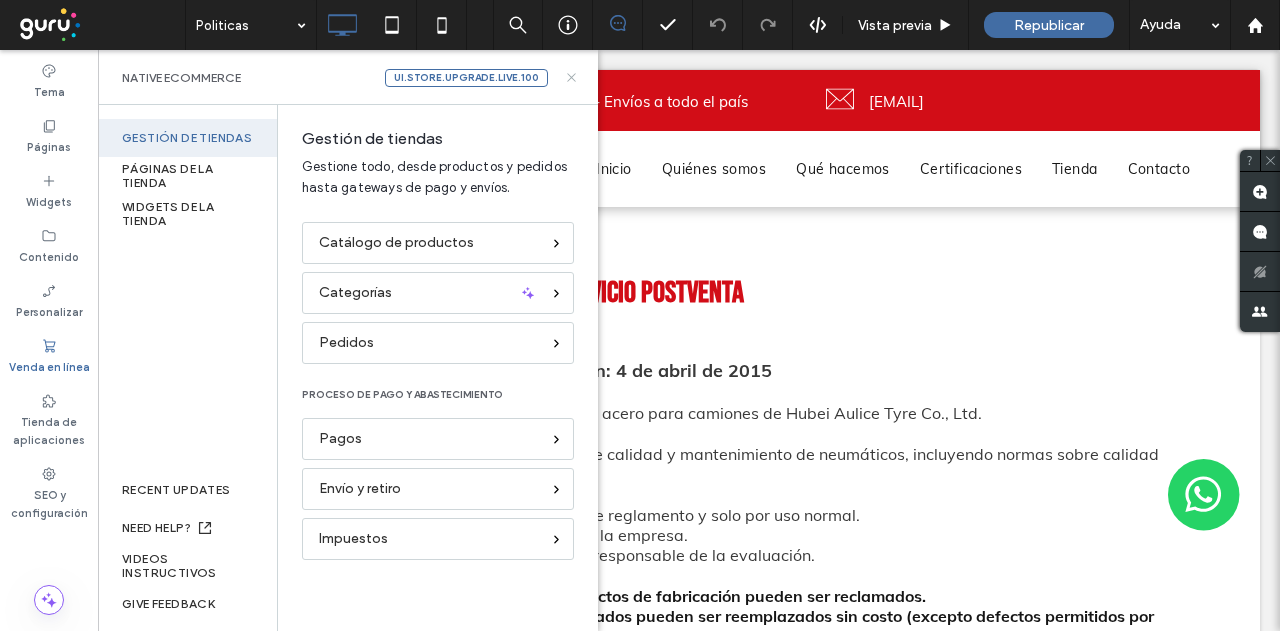 click 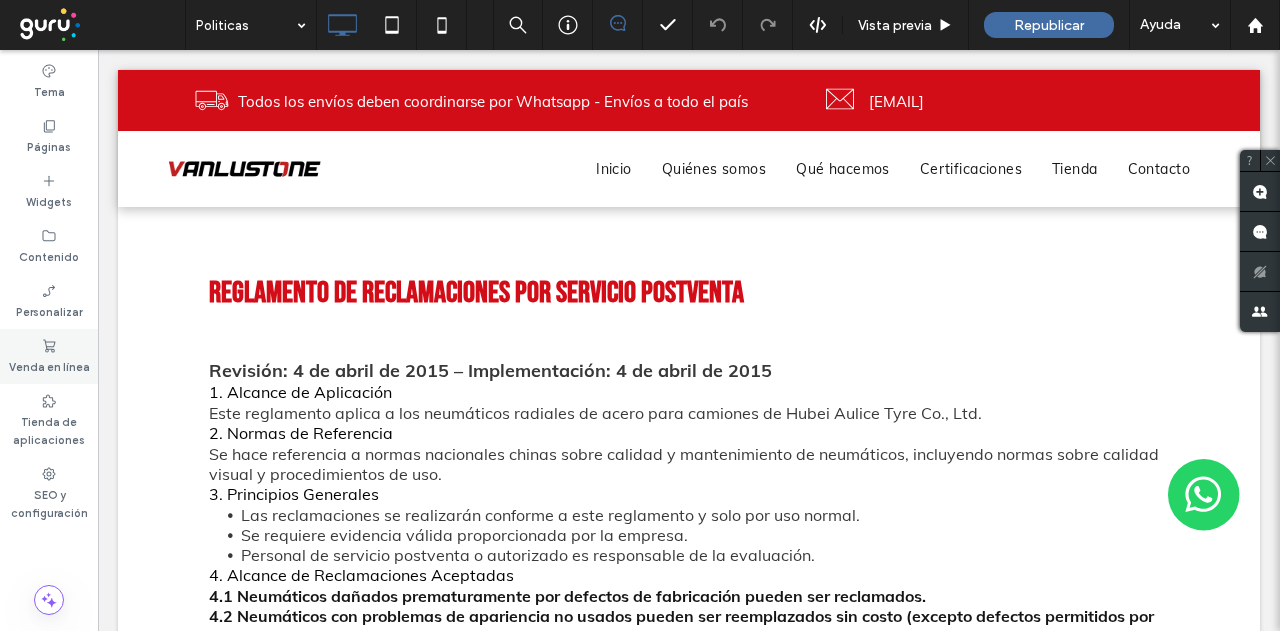 click on "Venda en línea" at bounding box center (49, 365) 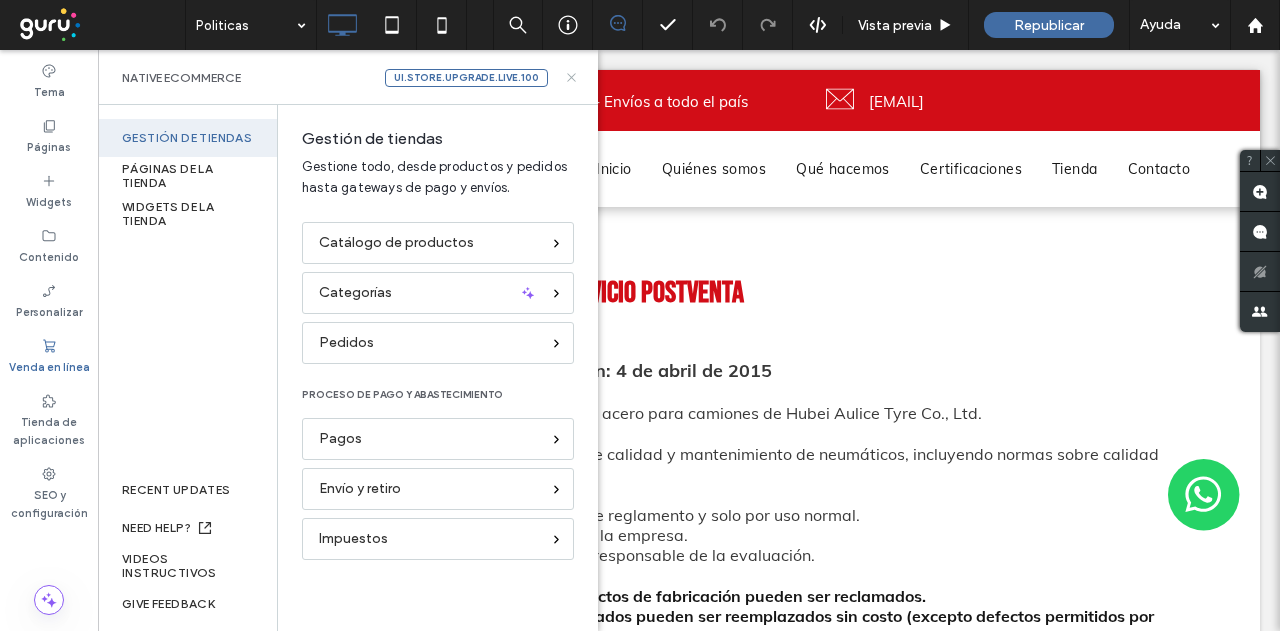 click 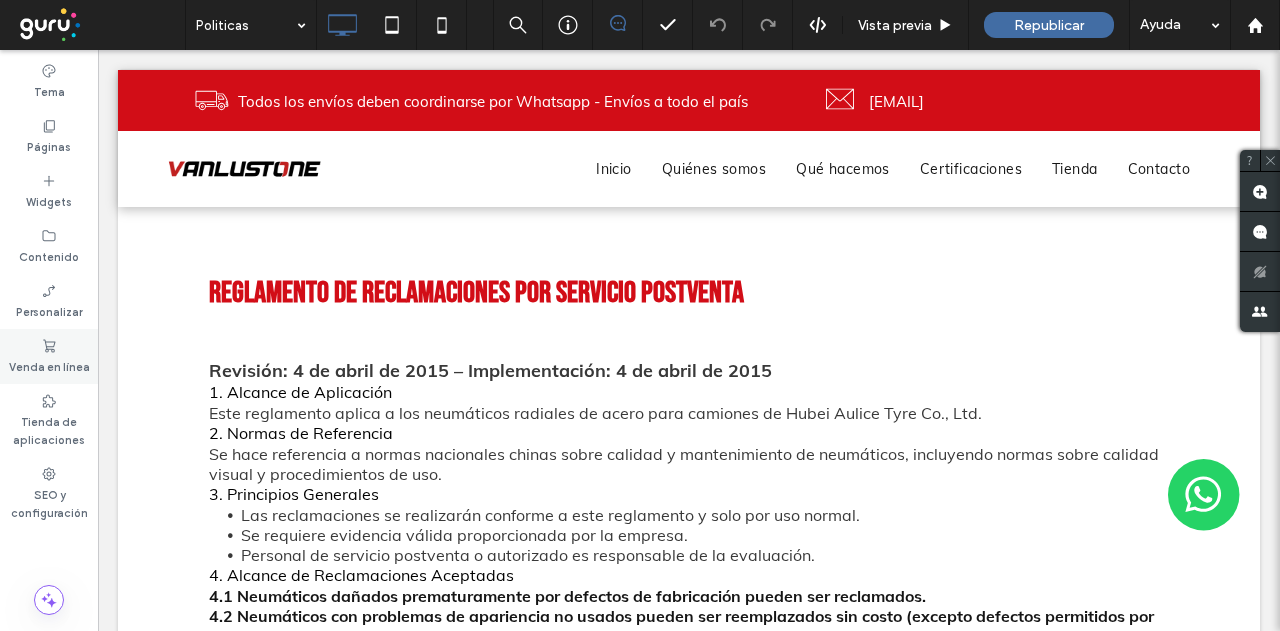 click on "Venda en línea" at bounding box center [49, 356] 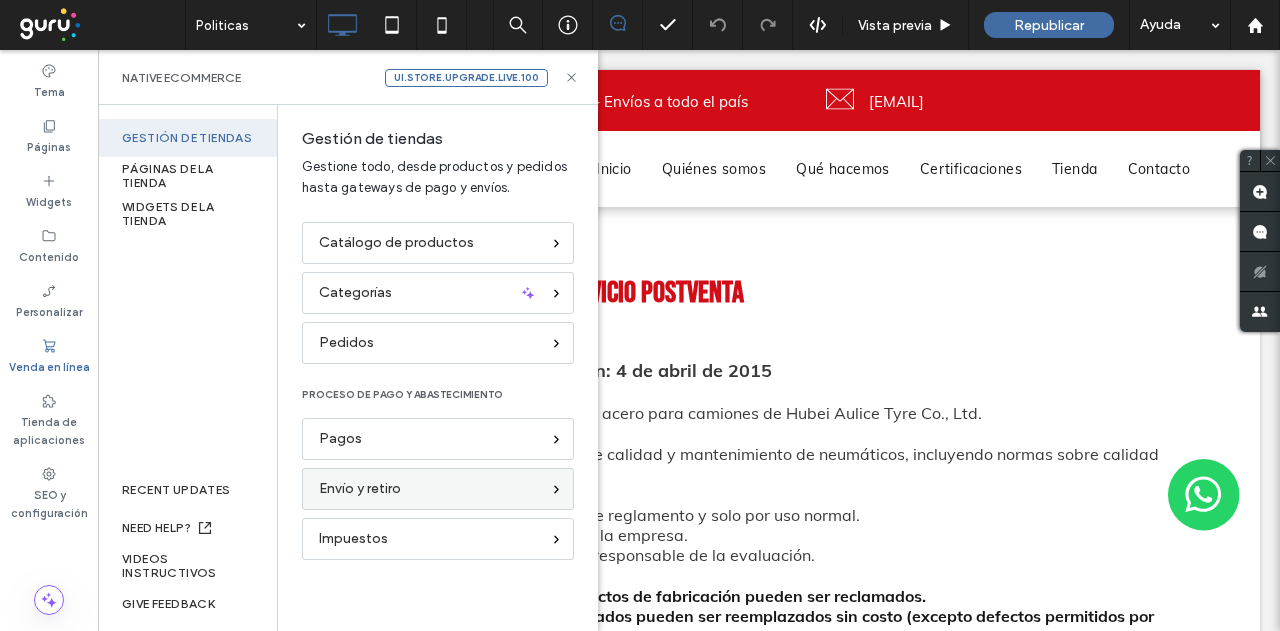 click on "Envío y retiro" at bounding box center [429, 489] 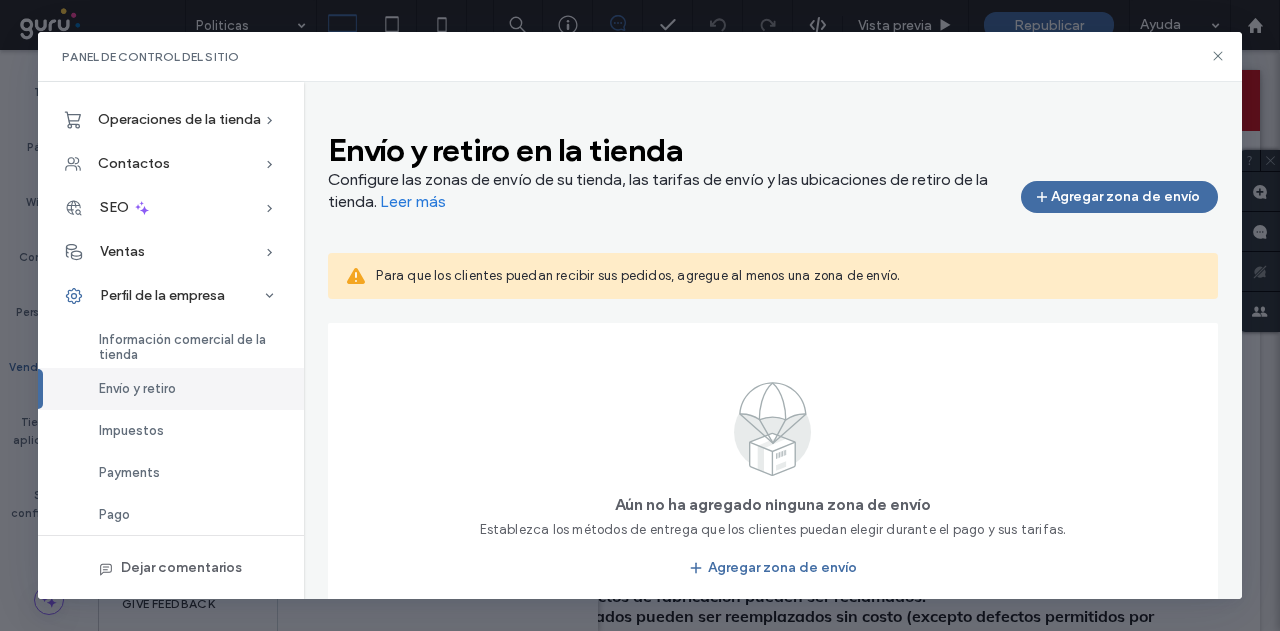 scroll, scrollTop: 0, scrollLeft: 0, axis: both 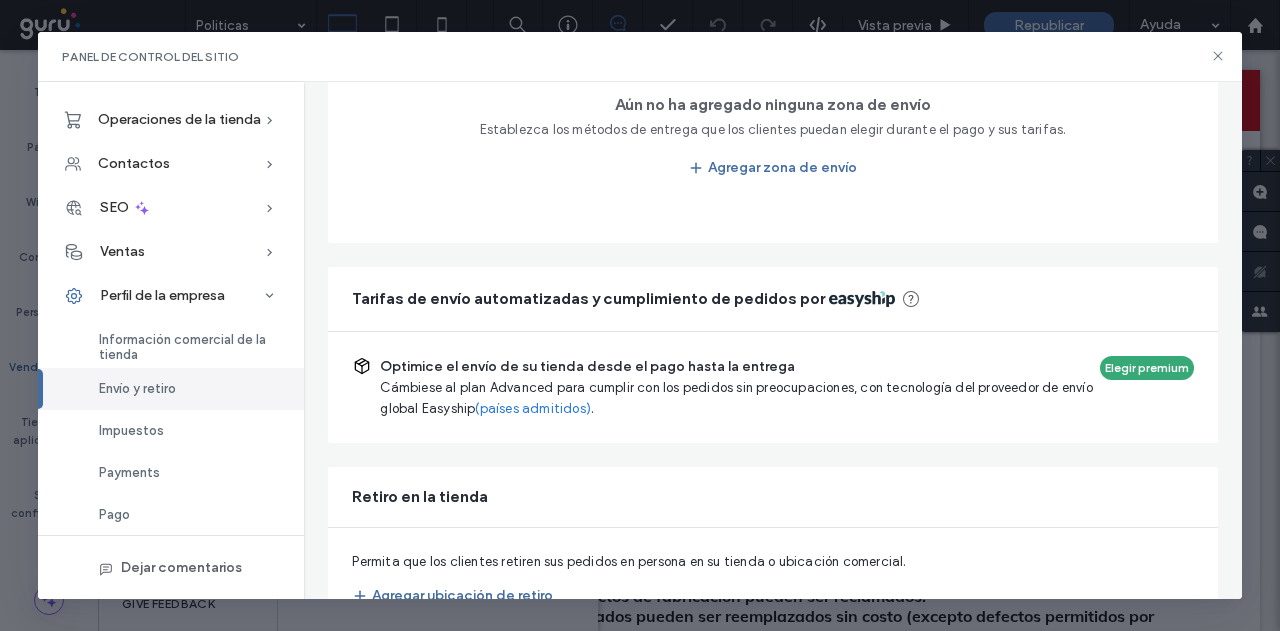 drag, startPoint x: 603, startPoint y: 344, endPoint x: 594, endPoint y: 304, distance: 41 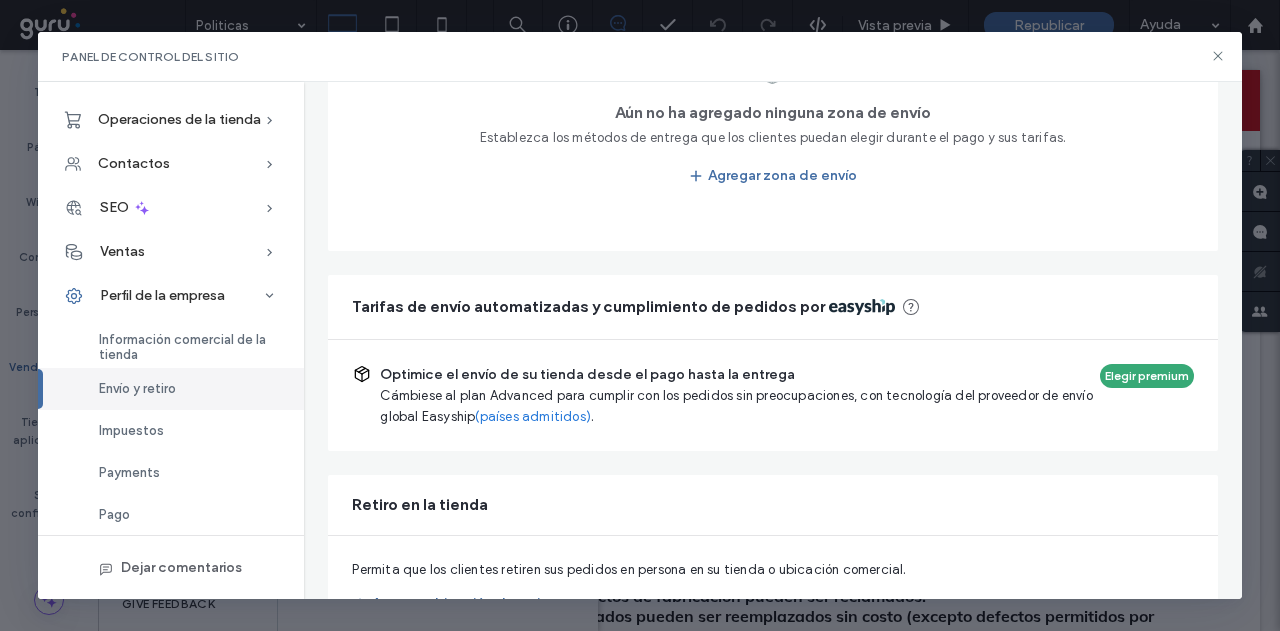 scroll, scrollTop: 375, scrollLeft: 0, axis: vertical 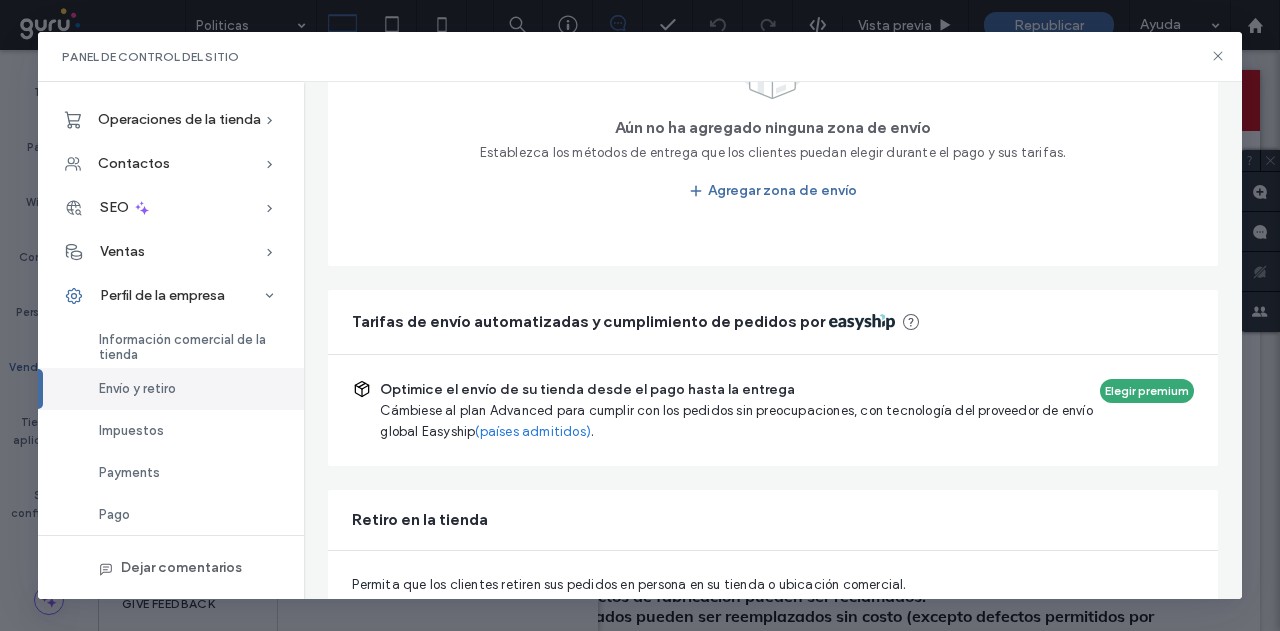 drag, startPoint x: 484, startPoint y: 472, endPoint x: 492, endPoint y: 423, distance: 49.648766 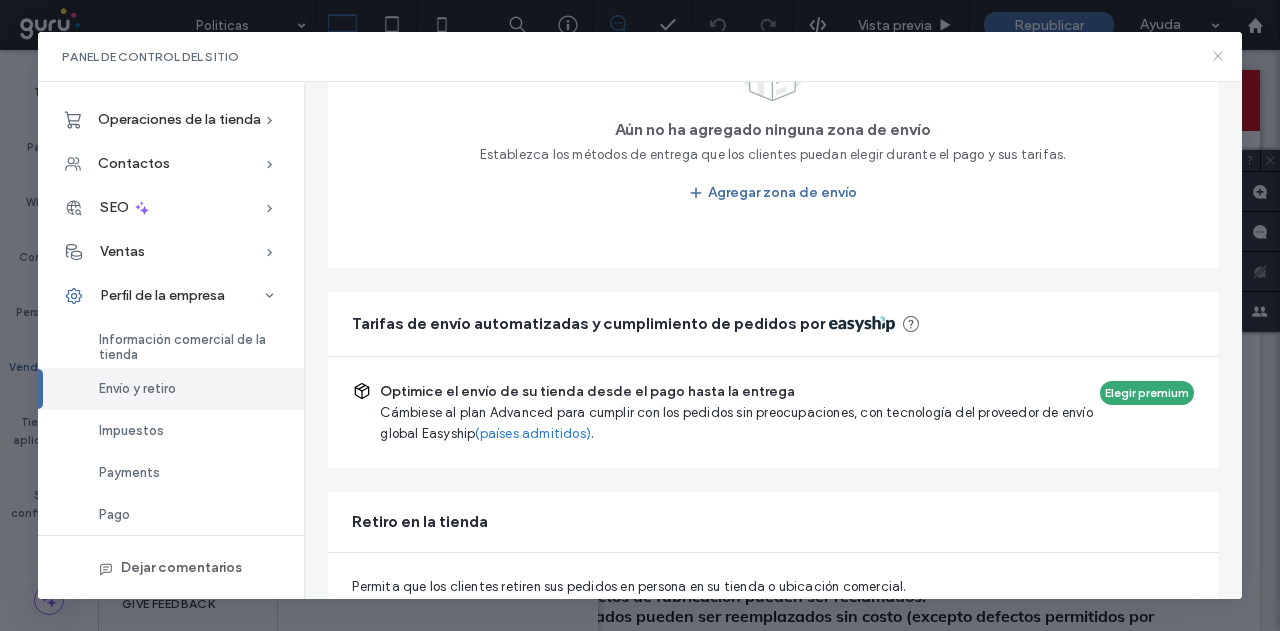 click 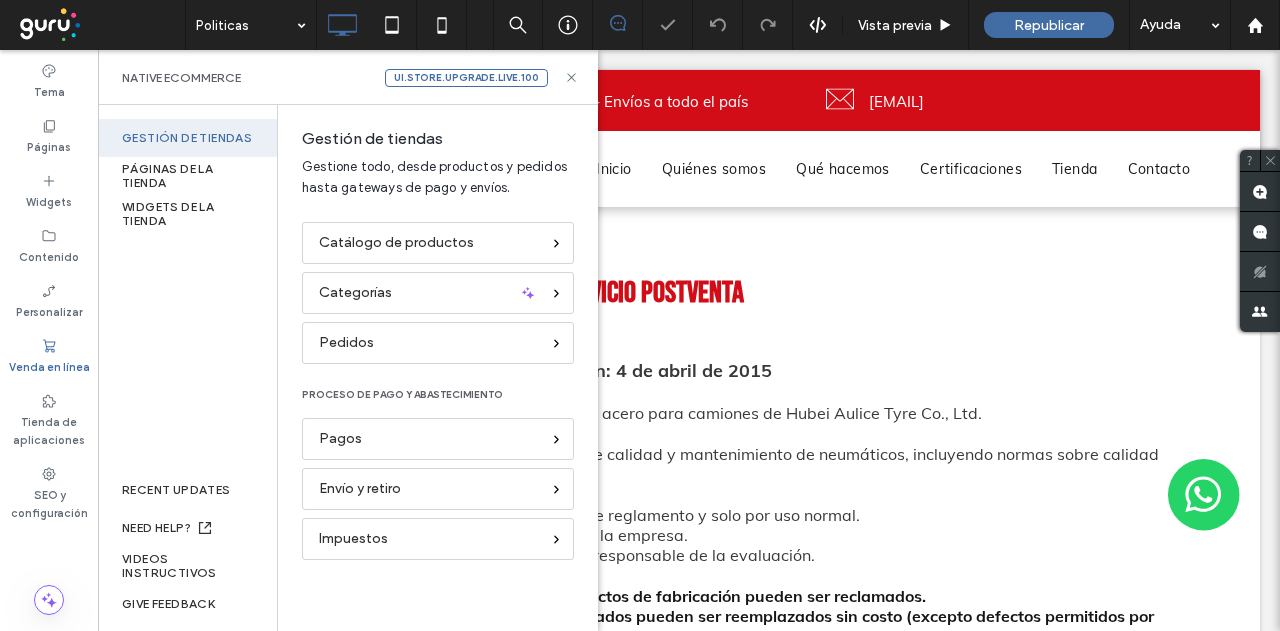 click on "ui.store.upgrade.live.100 Native eCommerce" at bounding box center [348, 77] 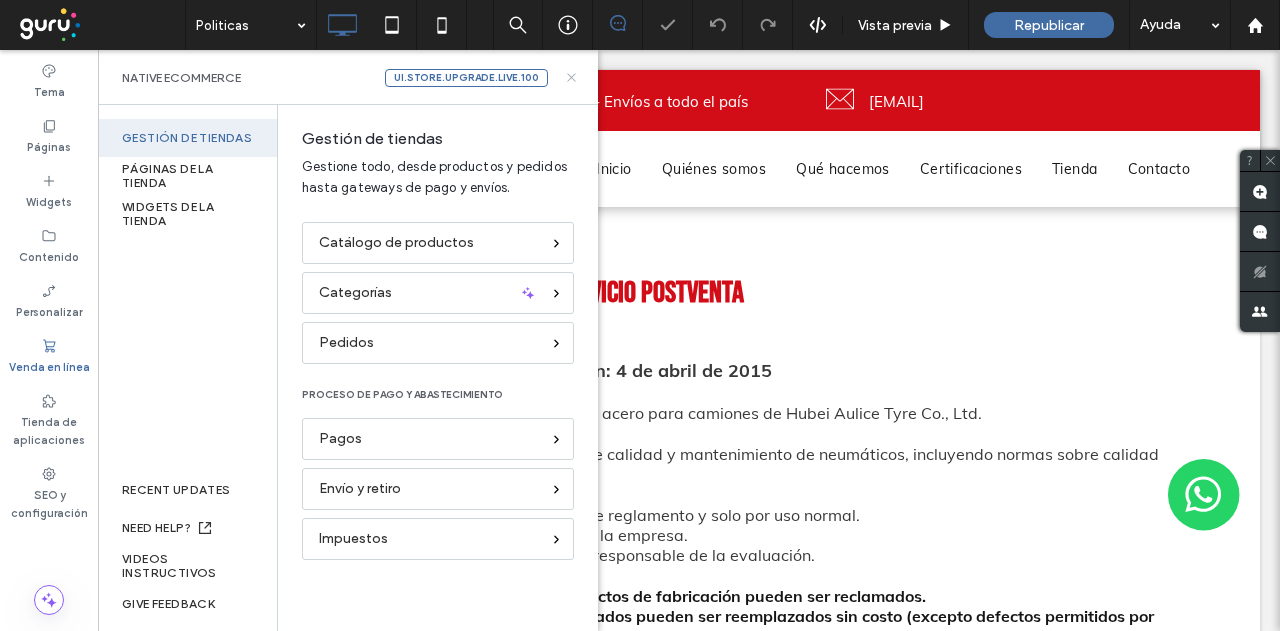 click 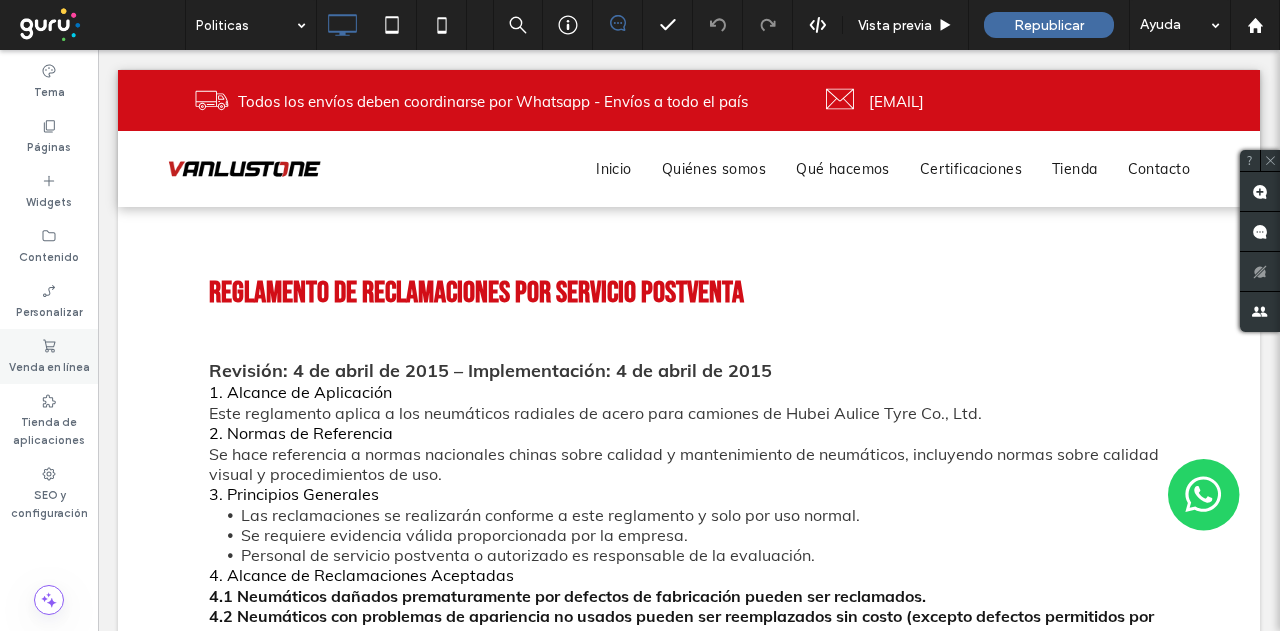 click 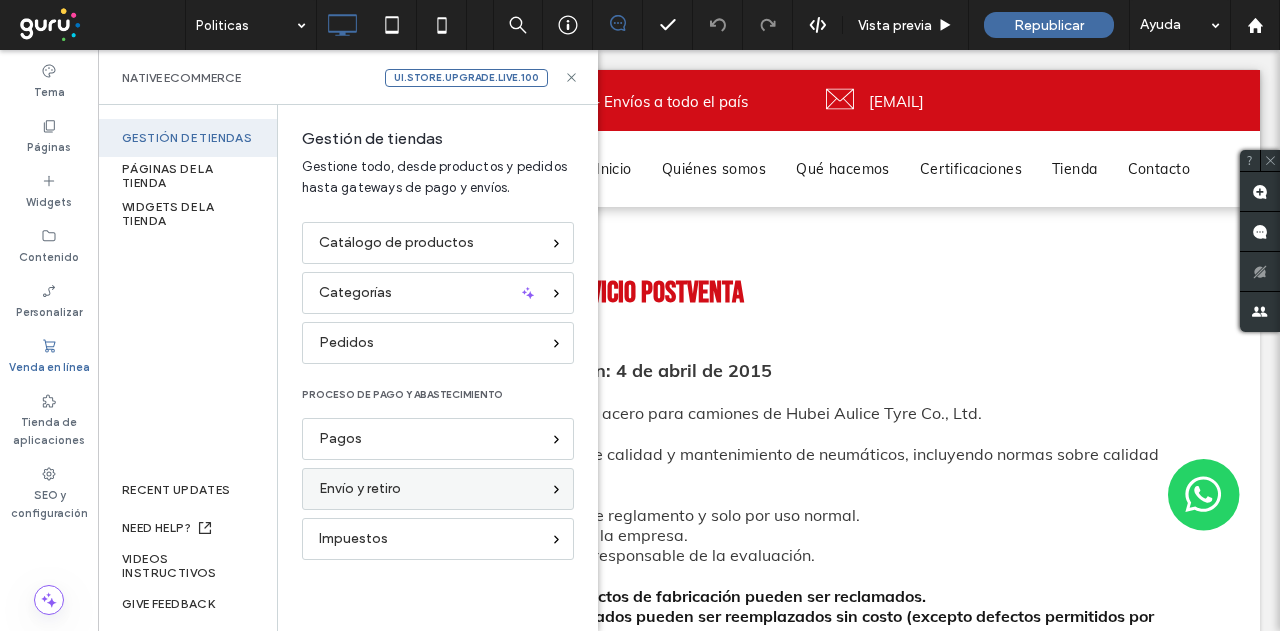 click on "Envío y retiro" at bounding box center [360, 489] 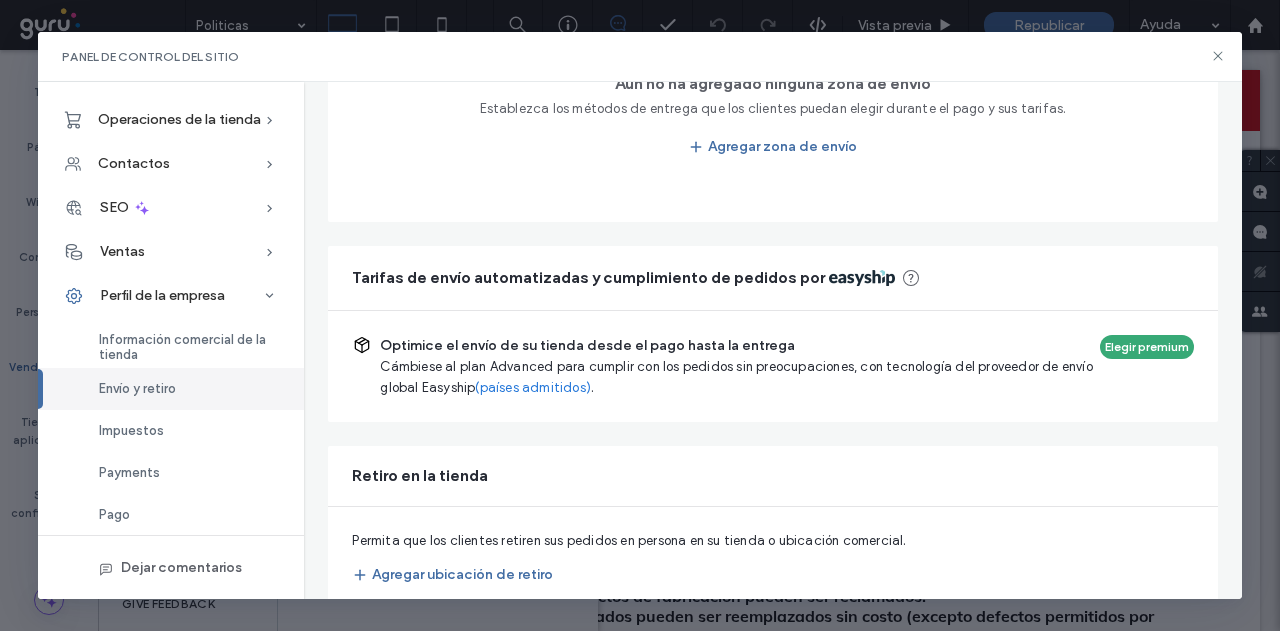 scroll, scrollTop: 433, scrollLeft: 0, axis: vertical 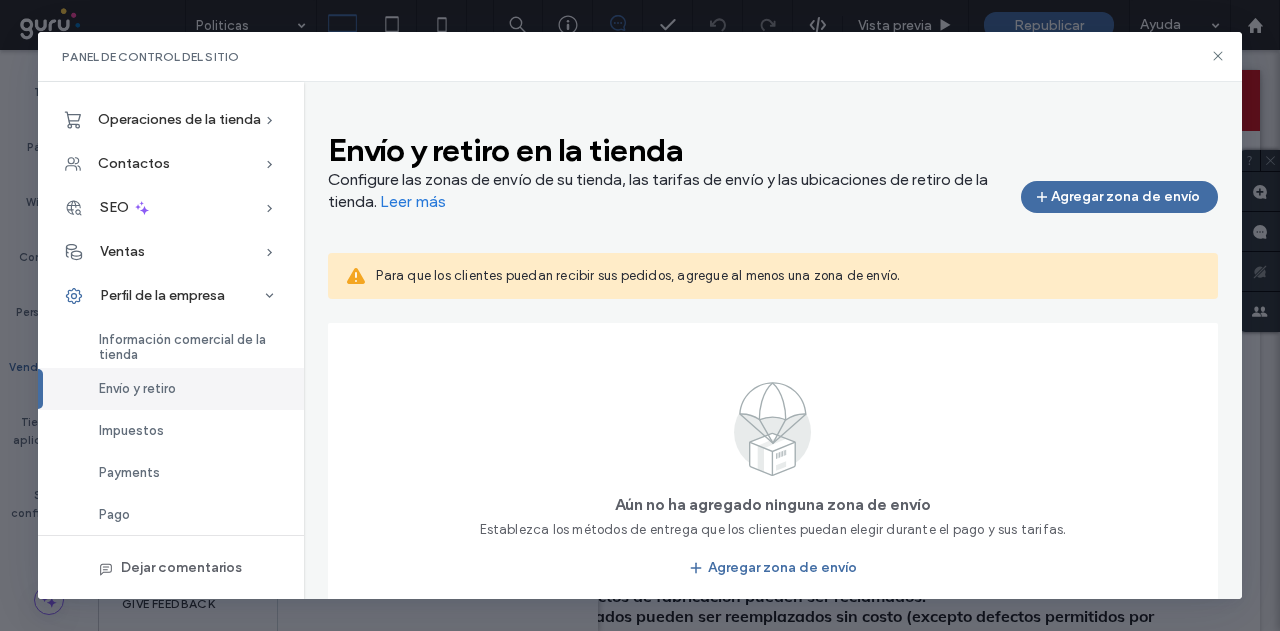 drag, startPoint x: 514, startPoint y: 337, endPoint x: 511, endPoint y: 196, distance: 141.0319 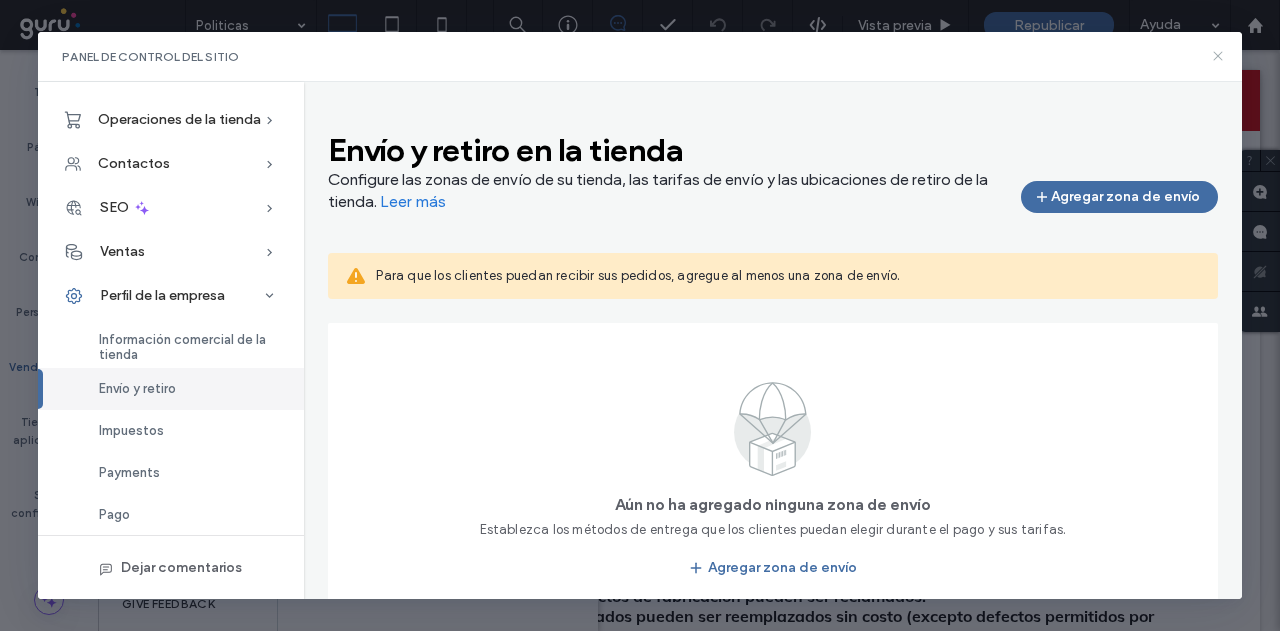 click 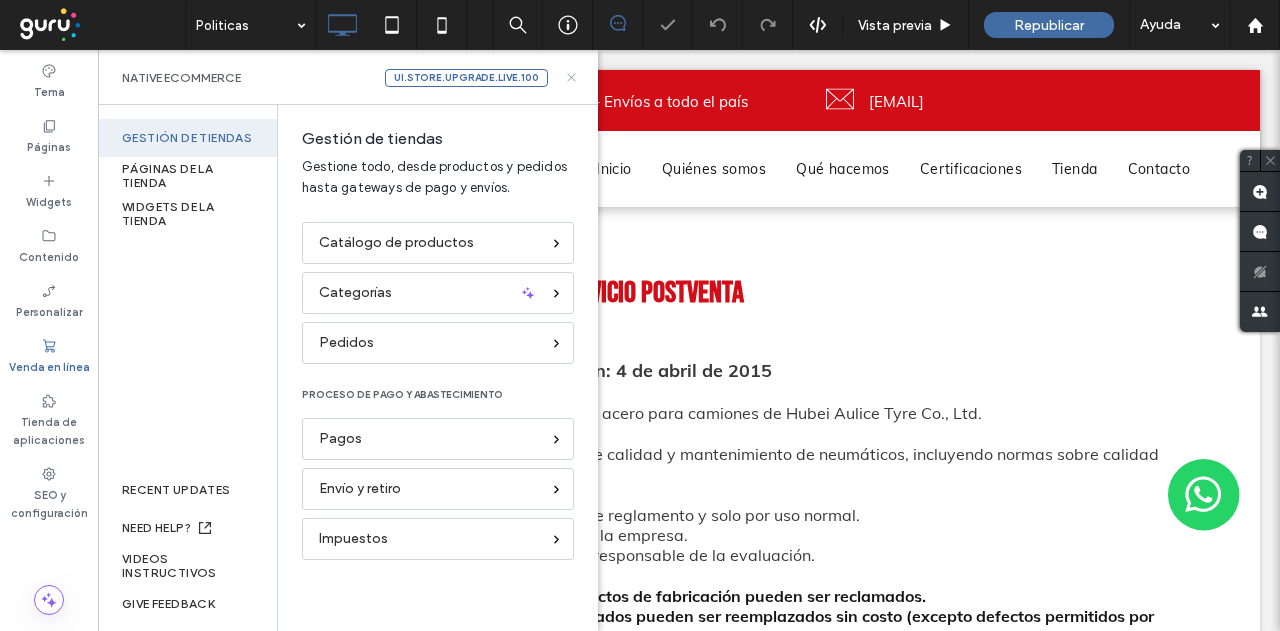 click 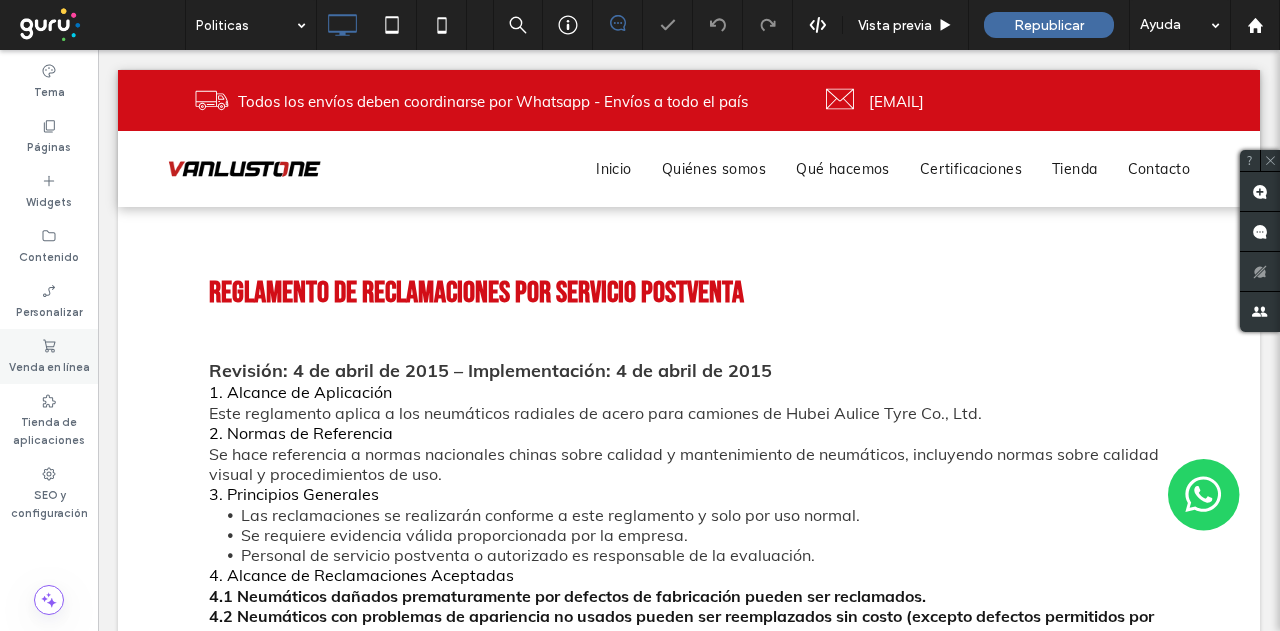 click on "Venda en línea" at bounding box center [49, 356] 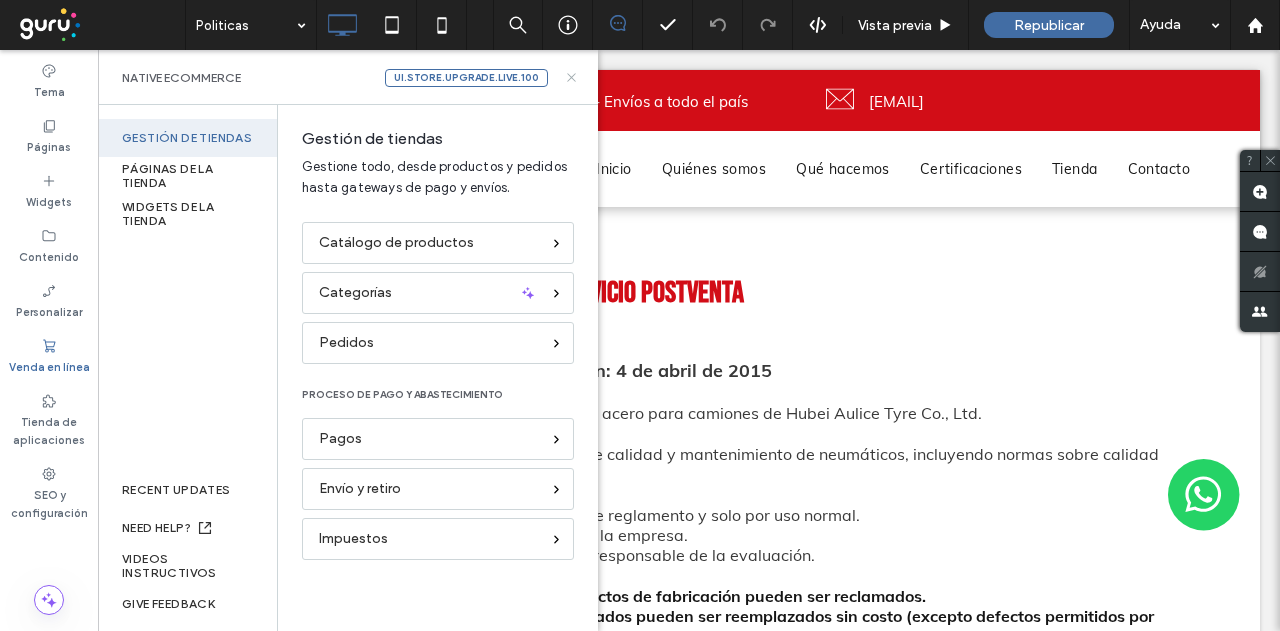 click 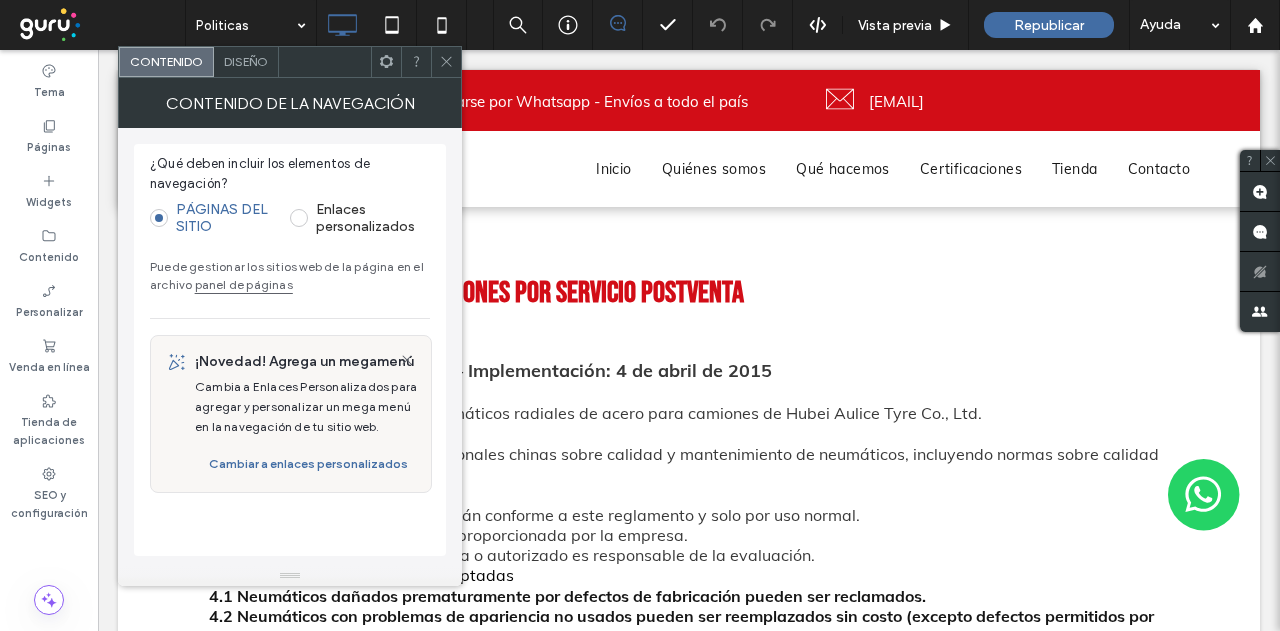 drag, startPoint x: 252, startPoint y: 287, endPoint x: 260, endPoint y: 296, distance: 12.0415945 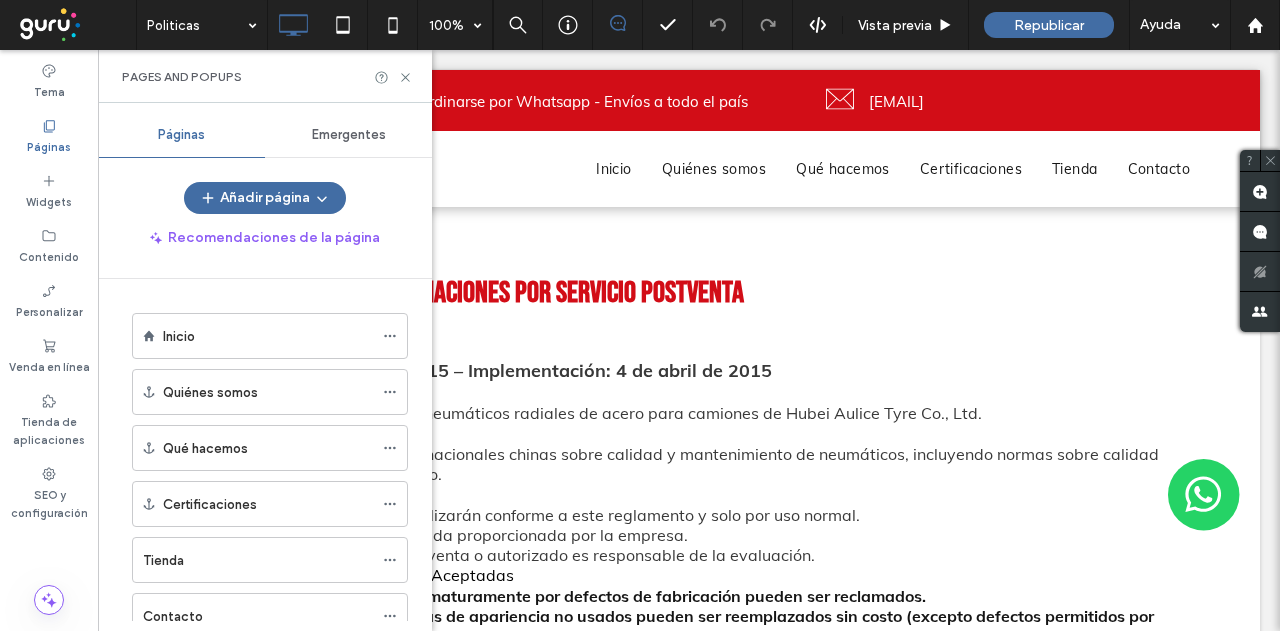 click on "Inicio" at bounding box center (268, 336) 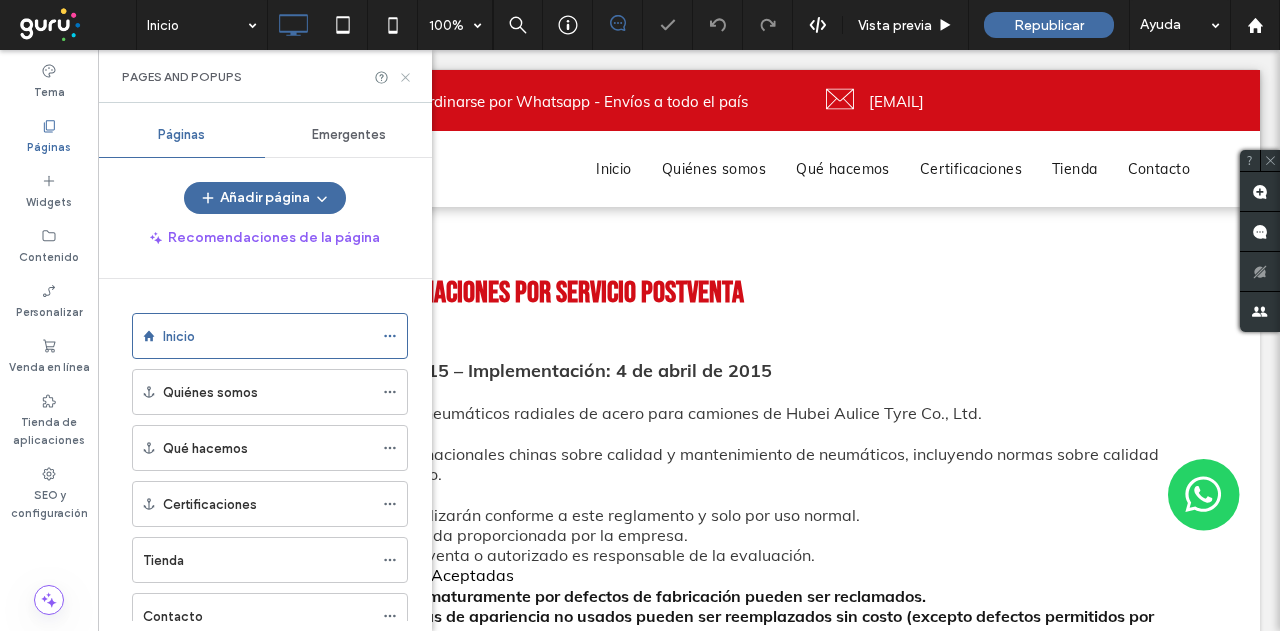 click 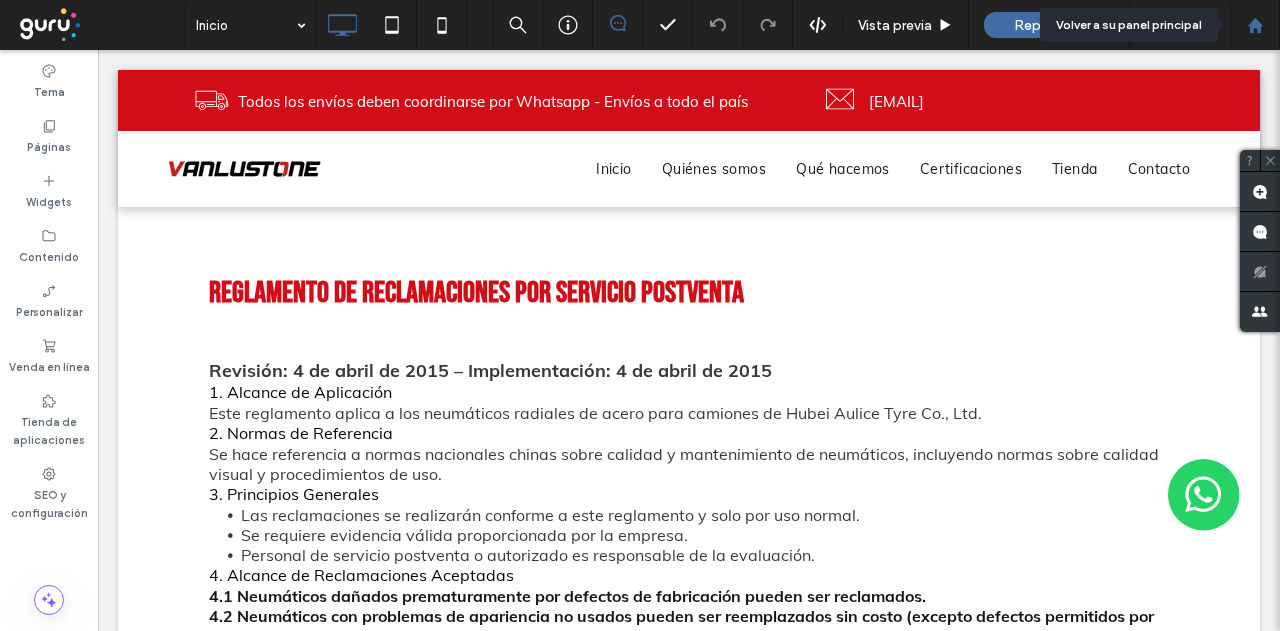 click at bounding box center (1255, 25) 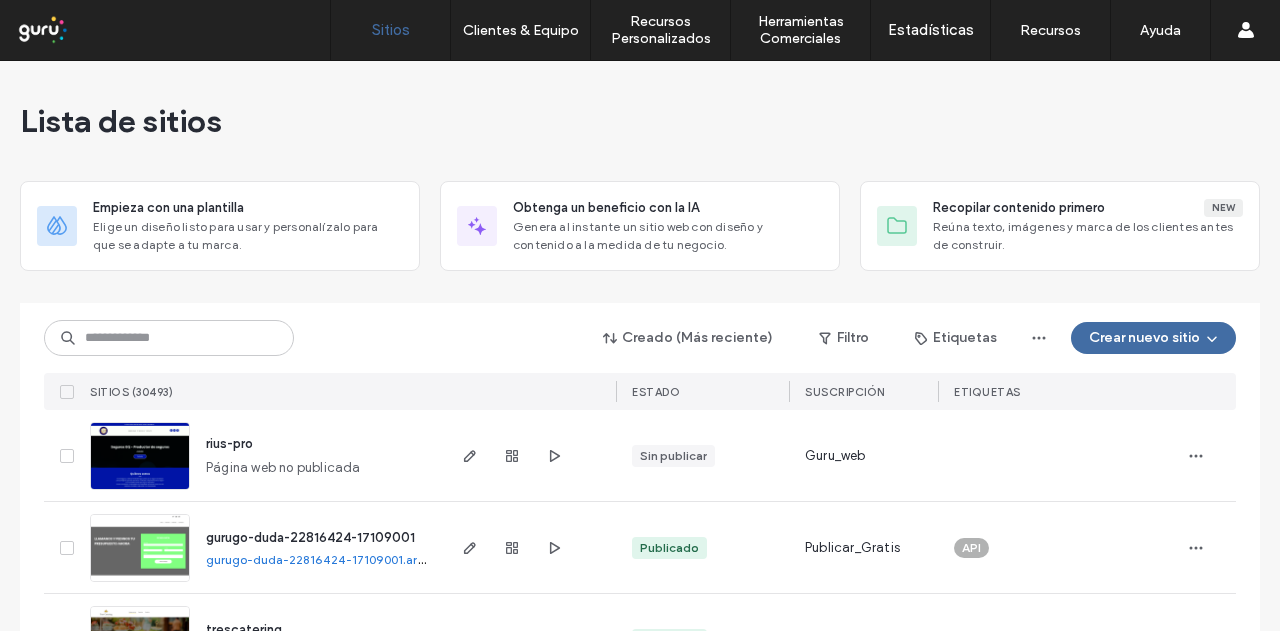 scroll, scrollTop: 0, scrollLeft: 0, axis: both 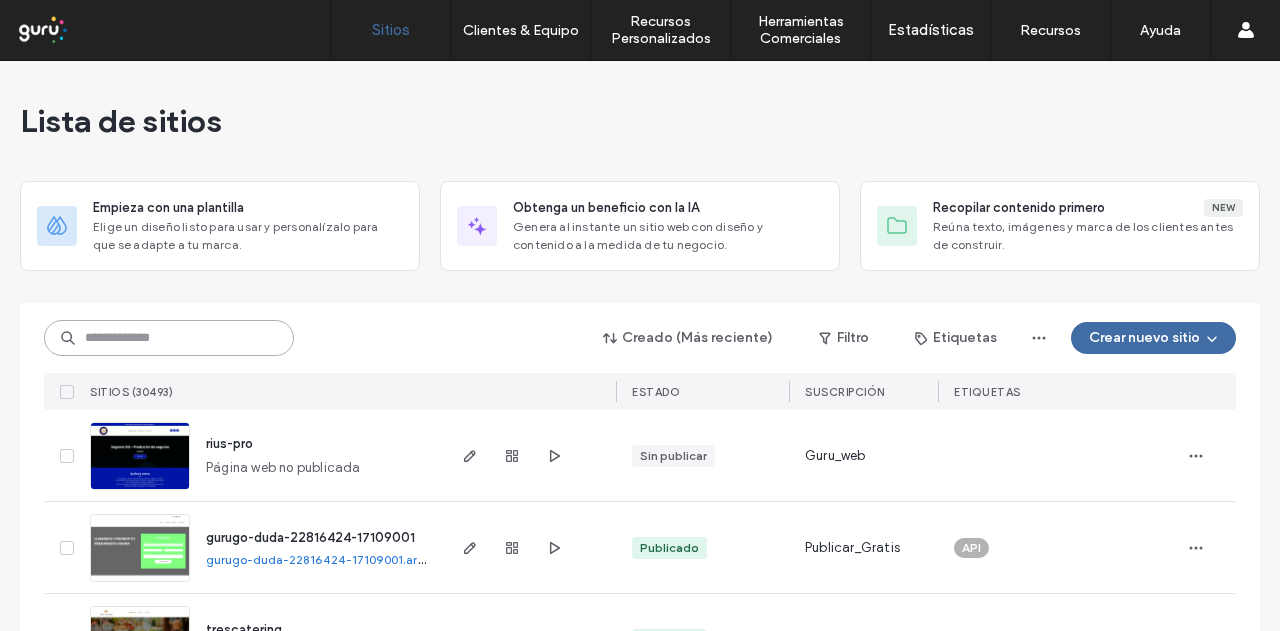 click at bounding box center [169, 338] 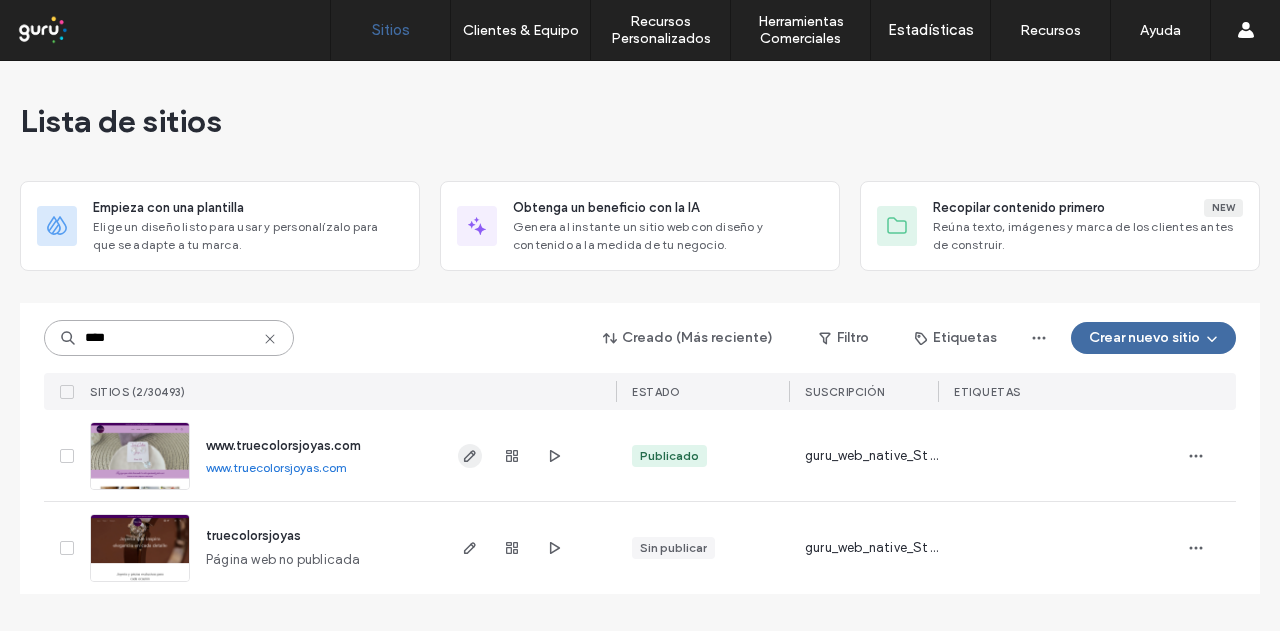 type on "****" 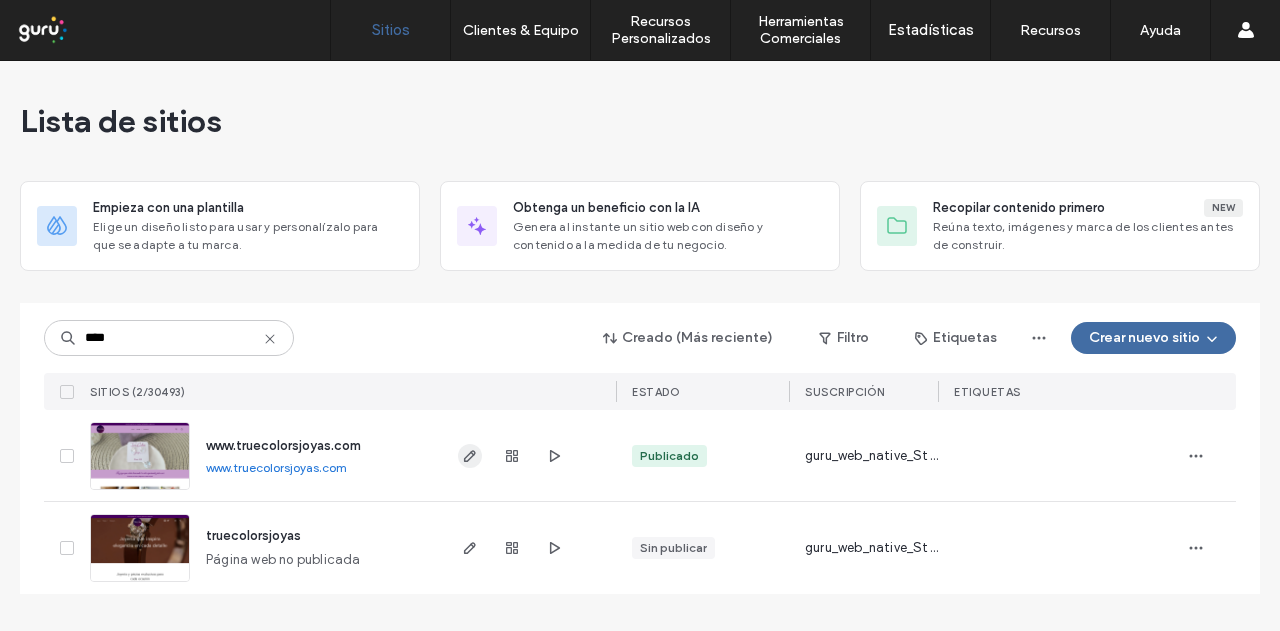 click 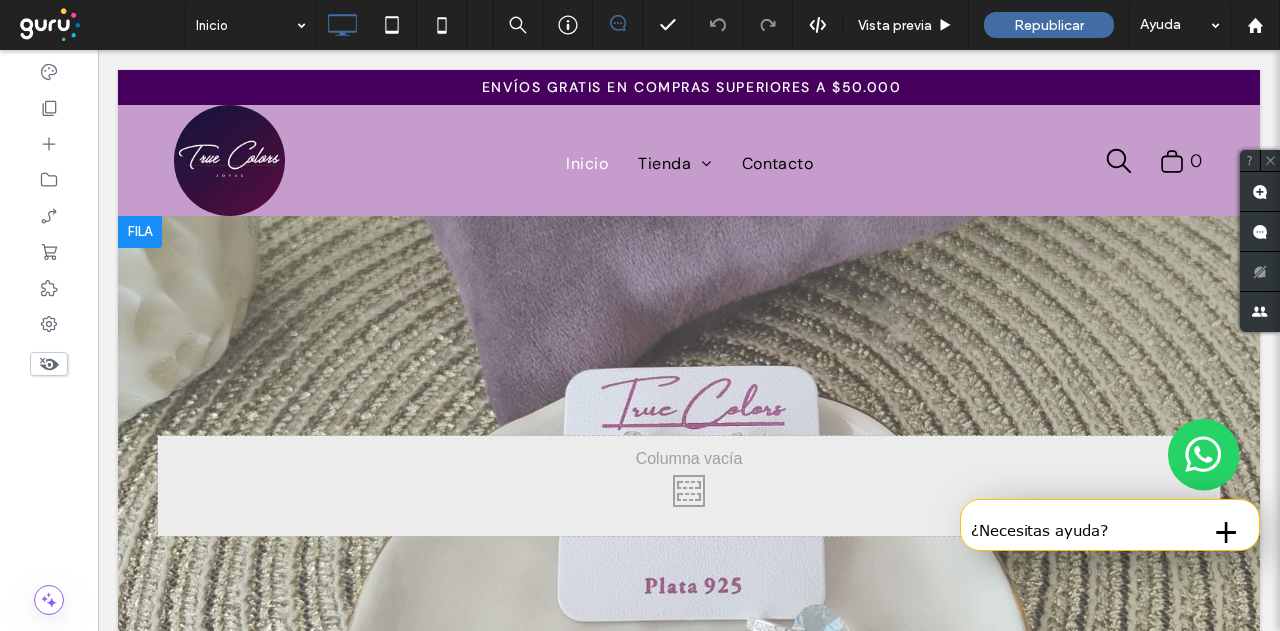 scroll, scrollTop: 0, scrollLeft: 0, axis: both 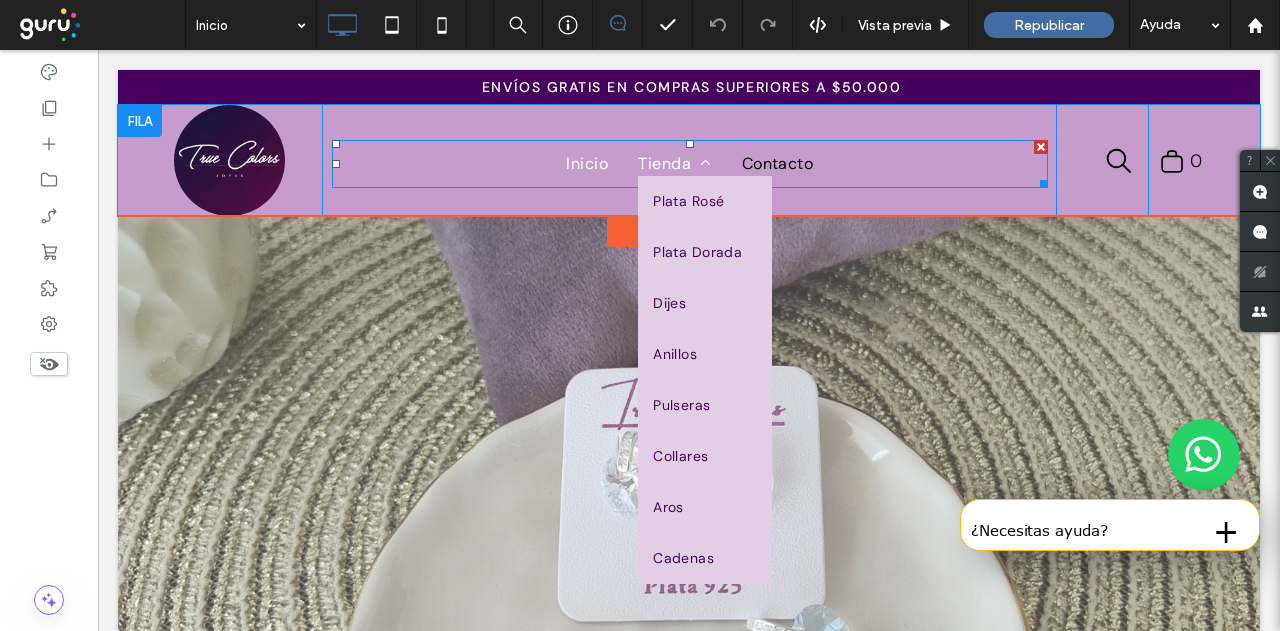 click on "Tienda" at bounding box center [674, 164] 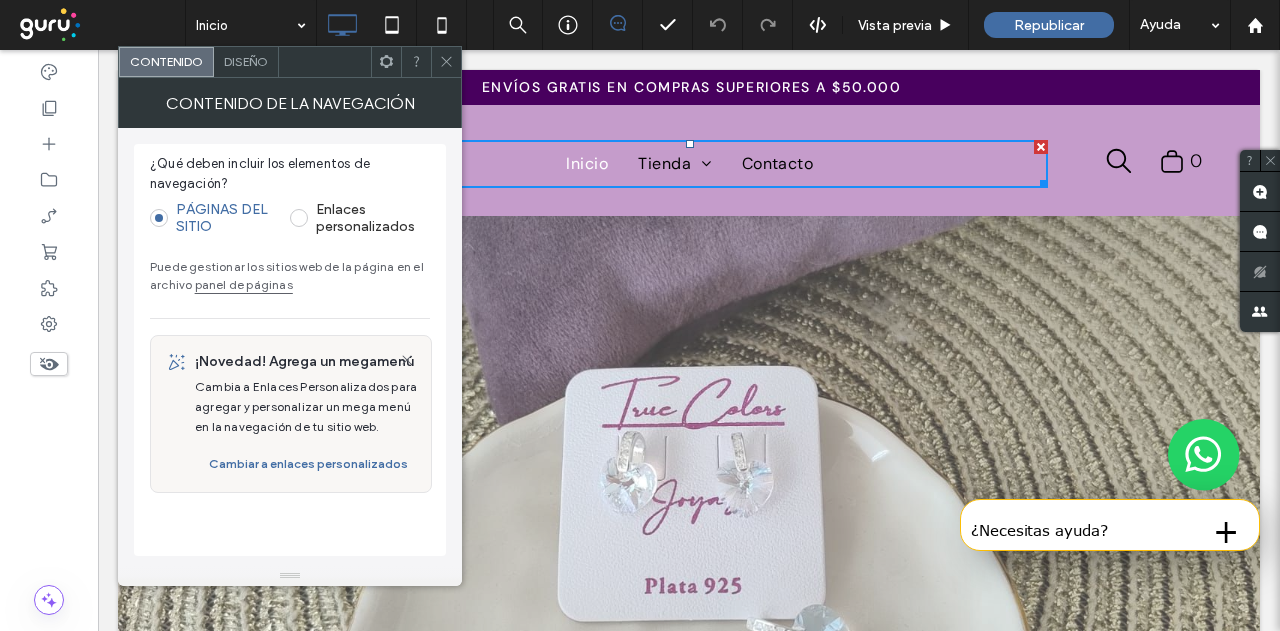 click on "panel de páginas" at bounding box center [244, 284] 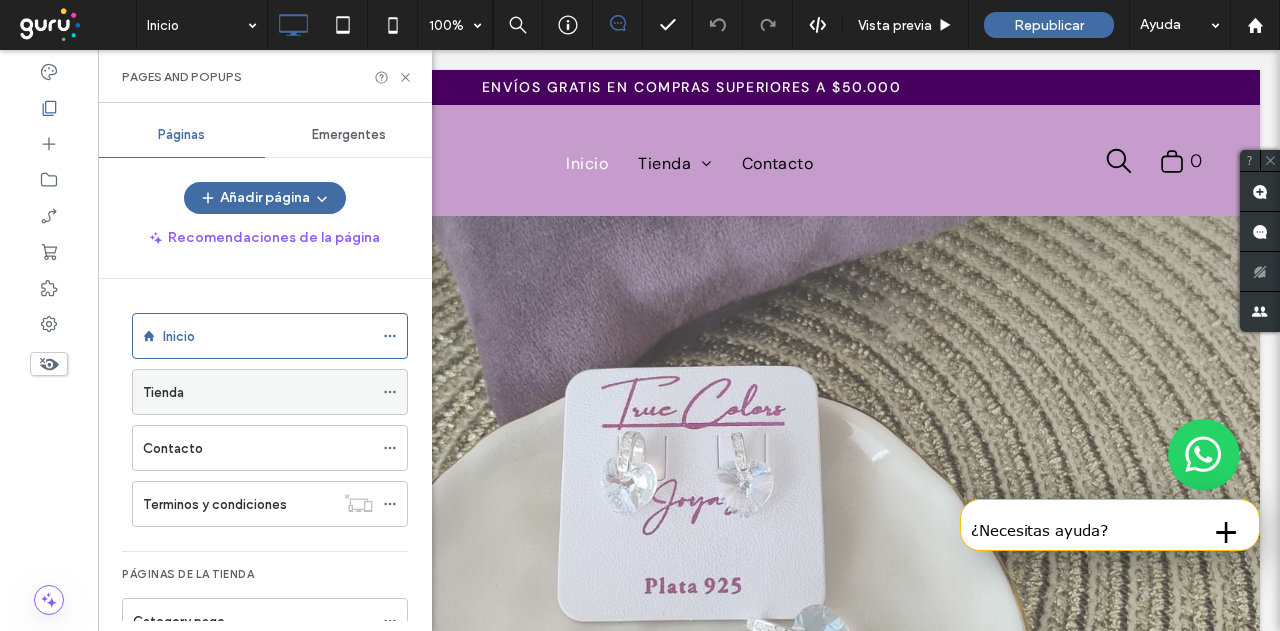 click on "Tienda" at bounding box center (258, 392) 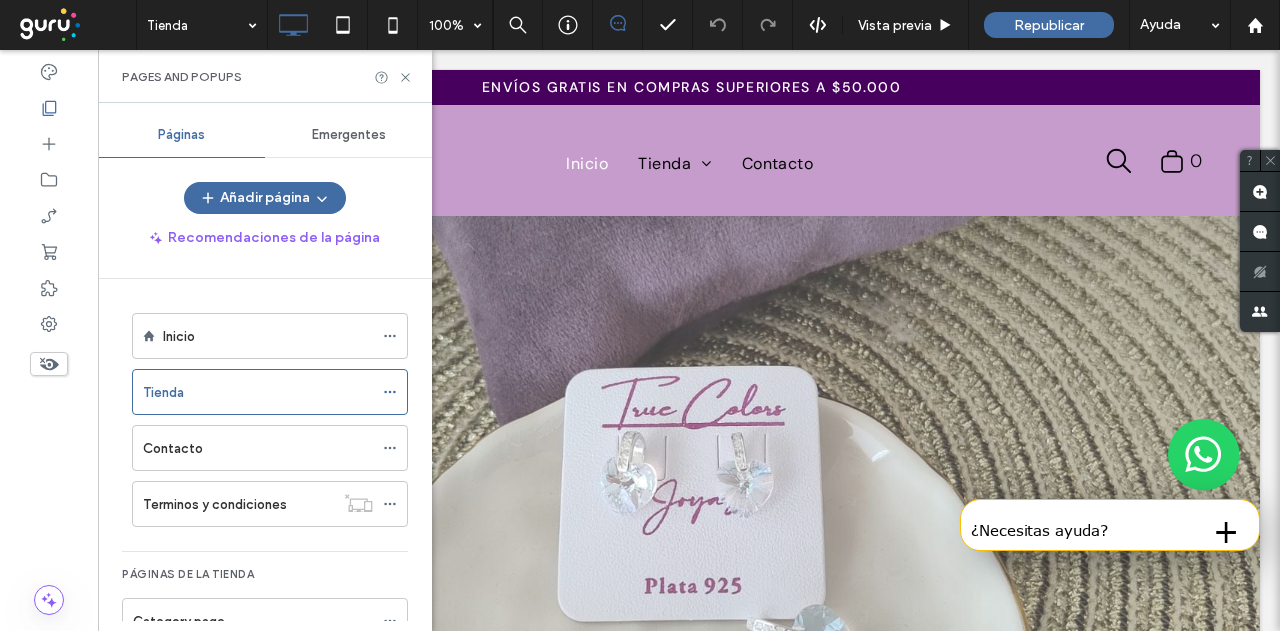 click at bounding box center [640, 315] 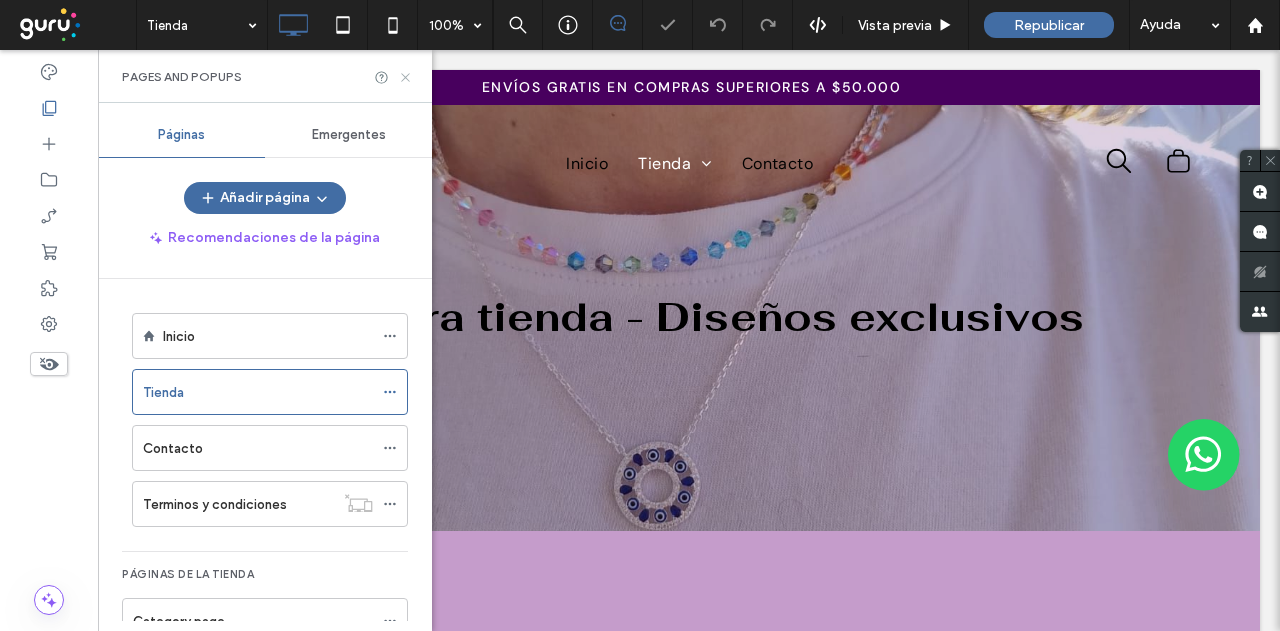 scroll, scrollTop: 0, scrollLeft: 0, axis: both 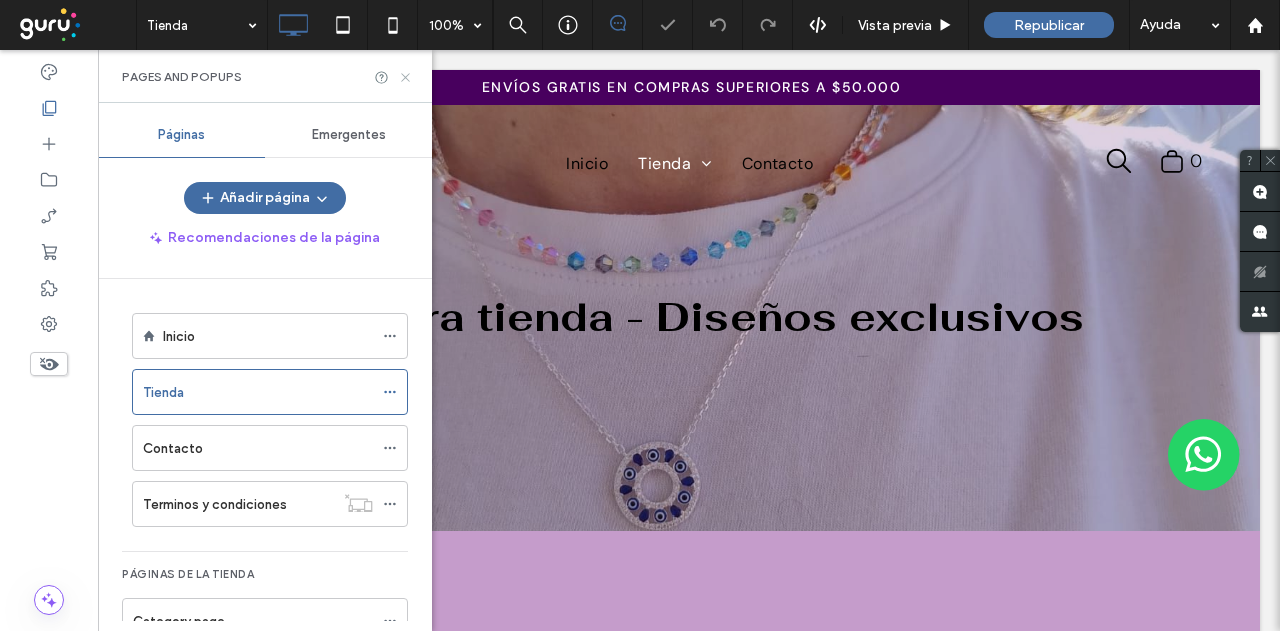 click 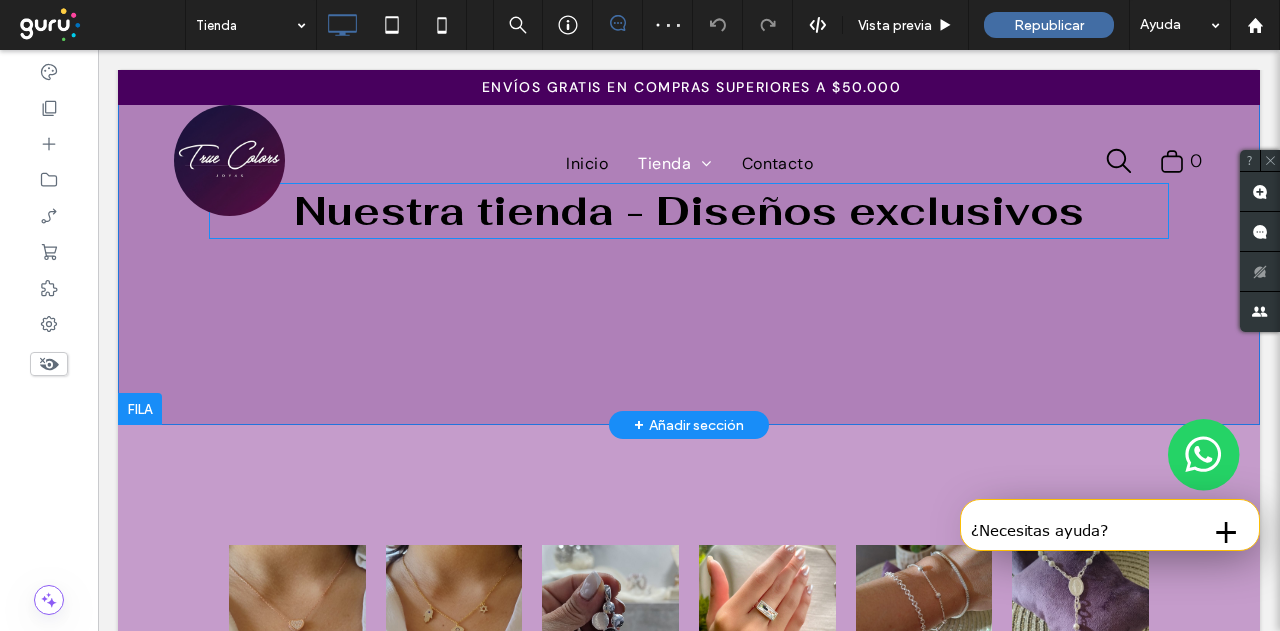 scroll, scrollTop: 0, scrollLeft: 0, axis: both 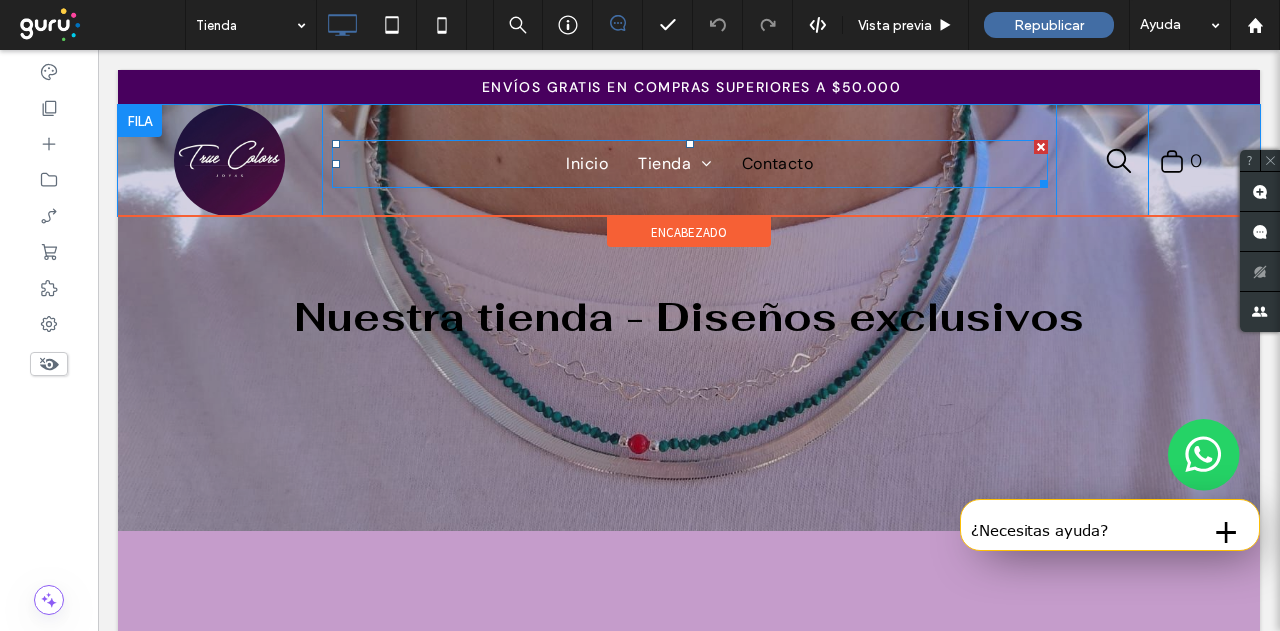 click on "Inicio" at bounding box center [587, 164] 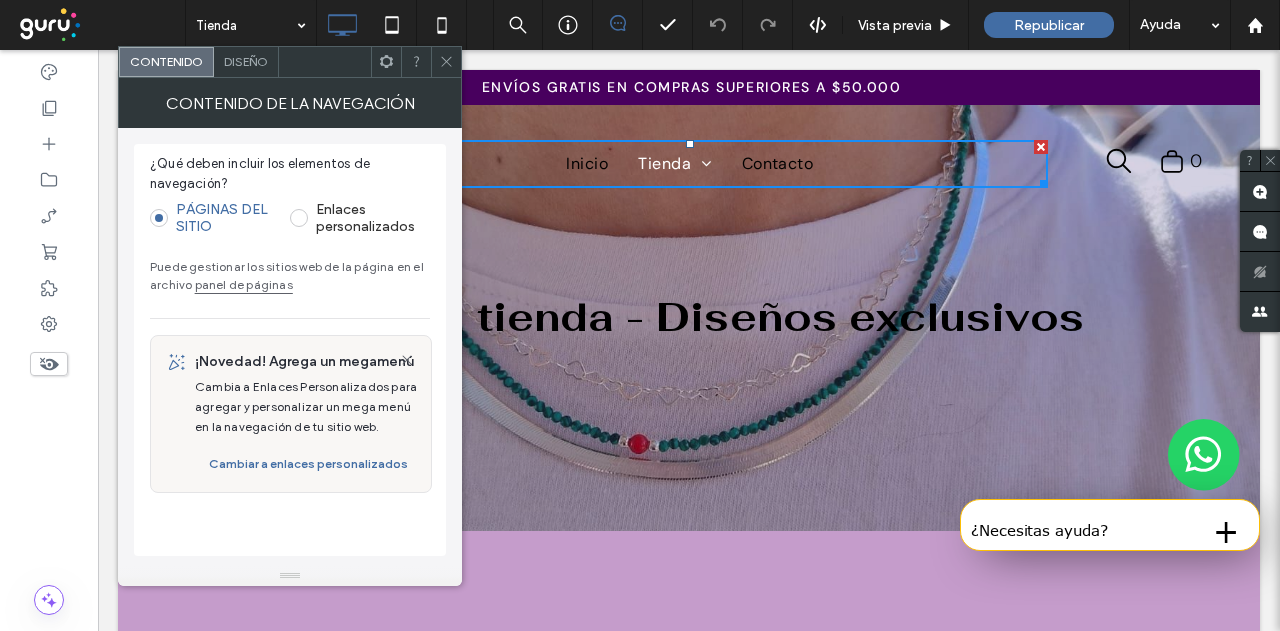 click on "panel de páginas" at bounding box center (244, 284) 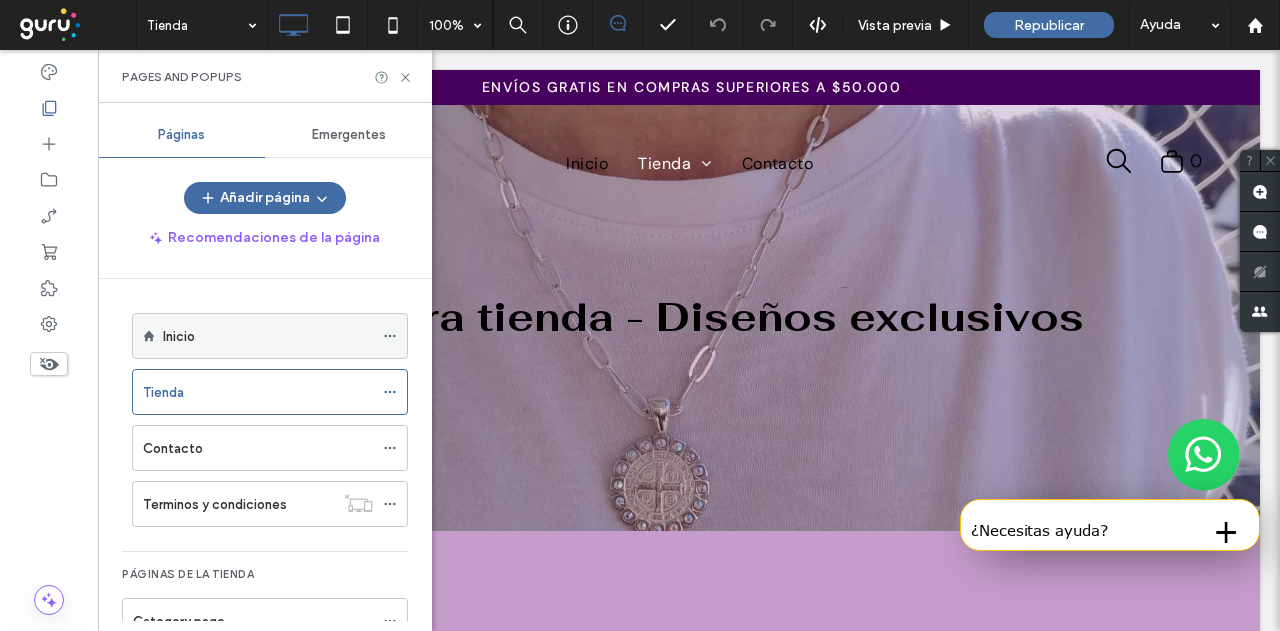 click on "Inicio" at bounding box center (268, 336) 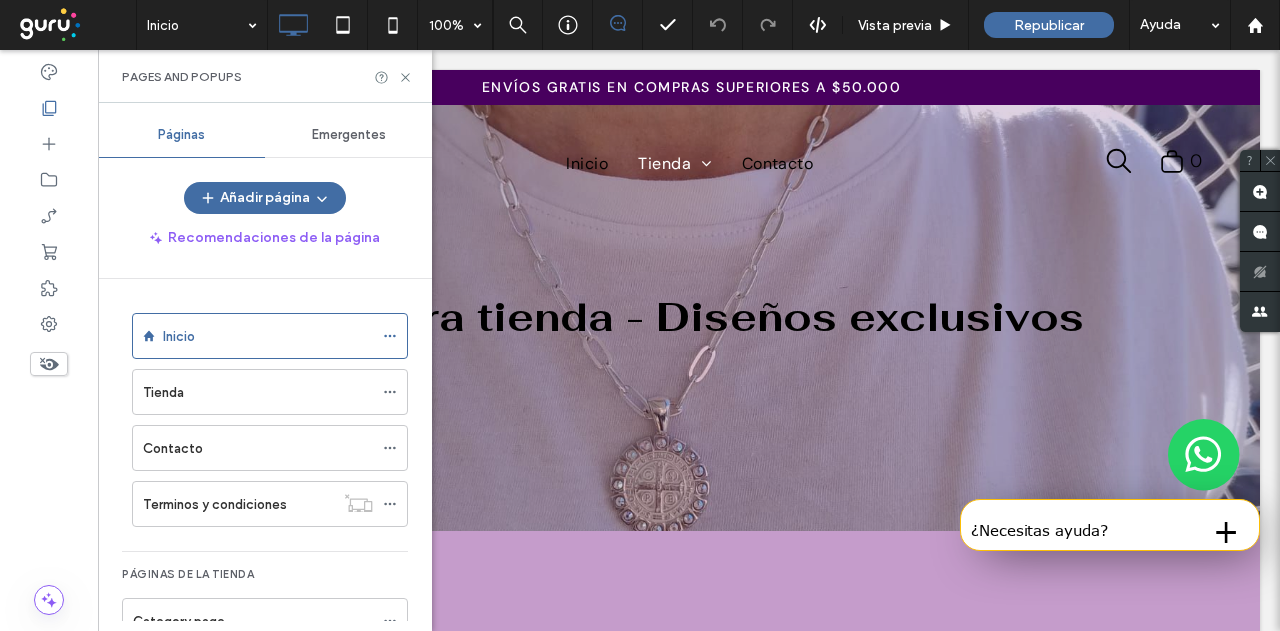 click at bounding box center [640, 315] 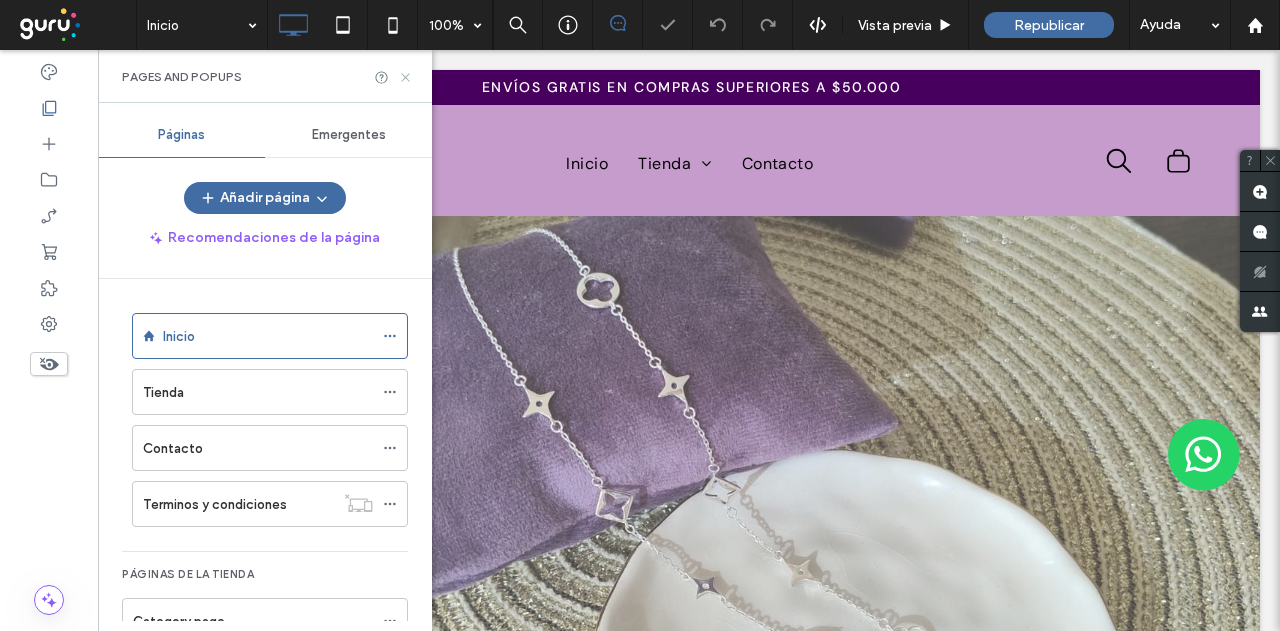 scroll, scrollTop: 0, scrollLeft: 0, axis: both 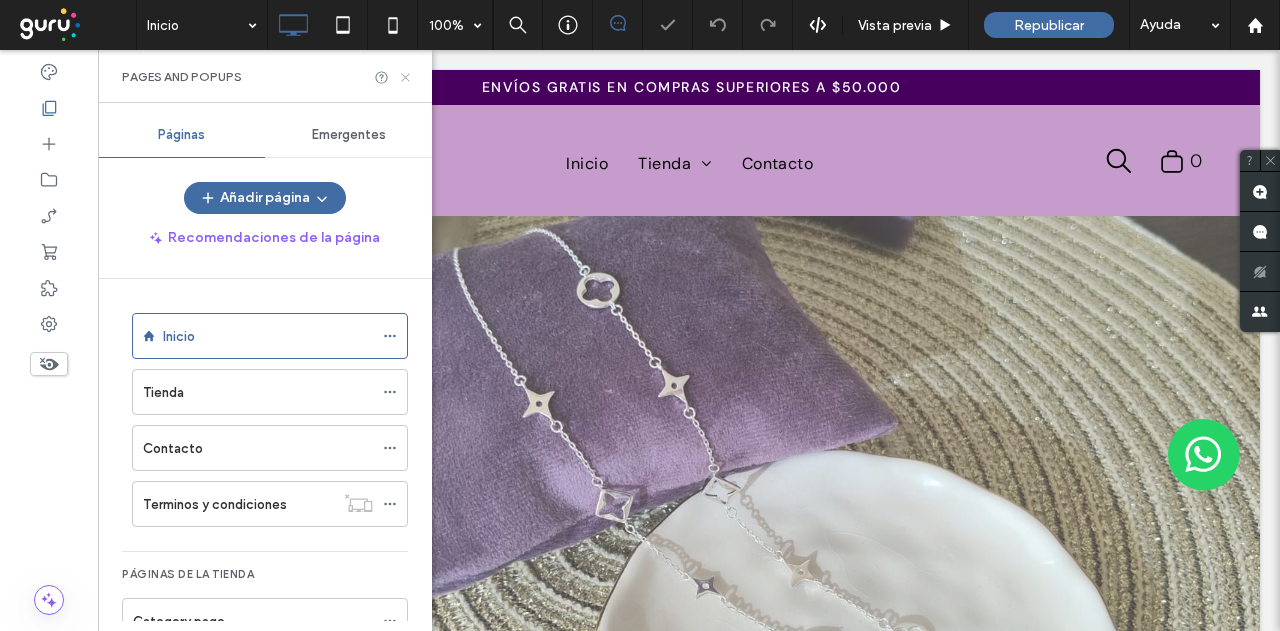 drag, startPoint x: 405, startPoint y: 79, endPoint x: 480, endPoint y: 198, distance: 140.66272 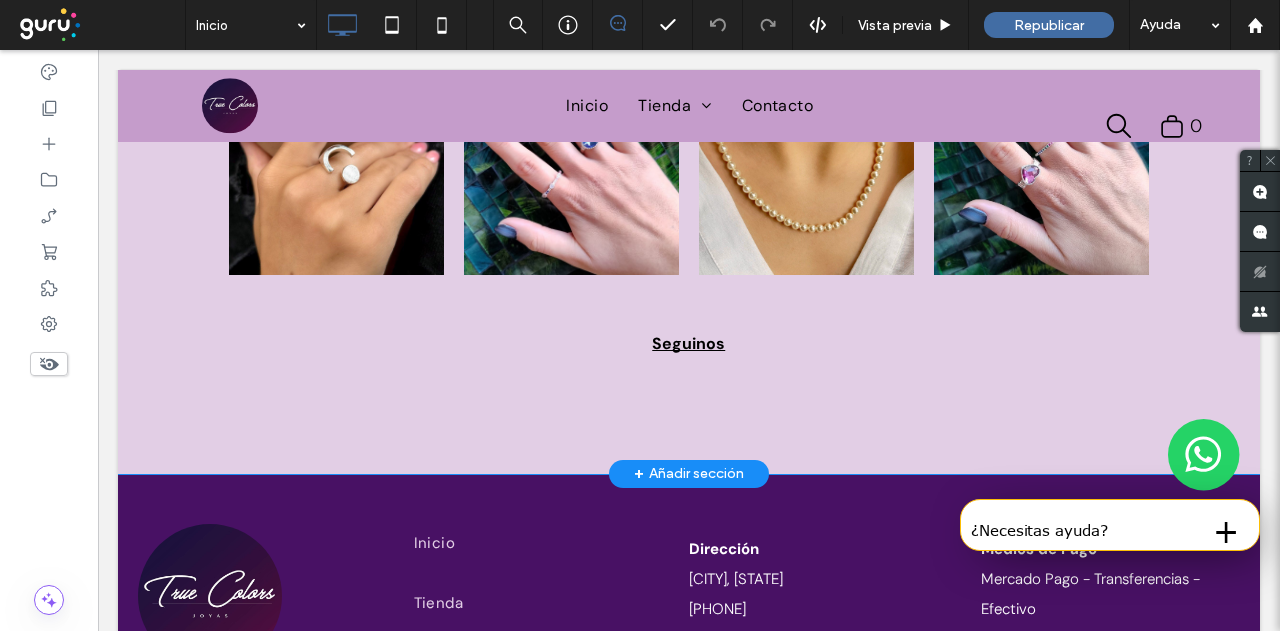 scroll, scrollTop: 5600, scrollLeft: 0, axis: vertical 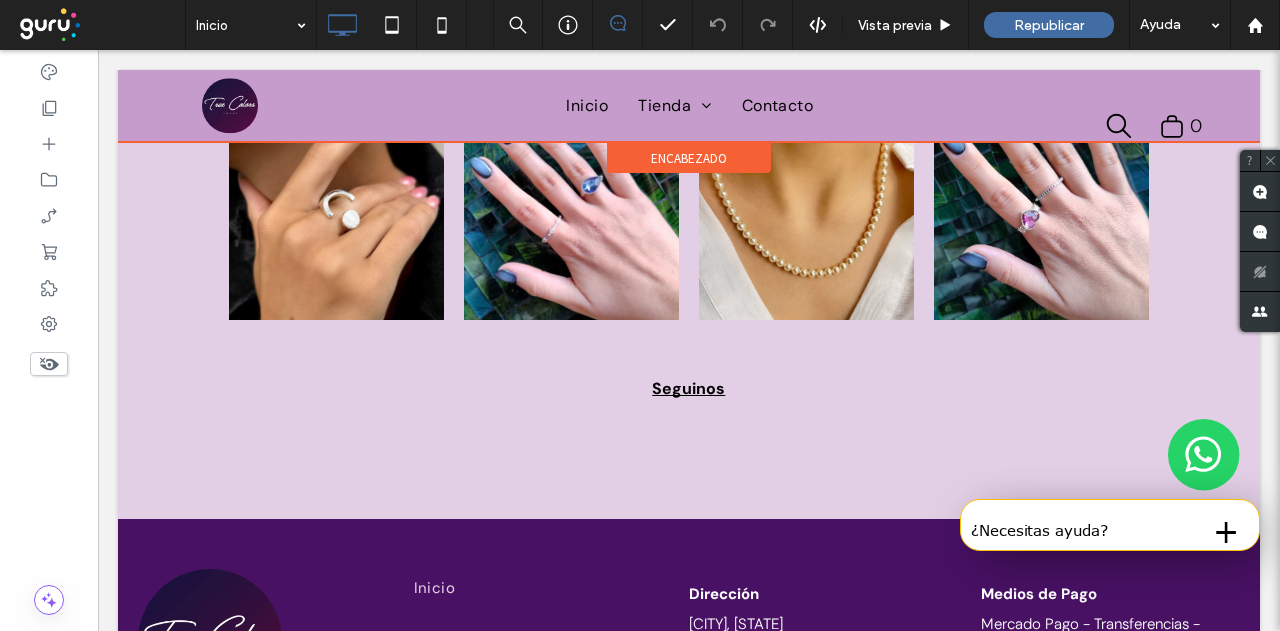 click at bounding box center (689, 106) 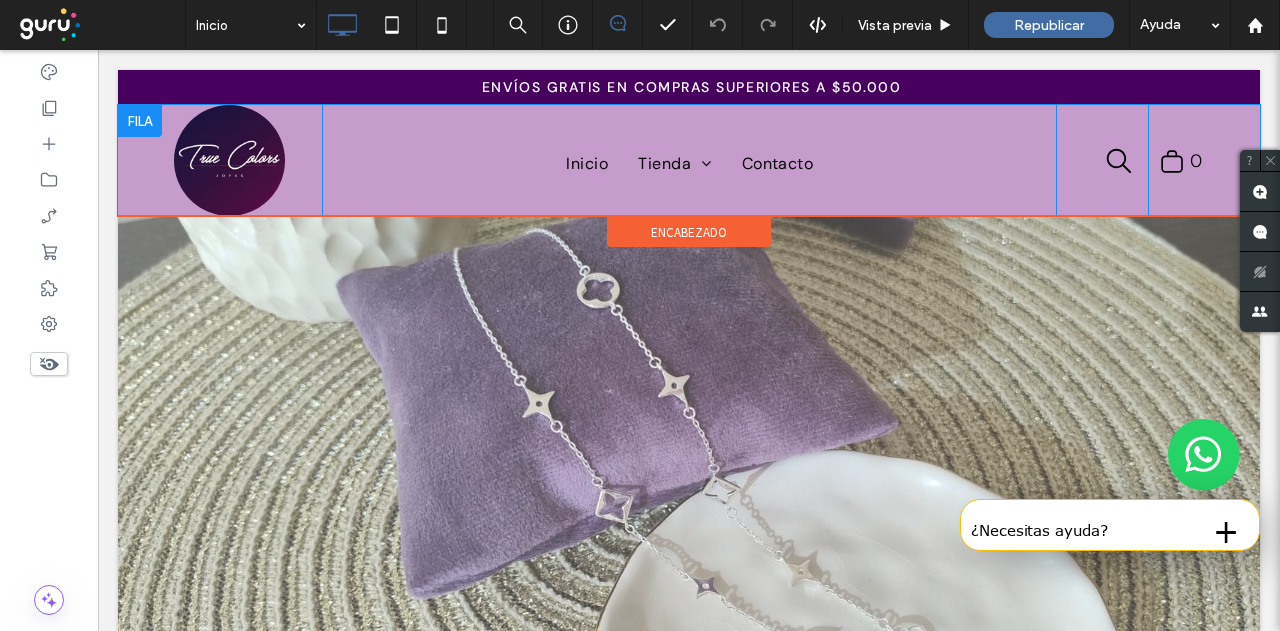 scroll, scrollTop: 0, scrollLeft: 0, axis: both 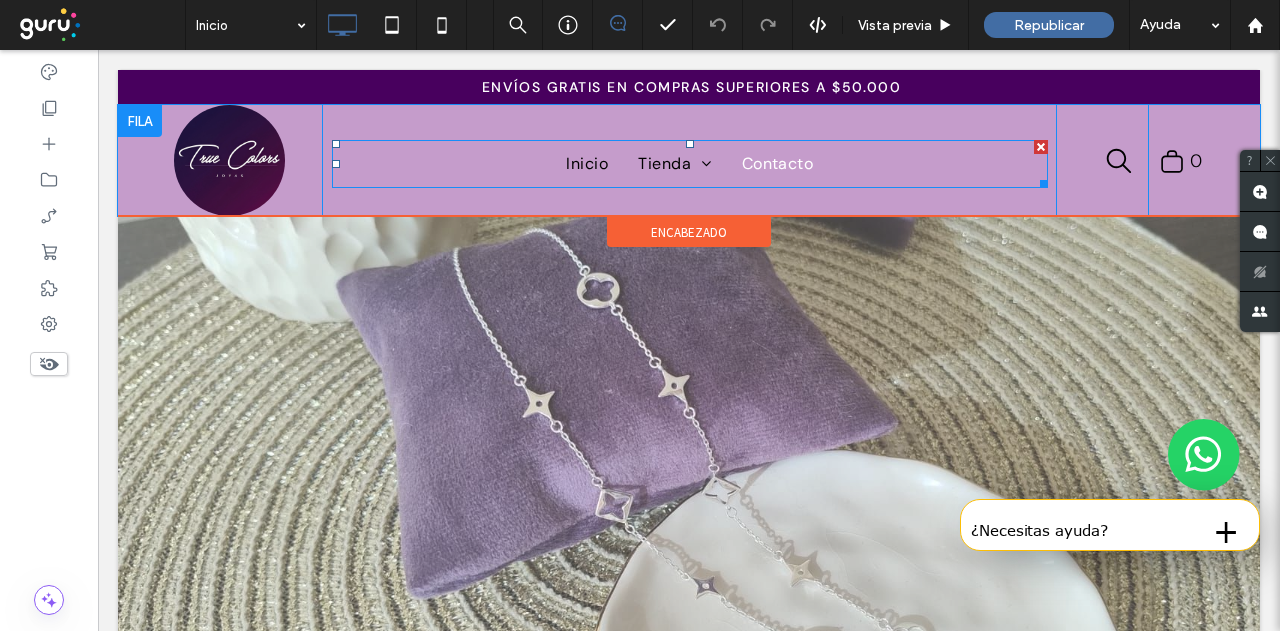 click on "Contacto" at bounding box center (778, 164) 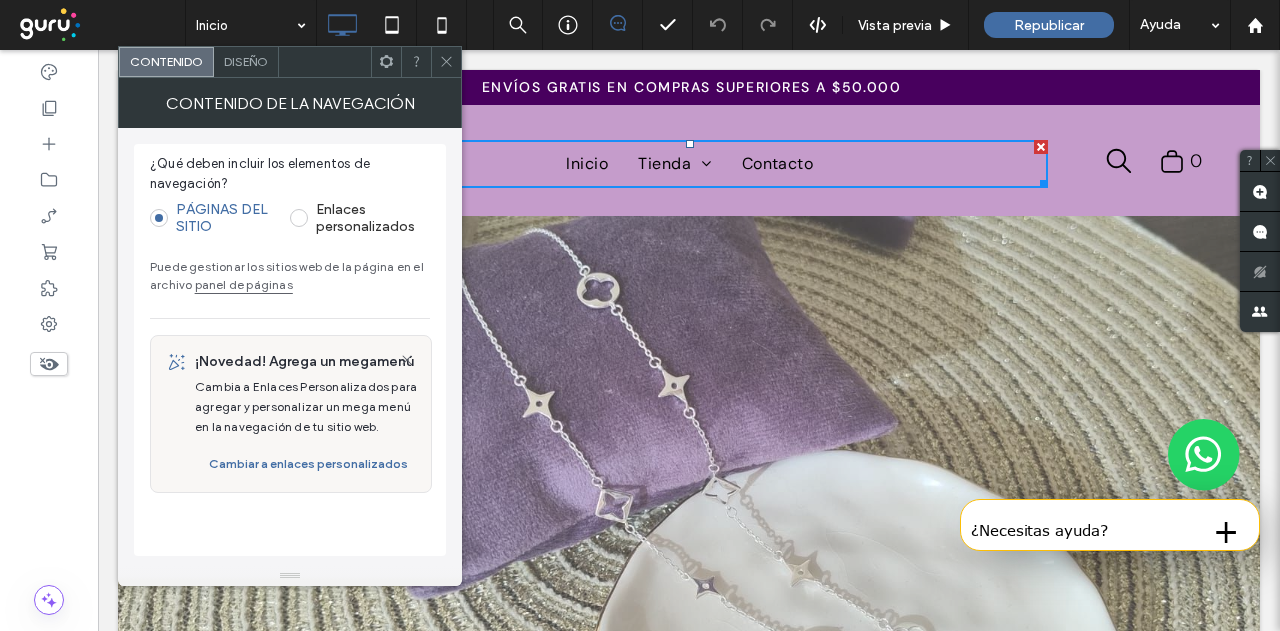 click on "panel de páginas" at bounding box center [244, 284] 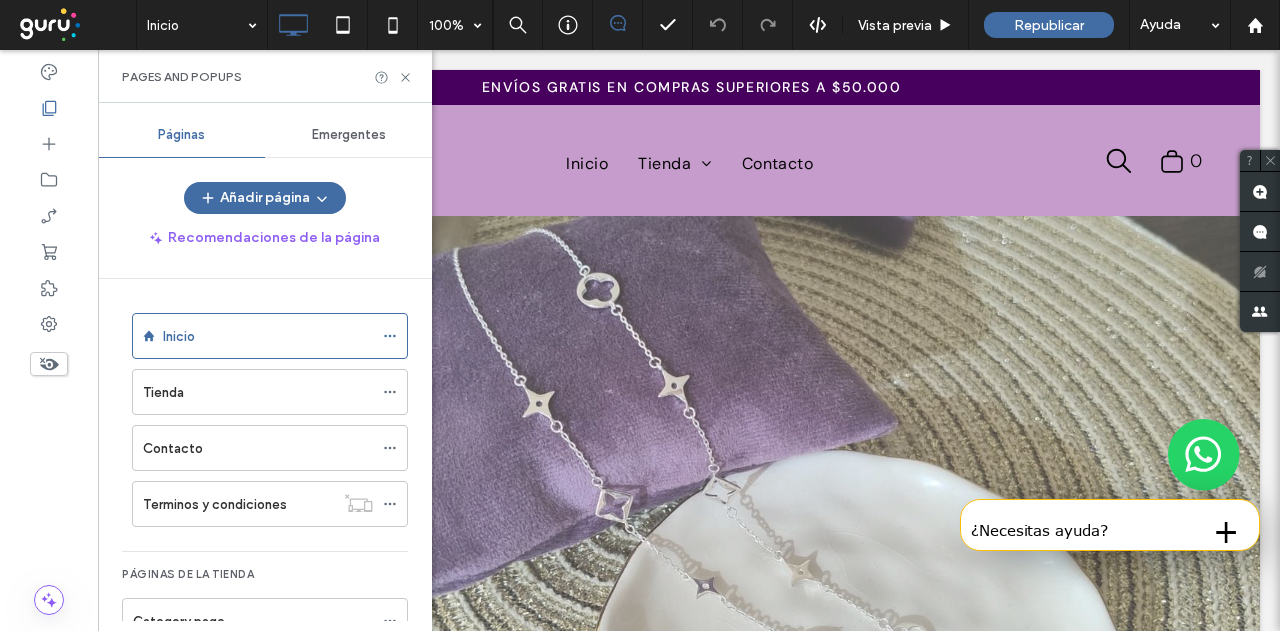 drag, startPoint x: 202, startPoint y: 446, endPoint x: 230, endPoint y: 424, distance: 35.608986 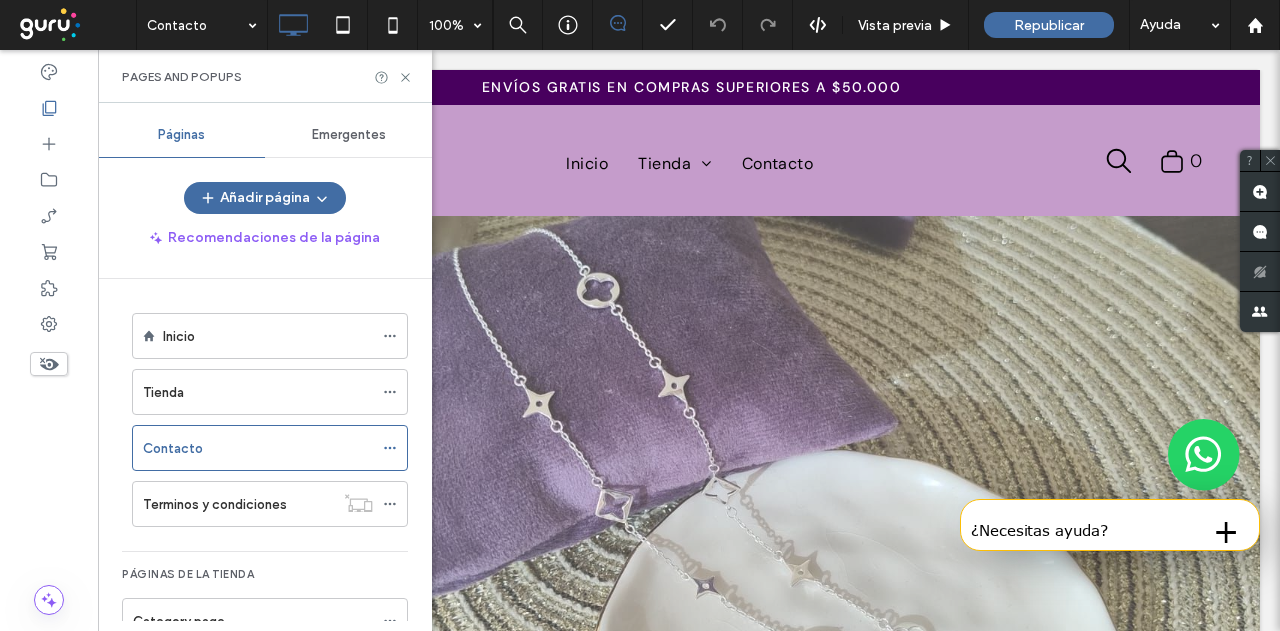 click at bounding box center (640, 315) 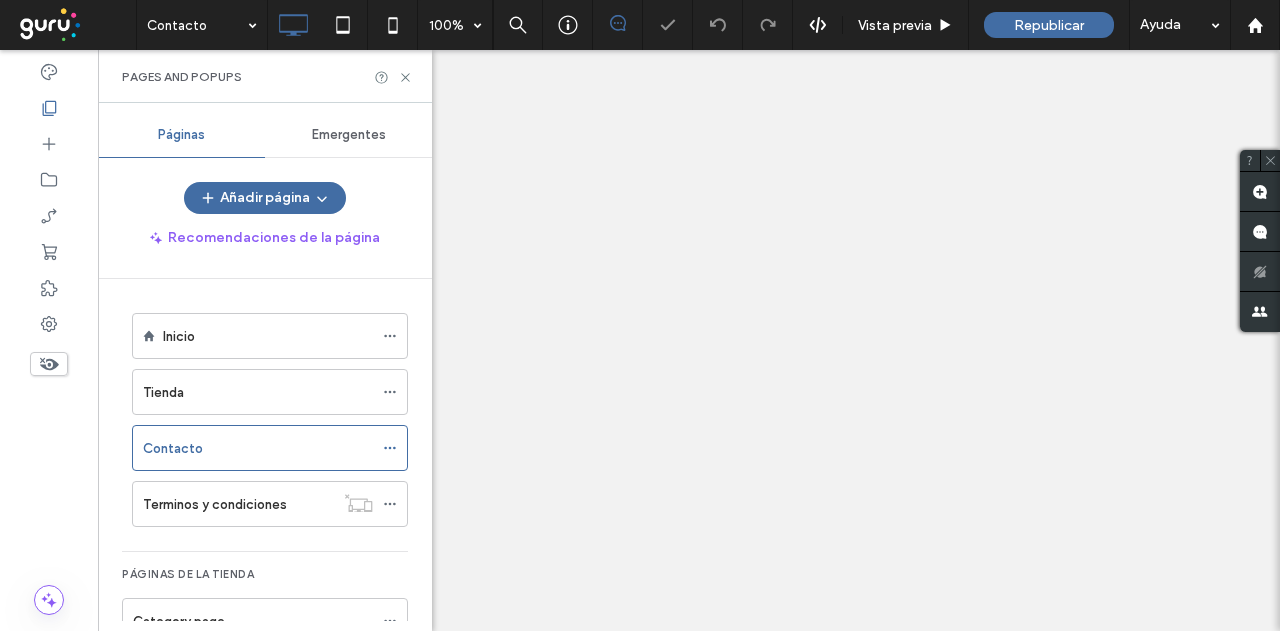 click 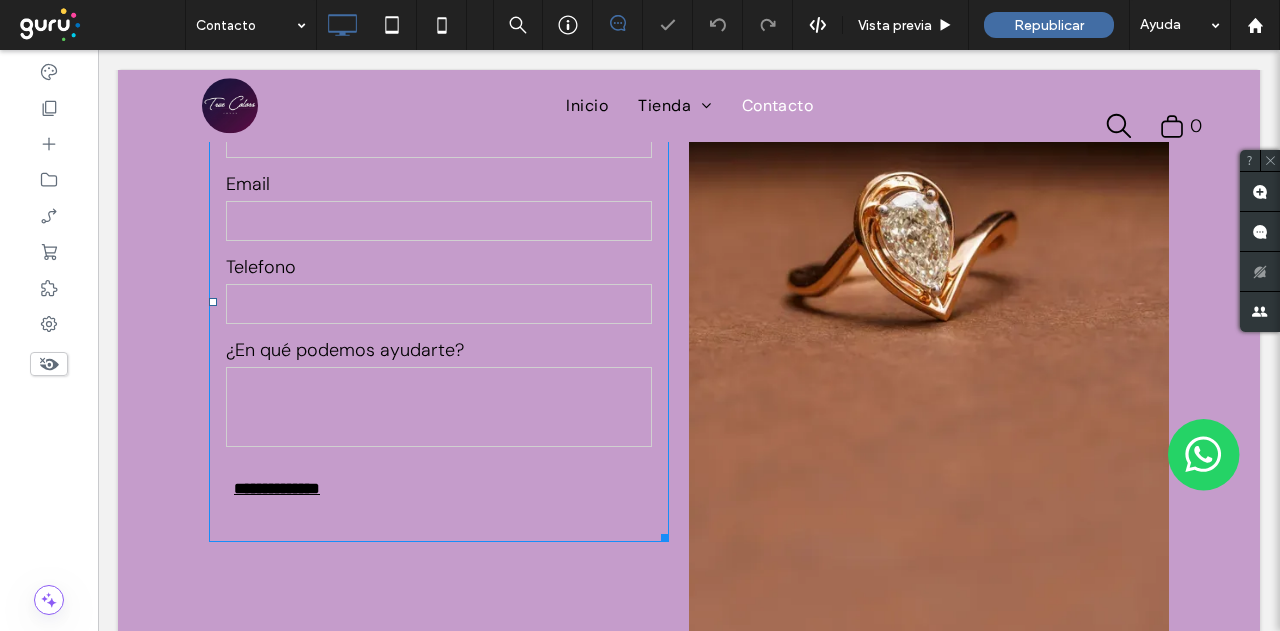 scroll, scrollTop: 600, scrollLeft: 0, axis: vertical 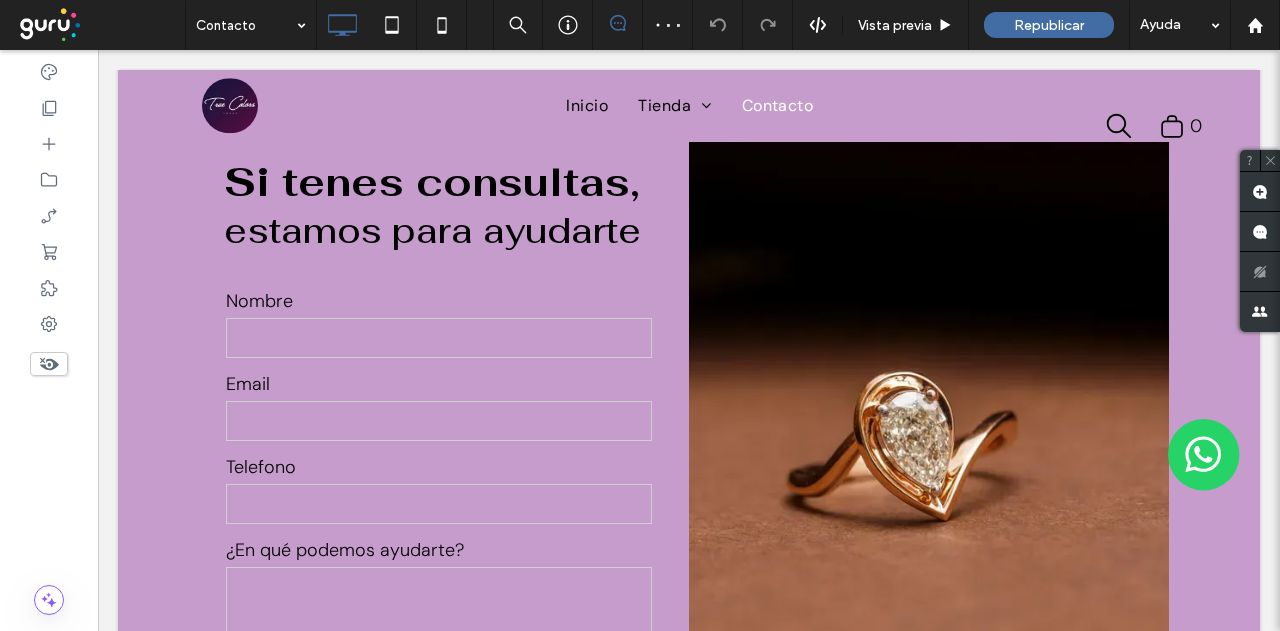 click on "Click To Paste" at bounding box center [929, 448] 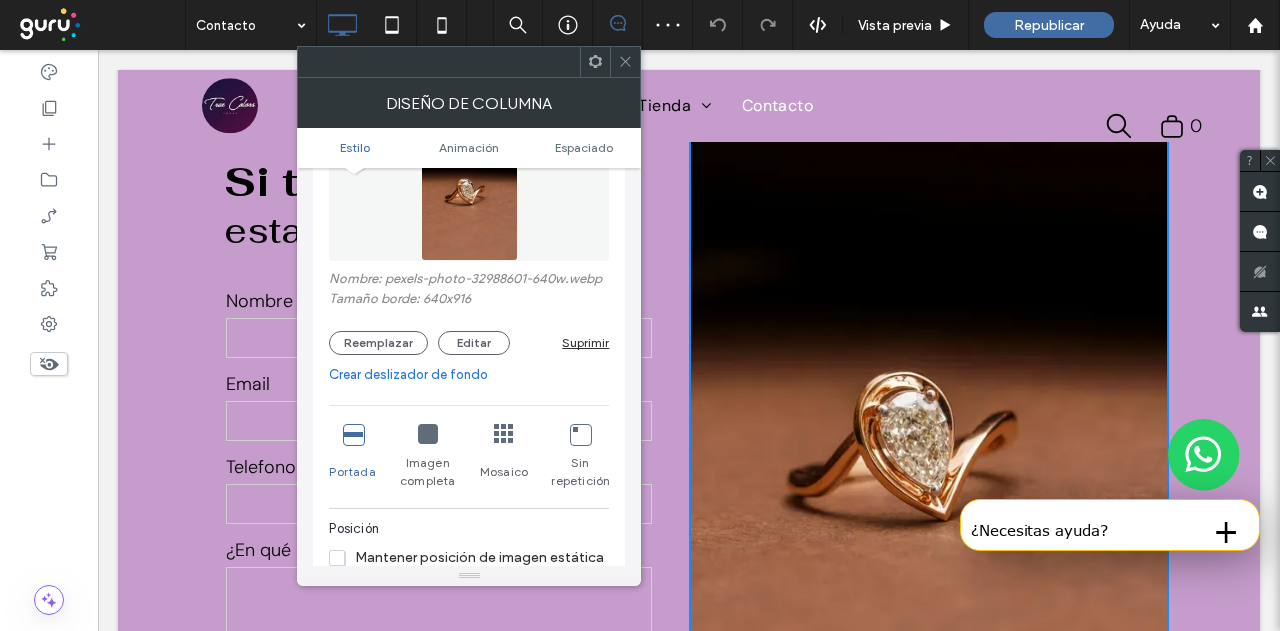 scroll, scrollTop: 200, scrollLeft: 0, axis: vertical 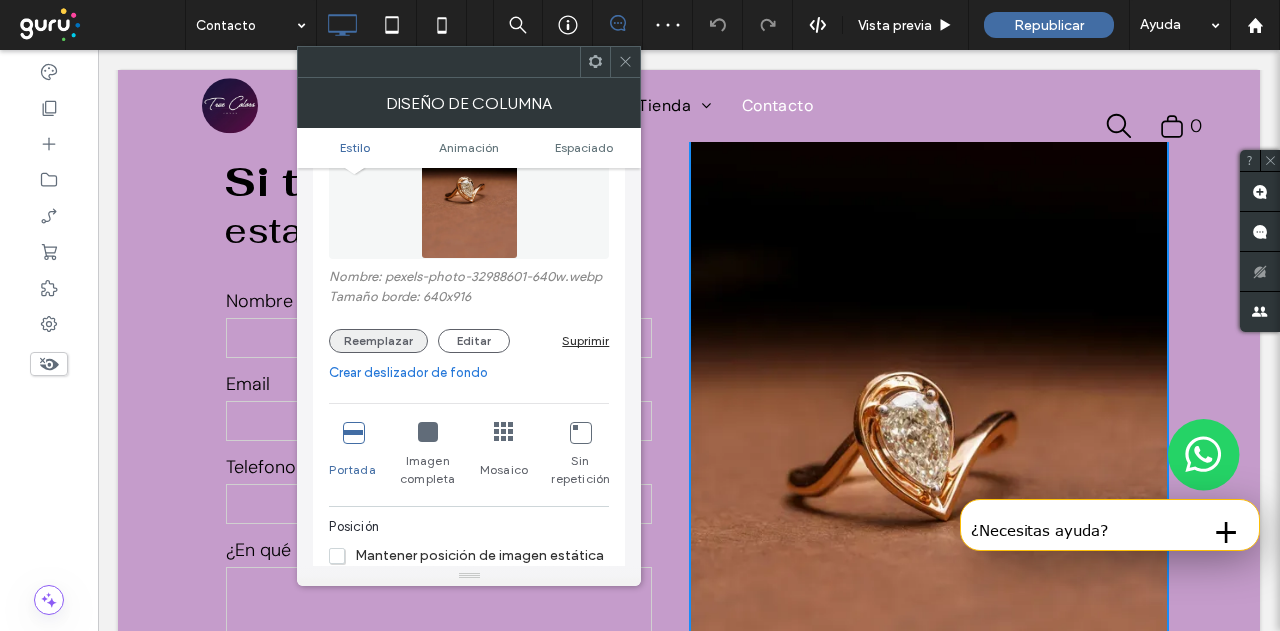 click on "Reemplazar" at bounding box center [378, 341] 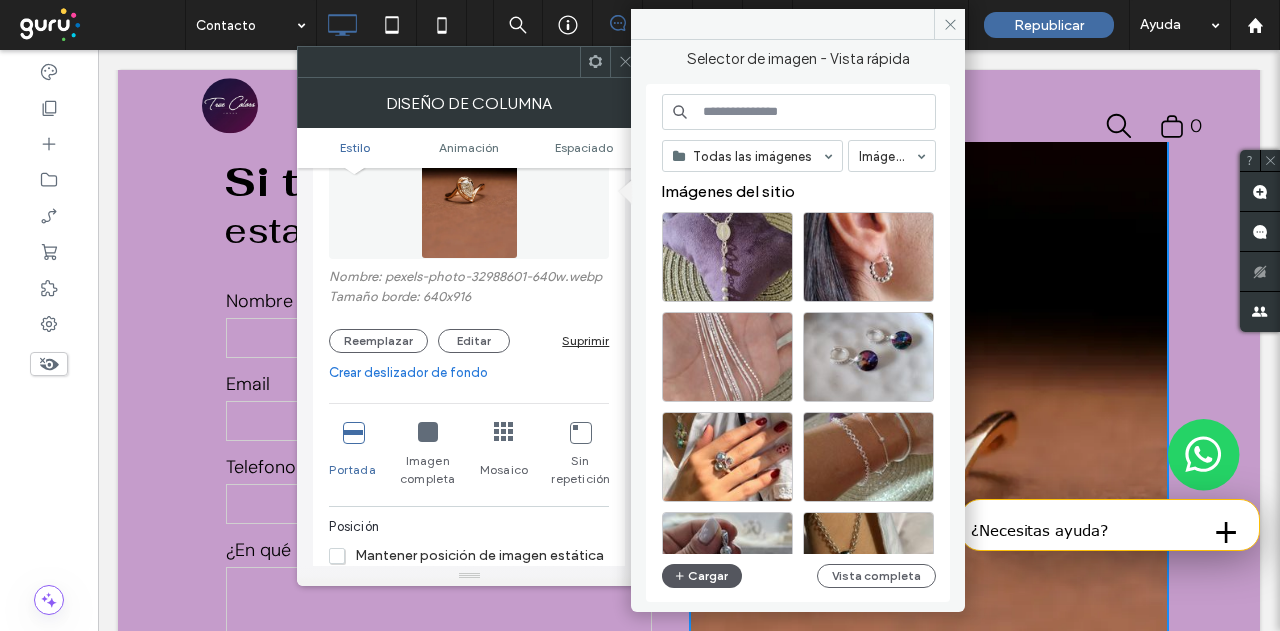 click on "Cargar" at bounding box center [702, 576] 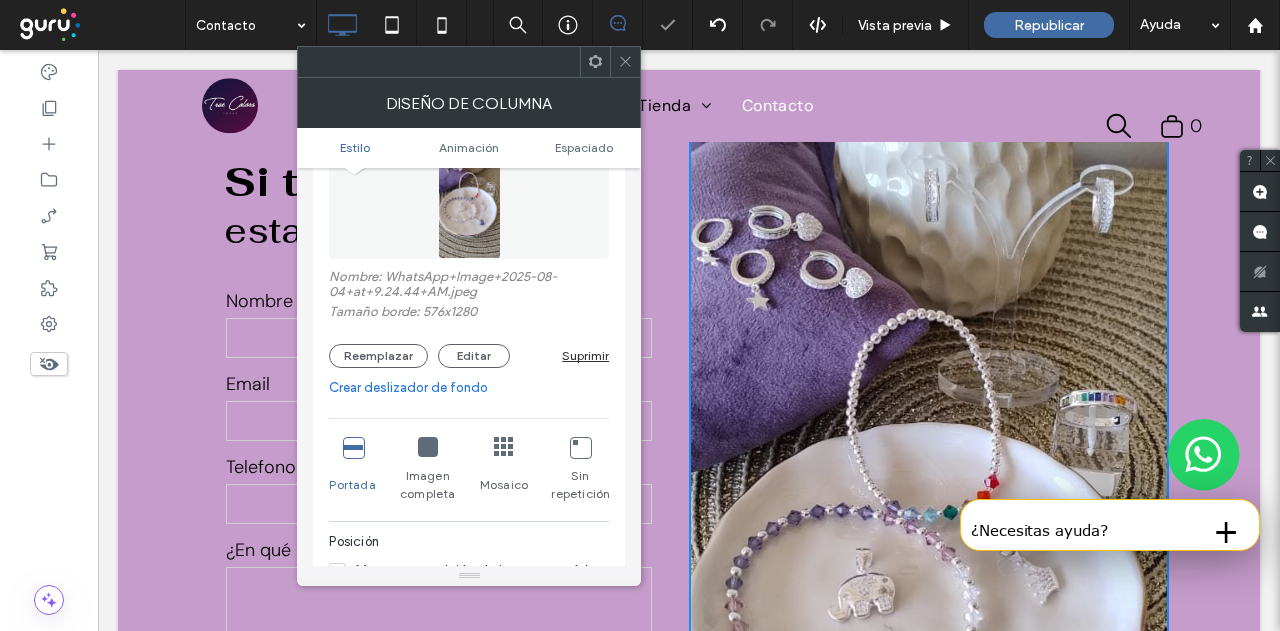 click 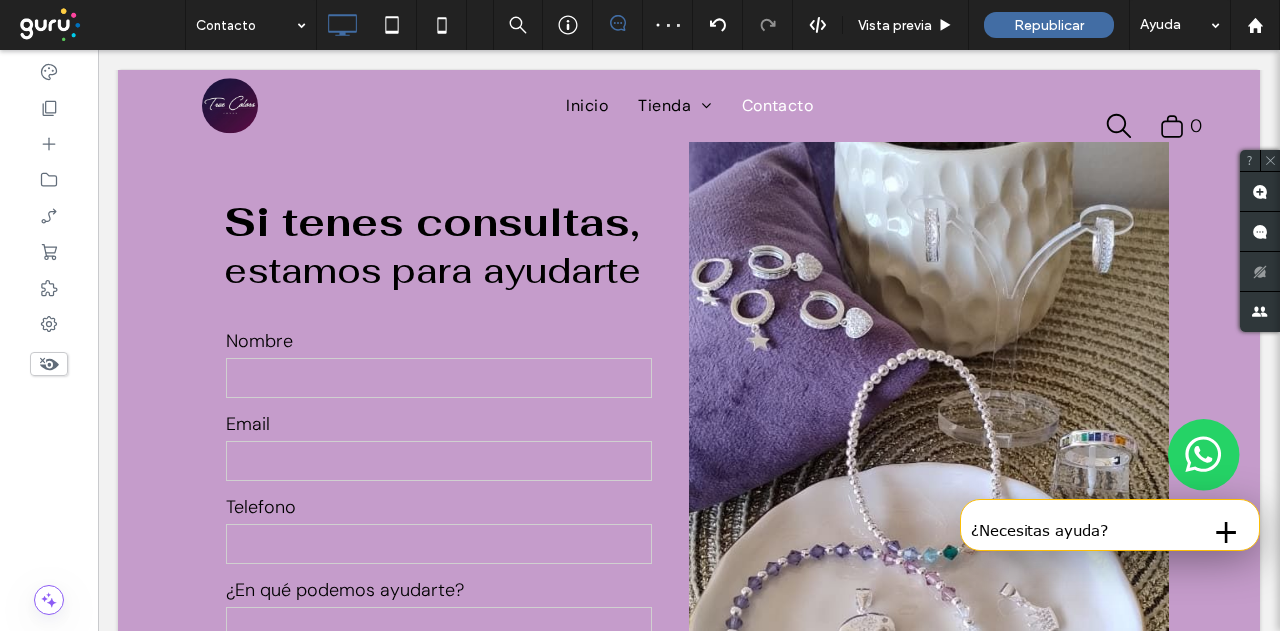 scroll, scrollTop: 500, scrollLeft: 0, axis: vertical 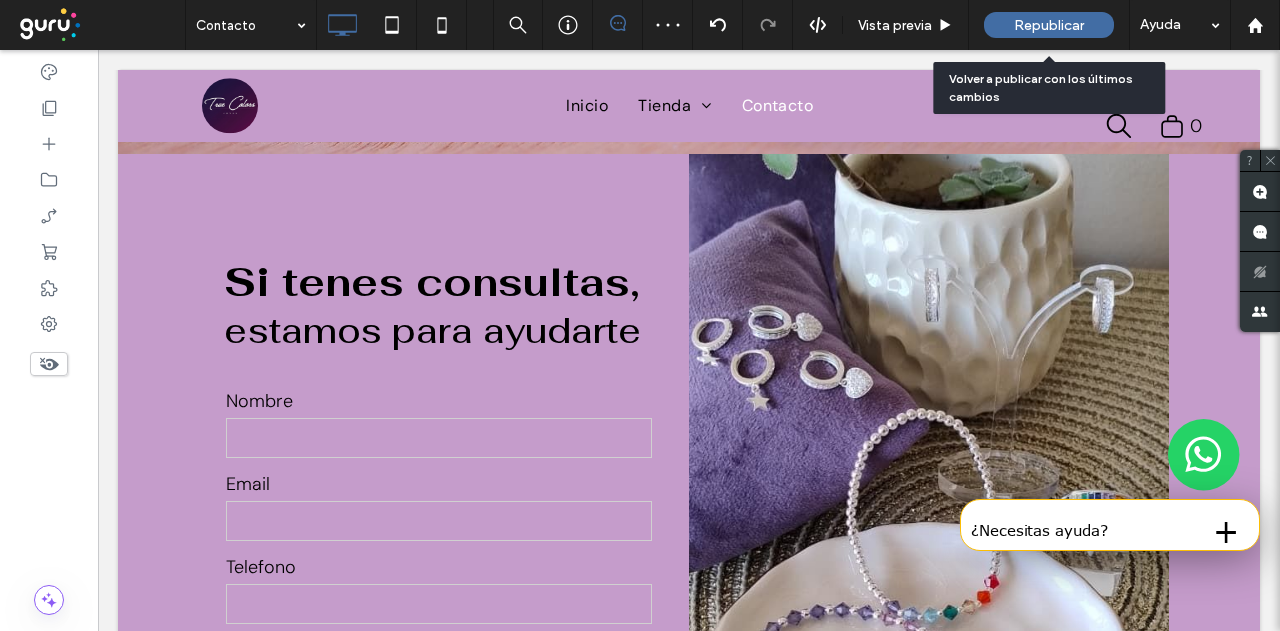 click on "Republicar" at bounding box center [1049, 25] 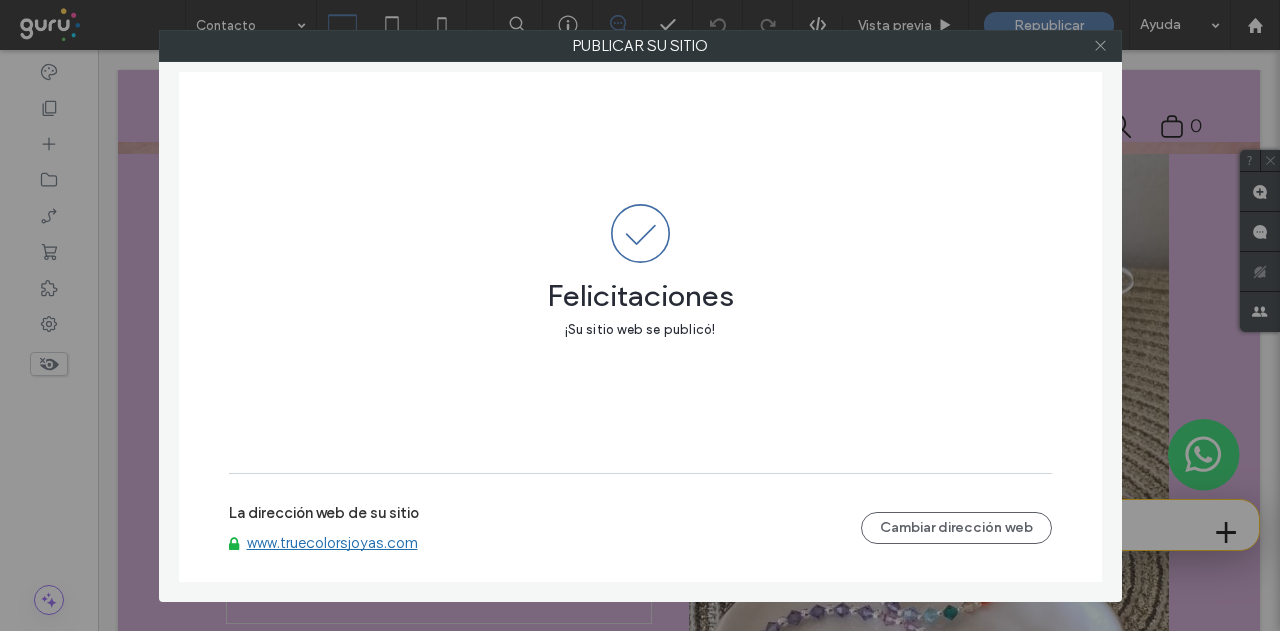 click 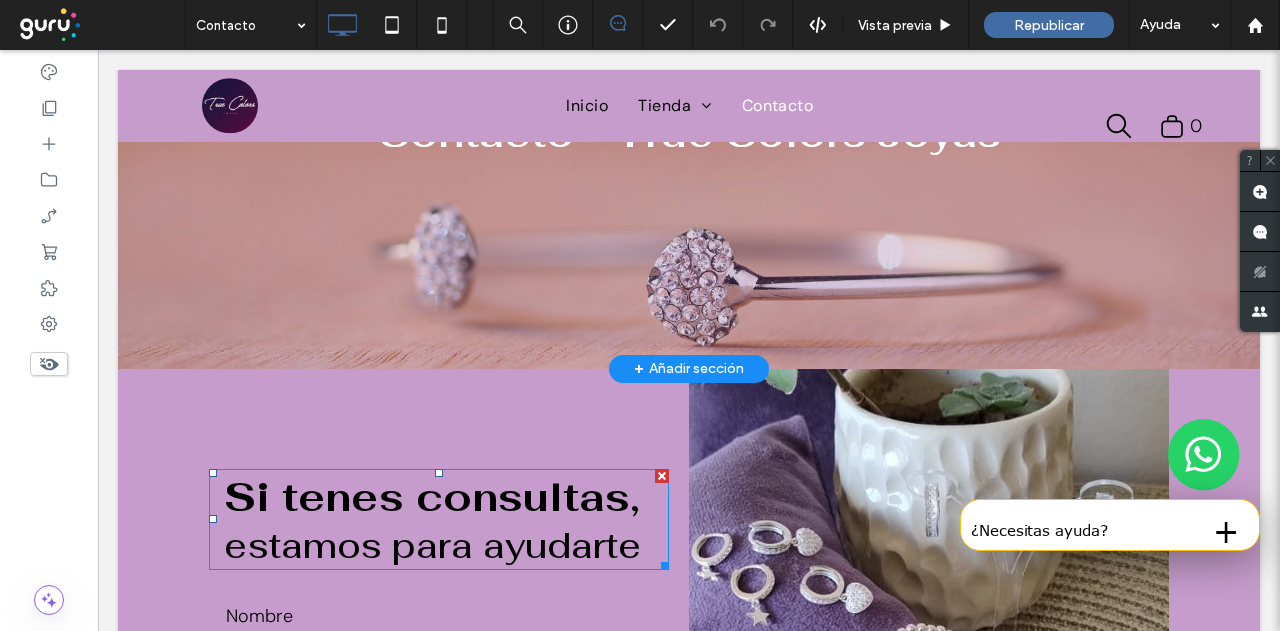 scroll, scrollTop: 100, scrollLeft: 0, axis: vertical 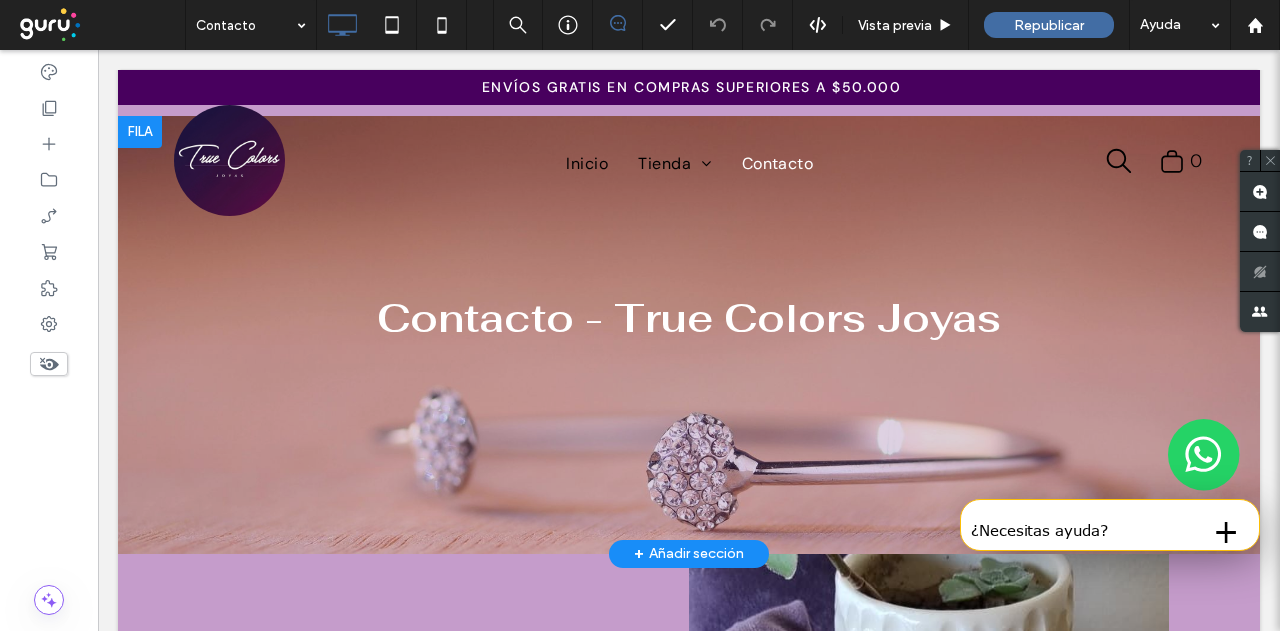 click at bounding box center (689, 335) 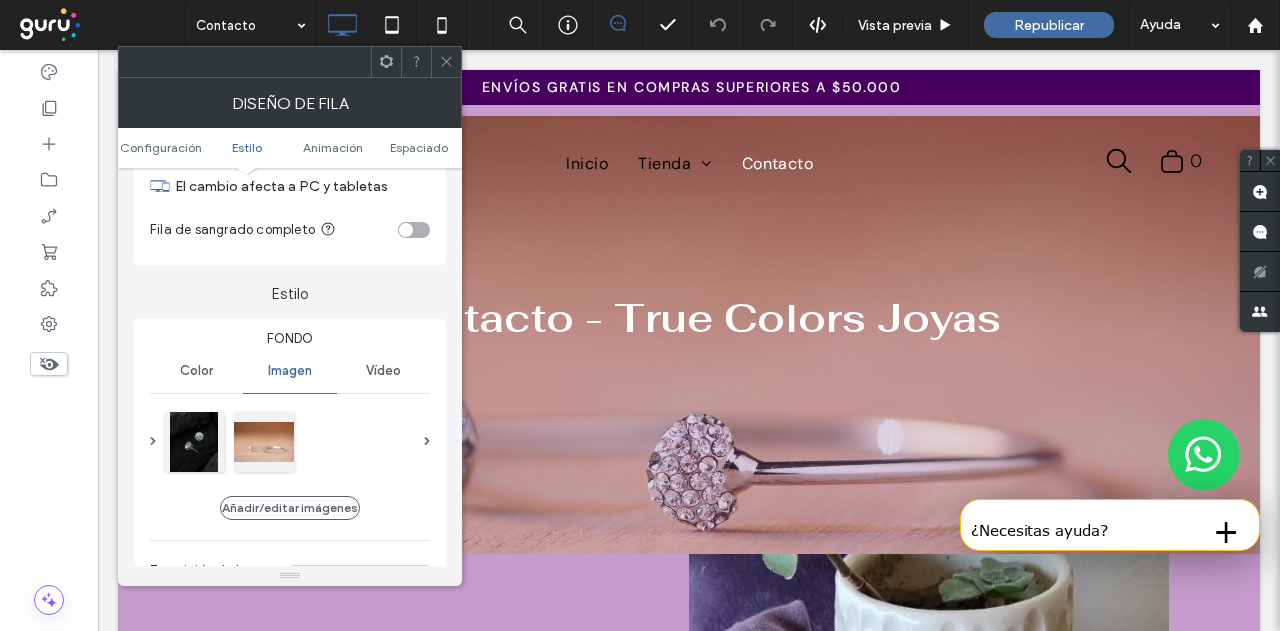scroll, scrollTop: 200, scrollLeft: 0, axis: vertical 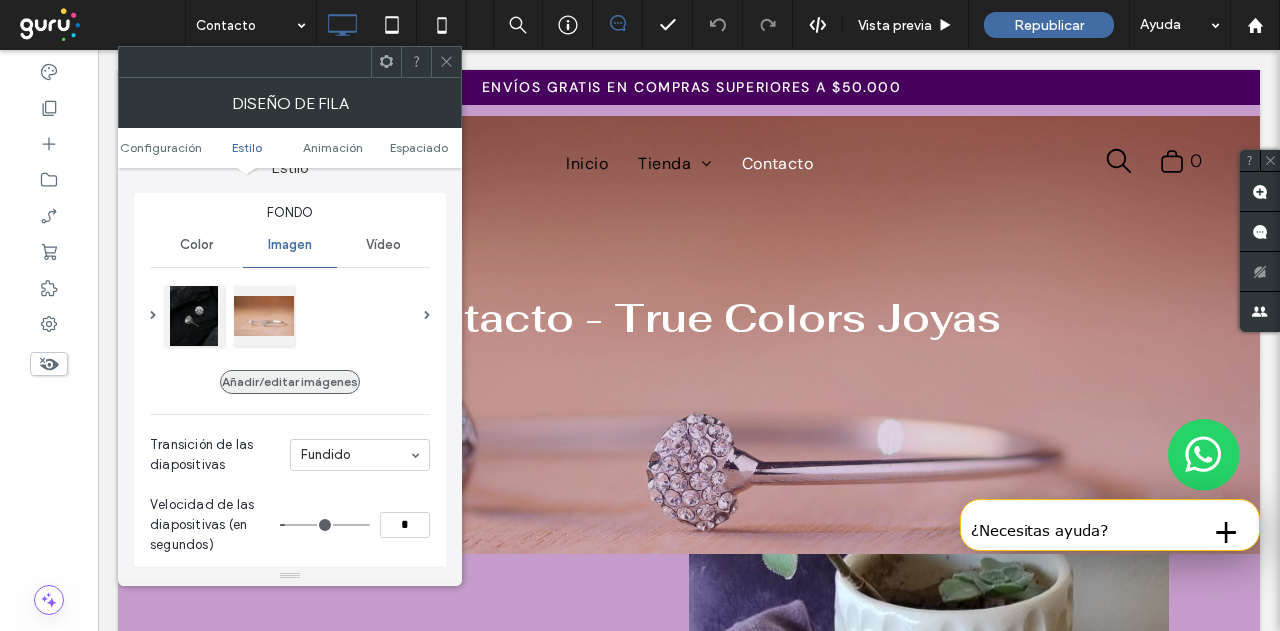 click on "Añadir/editar imágenes" at bounding box center [290, 382] 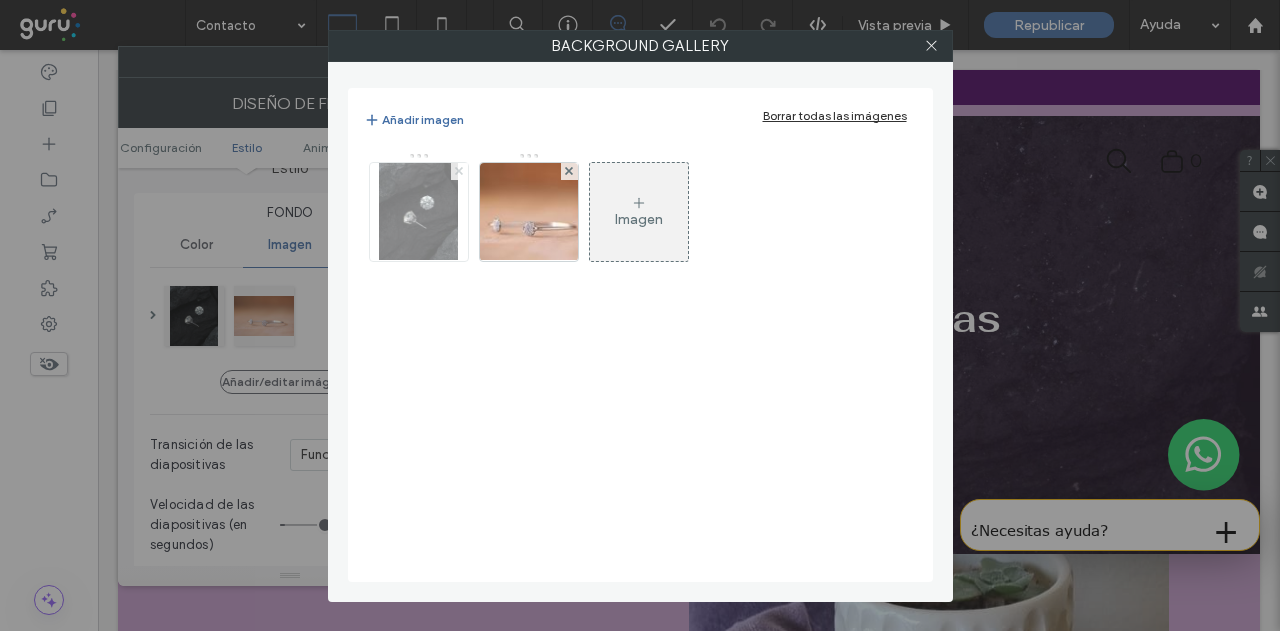 click at bounding box center [459, 171] 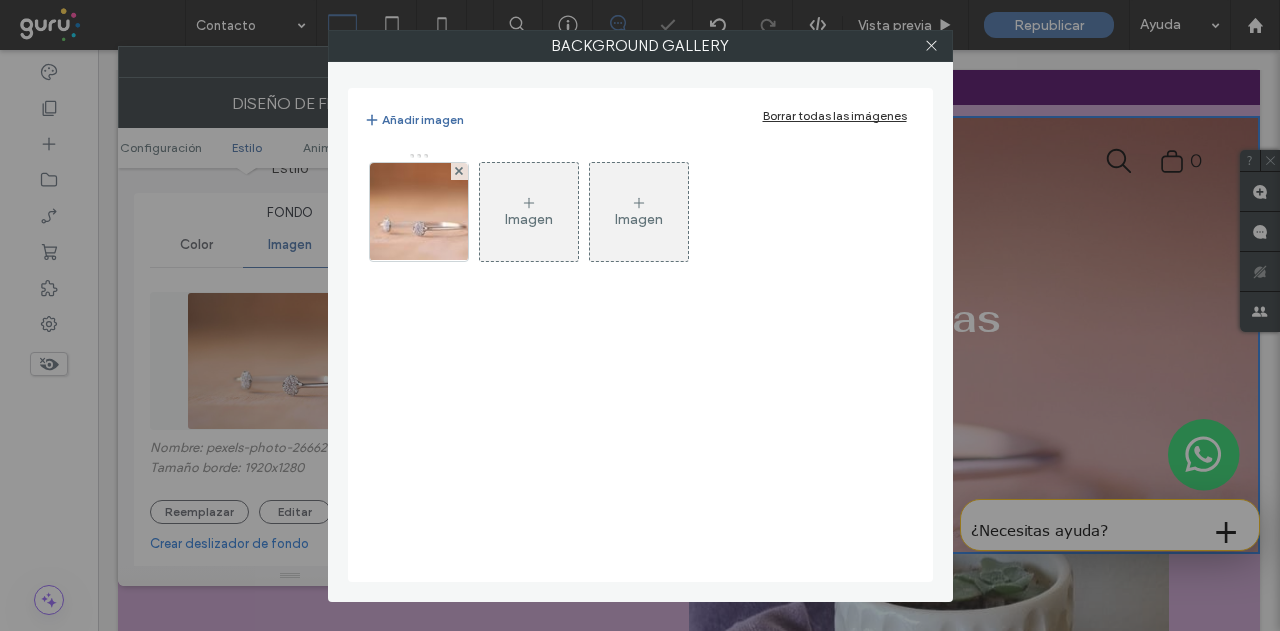 click 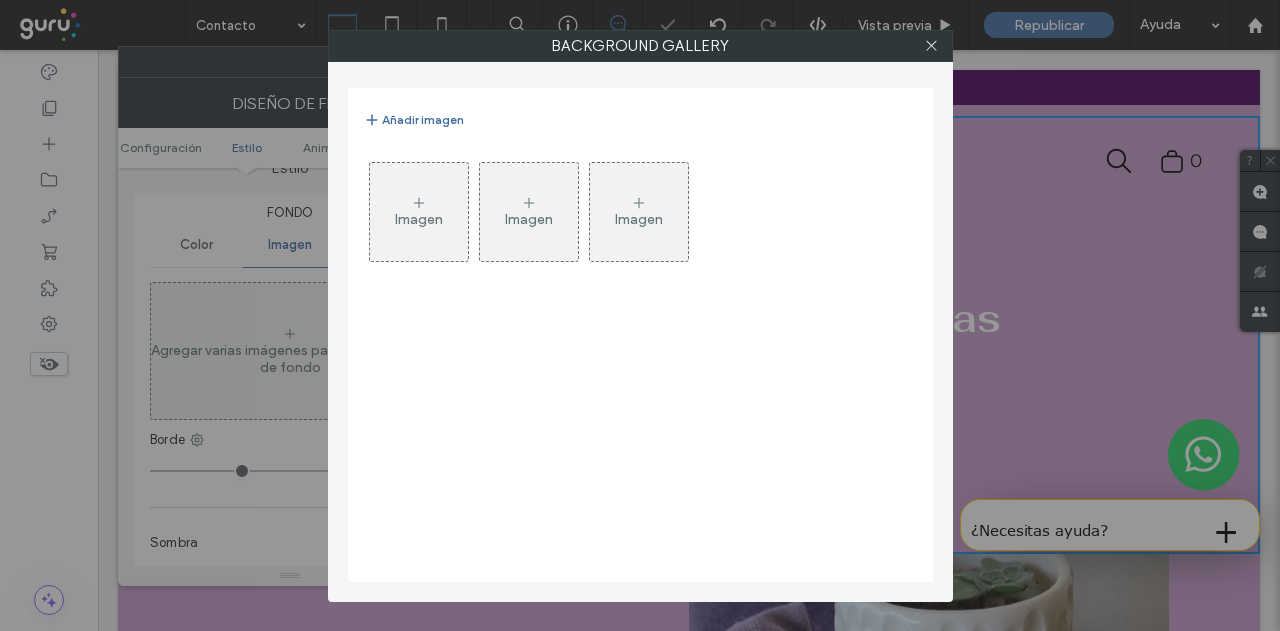 click 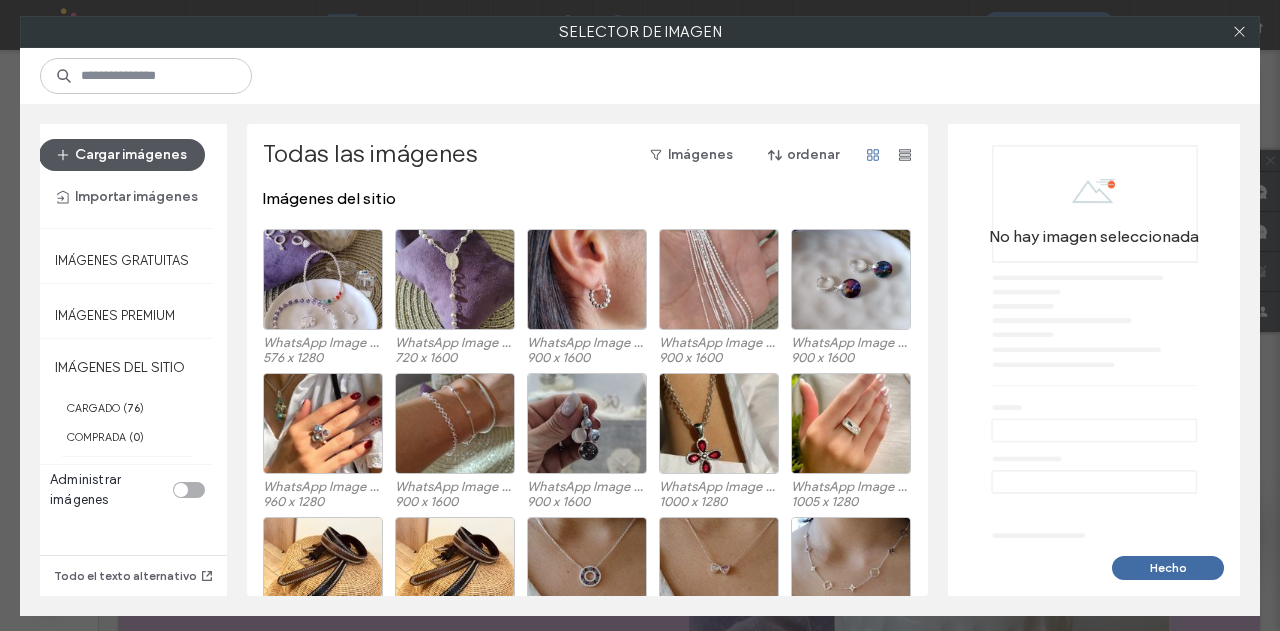 click on "Cargar imágenes" at bounding box center [122, 155] 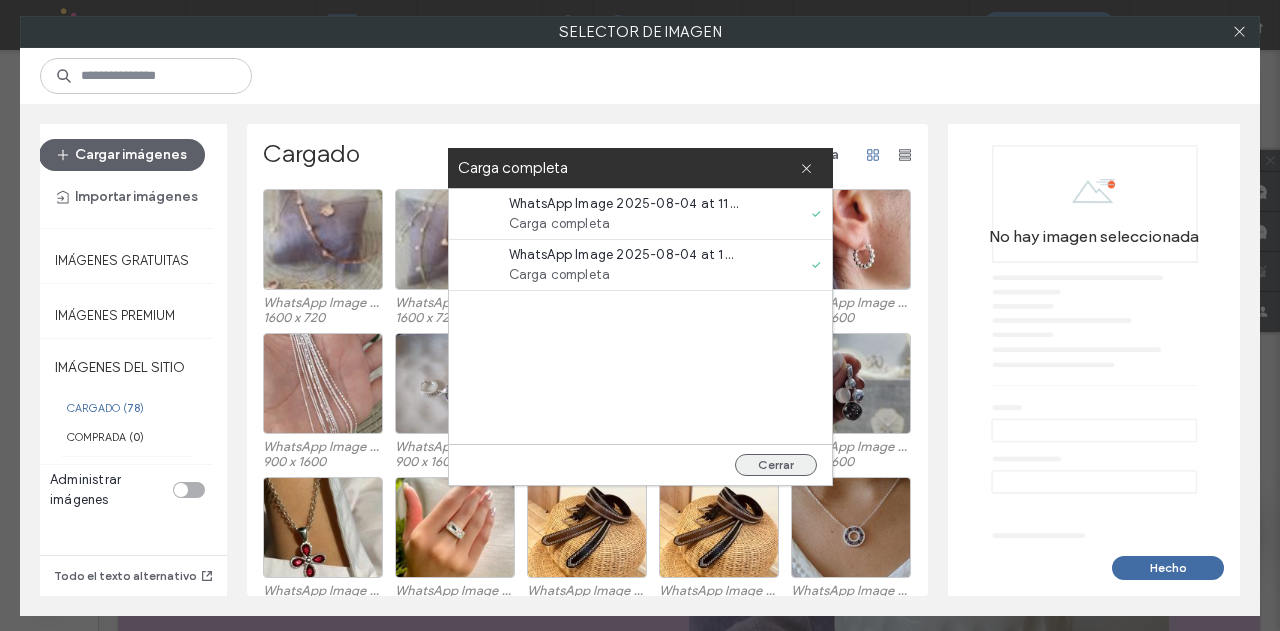 click on "Cerrar" at bounding box center (776, 465) 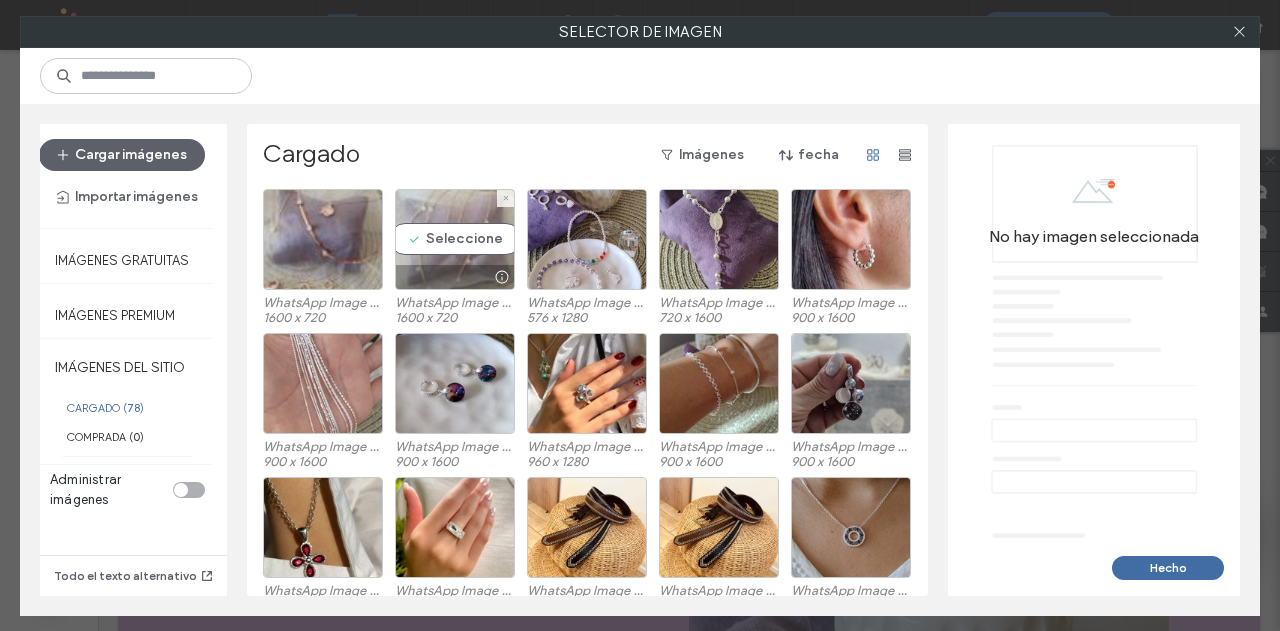 drag, startPoint x: 430, startPoint y: 231, endPoint x: 419, endPoint y: 232, distance: 11.045361 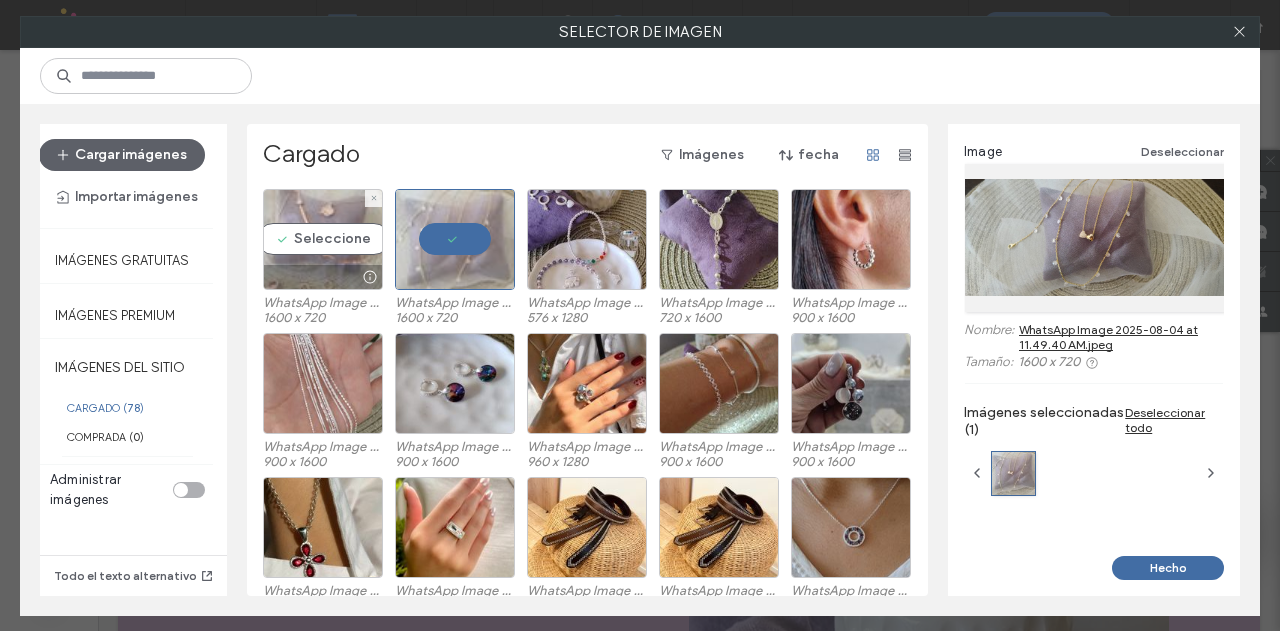 click on "Seleccione" at bounding box center [323, 239] 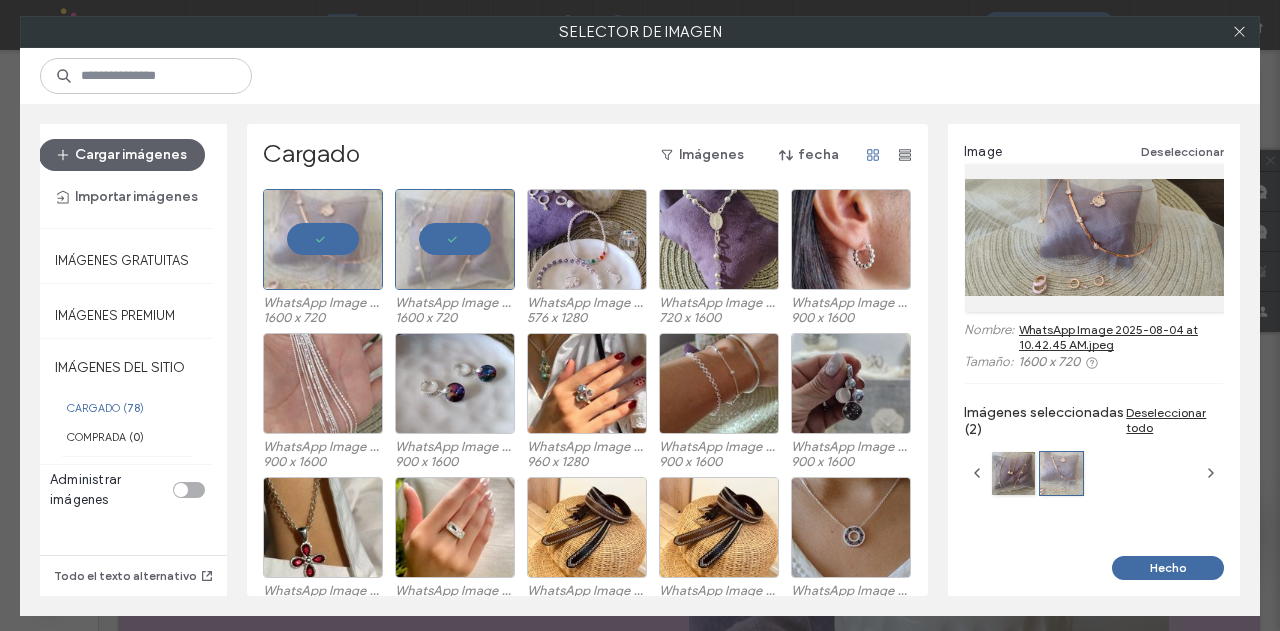 drag, startPoint x: 1186, startPoint y: 561, endPoint x: 1168, endPoint y: 551, distance: 20.59126 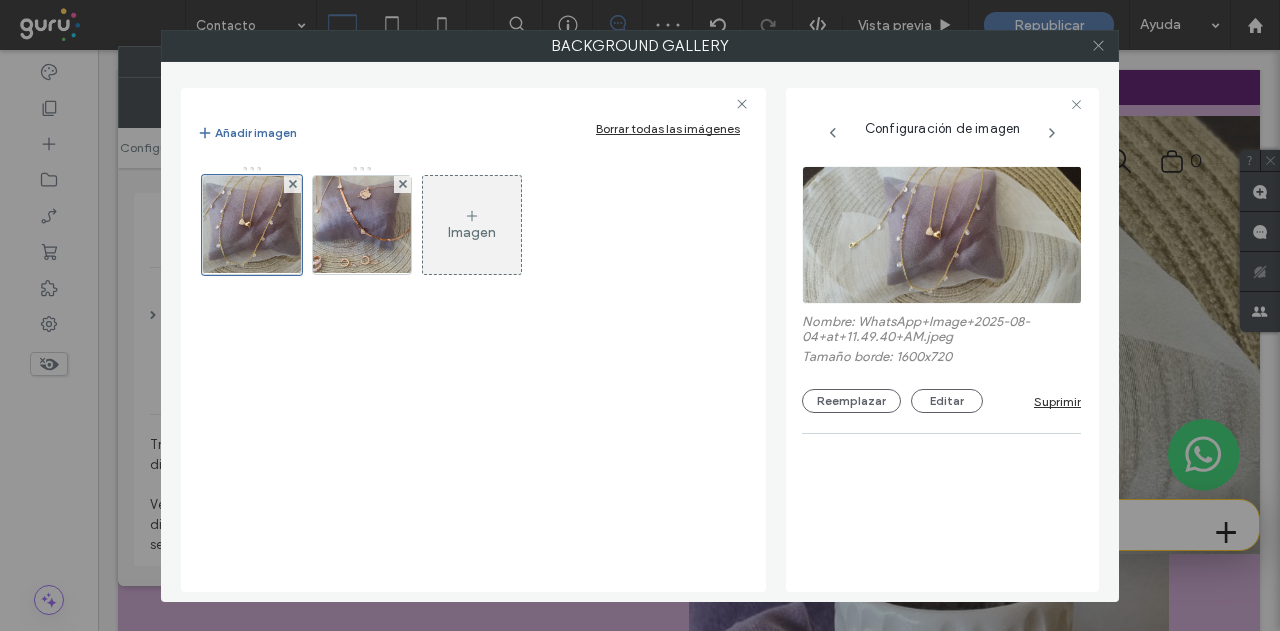 click 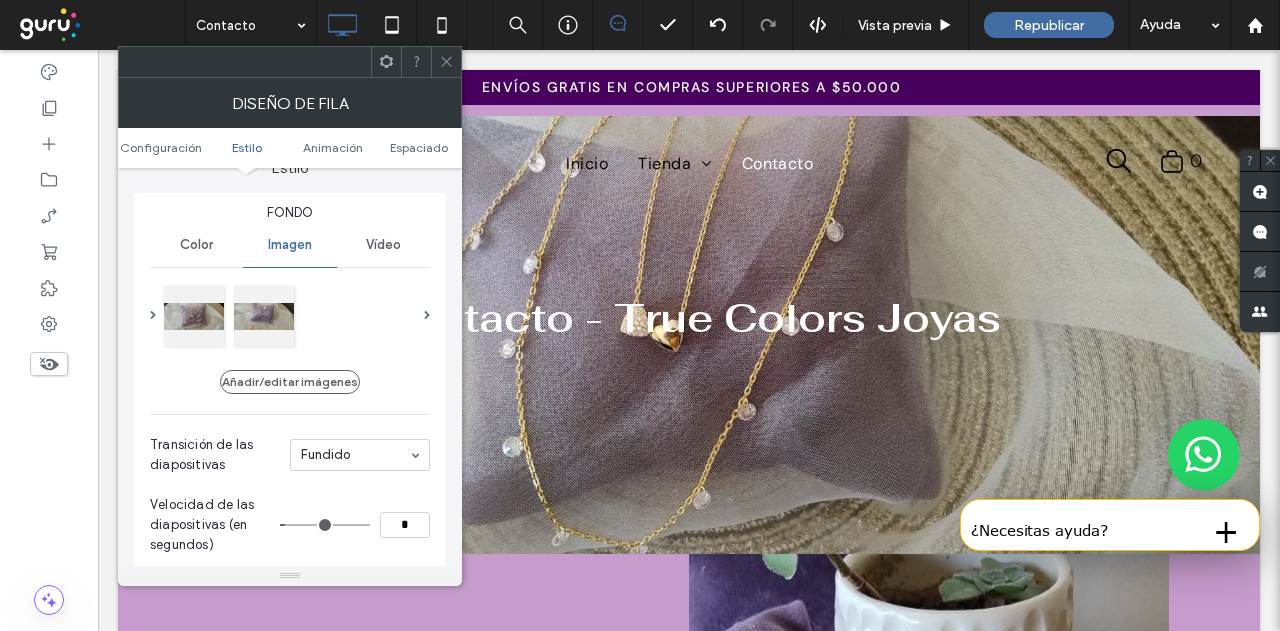 click at bounding box center (446, 62) 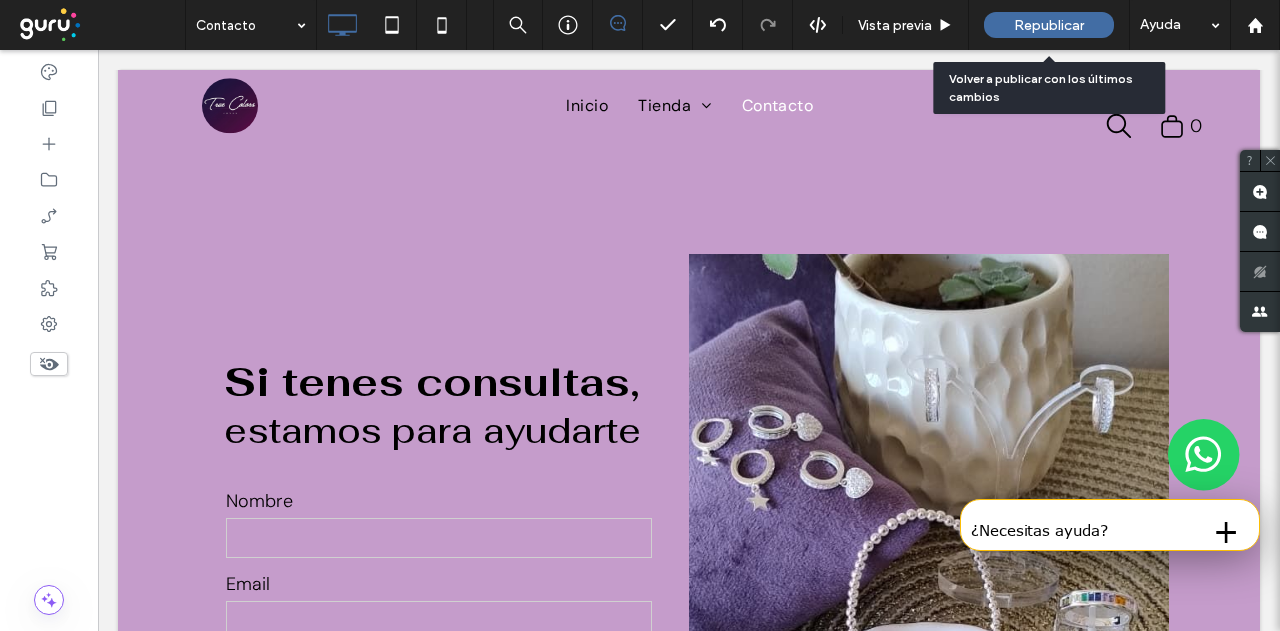 click on "Republicar" at bounding box center (1049, 25) 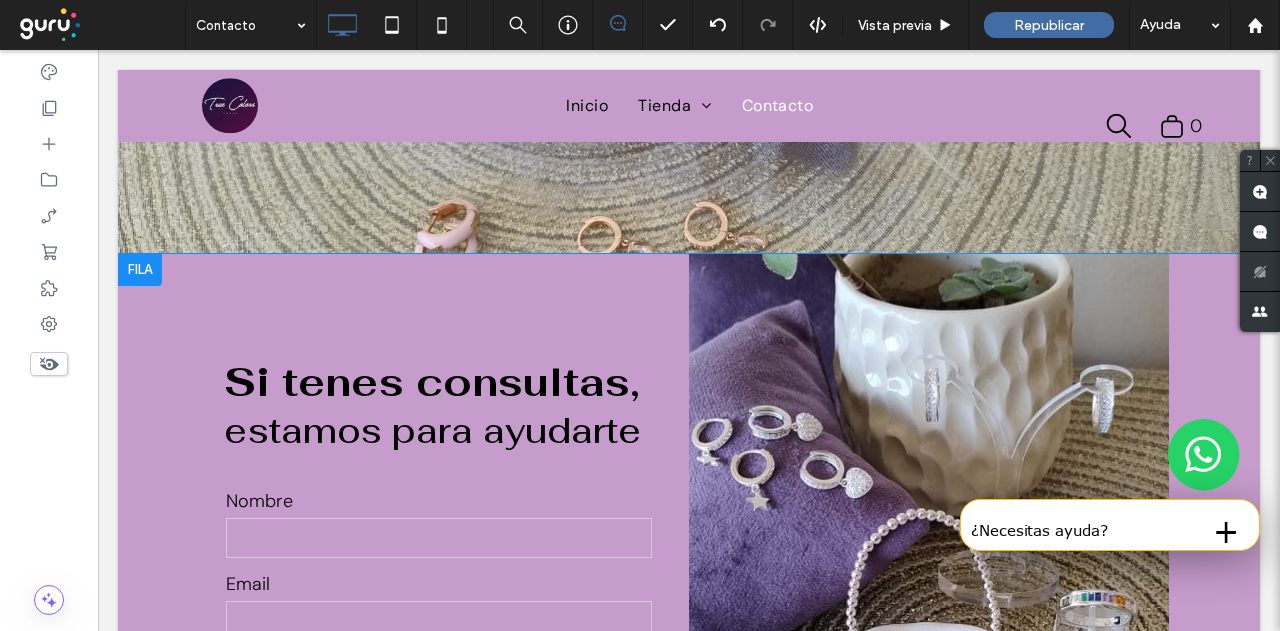 scroll, scrollTop: 1000, scrollLeft: 0, axis: vertical 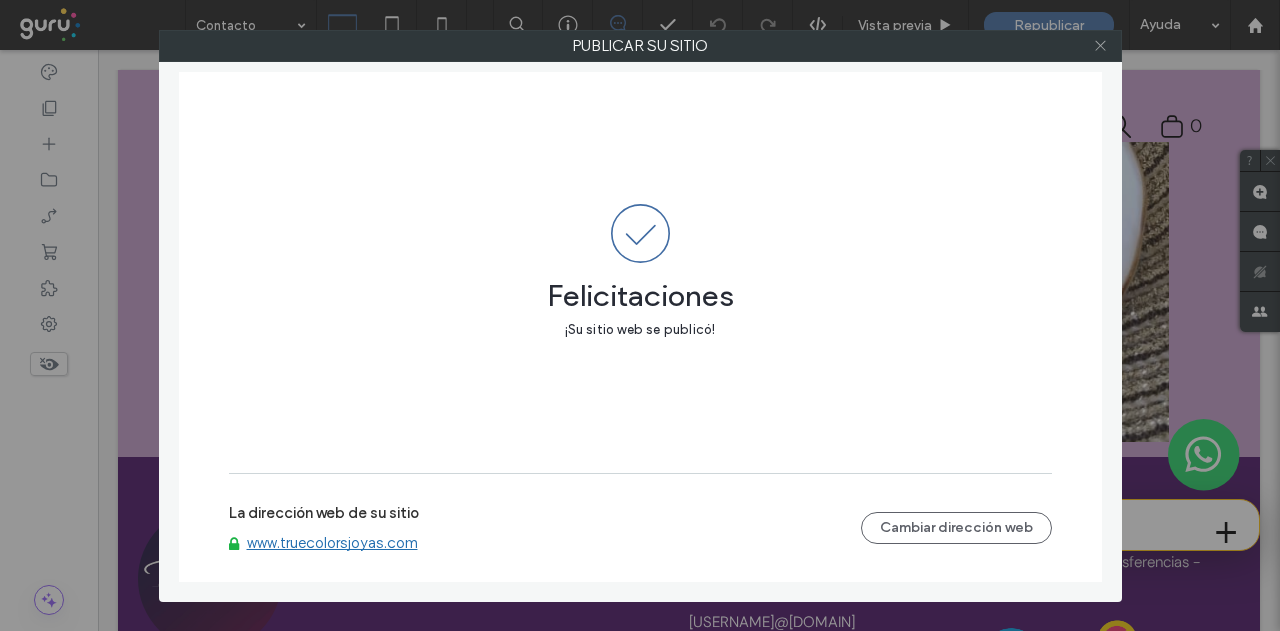 click 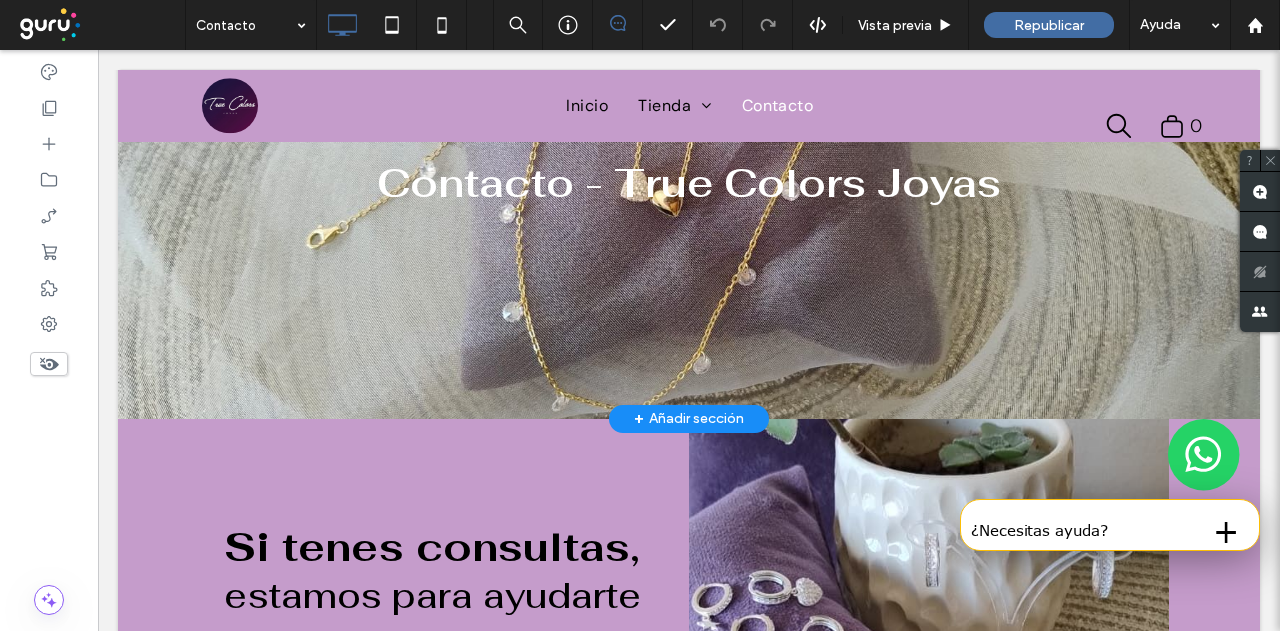 scroll, scrollTop: 0, scrollLeft: 0, axis: both 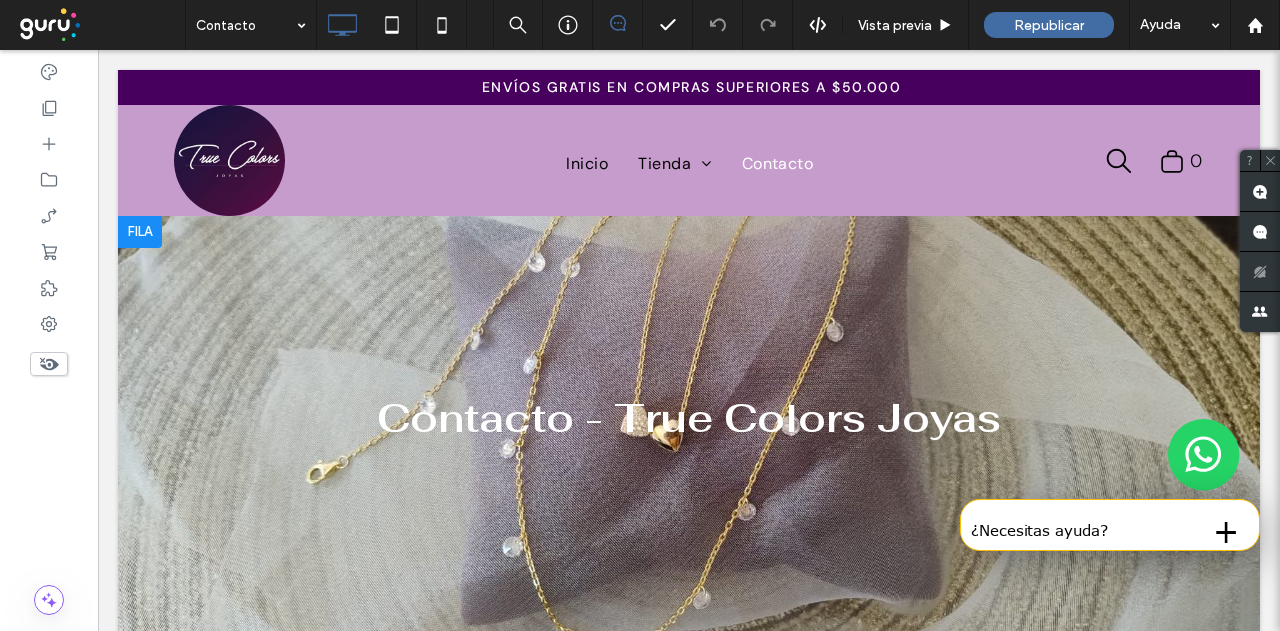 drag, startPoint x: 548, startPoint y: 517, endPoint x: 564, endPoint y: 189, distance: 328.39 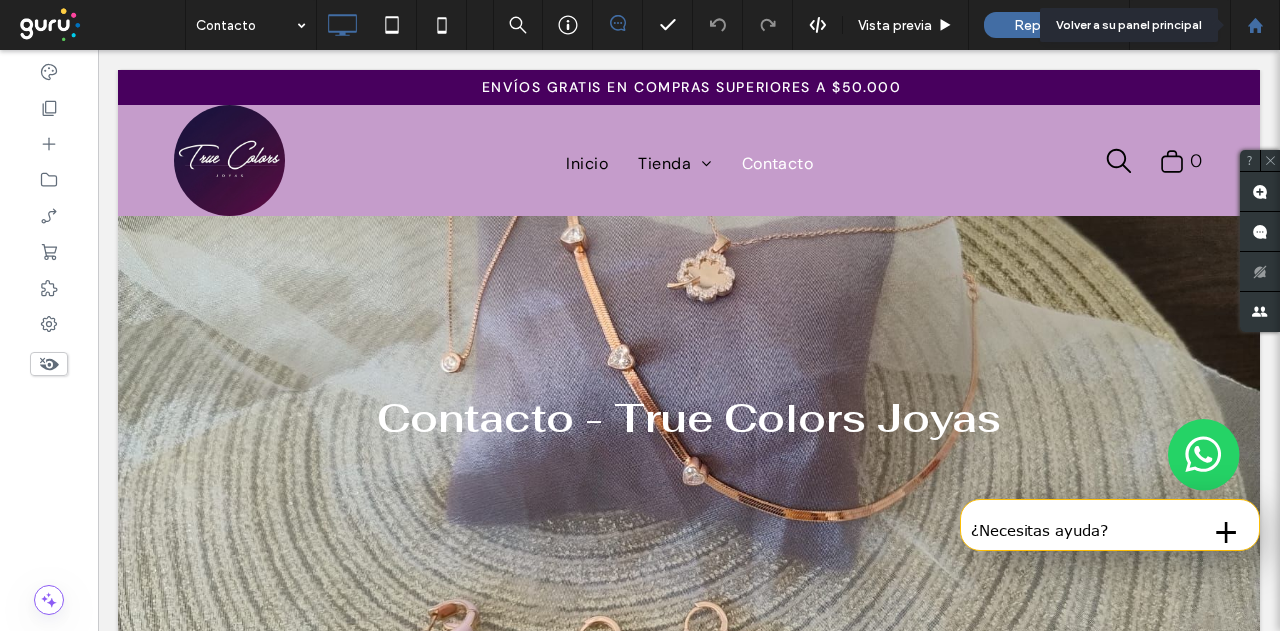 drag, startPoint x: 1254, startPoint y: 27, endPoint x: 1250, endPoint y: 15, distance: 12.649111 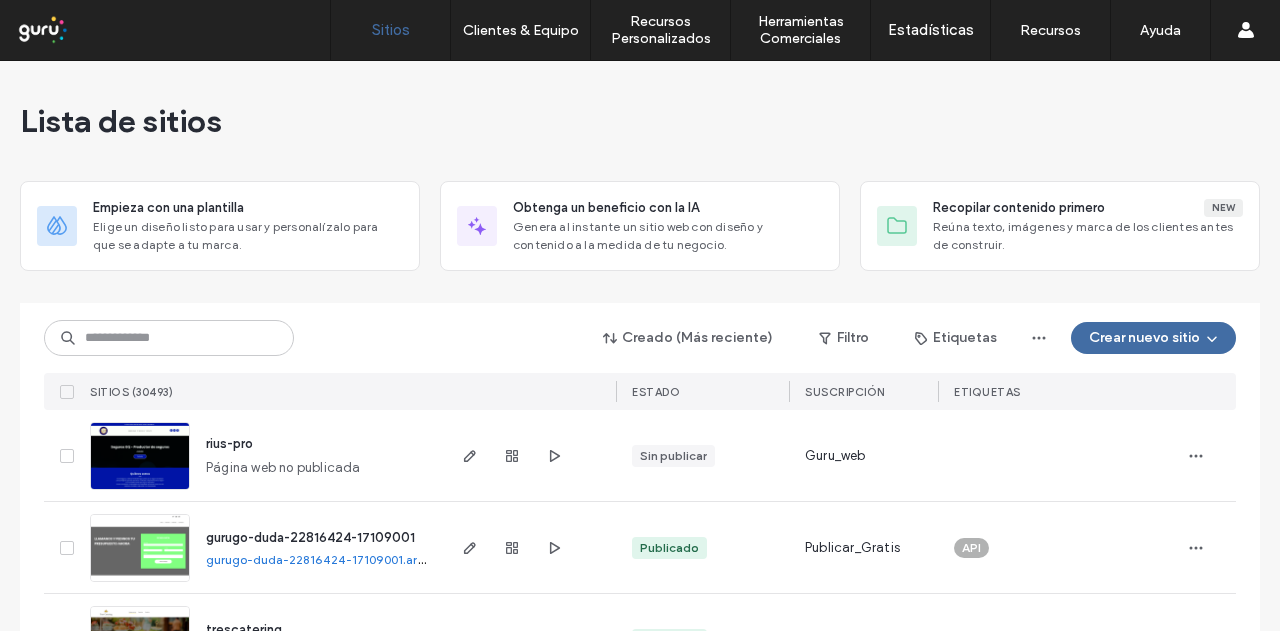 scroll, scrollTop: 0, scrollLeft: 0, axis: both 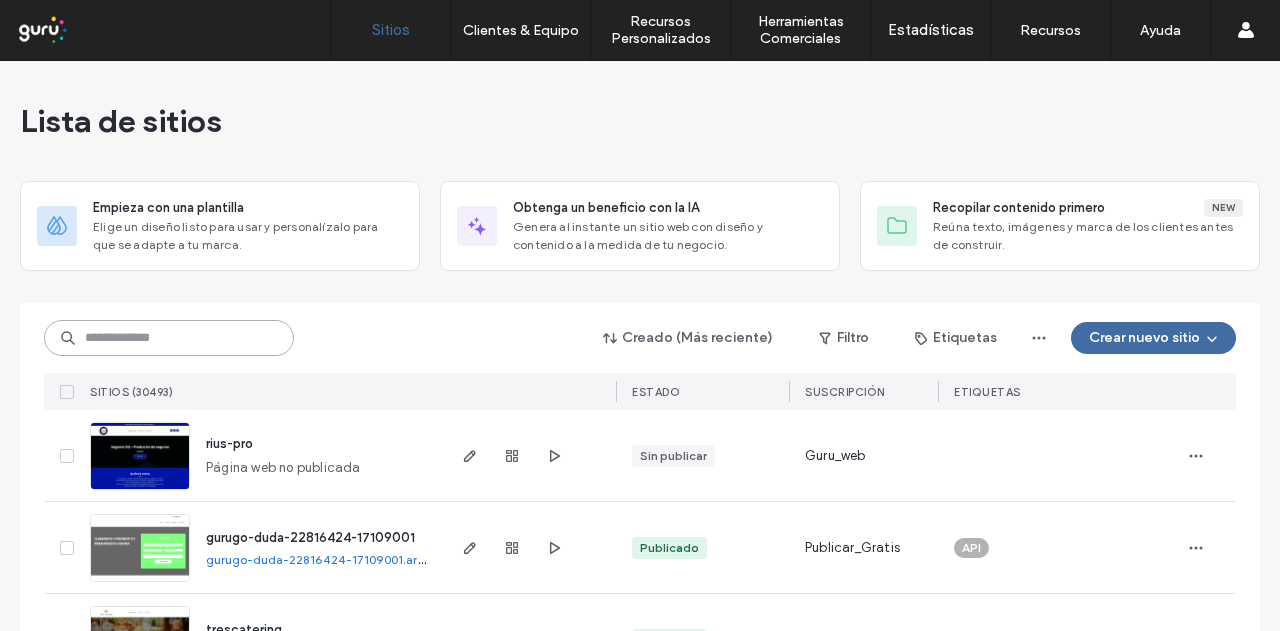 click at bounding box center (169, 338) 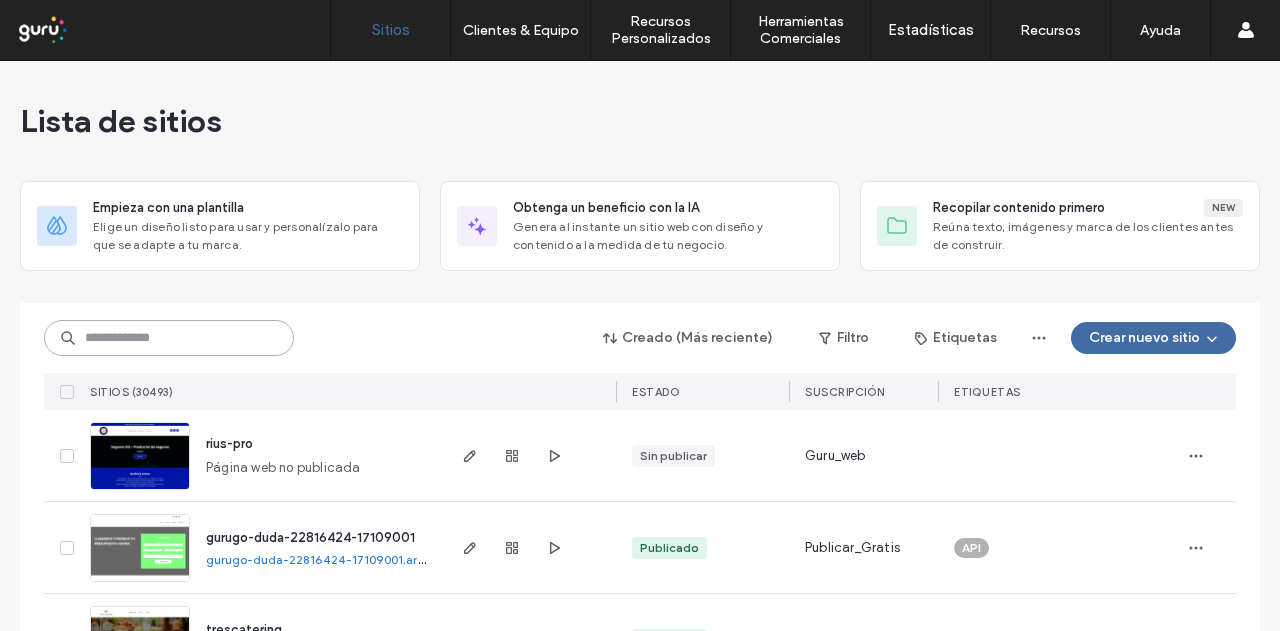 type on "*" 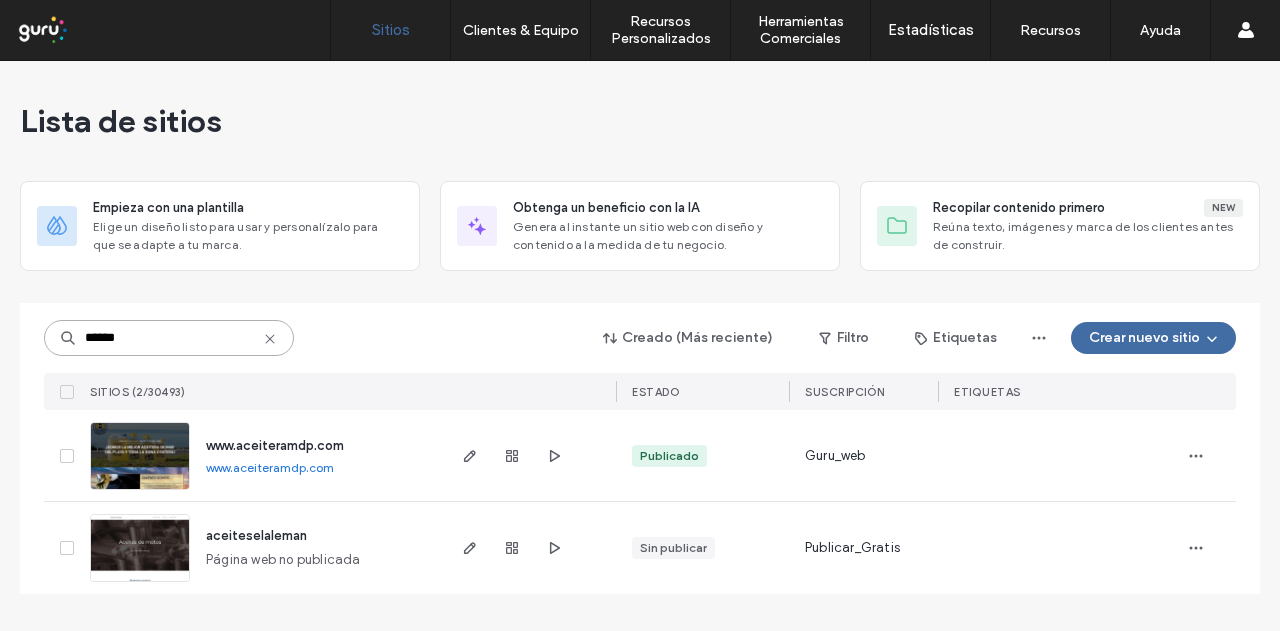 click on "******" at bounding box center [169, 338] 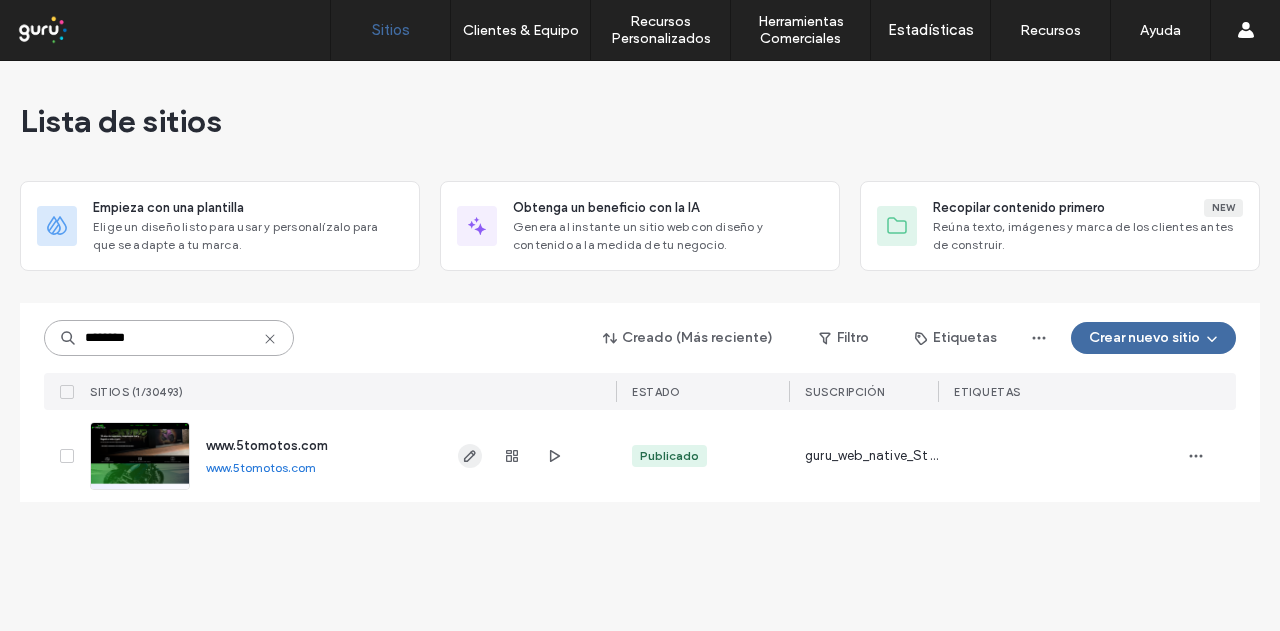 type on "********" 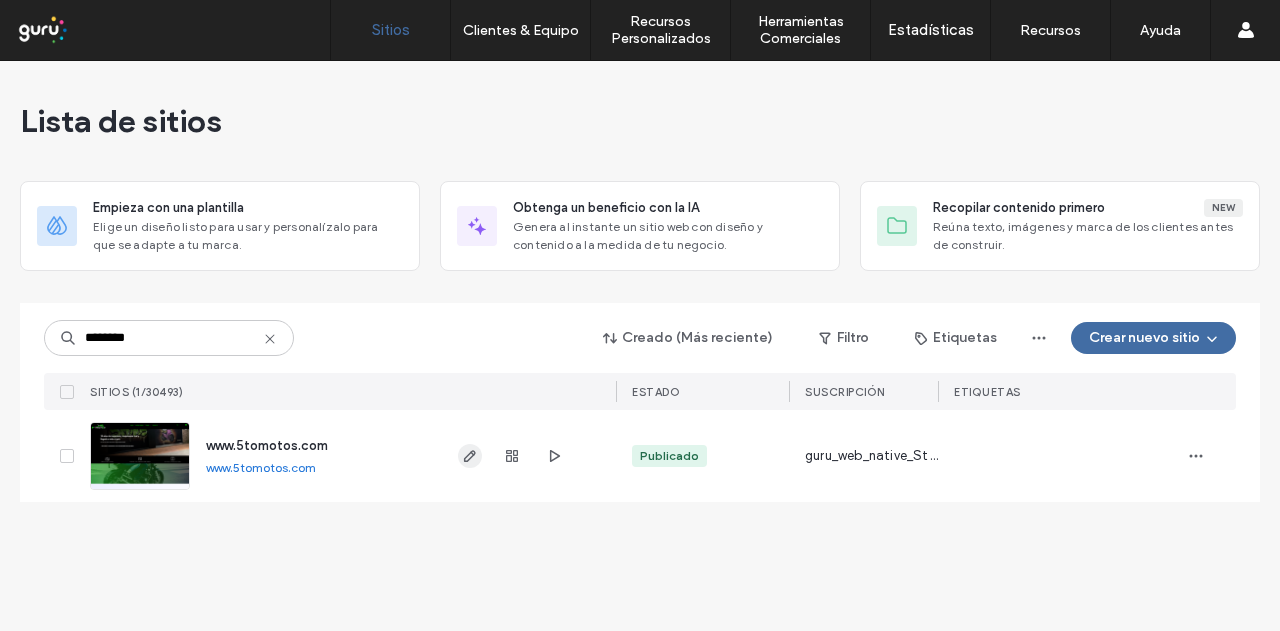 click 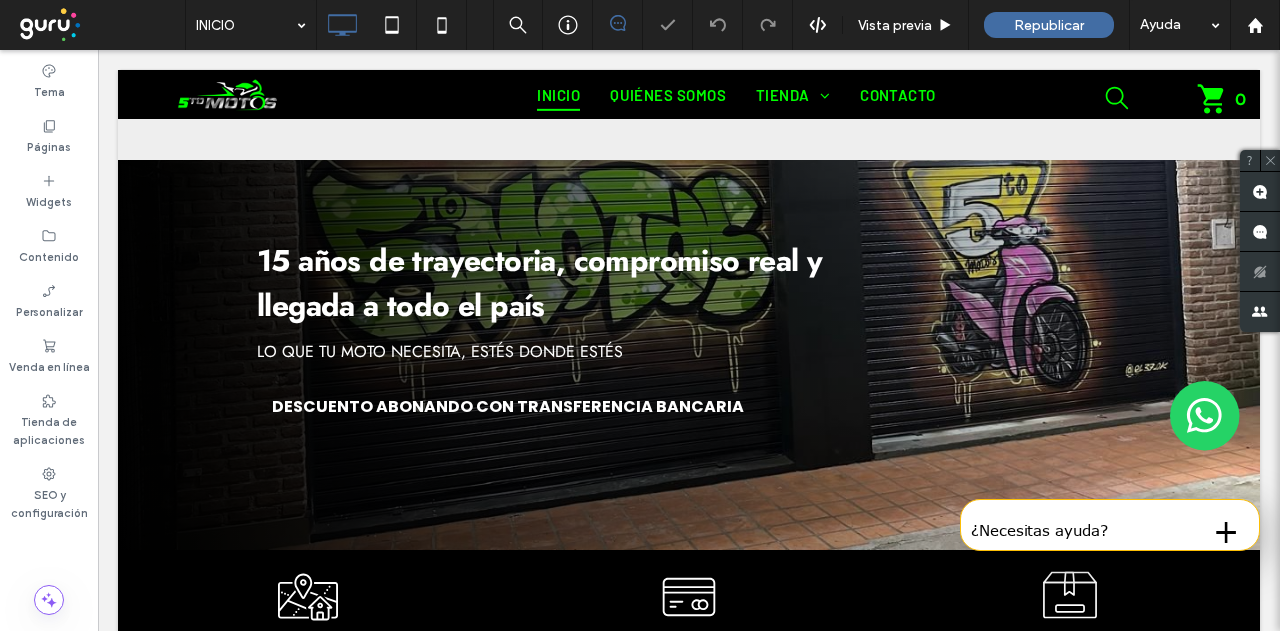 scroll, scrollTop: 634, scrollLeft: 0, axis: vertical 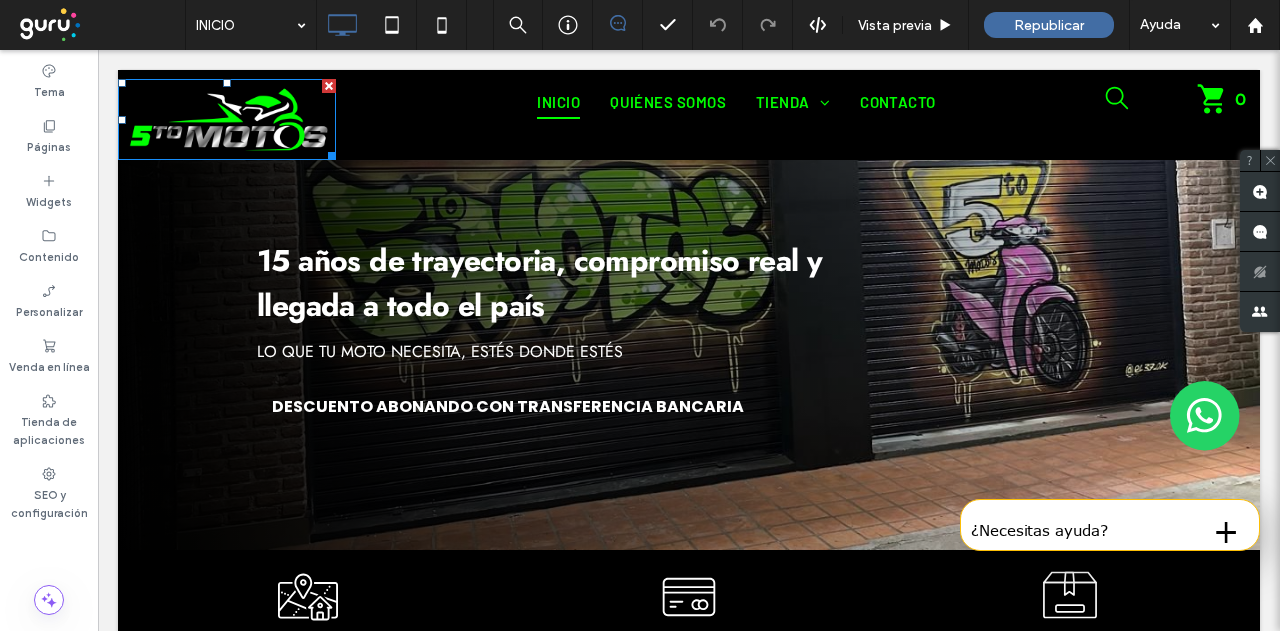 drag, startPoint x: 266, startPoint y: 453, endPoint x: 329, endPoint y: 149, distance: 310.45935 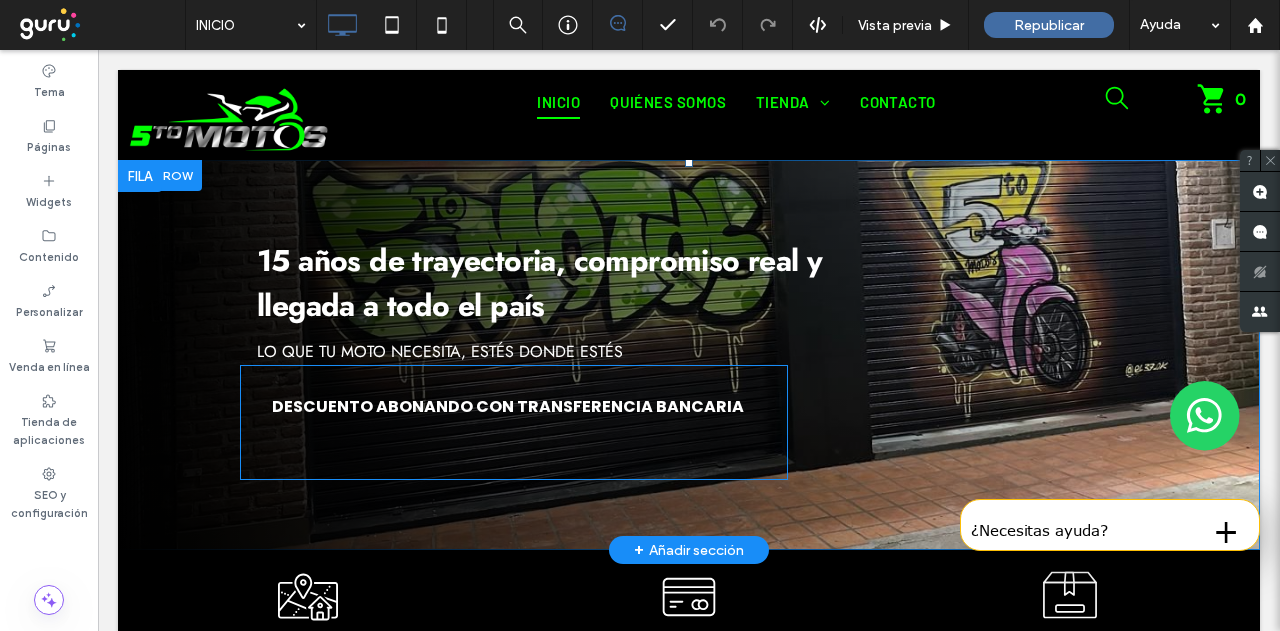 scroll, scrollTop: 14, scrollLeft: 0, axis: vertical 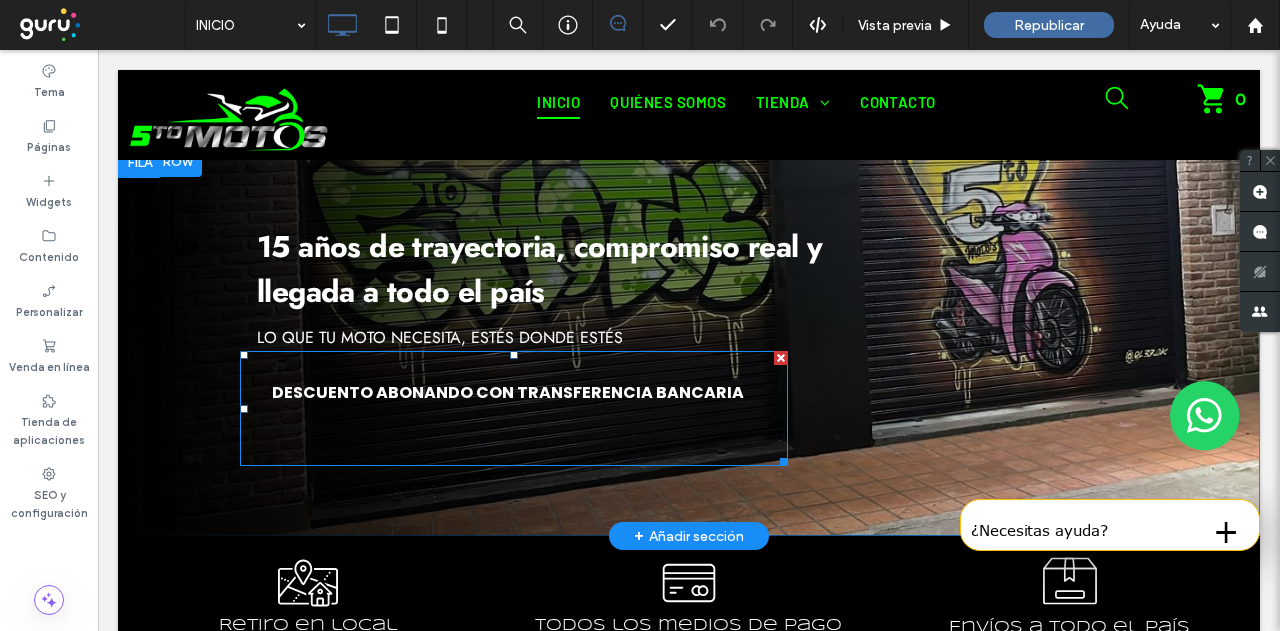 drag, startPoint x: 273, startPoint y: 285, endPoint x: 224, endPoint y: 357, distance: 87.0919 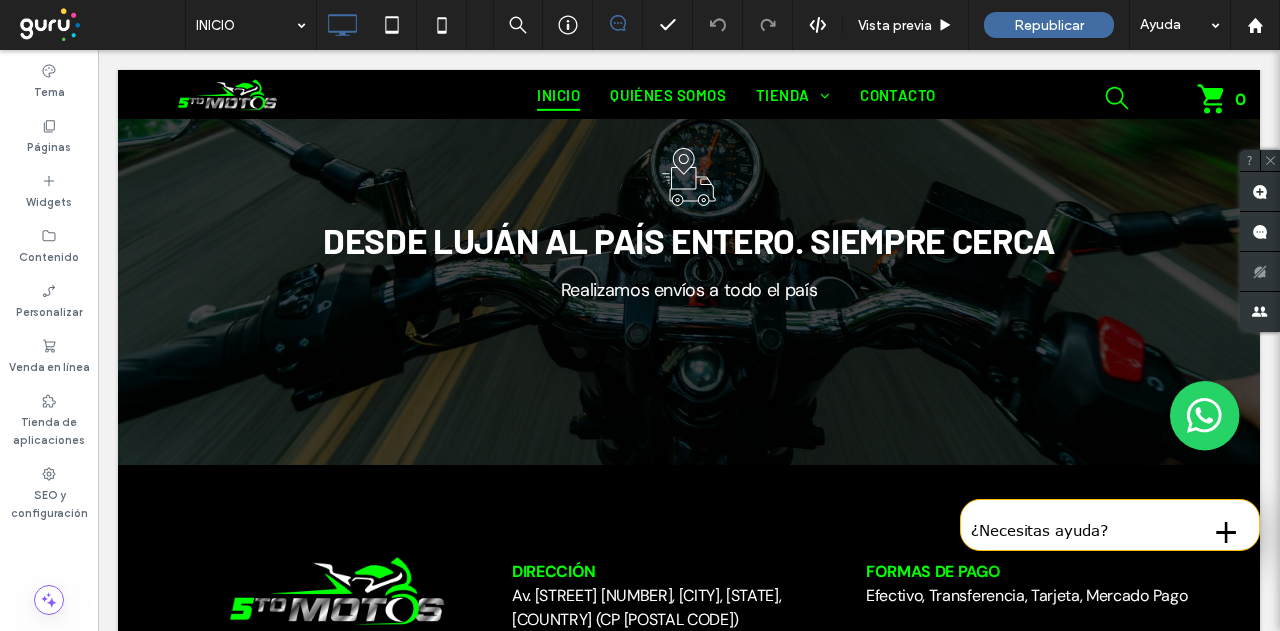 scroll, scrollTop: 4342, scrollLeft: 0, axis: vertical 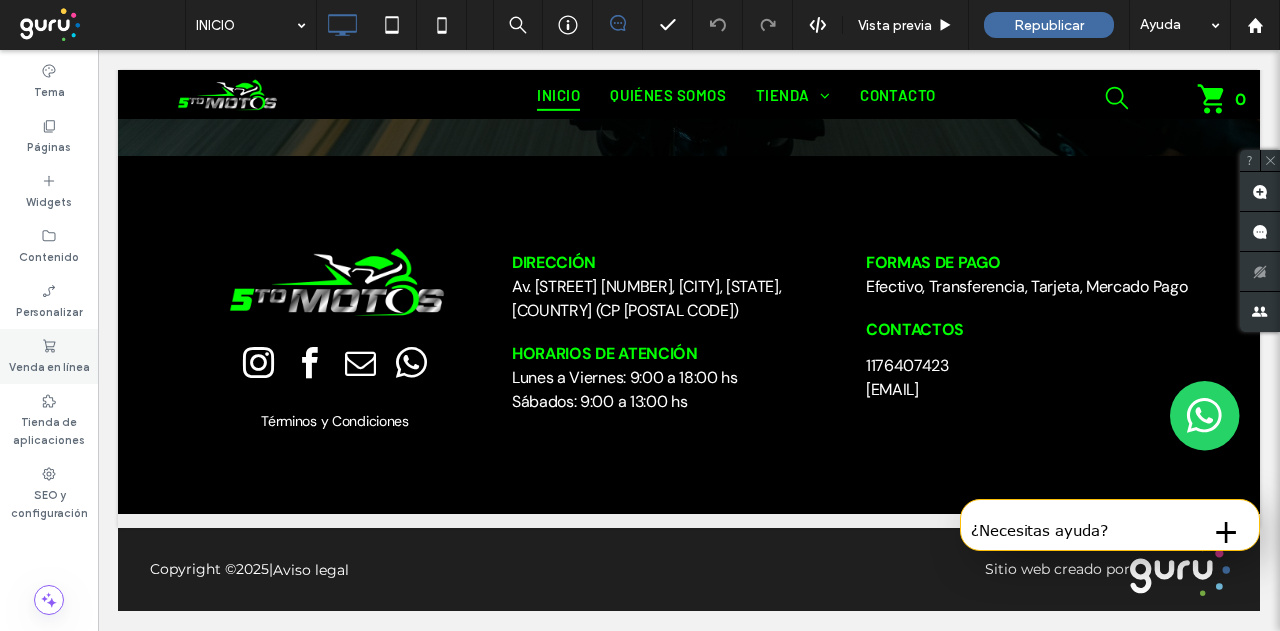 click on "Venda en línea" at bounding box center [49, 356] 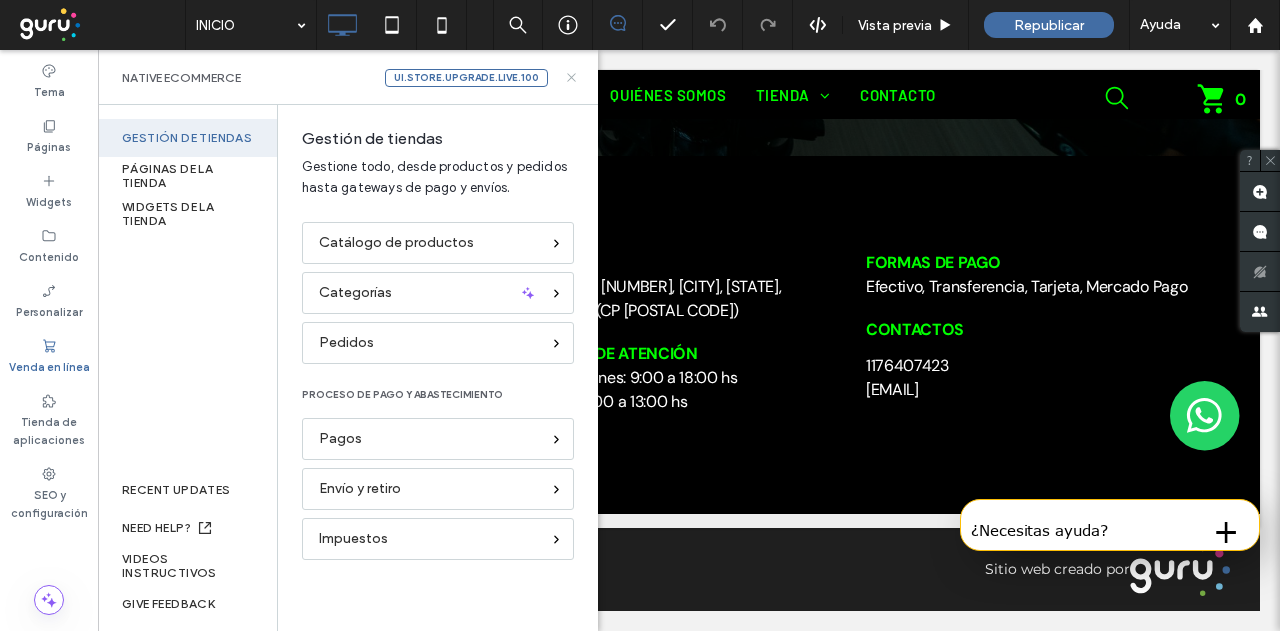 drag, startPoint x: 572, startPoint y: 76, endPoint x: 468, endPoint y: 30, distance: 113.71895 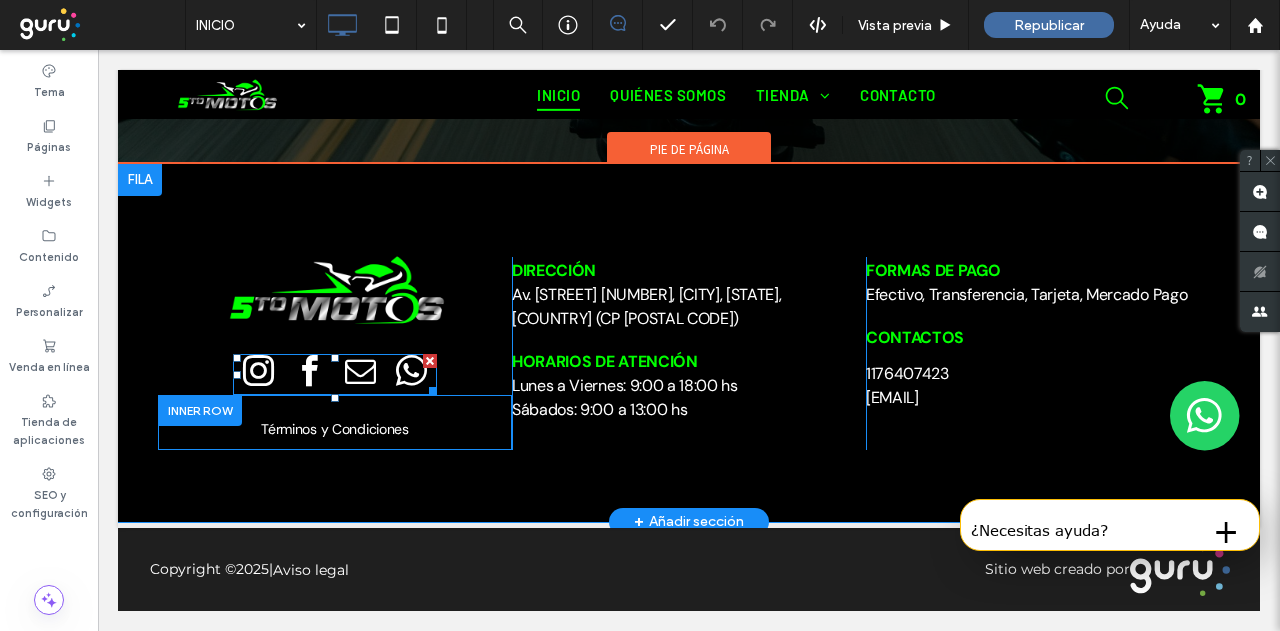 scroll, scrollTop: 0, scrollLeft: 0, axis: both 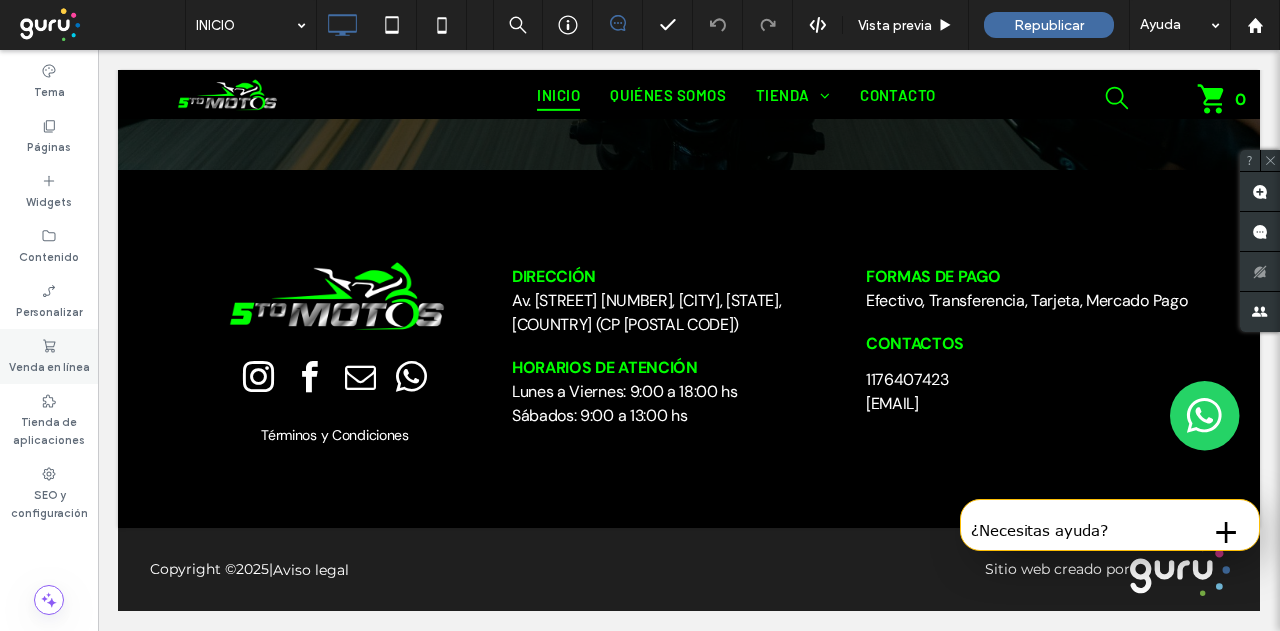 click on "Venda en línea" at bounding box center (49, 356) 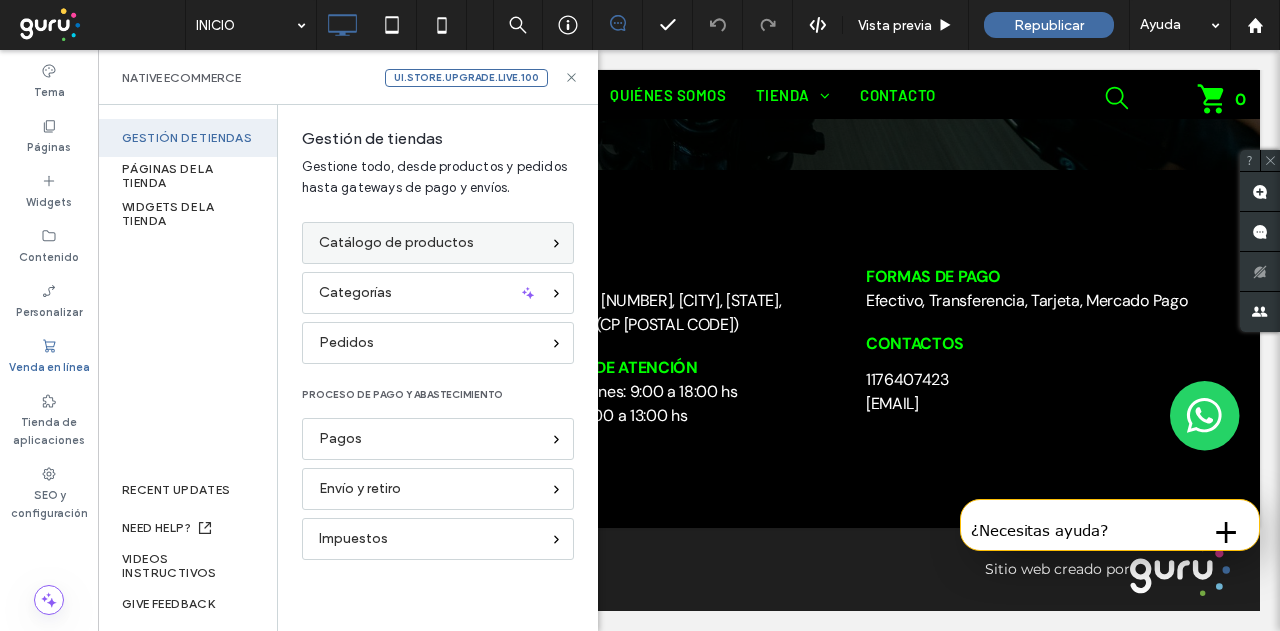 click on "Catálogo de productos" at bounding box center [396, 243] 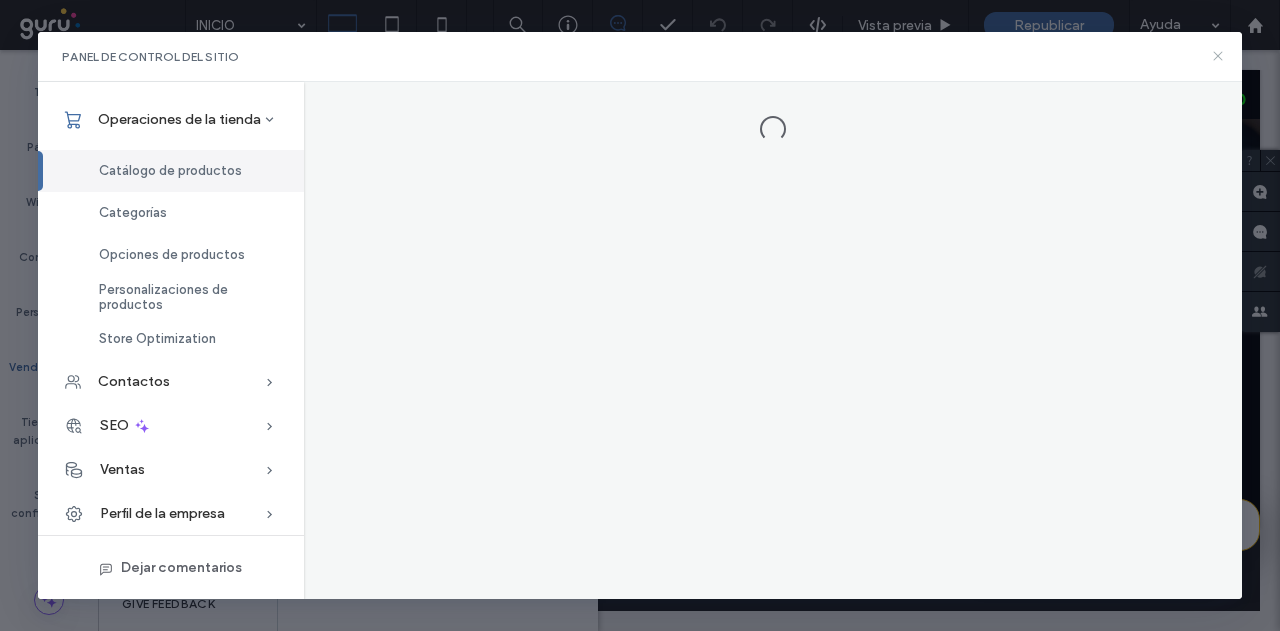 click 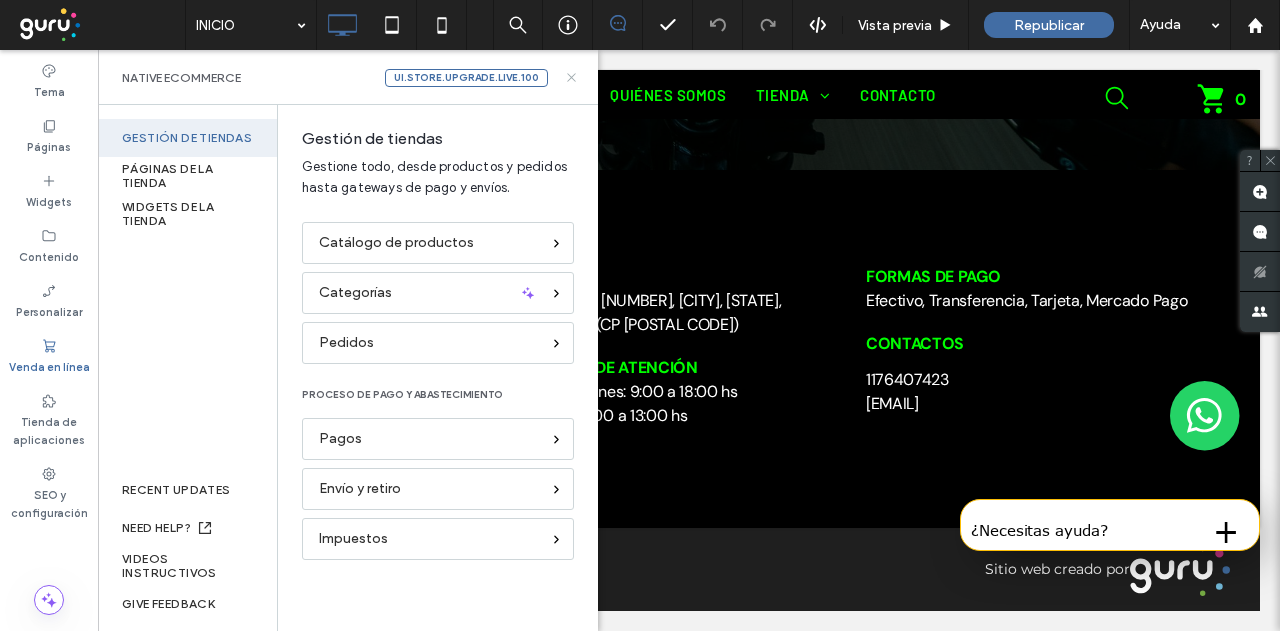 click 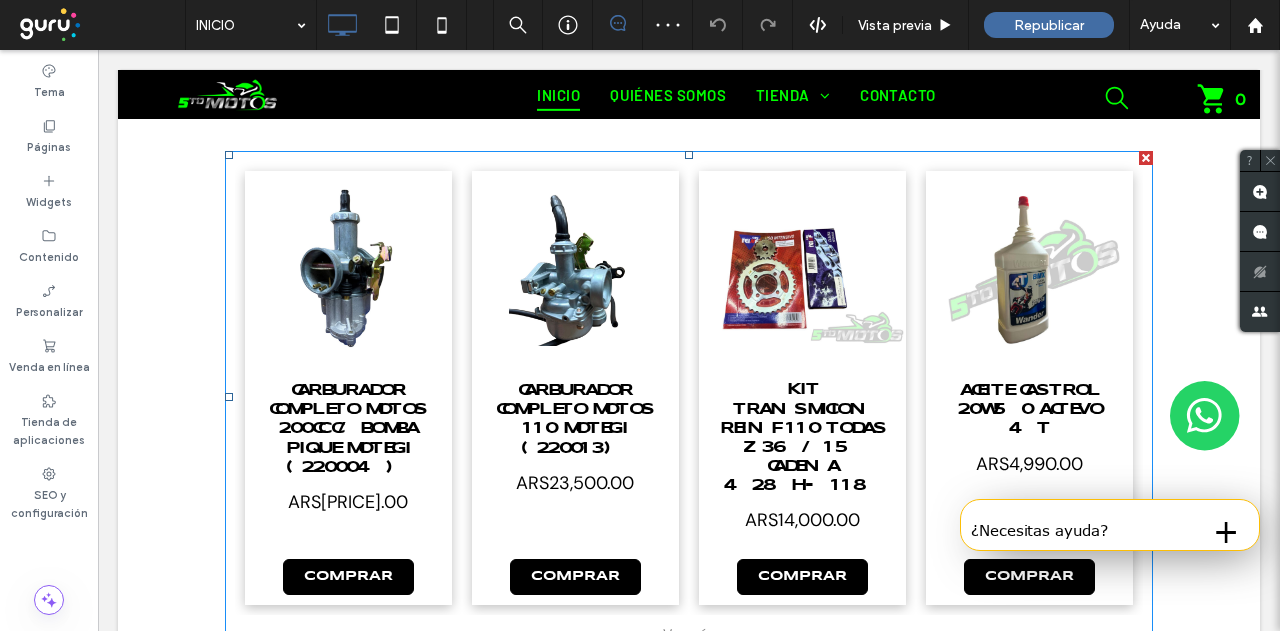 scroll, scrollTop: 3500, scrollLeft: 0, axis: vertical 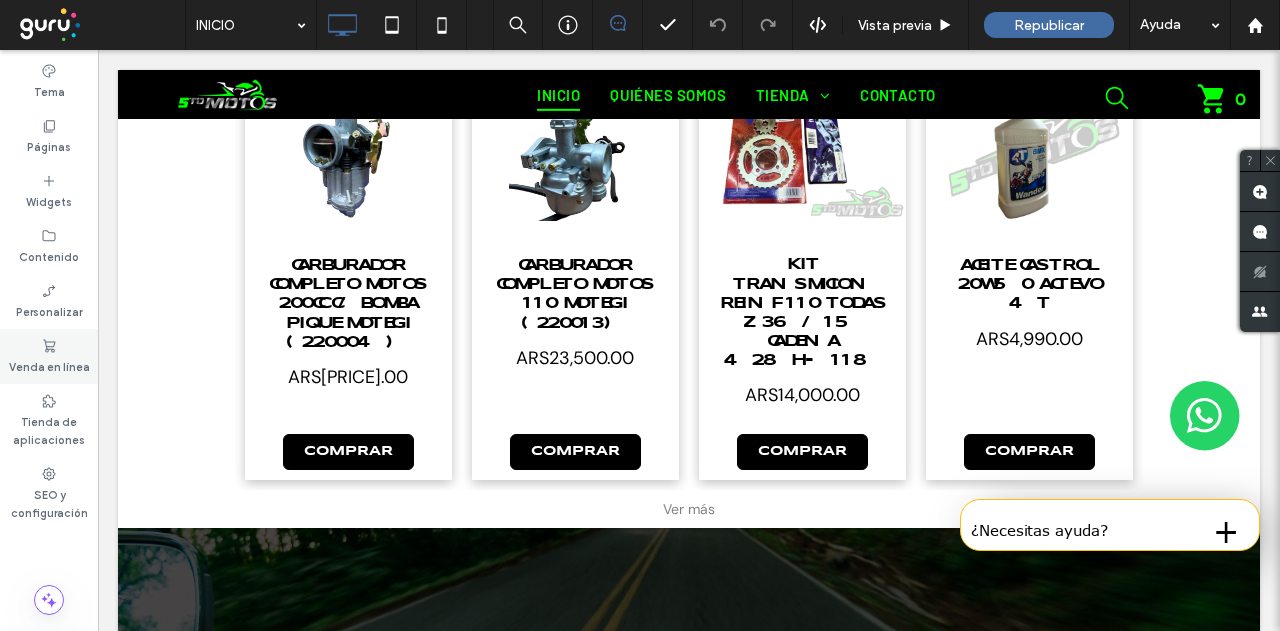 click on "Venda en línea" at bounding box center [49, 365] 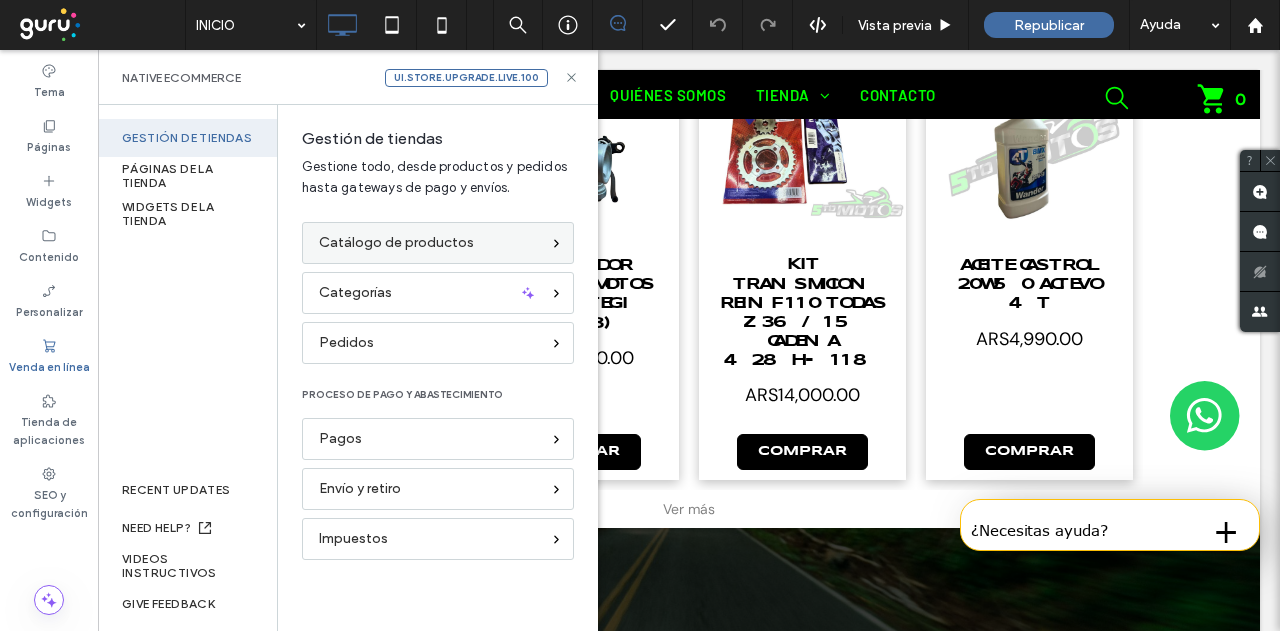 click on "Catálogo de productos" at bounding box center [396, 243] 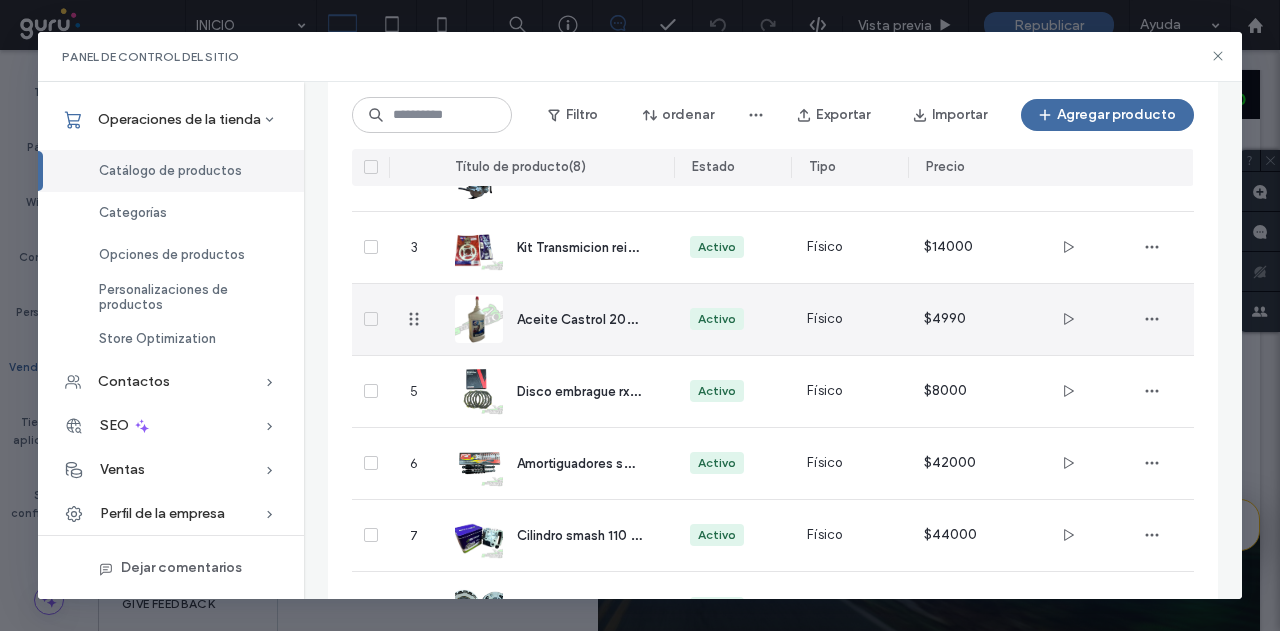 scroll, scrollTop: 278, scrollLeft: 0, axis: vertical 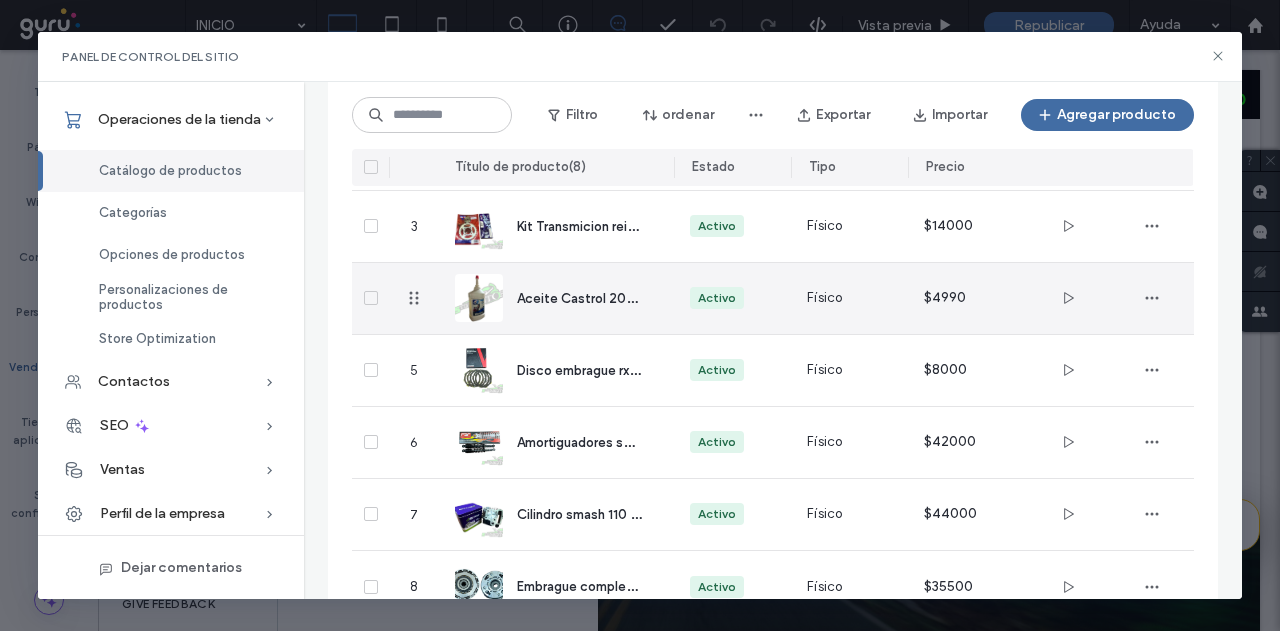 click on "Aceite Castrol 20w50 actevo 4t" at bounding box center [616, 297] 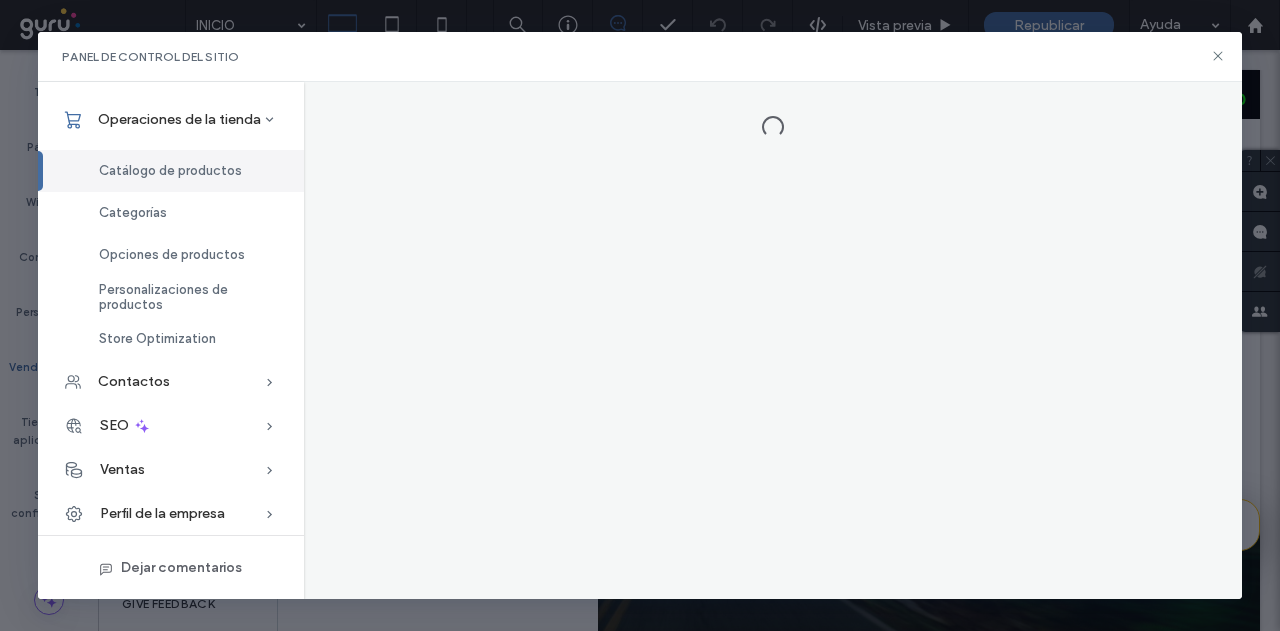 scroll, scrollTop: 0, scrollLeft: 0, axis: both 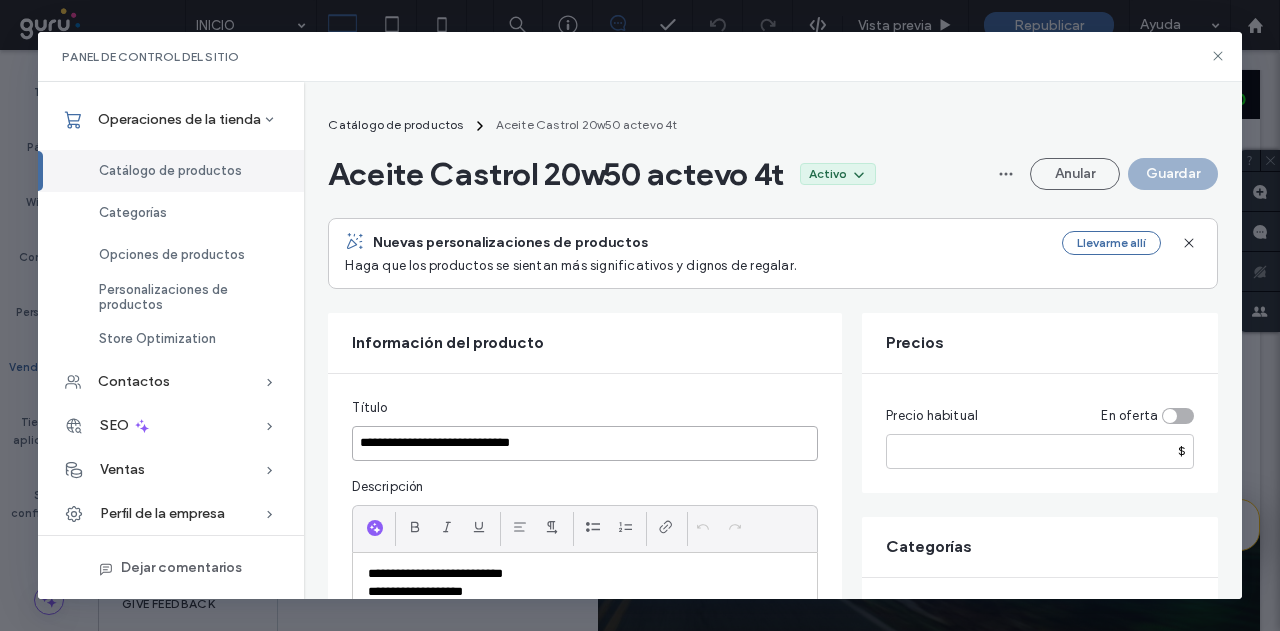 drag, startPoint x: 562, startPoint y: 442, endPoint x: 450, endPoint y: 443, distance: 112.00446 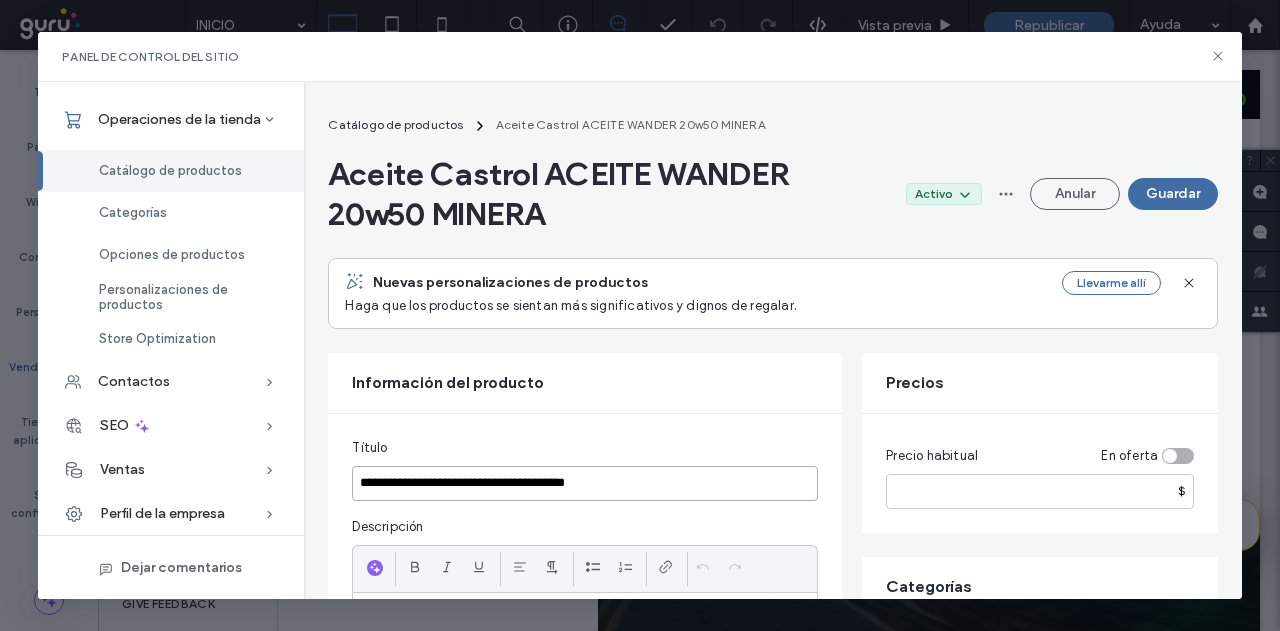 click on "**********" at bounding box center (585, 483) 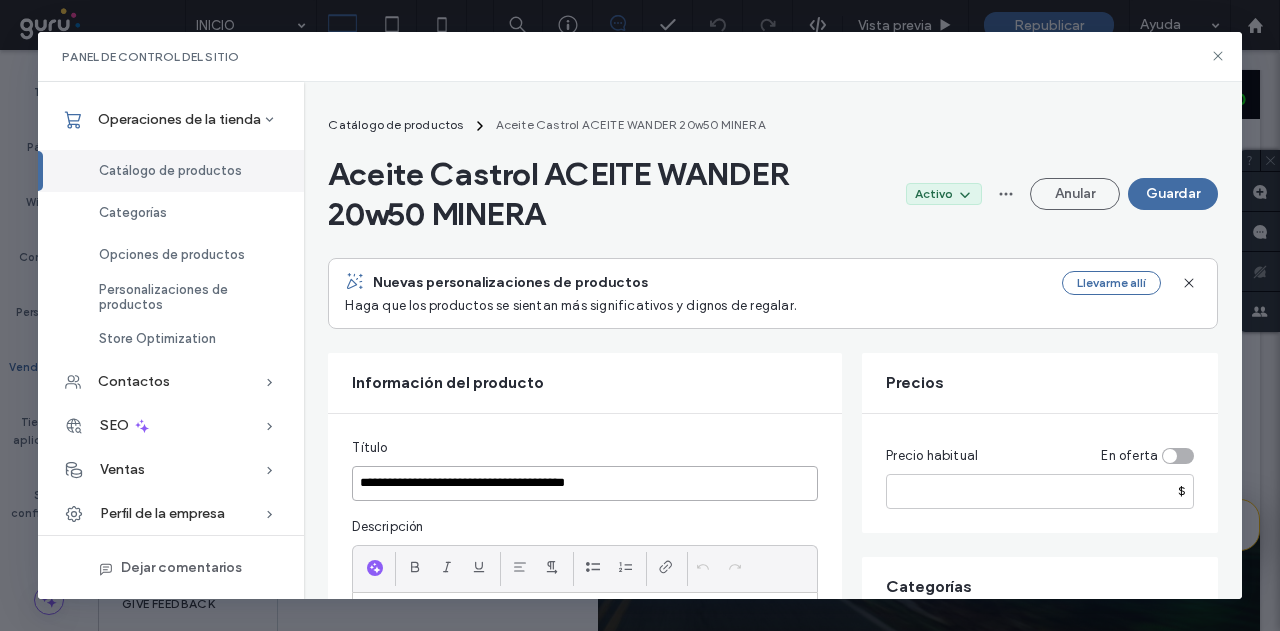 drag, startPoint x: 460, startPoint y: 481, endPoint x: 495, endPoint y: 482, distance: 35.014282 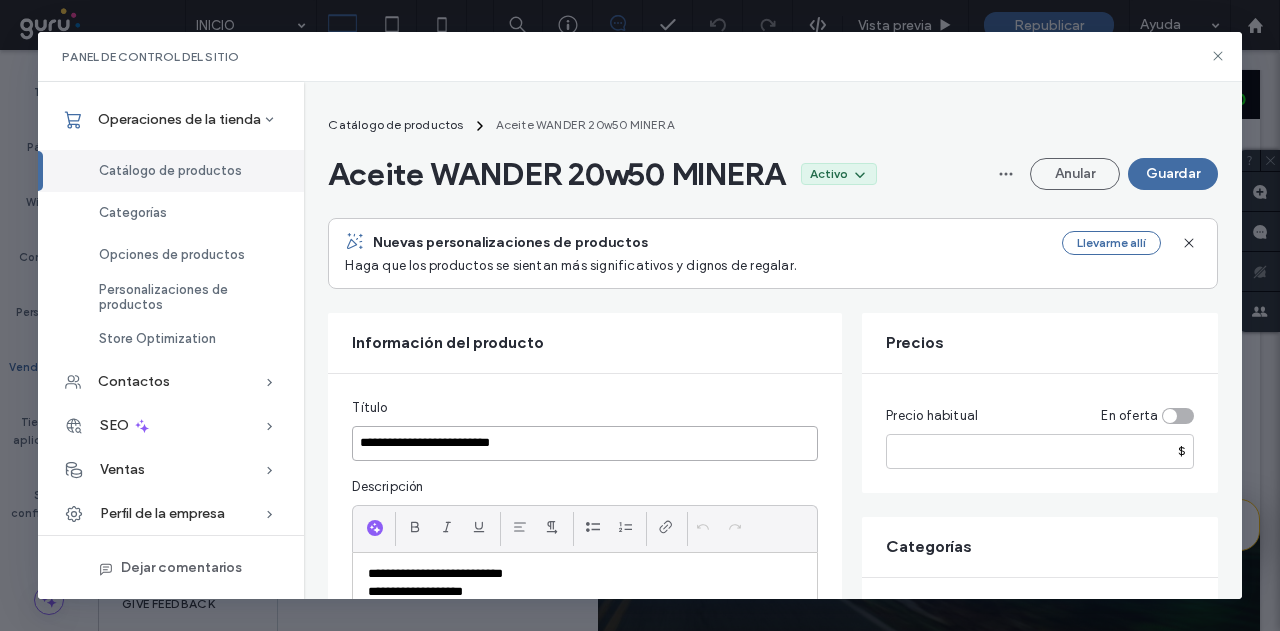 type on "**********" 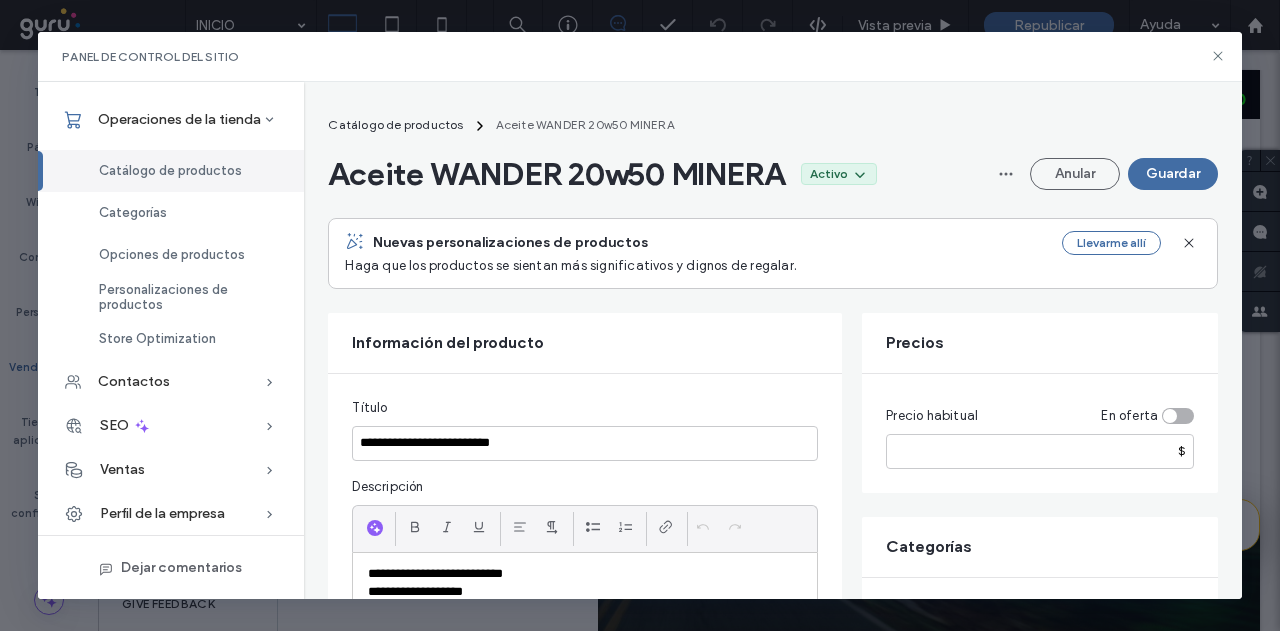 click on "Guardar" at bounding box center (1173, 174) 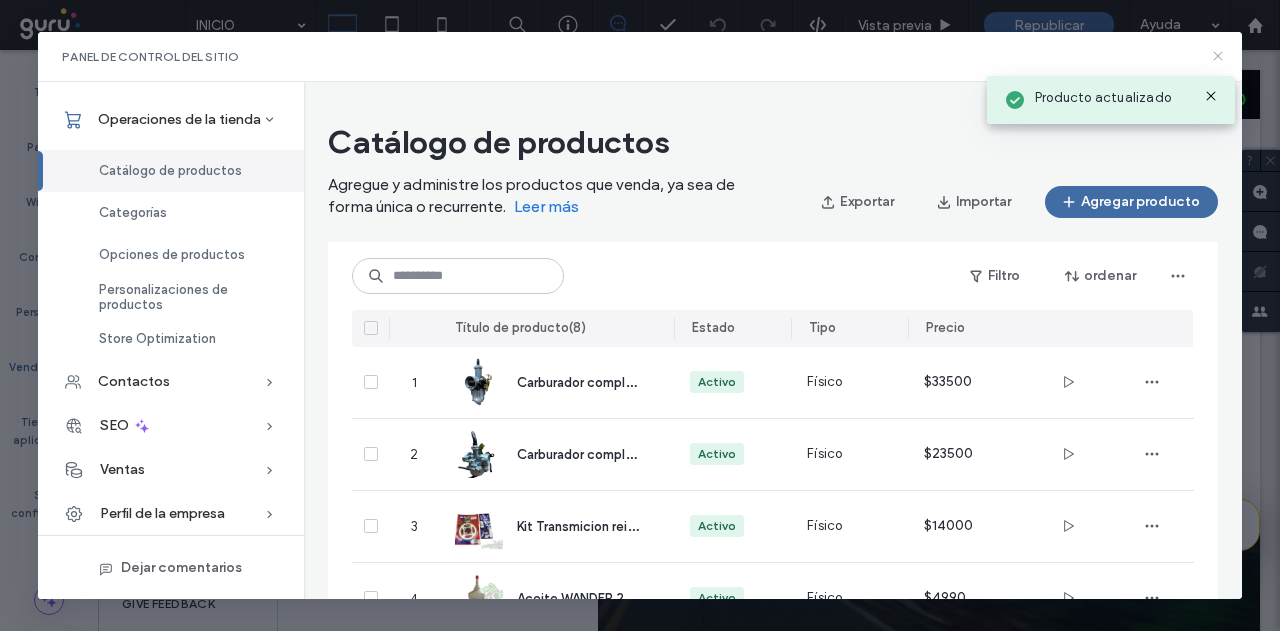 click 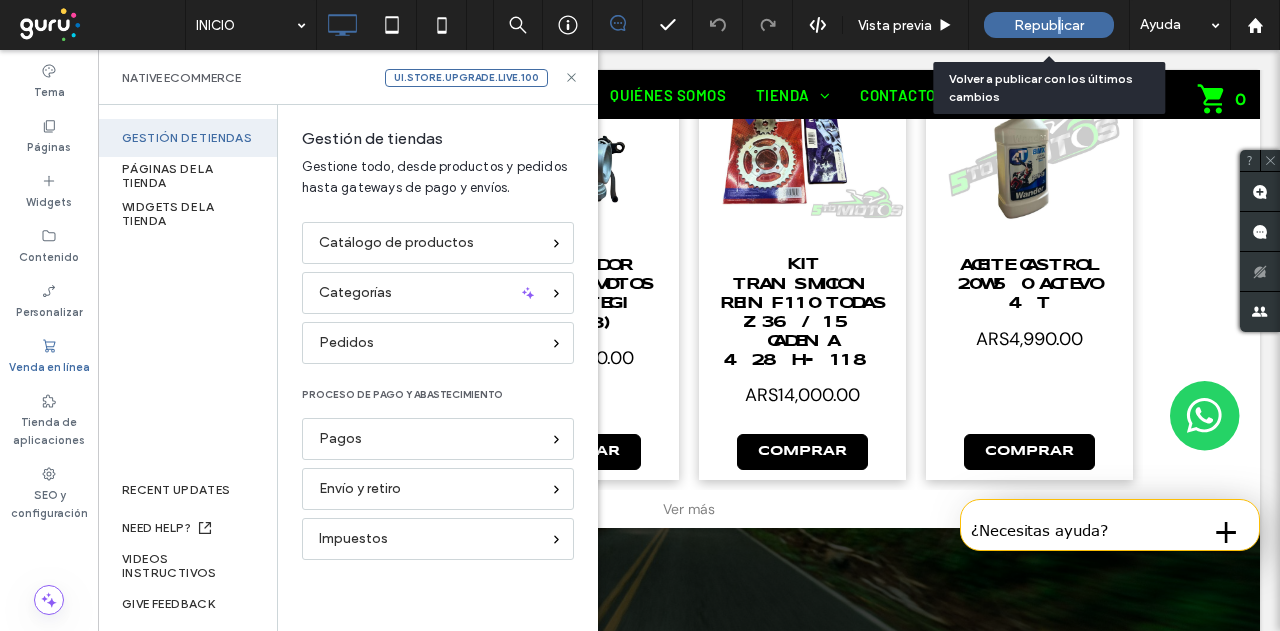 click on "Republicar" at bounding box center (1049, 25) 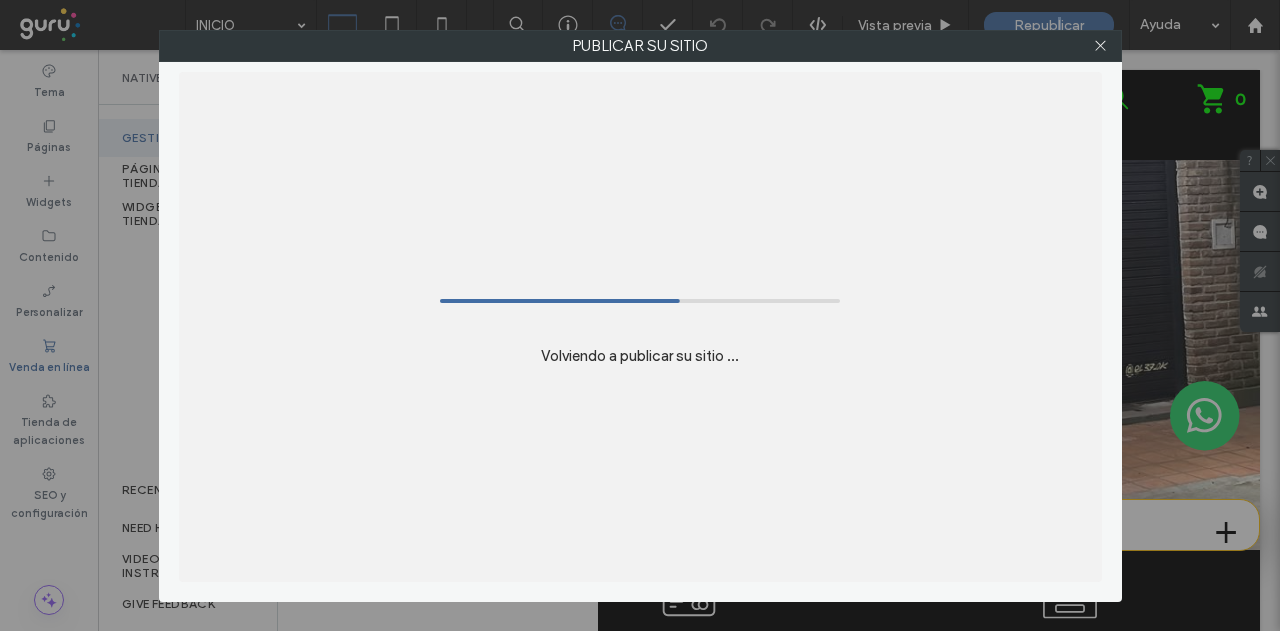 scroll, scrollTop: 0, scrollLeft: 0, axis: both 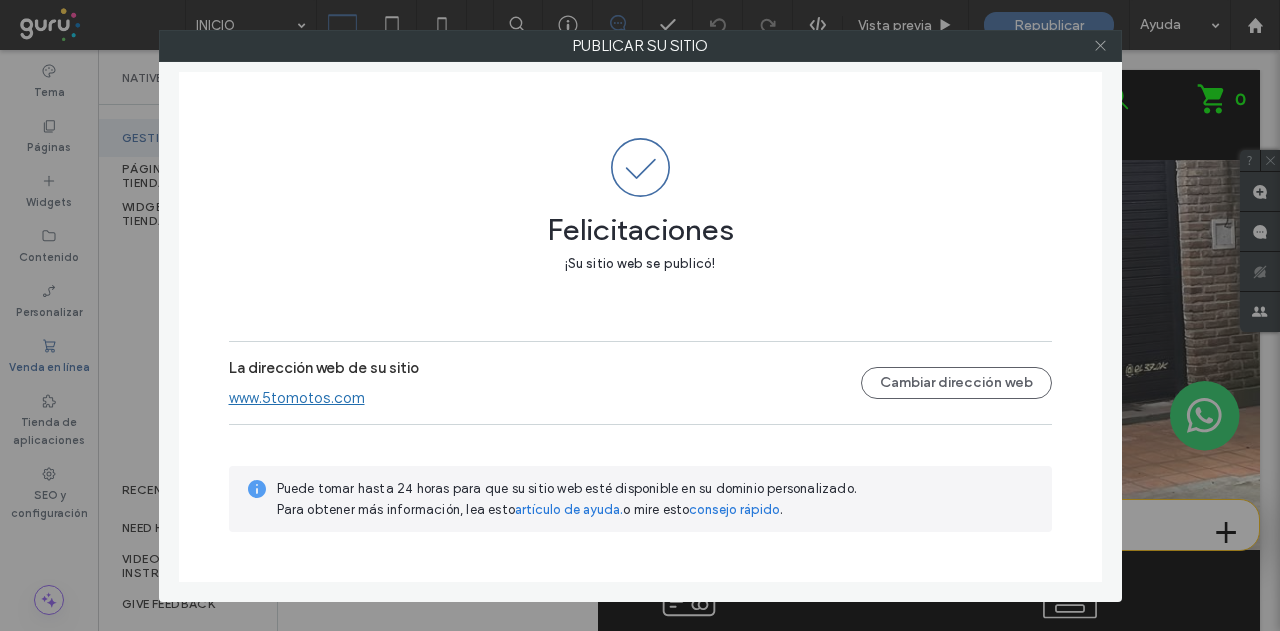 click 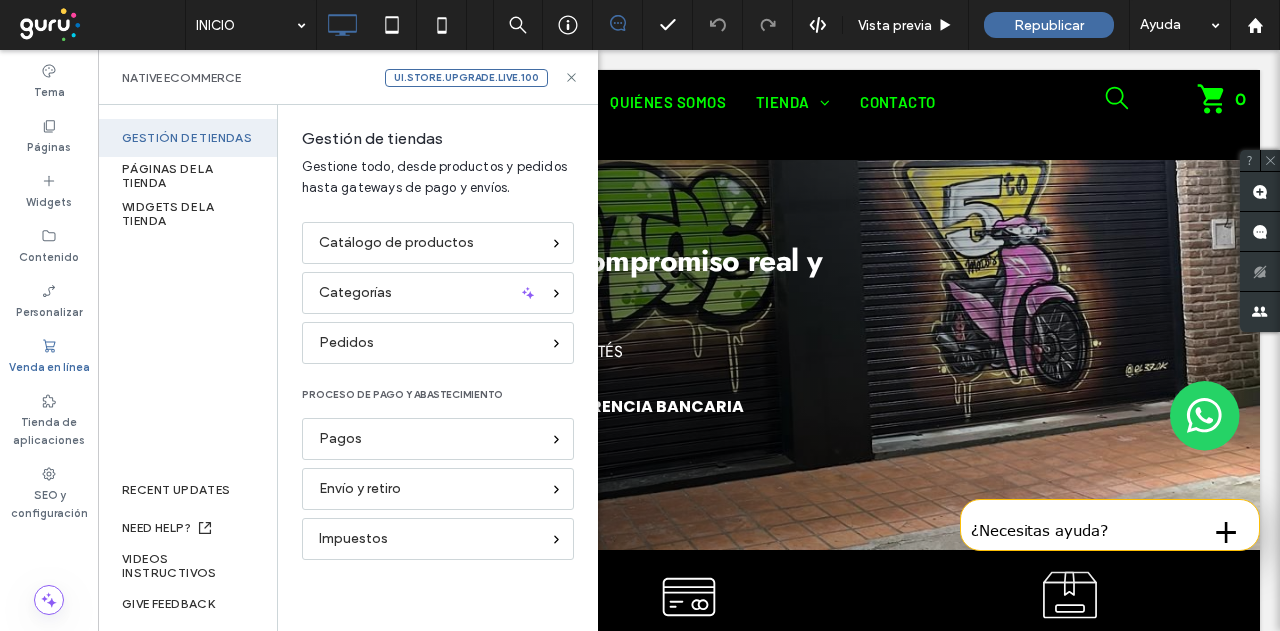 click 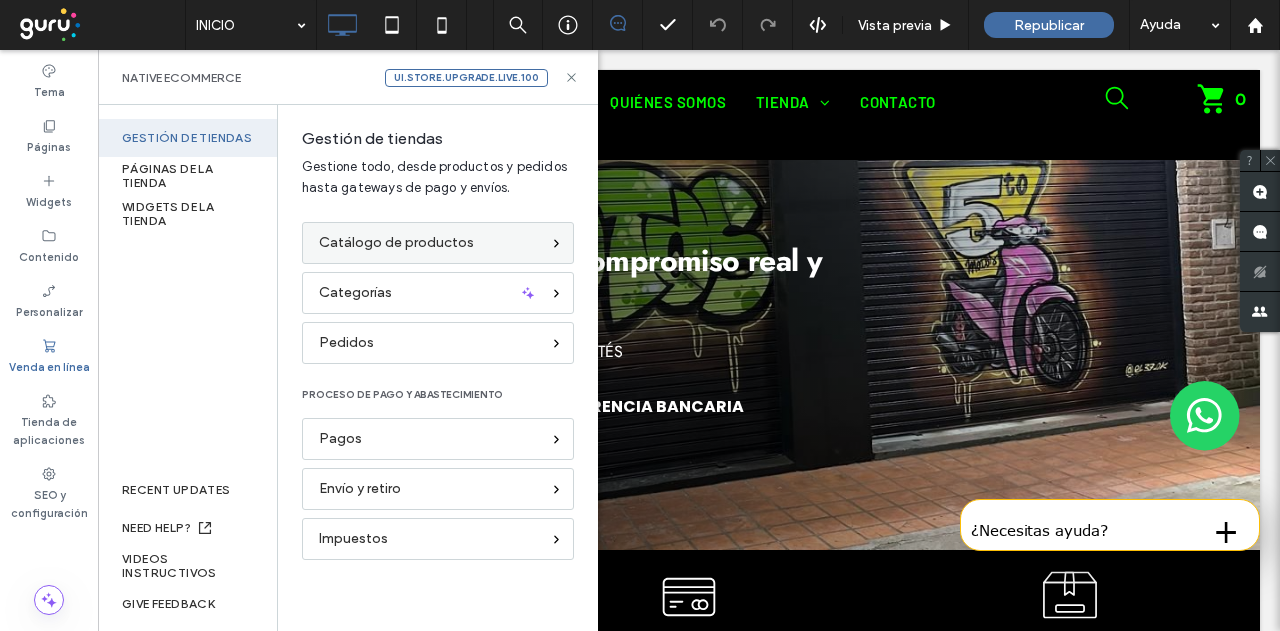 click on "Catálogo de productos" at bounding box center (396, 243) 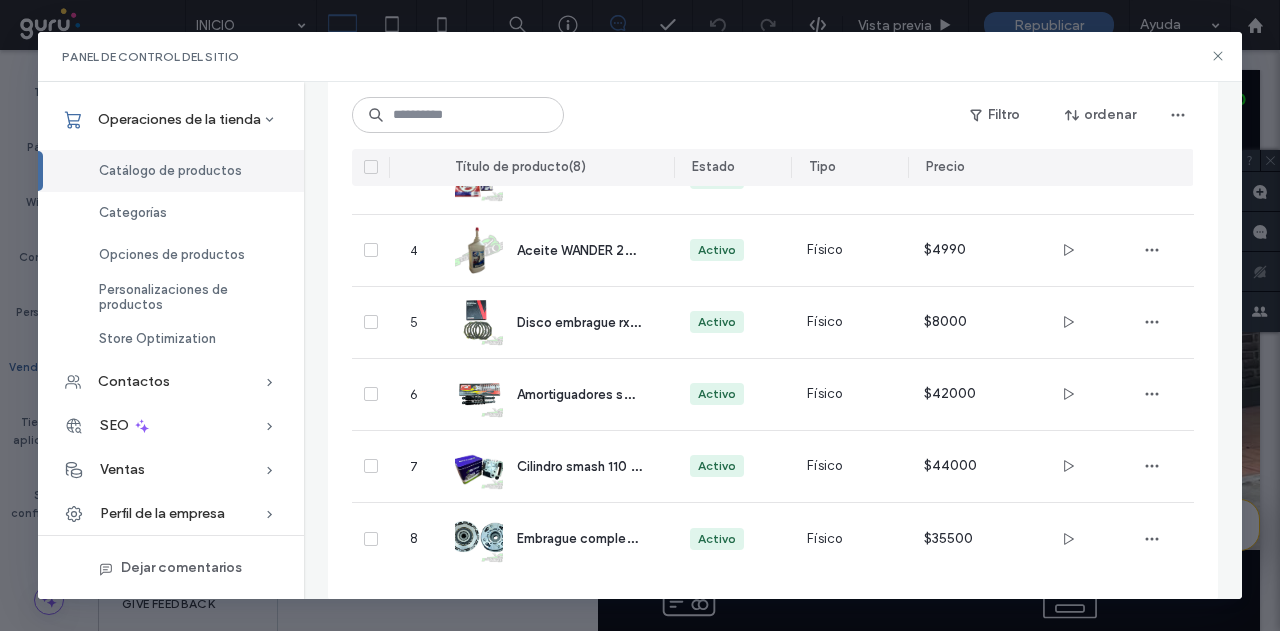 scroll, scrollTop: 0, scrollLeft: 0, axis: both 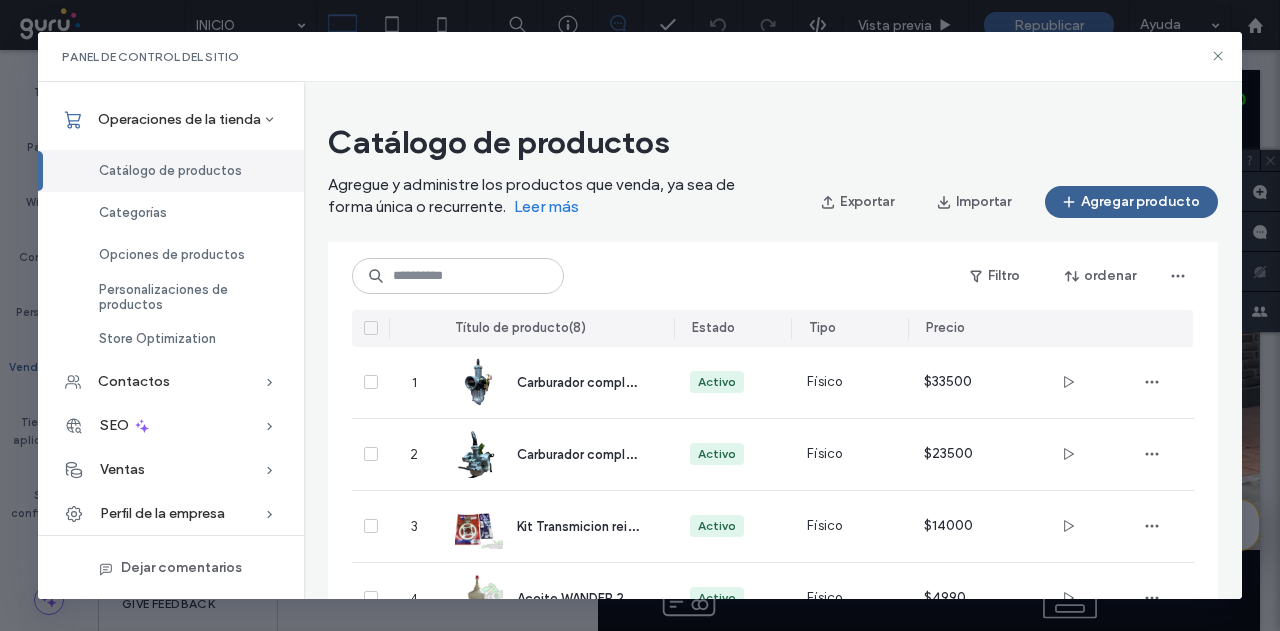 click on "Agregar producto" at bounding box center (1131, 202) 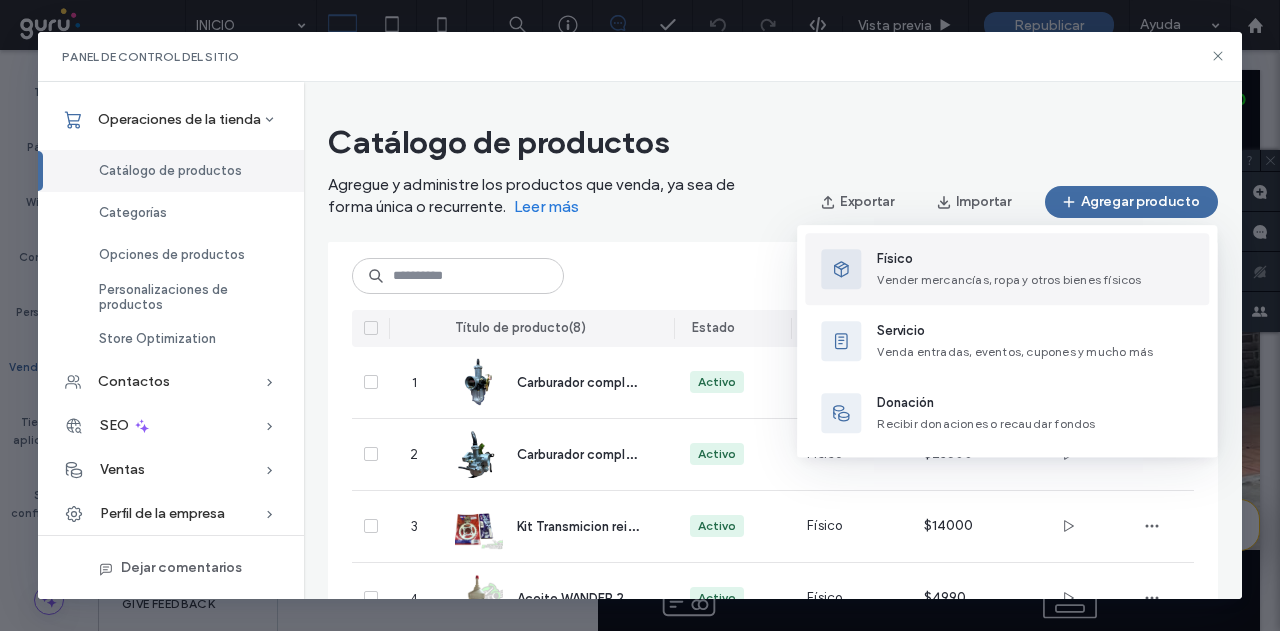 click on "Físico" at bounding box center [1009, 259] 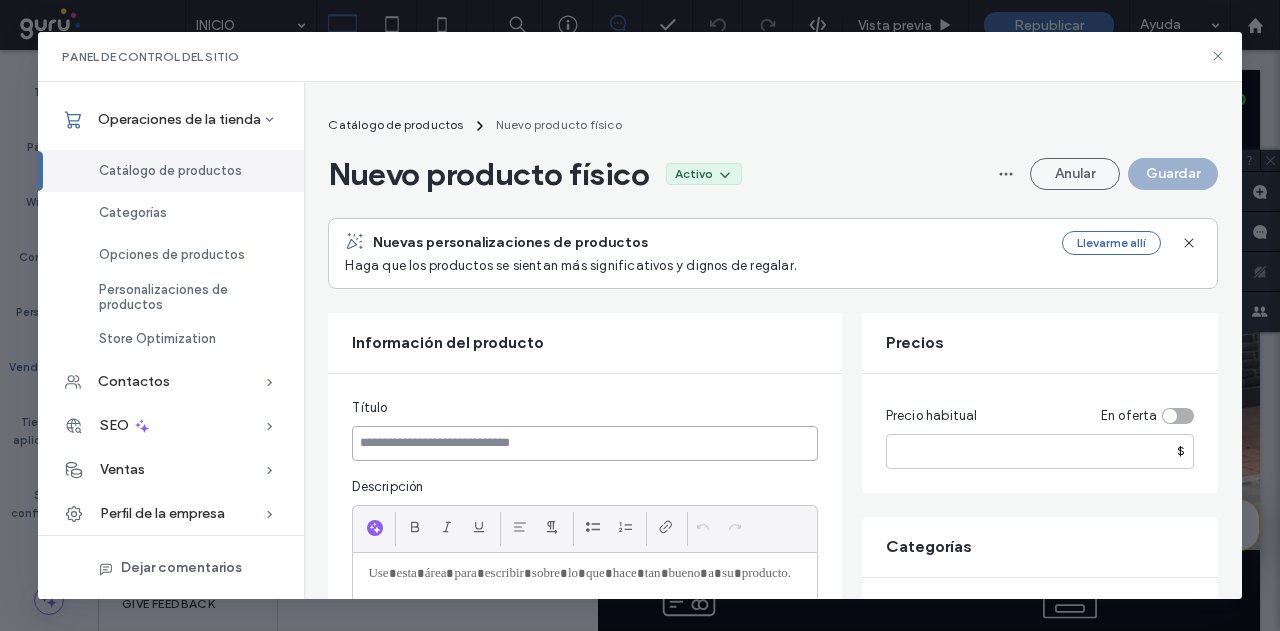 paste on "**********" 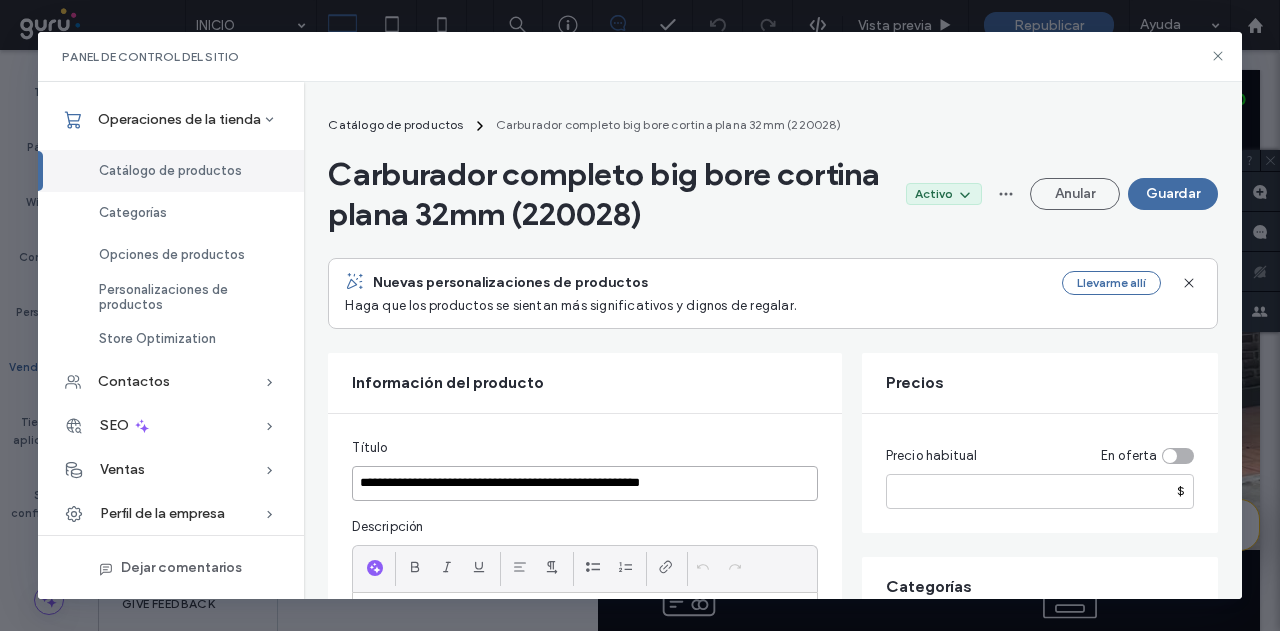 type on "**********" 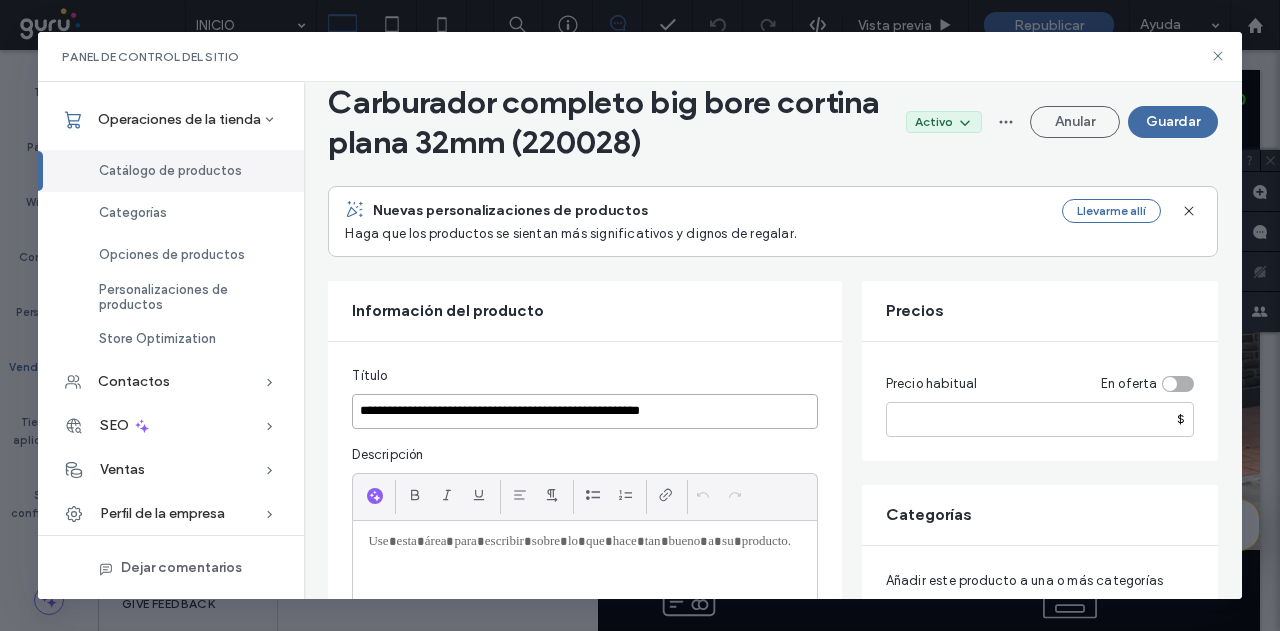 scroll, scrollTop: 300, scrollLeft: 0, axis: vertical 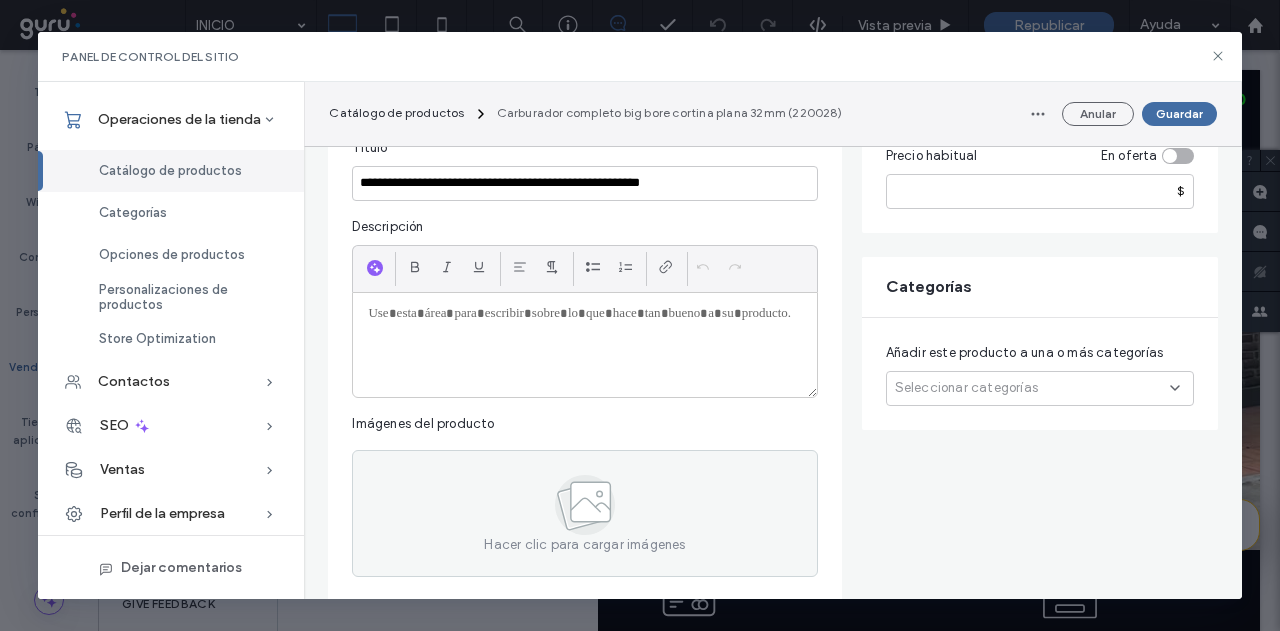 paste 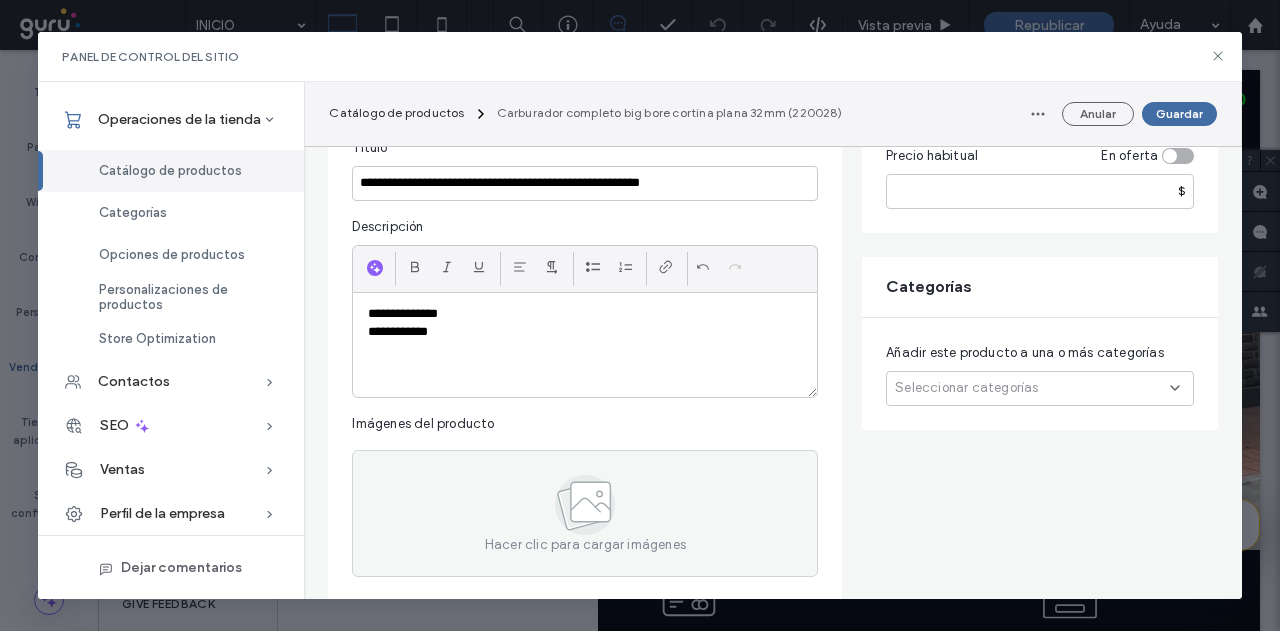 scroll, scrollTop: 0, scrollLeft: 0, axis: both 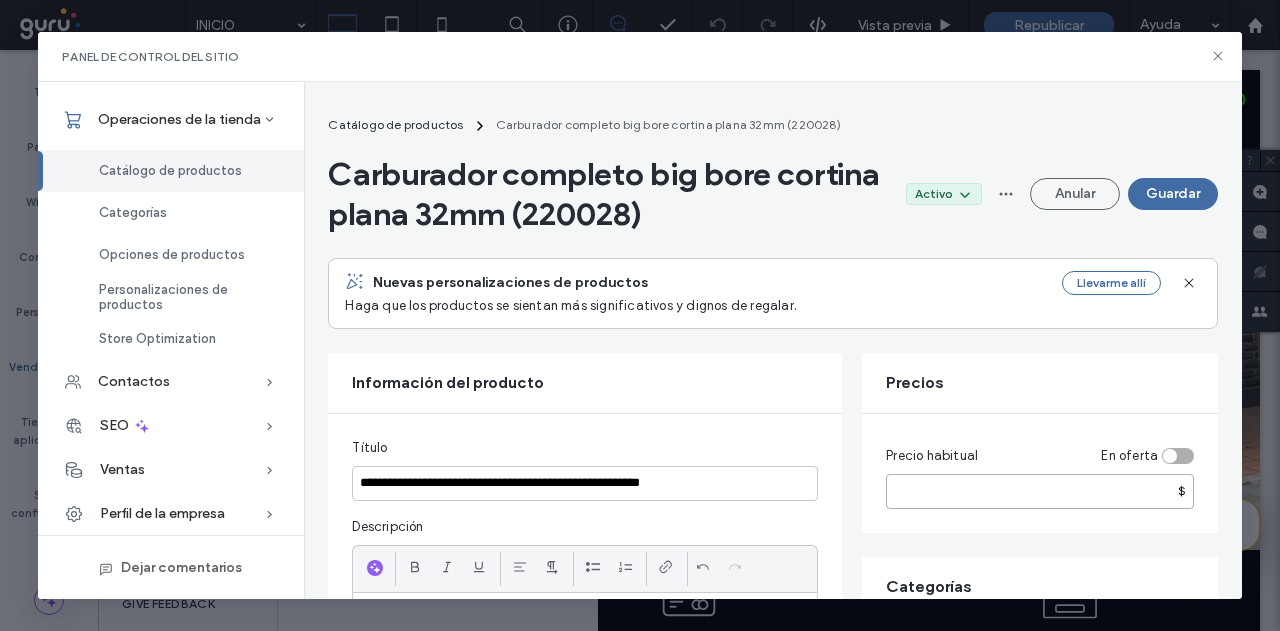 click at bounding box center [1040, 491] 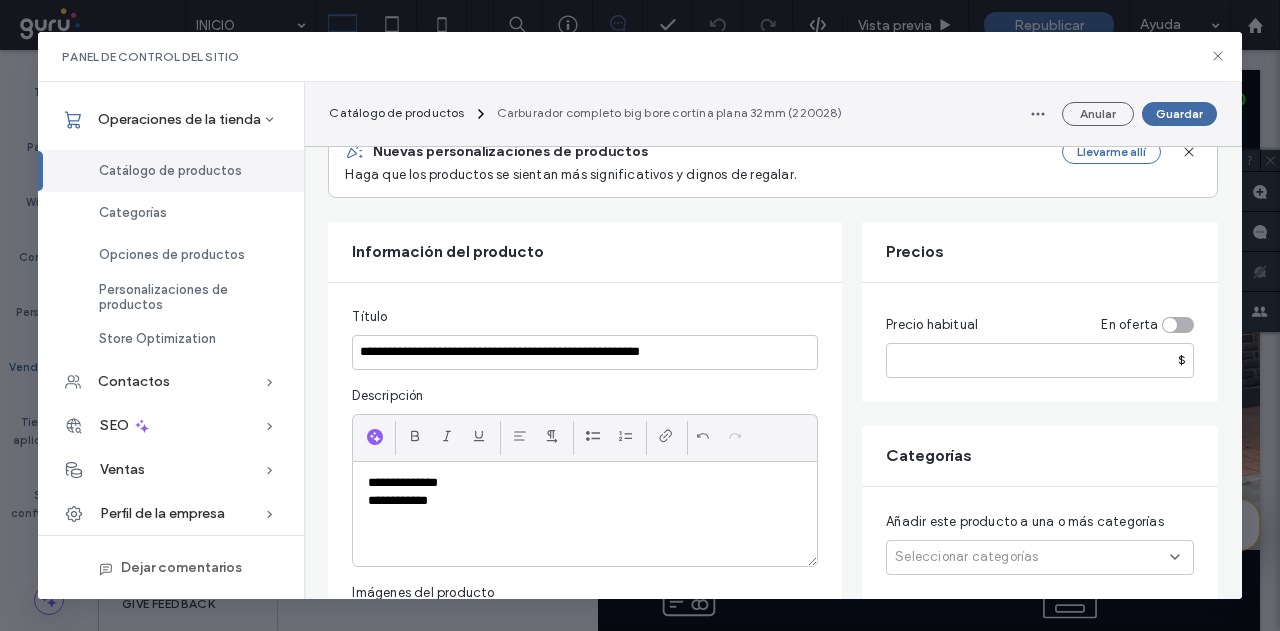 scroll, scrollTop: 200, scrollLeft: 0, axis: vertical 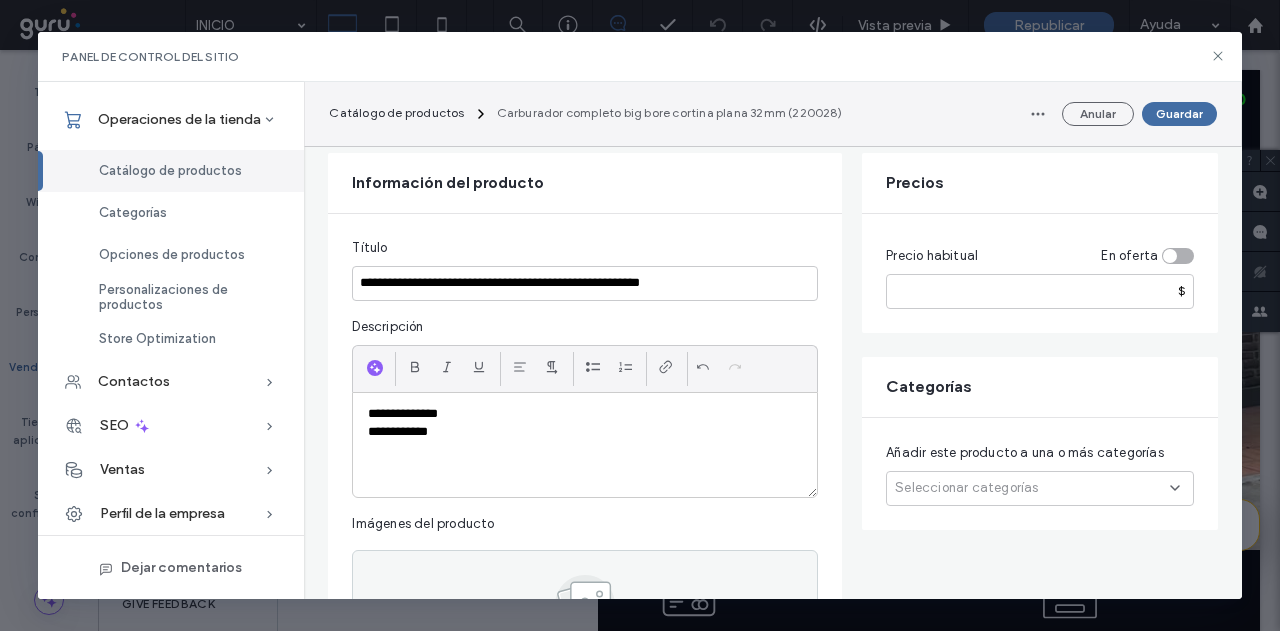 click on "Añadir este producto a una o más categorías Seleccionar categorías" at bounding box center [1040, 474] 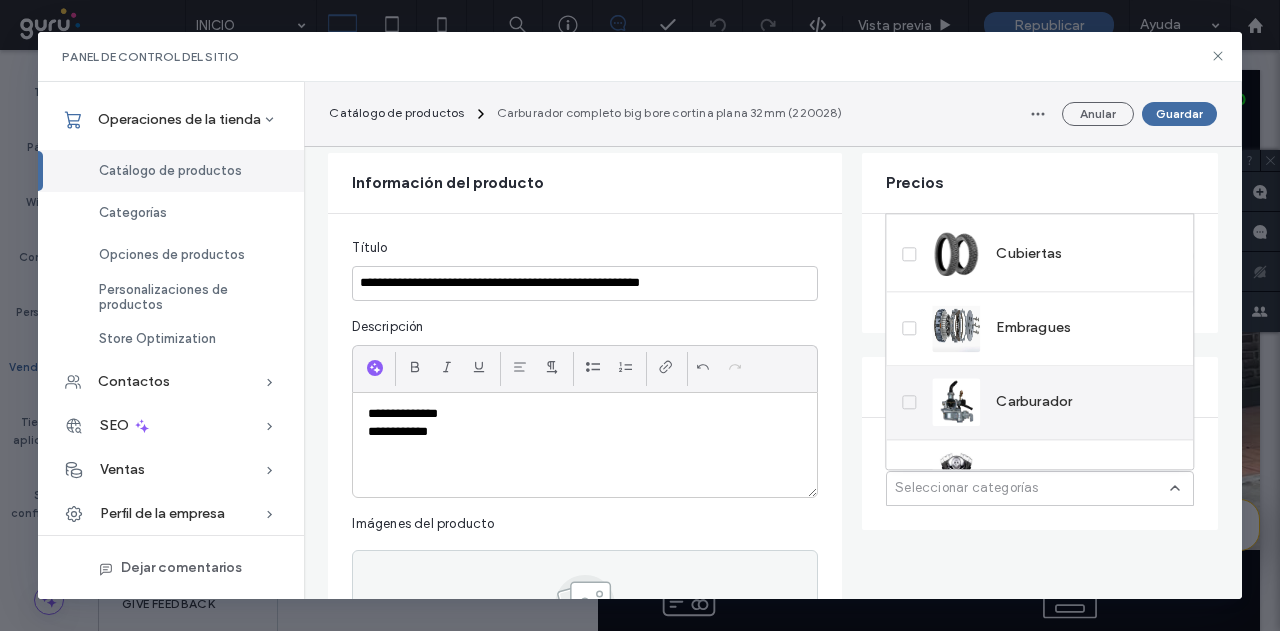 scroll, scrollTop: 198, scrollLeft: 0, axis: vertical 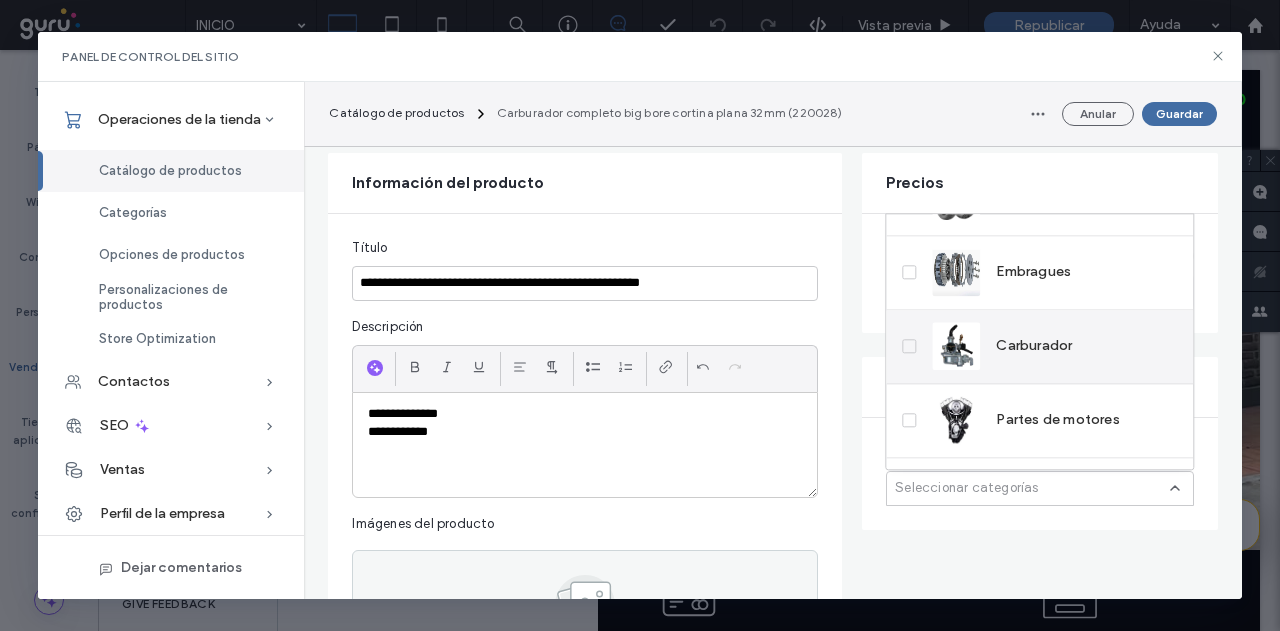 click on "Carburador" at bounding box center [1002, 346] 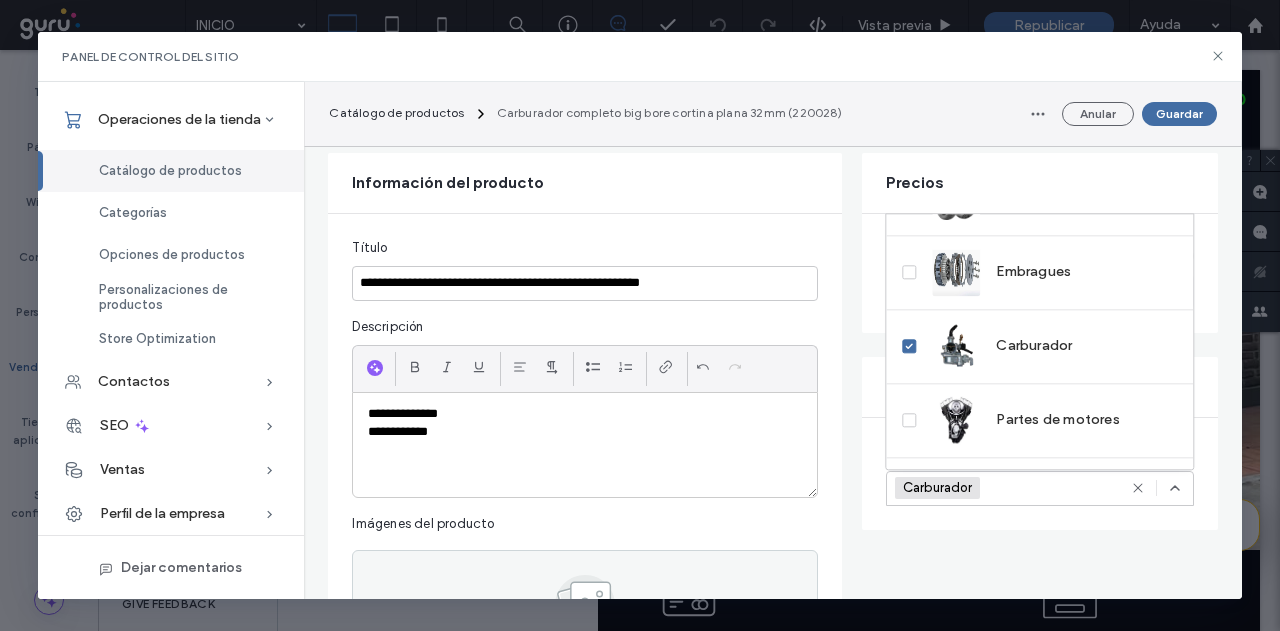 click on "Añadir este producto a una o más categorías  Carburador +0  Carburador +0" at bounding box center [1040, 474] 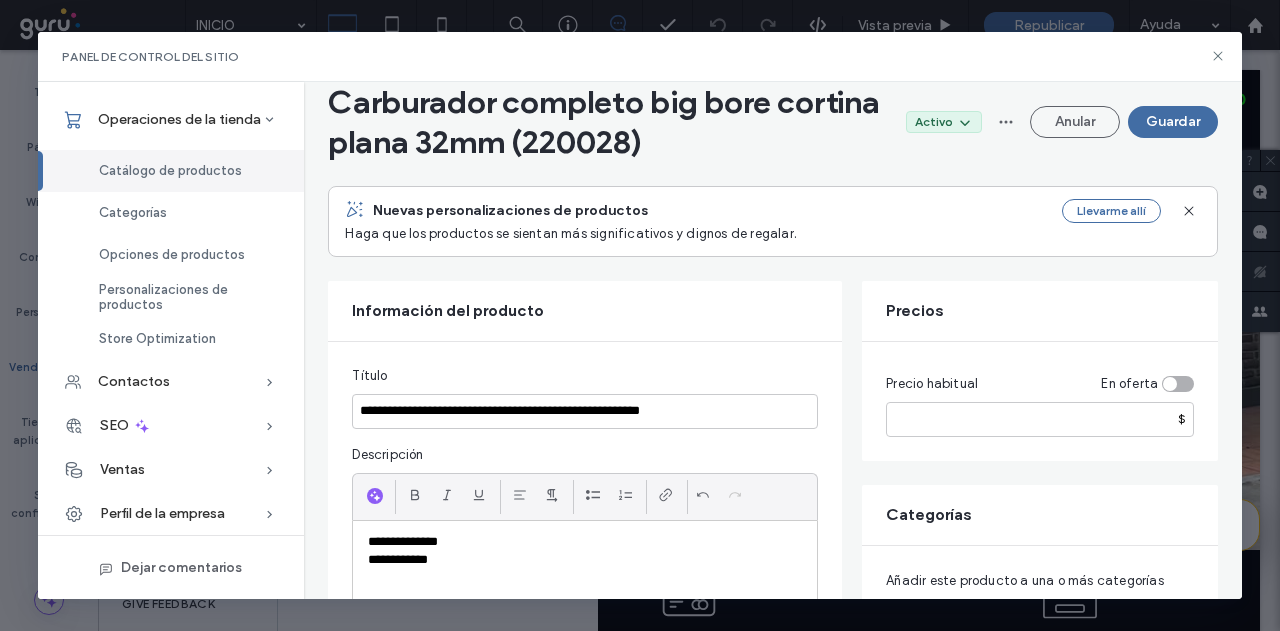 scroll, scrollTop: 0, scrollLeft: 0, axis: both 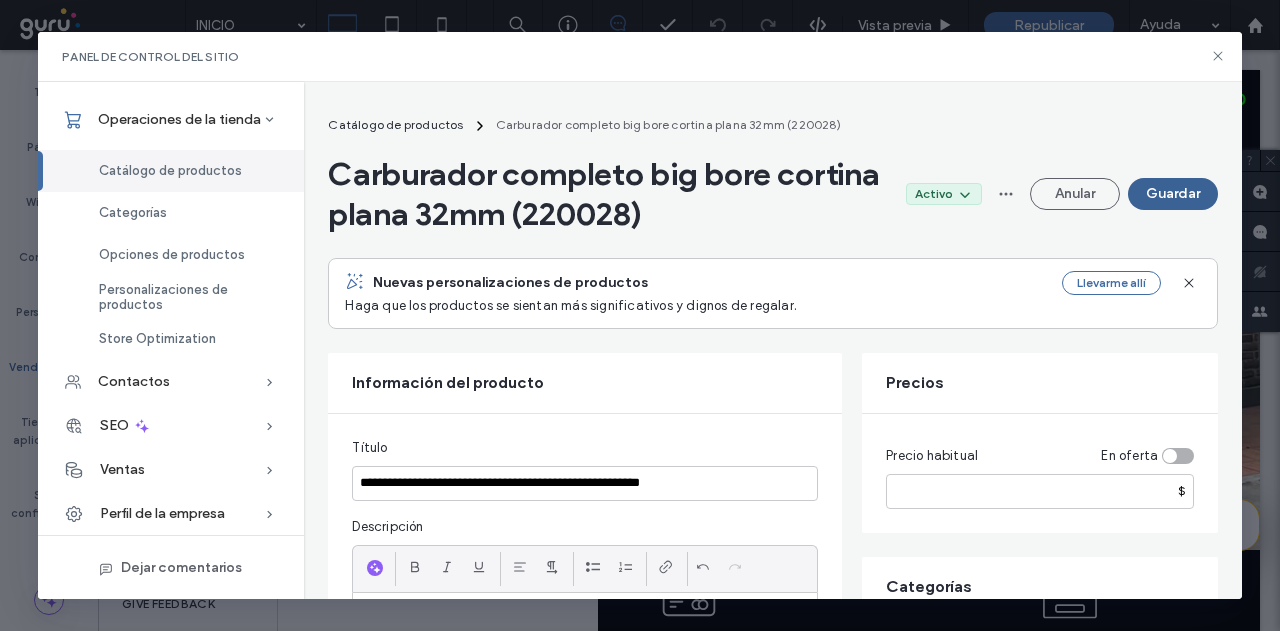 click on "Guardar" at bounding box center (1173, 194) 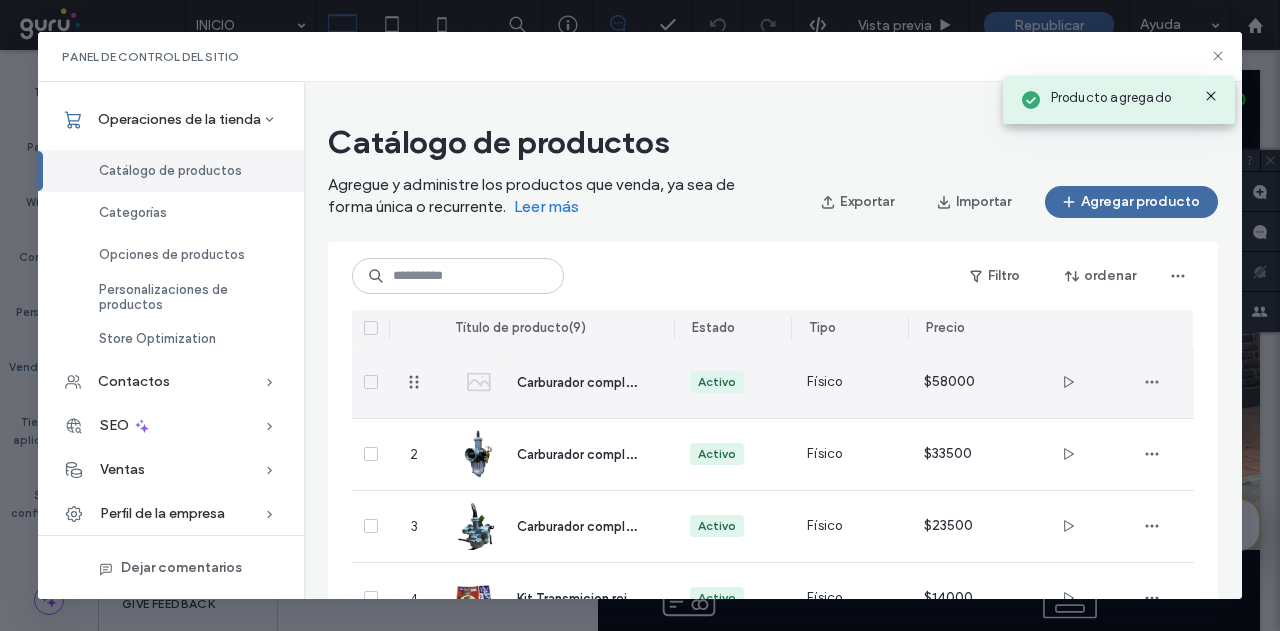 click on "Carburador completo big bore cortina plana 32mm (220028)" at bounding box center (699, 381) 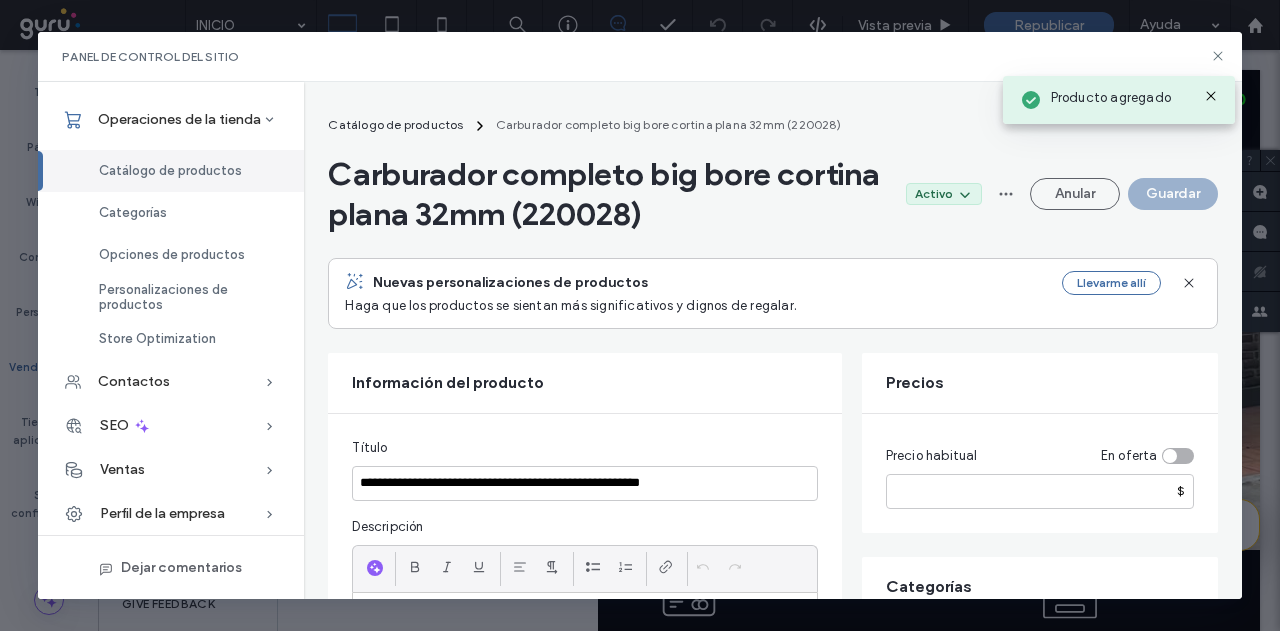 scroll, scrollTop: 400, scrollLeft: 0, axis: vertical 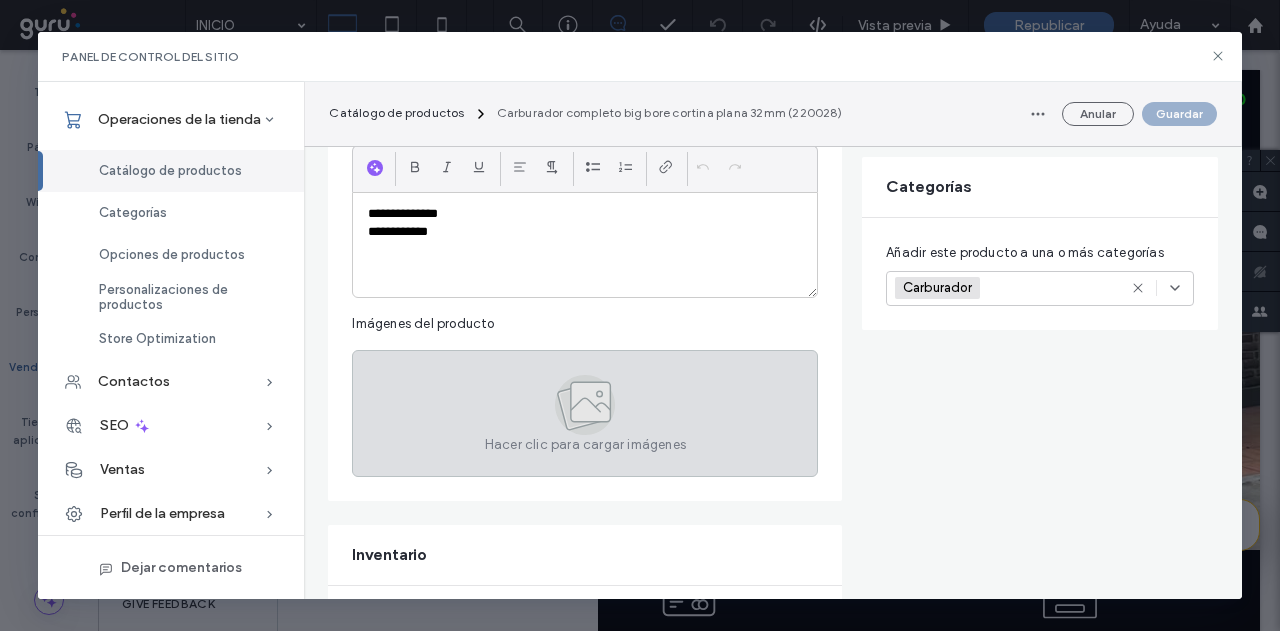 click on "Hacer clic para cargar imágenes" at bounding box center (585, 413) 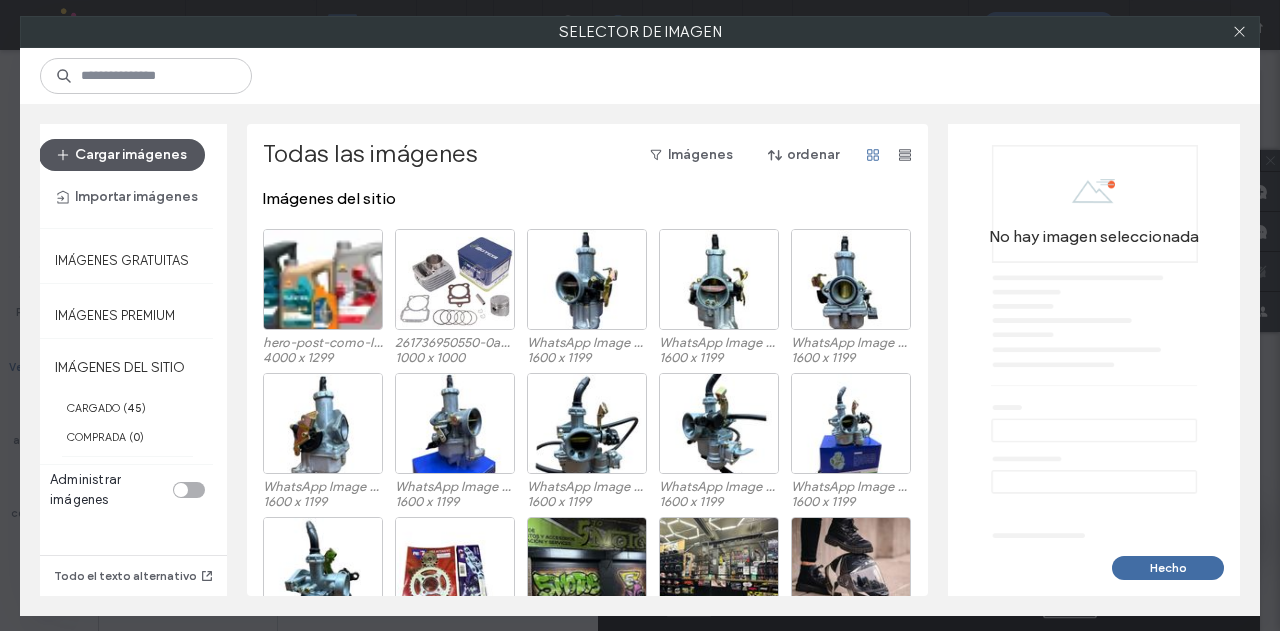click on "Cargar imágenes" at bounding box center [122, 155] 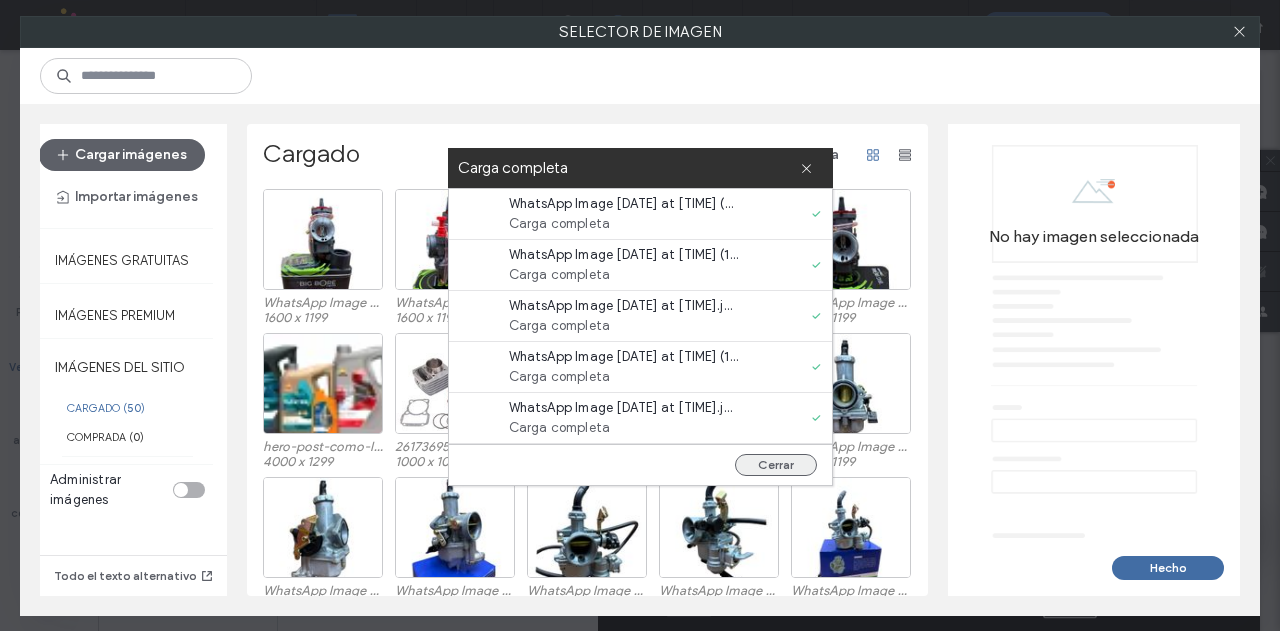 click on "Cerrar" at bounding box center (776, 465) 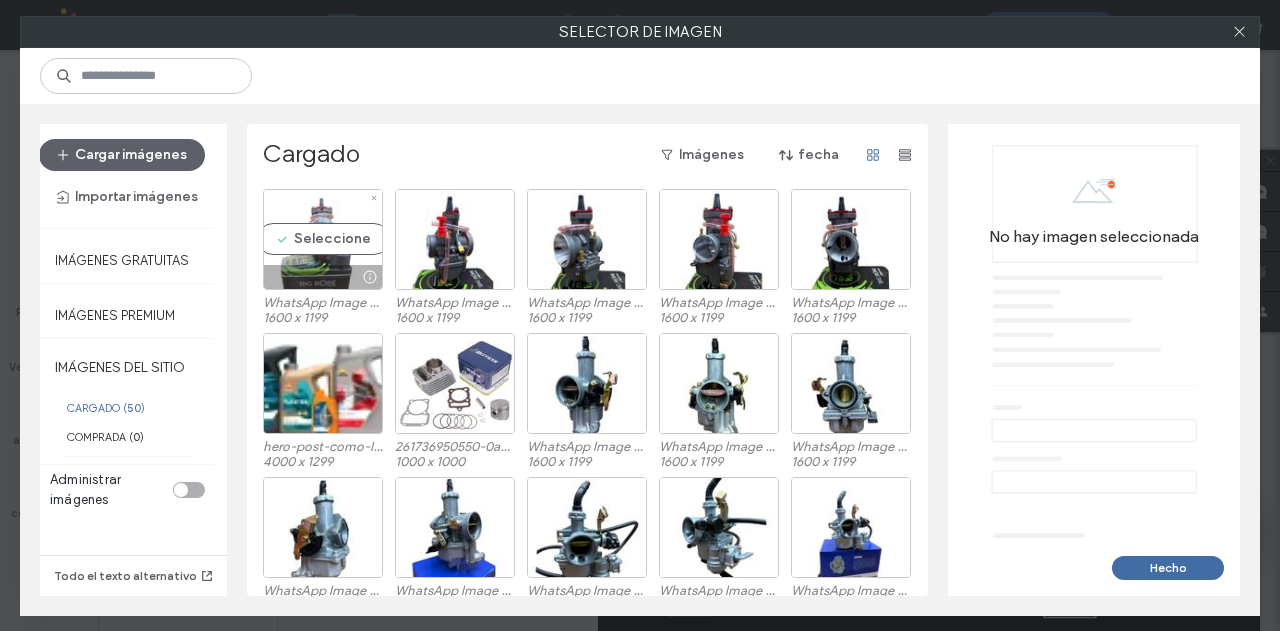 click on "Seleccione" at bounding box center (323, 239) 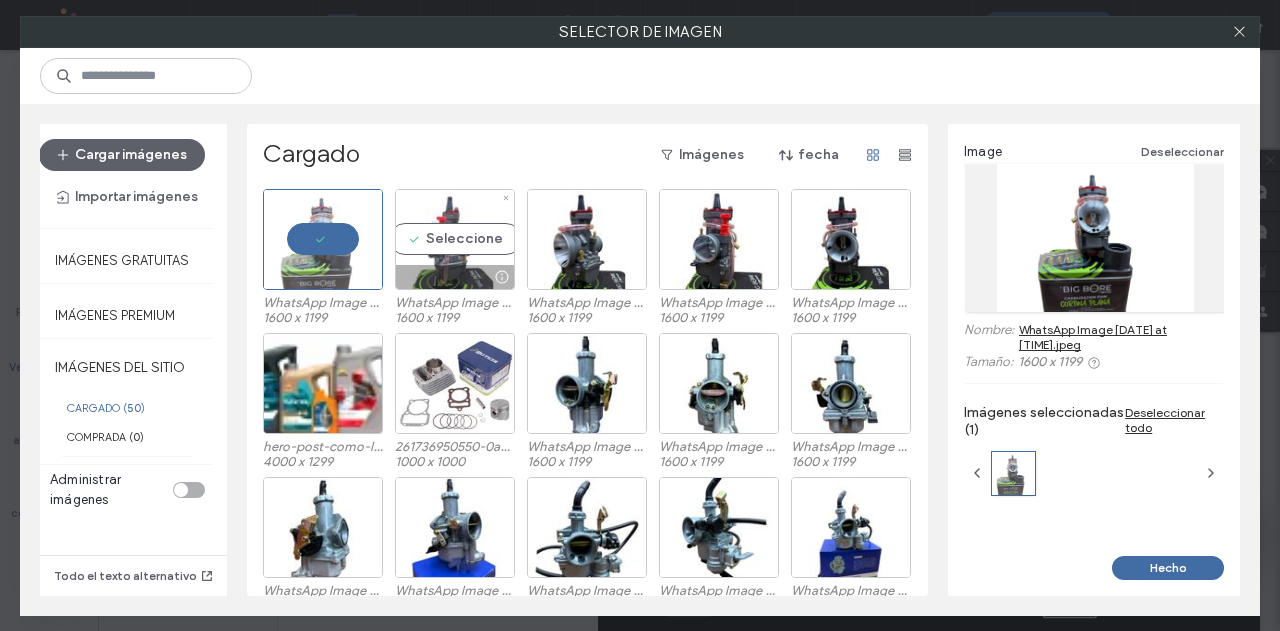 click on "Seleccione" at bounding box center [455, 239] 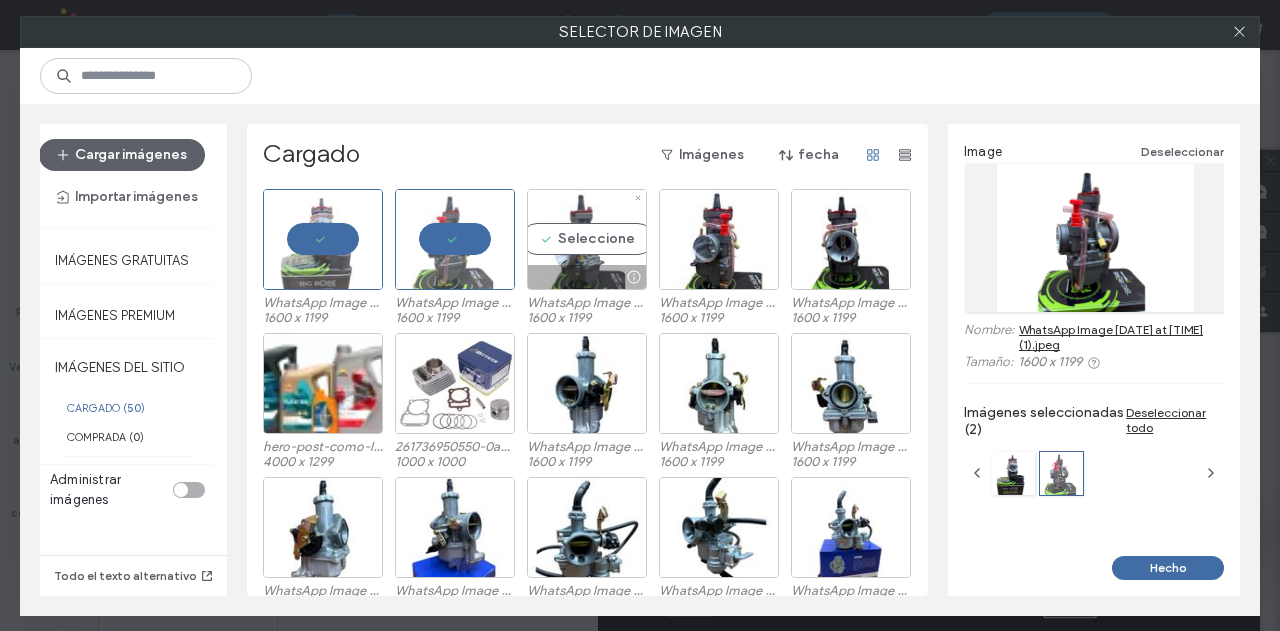 drag, startPoint x: 568, startPoint y: 240, endPoint x: 628, endPoint y: 240, distance: 60 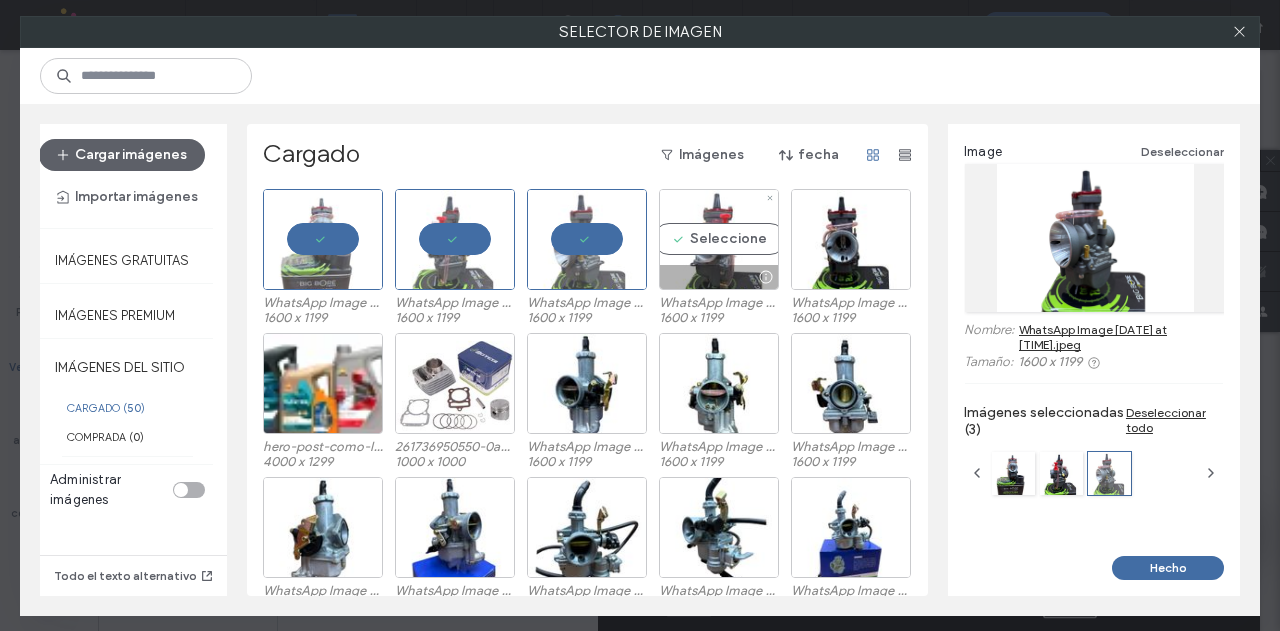 click on "Seleccione" at bounding box center [719, 239] 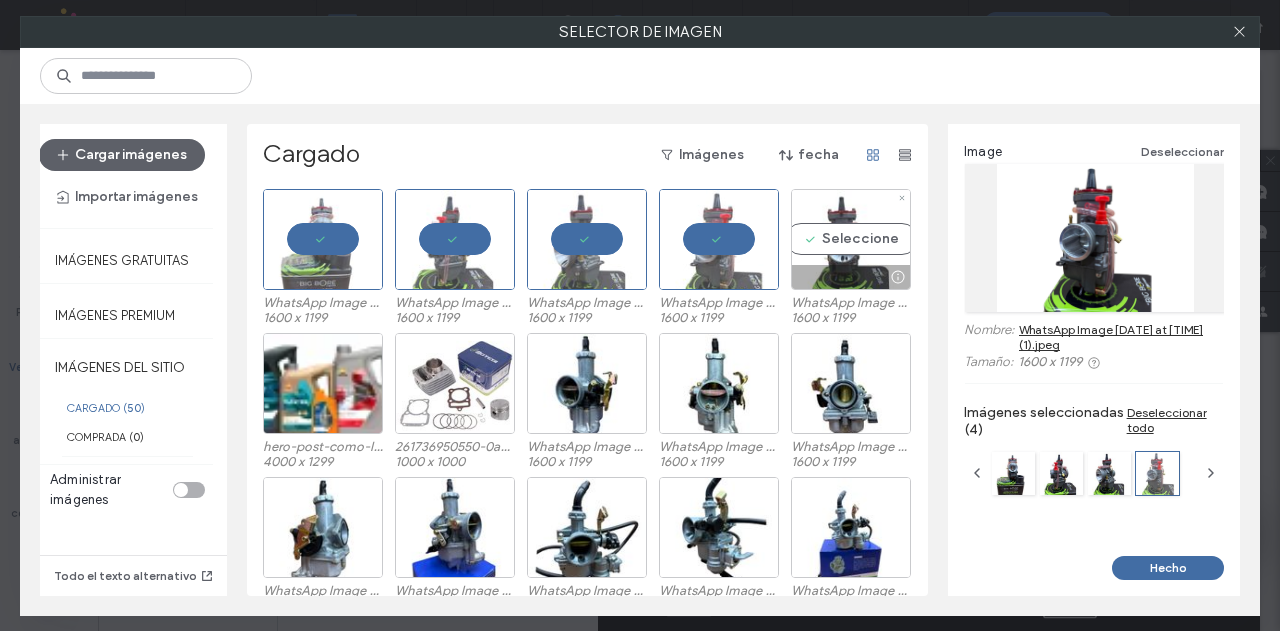 click on "Seleccione" at bounding box center [851, 239] 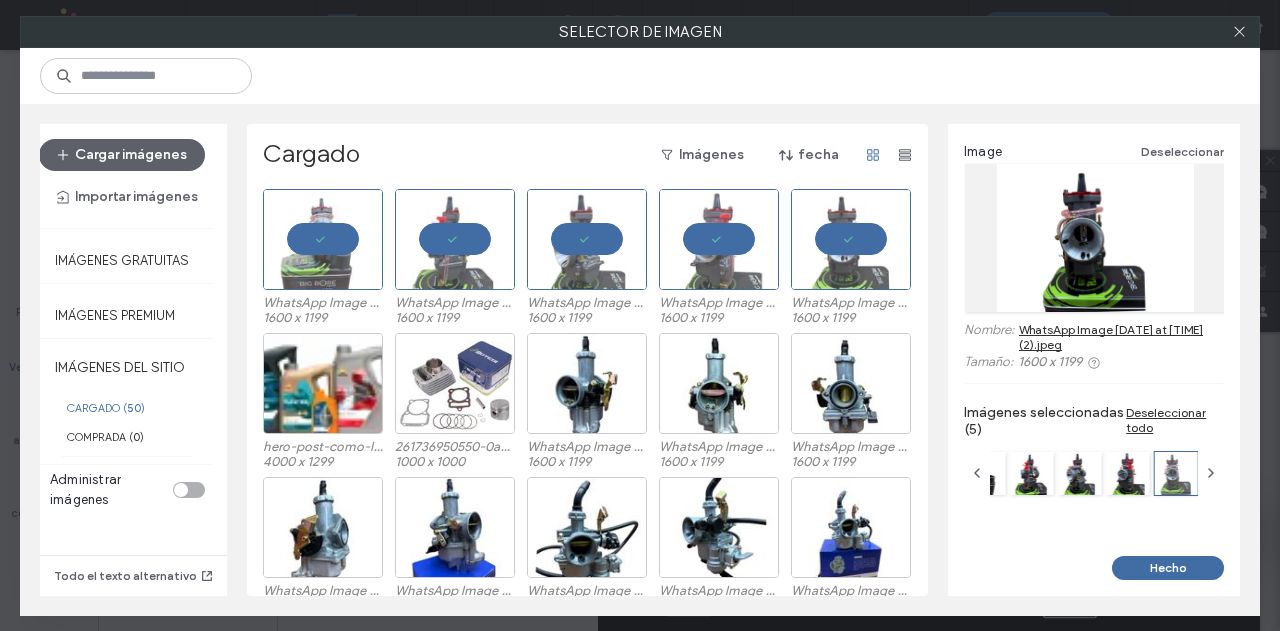 drag, startPoint x: 1143, startPoint y: 558, endPoint x: 927, endPoint y: 436, distance: 248.07257 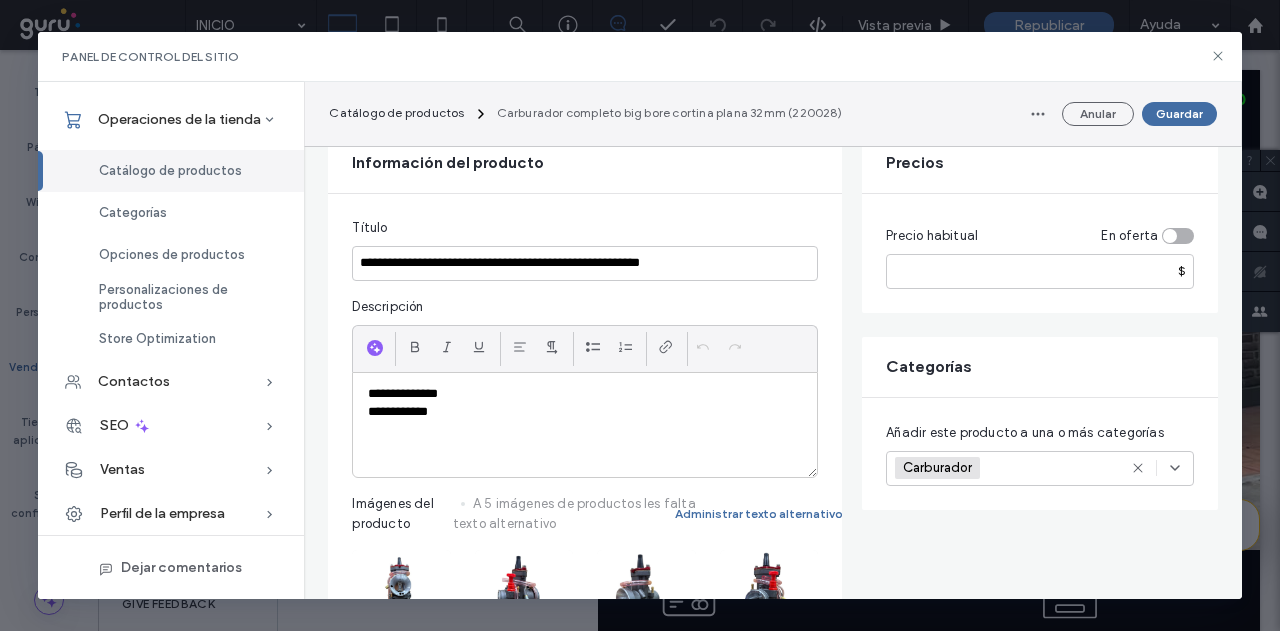 scroll, scrollTop: 0, scrollLeft: 0, axis: both 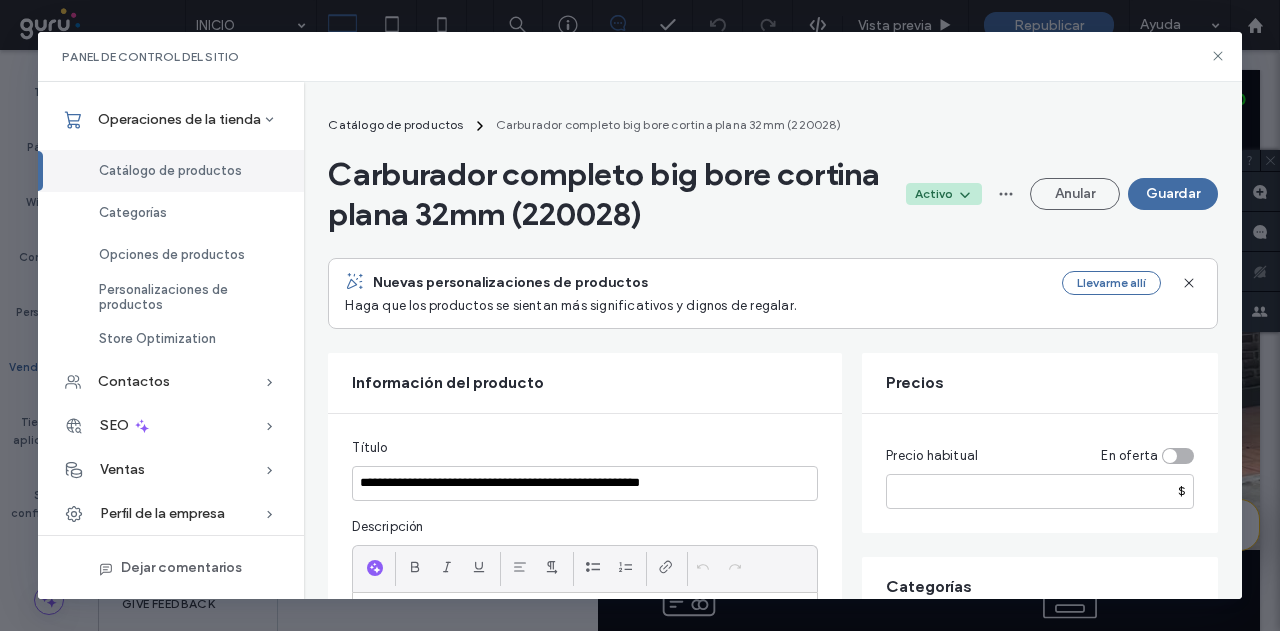 drag, startPoint x: 1170, startPoint y: 189, endPoint x: 972, endPoint y: 195, distance: 198.09088 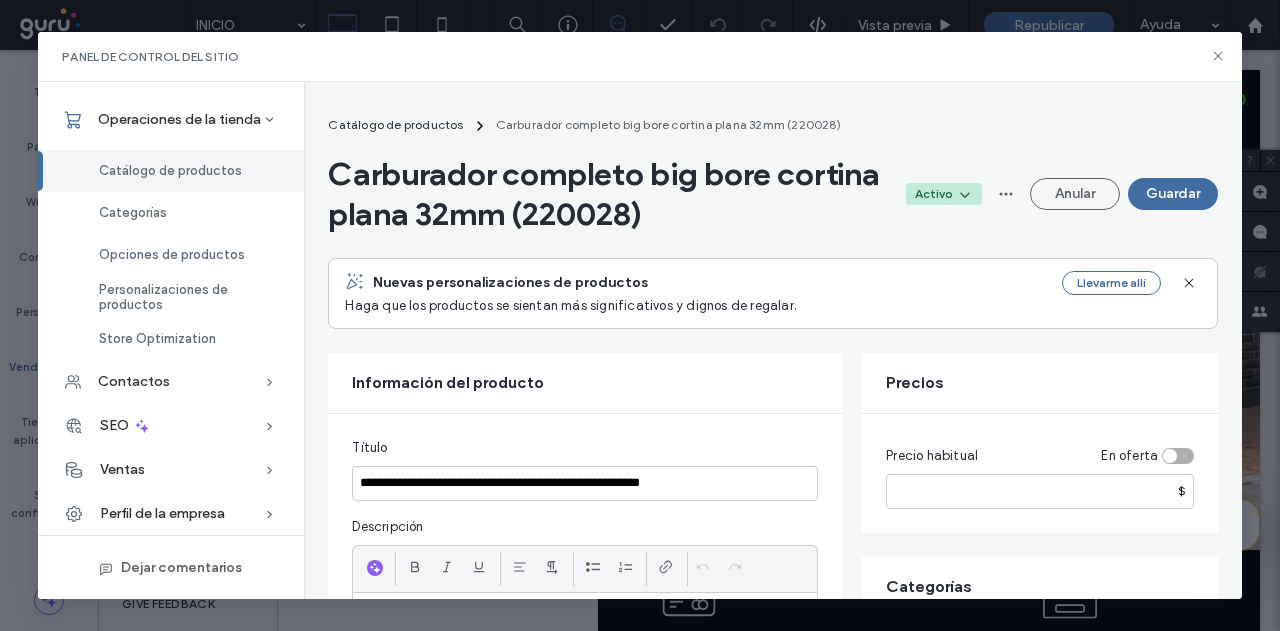 click on "Guardar" at bounding box center (1173, 194) 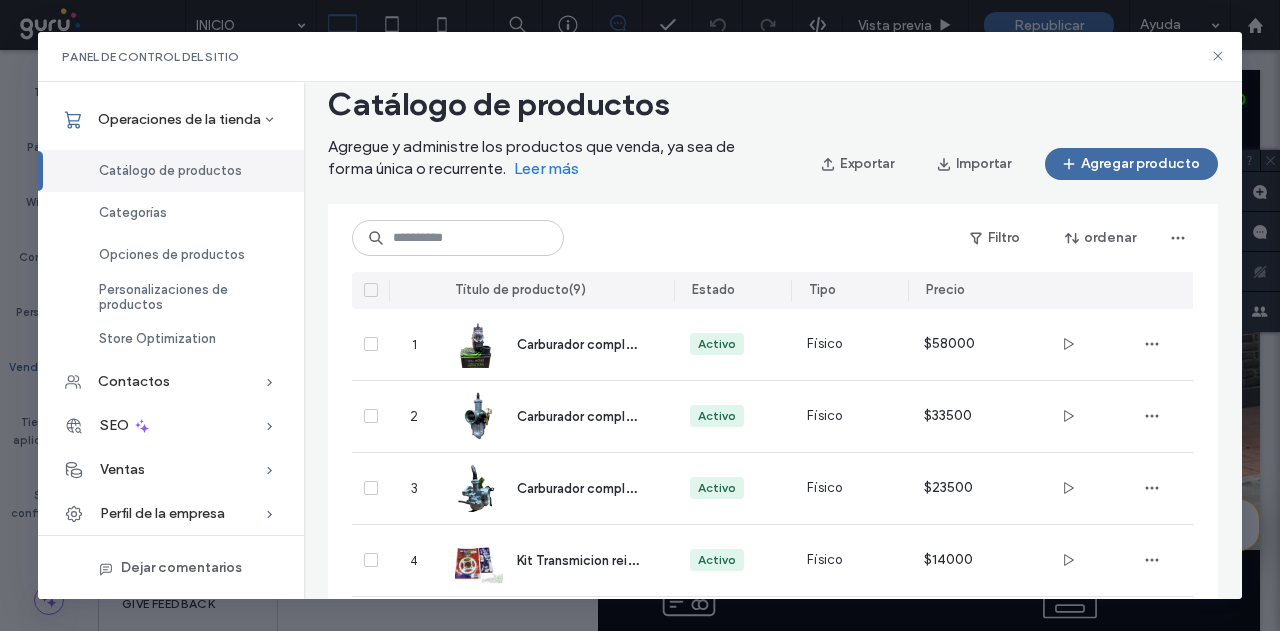 scroll, scrollTop: 0, scrollLeft: 0, axis: both 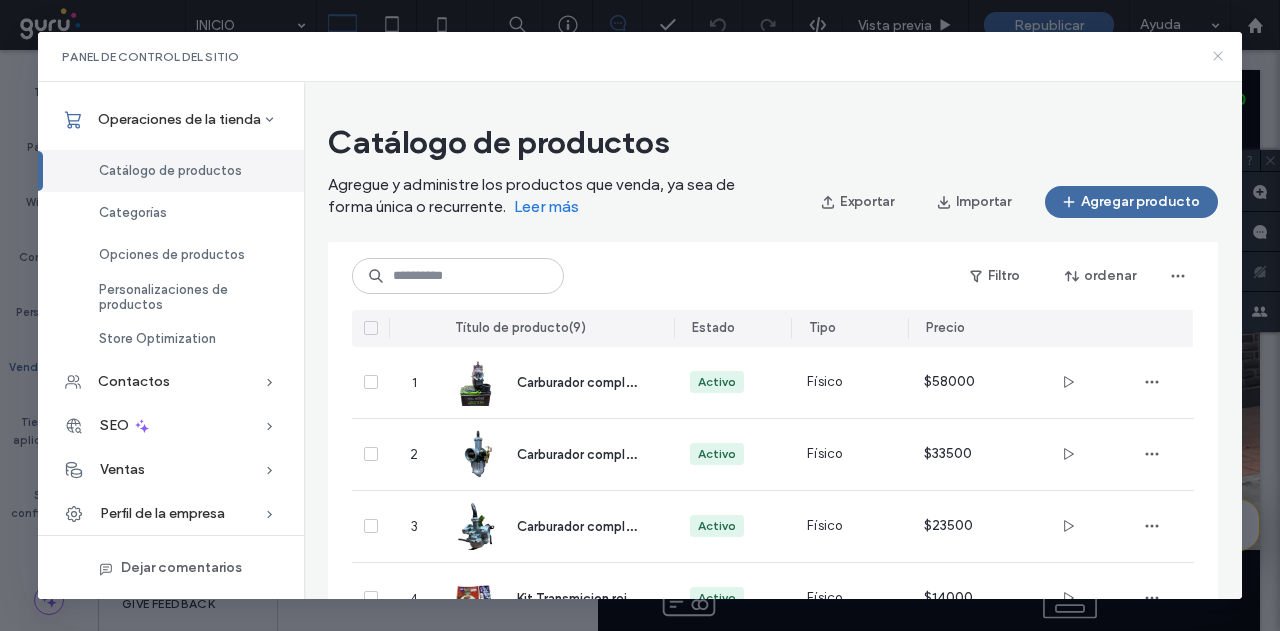 click 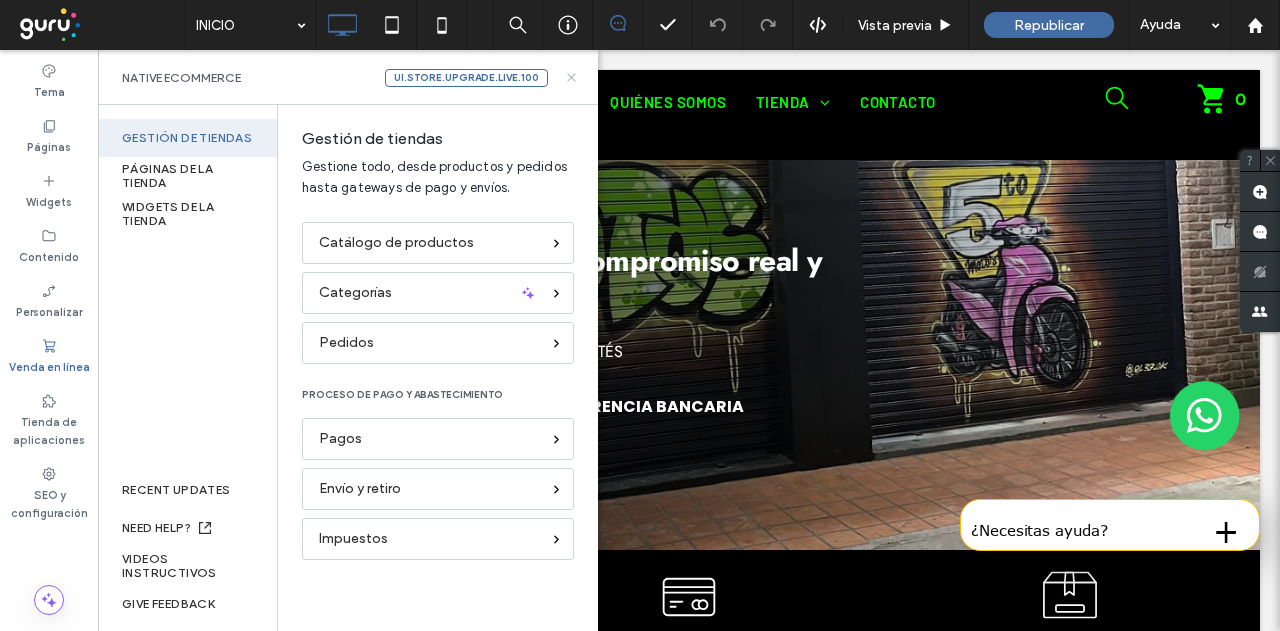 click 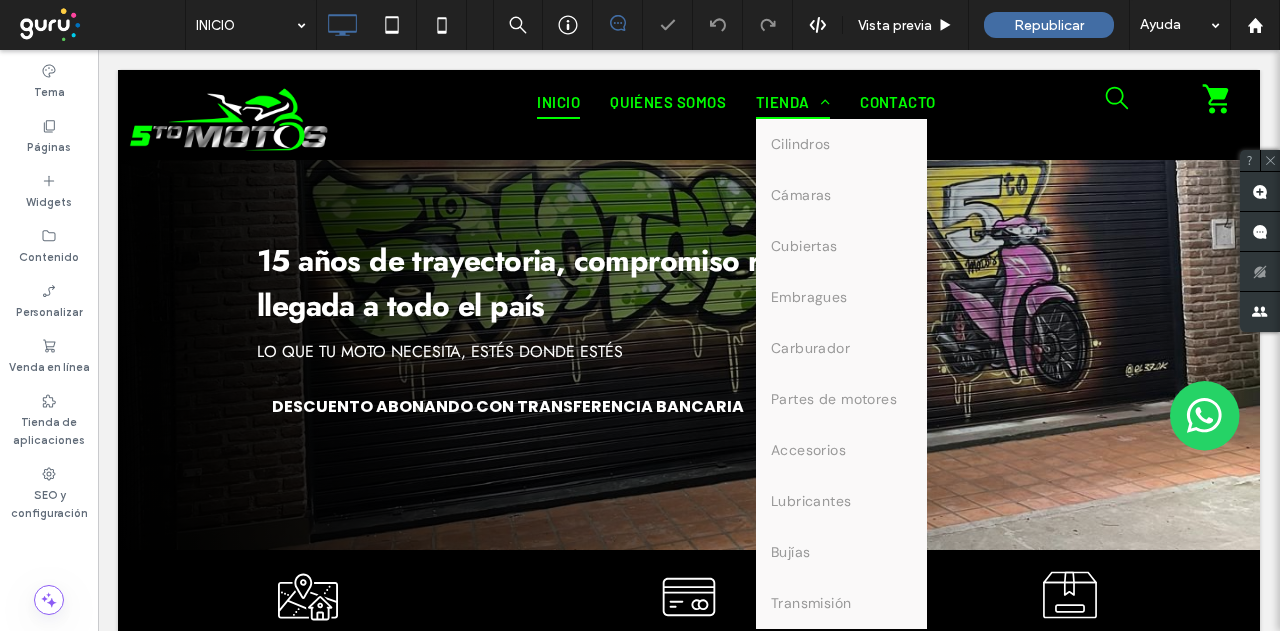 scroll, scrollTop: 0, scrollLeft: 0, axis: both 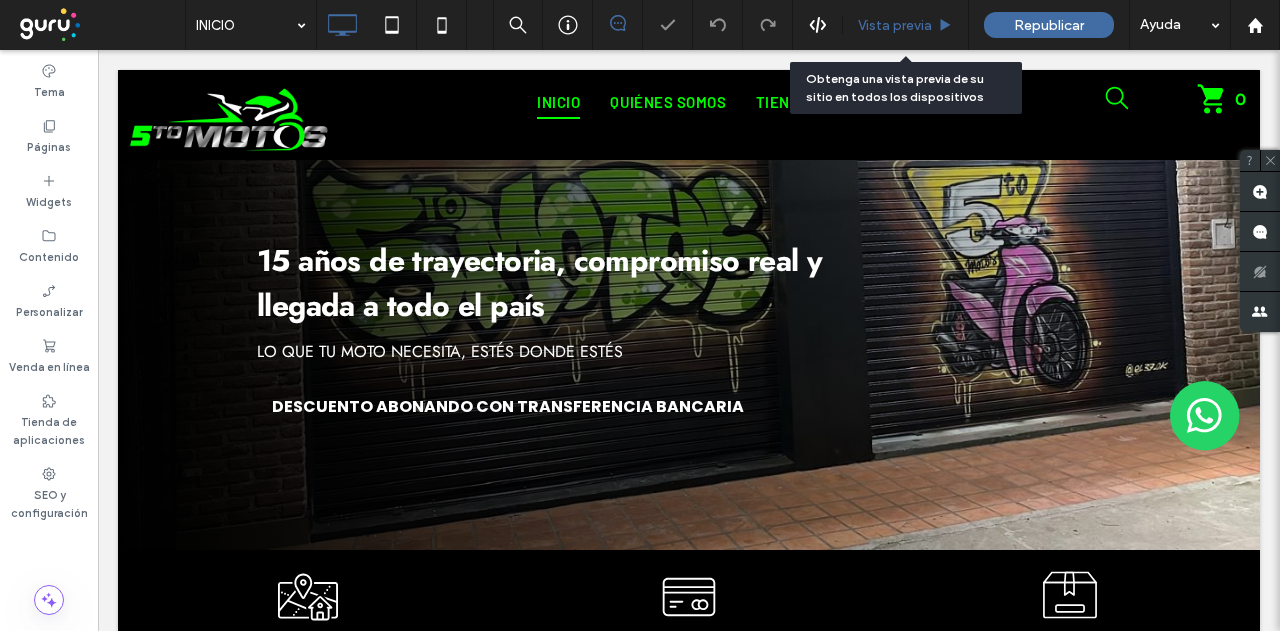click on "Vista previa" at bounding box center (895, 25) 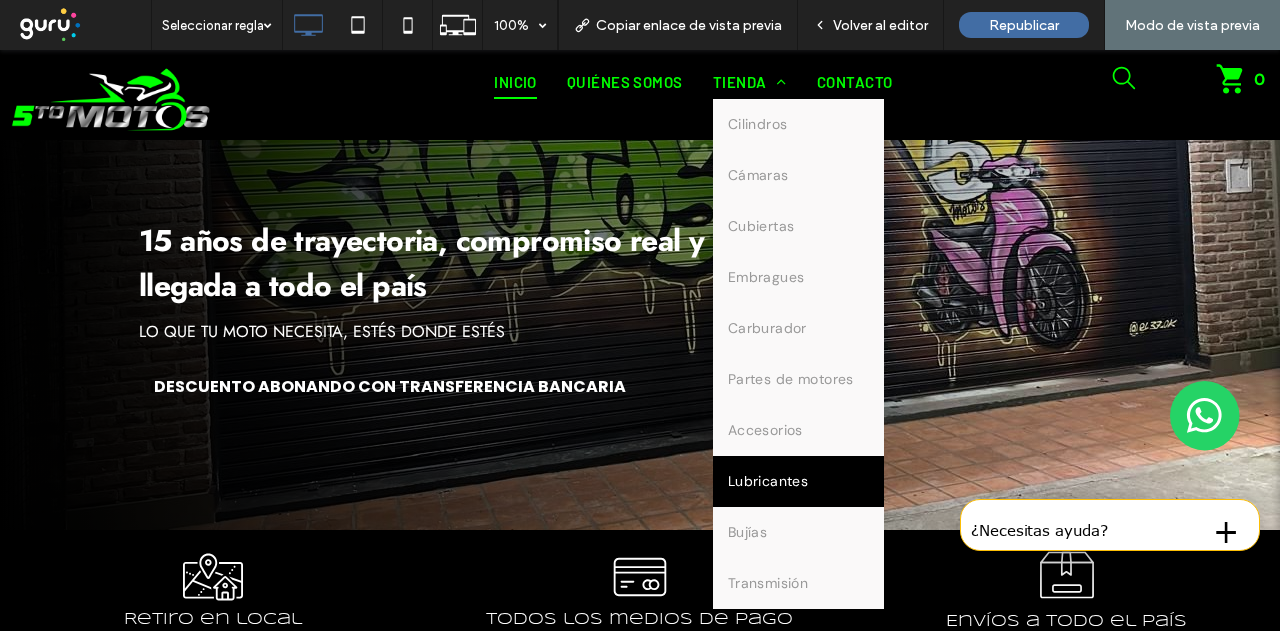 drag, startPoint x: 756, startPoint y: 467, endPoint x: 754, endPoint y: 513, distance: 46.043457 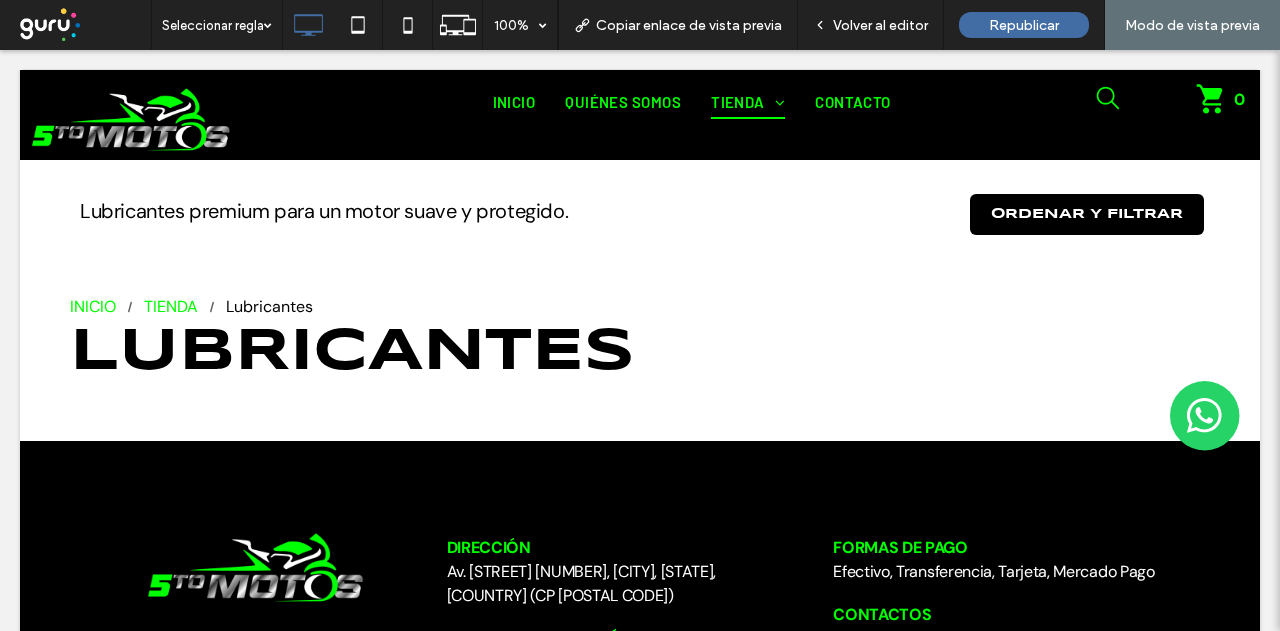 scroll, scrollTop: 0, scrollLeft: 0, axis: both 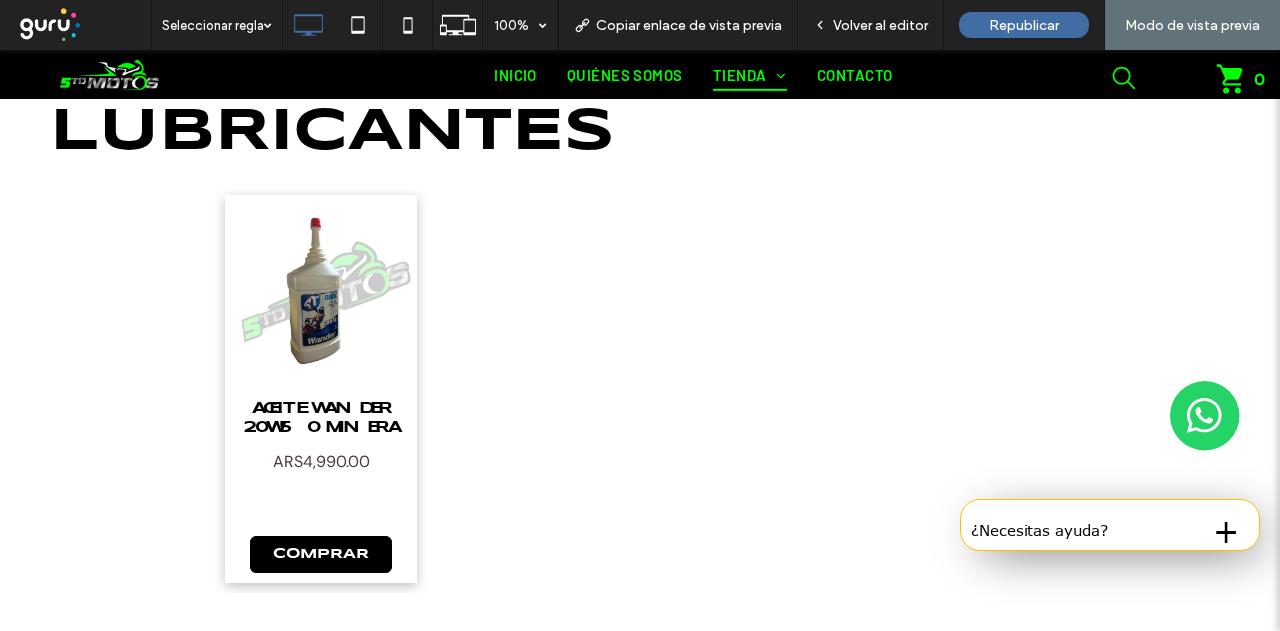 click on "Aceite WANDER 20w50 MINERA" at bounding box center (321, 418) 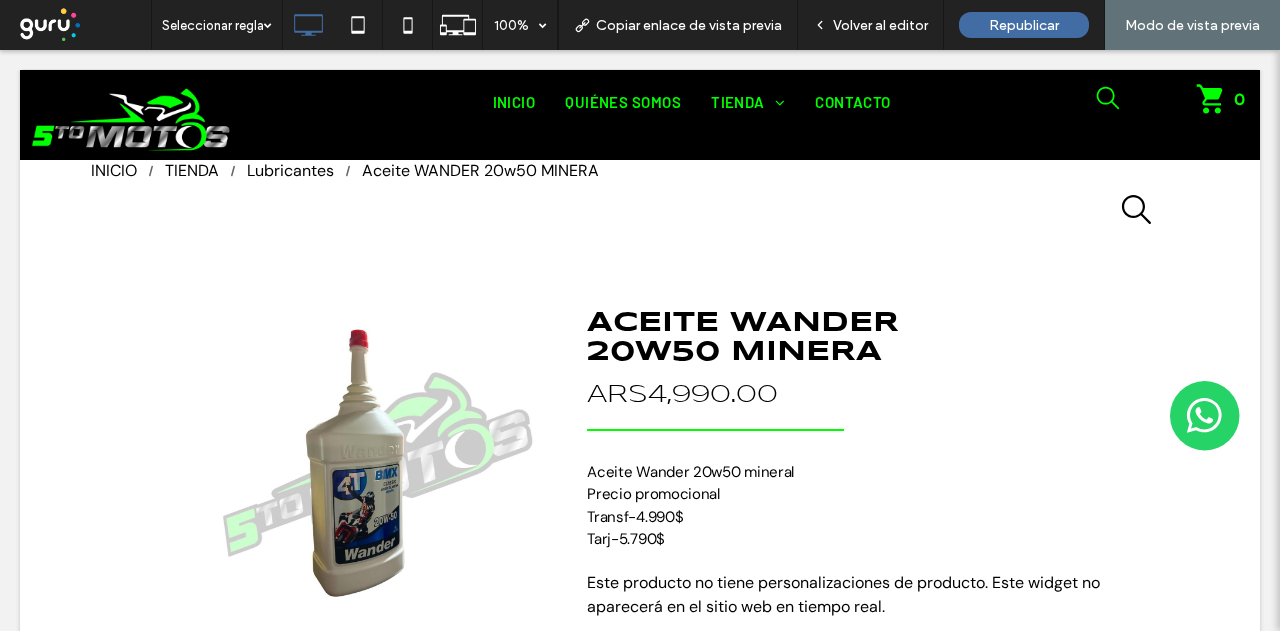 scroll, scrollTop: 0, scrollLeft: 0, axis: both 